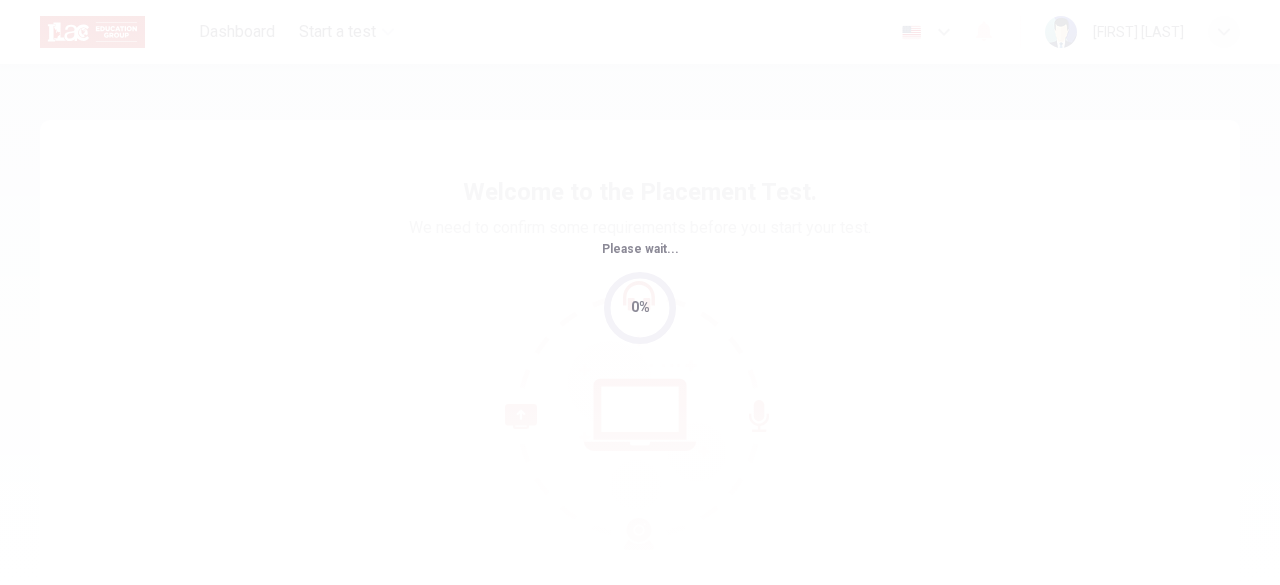 scroll, scrollTop: 0, scrollLeft: 0, axis: both 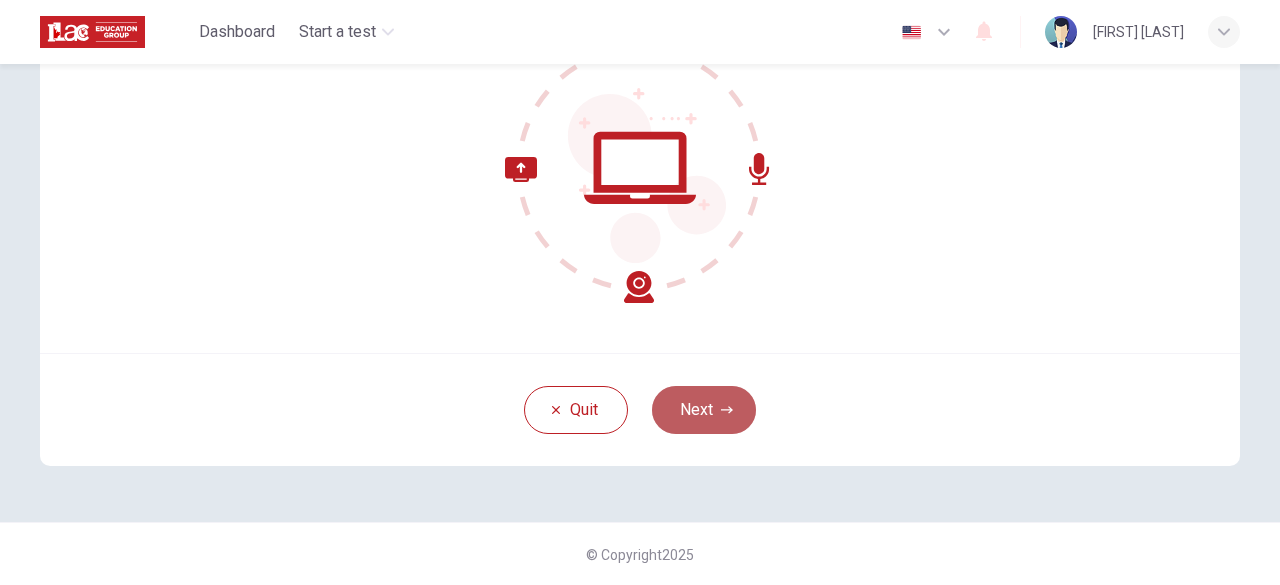 click on "Next" at bounding box center (704, 410) 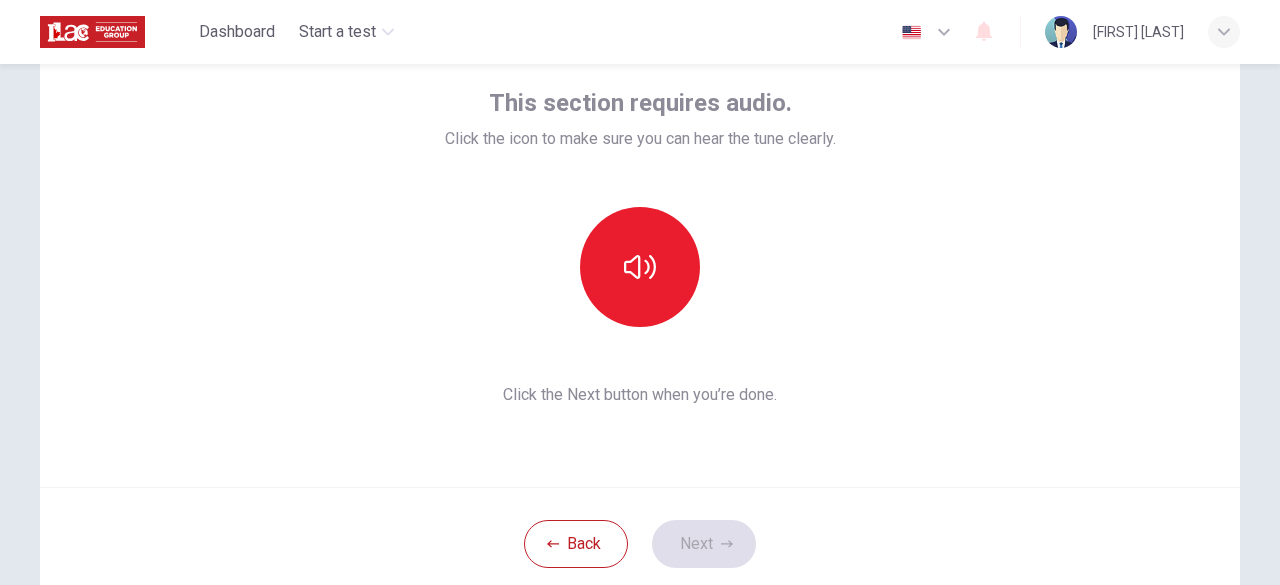 scroll, scrollTop: 111, scrollLeft: 0, axis: vertical 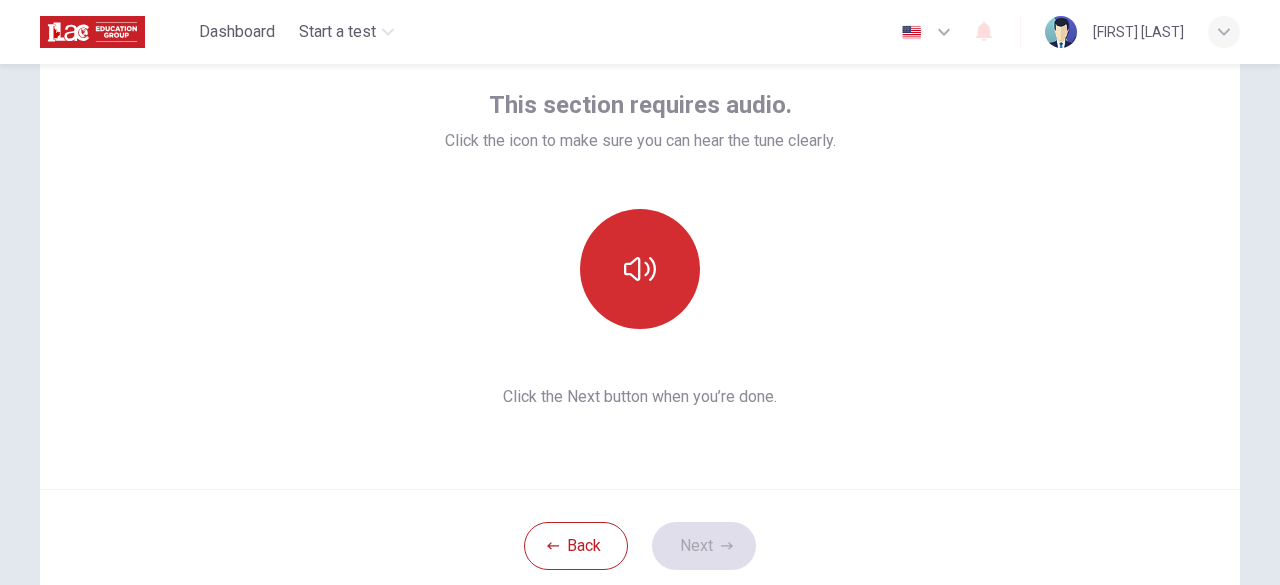 click at bounding box center [640, 269] 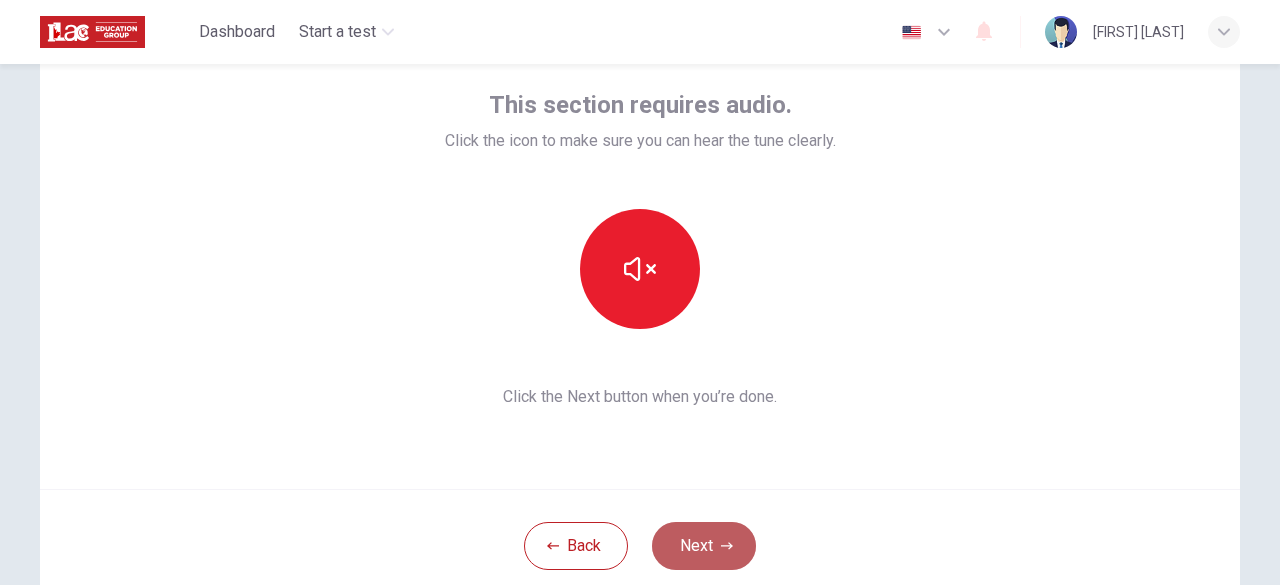 click on "Next" at bounding box center [704, 546] 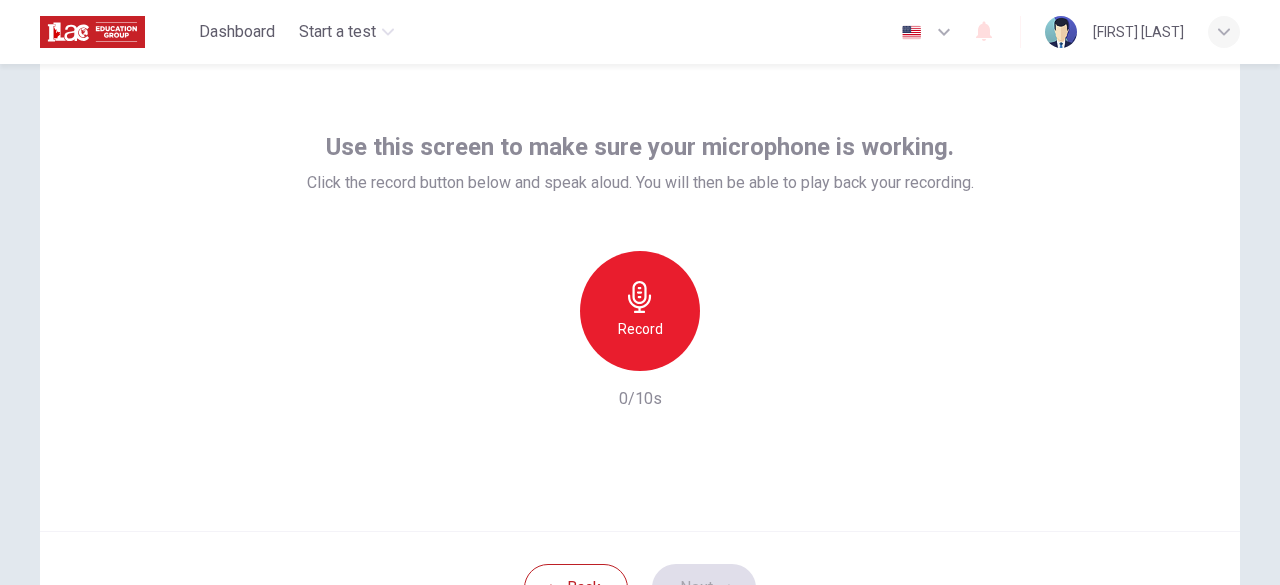 scroll, scrollTop: 58, scrollLeft: 0, axis: vertical 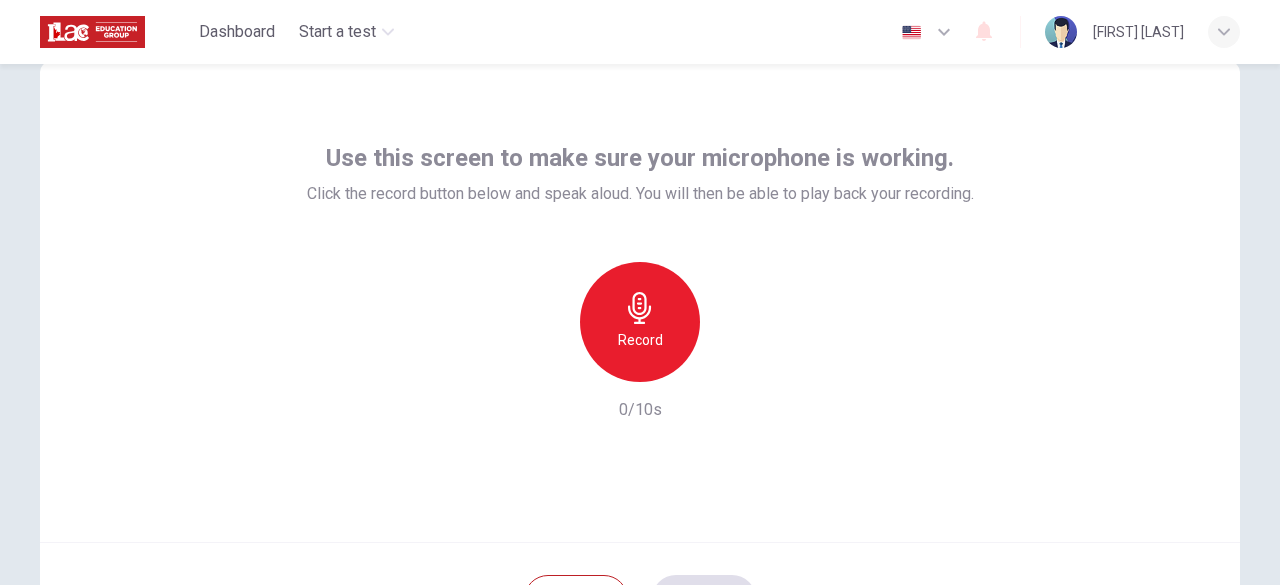 click 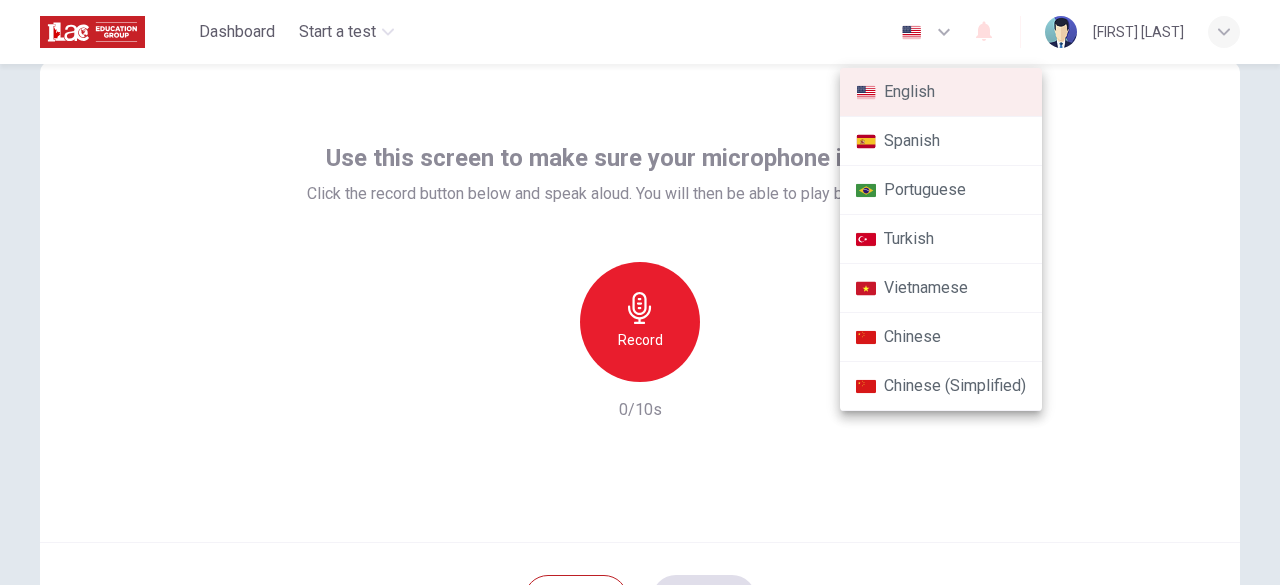 click at bounding box center (640, 292) 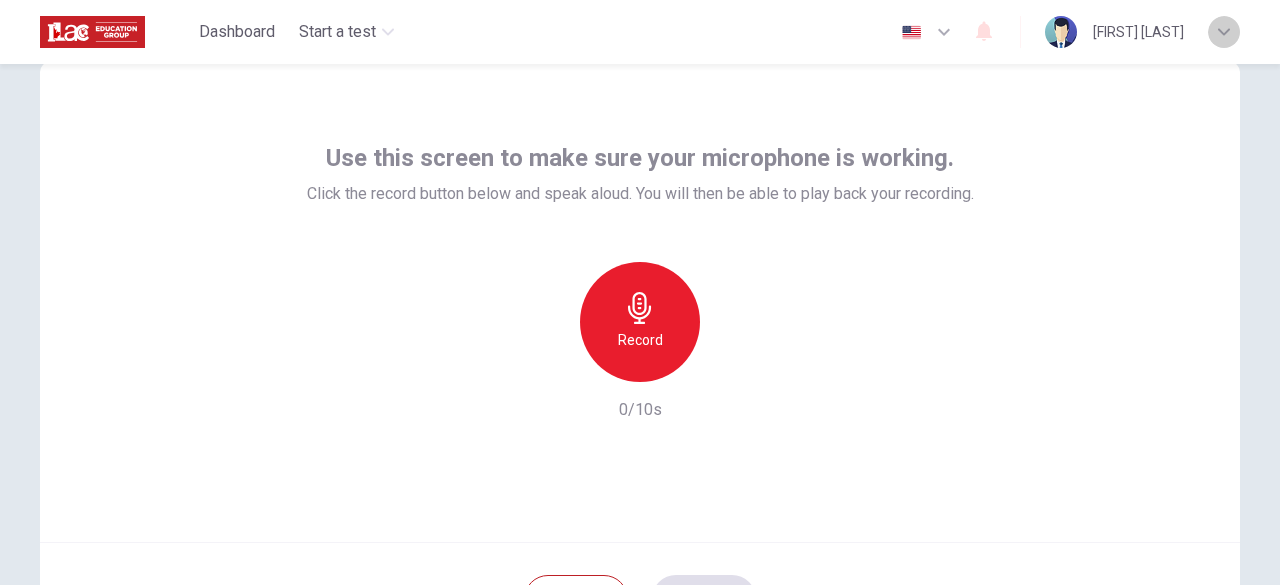 click at bounding box center (1224, 32) 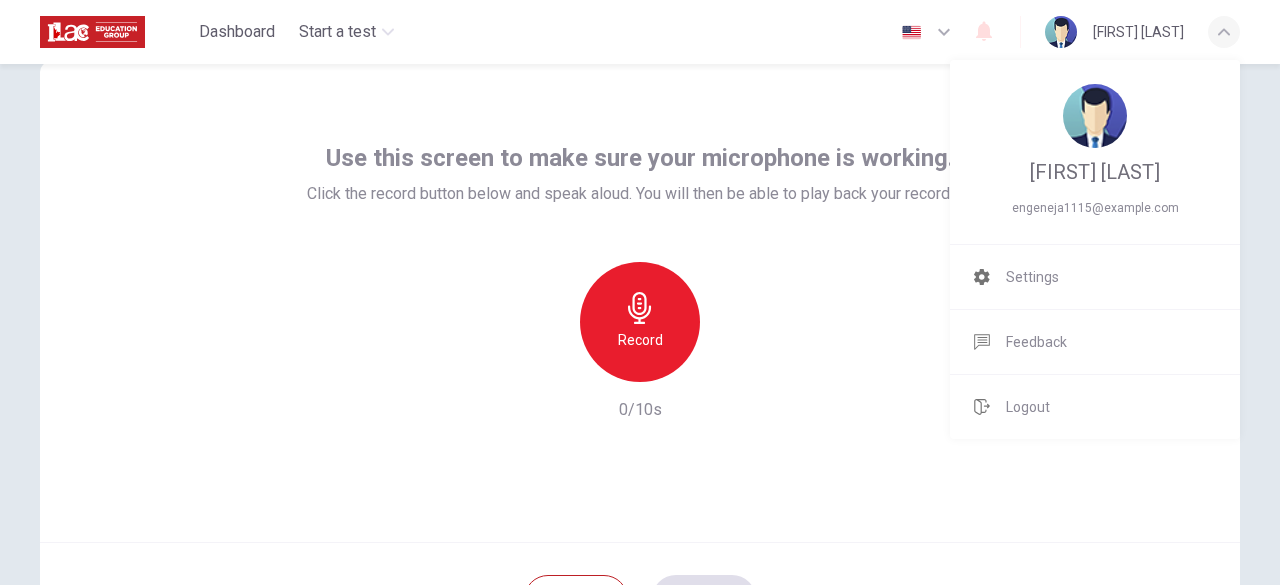 click at bounding box center (640, 292) 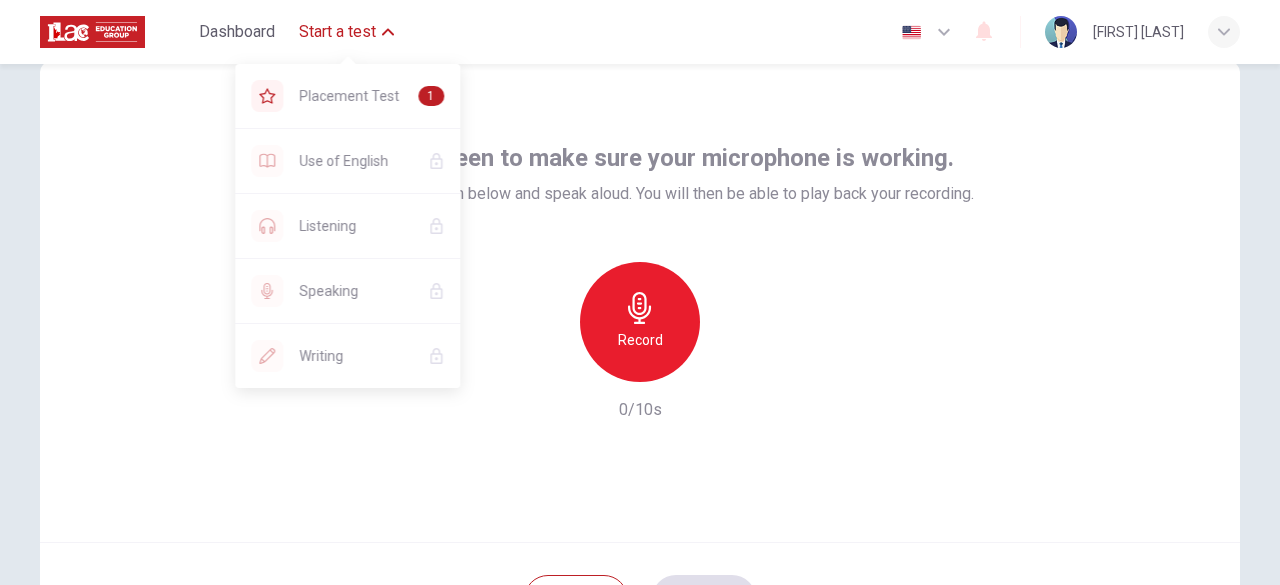 click on "Start a test" at bounding box center (337, 32) 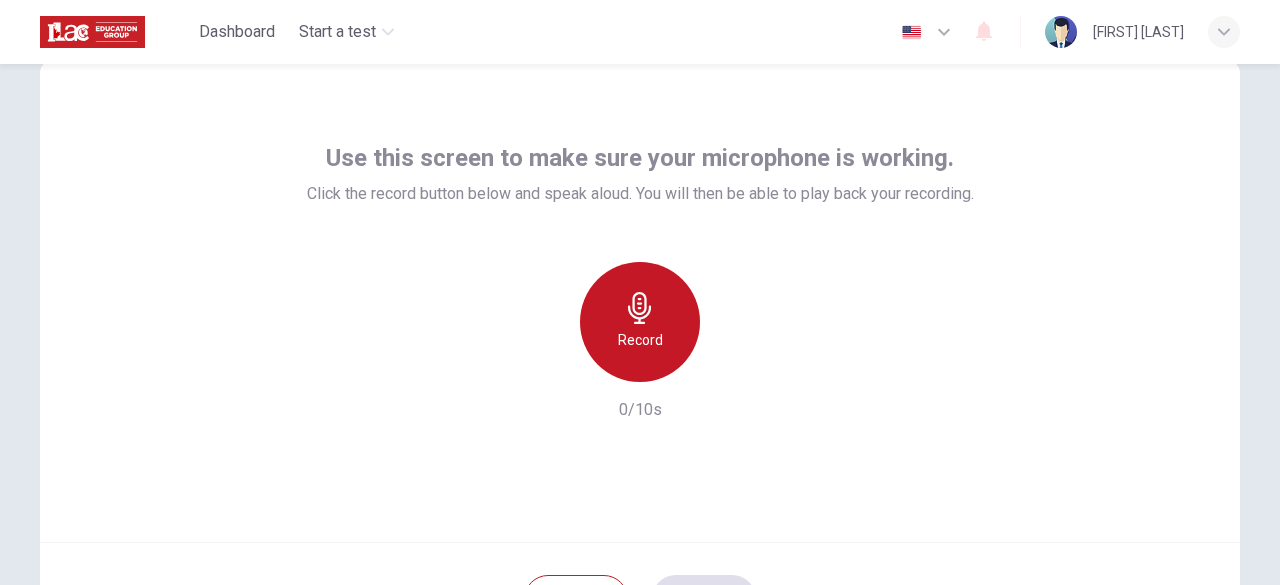 click on "Record" at bounding box center [640, 322] 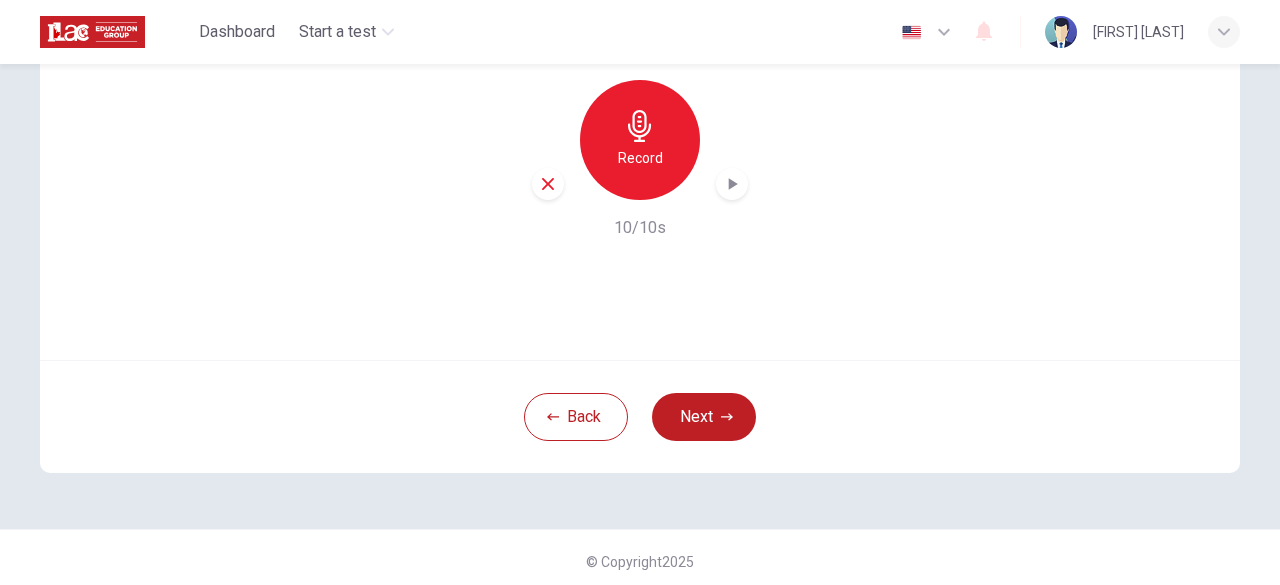scroll, scrollTop: 247, scrollLeft: 0, axis: vertical 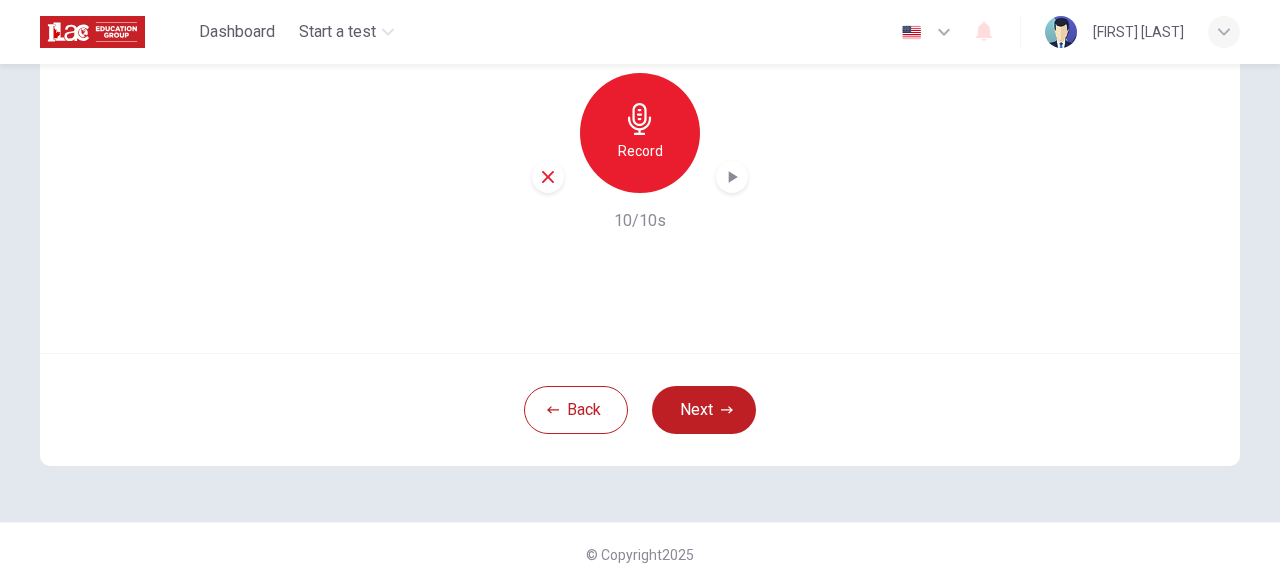 click 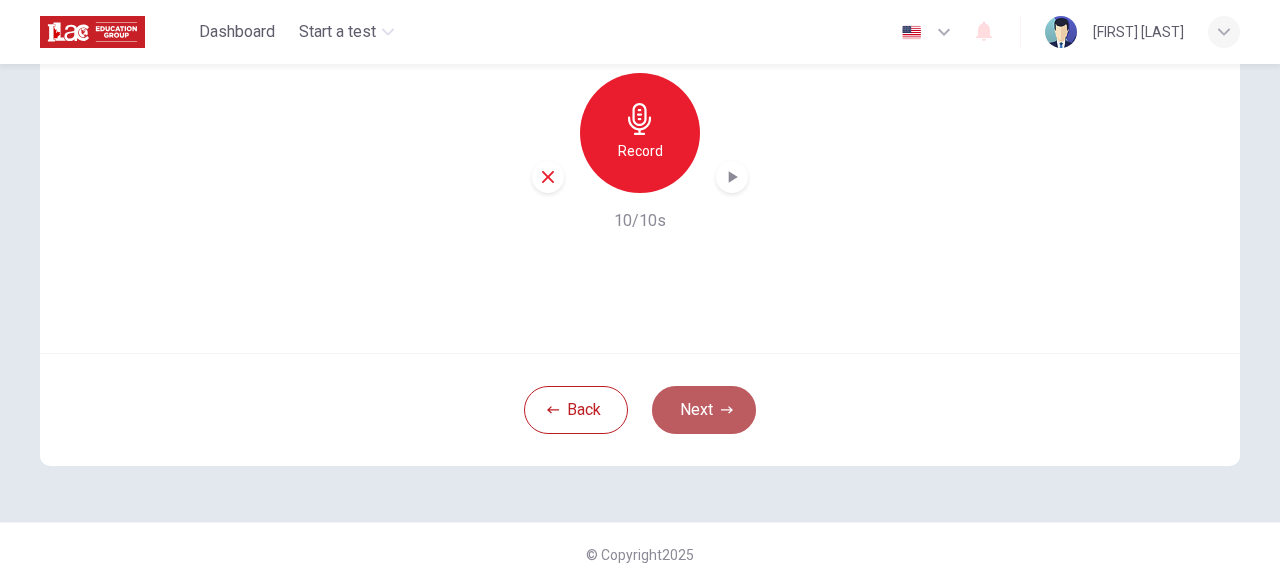 click on "Next" at bounding box center (704, 410) 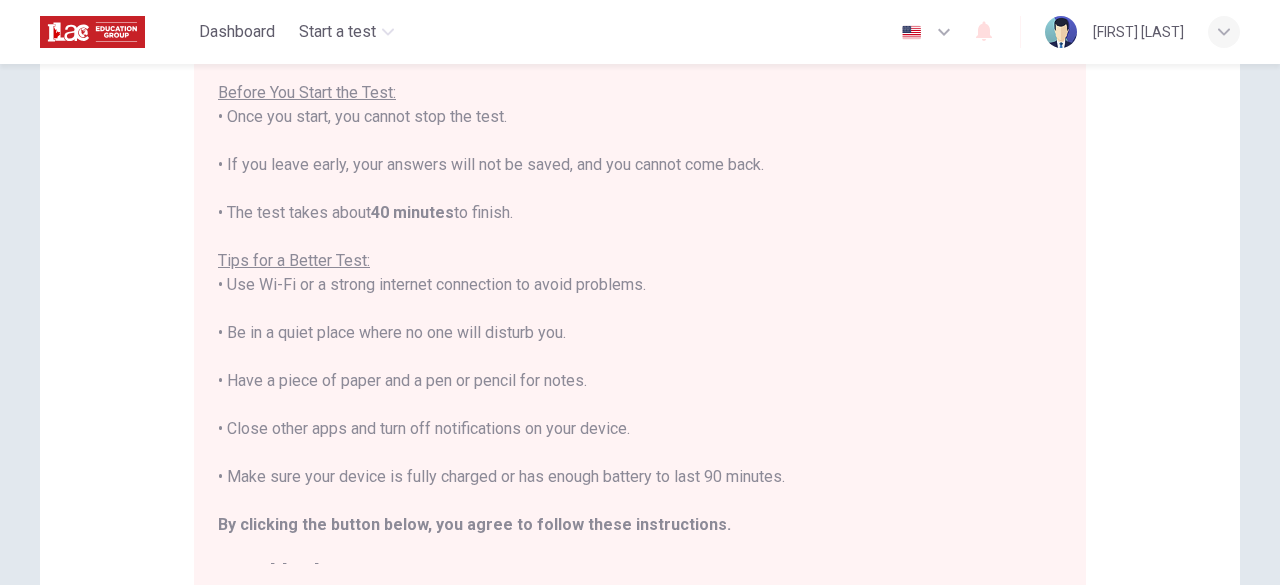 scroll, scrollTop: 0, scrollLeft: 0, axis: both 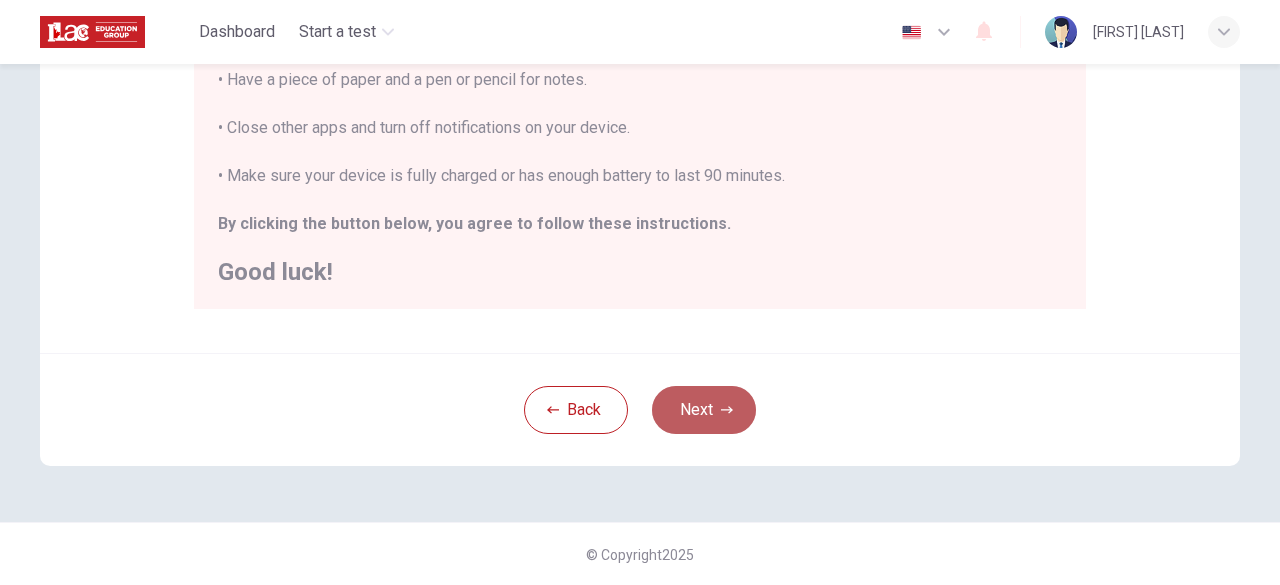 click on "Next" at bounding box center [704, 410] 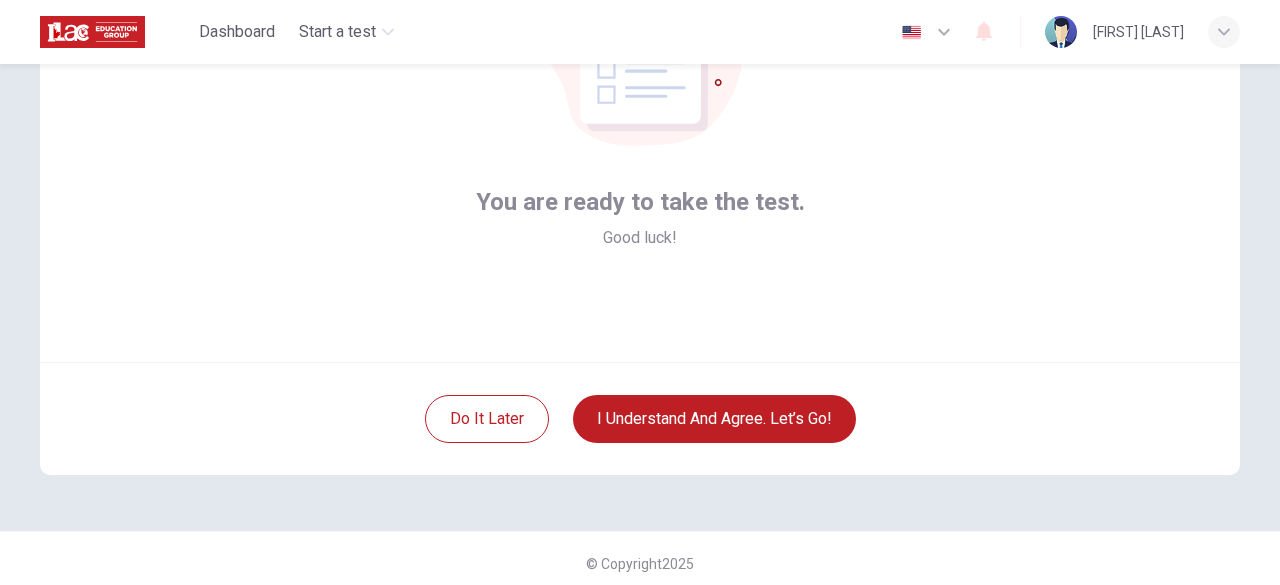 scroll, scrollTop: 239, scrollLeft: 0, axis: vertical 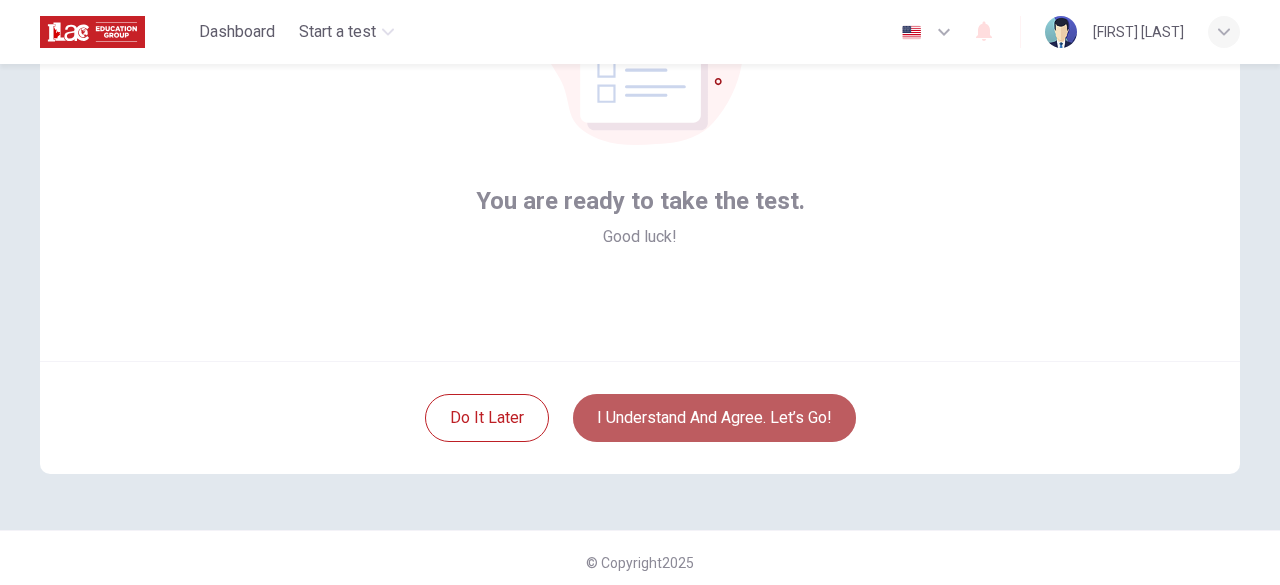 click on "I understand and agree. Let’s go!" at bounding box center (714, 418) 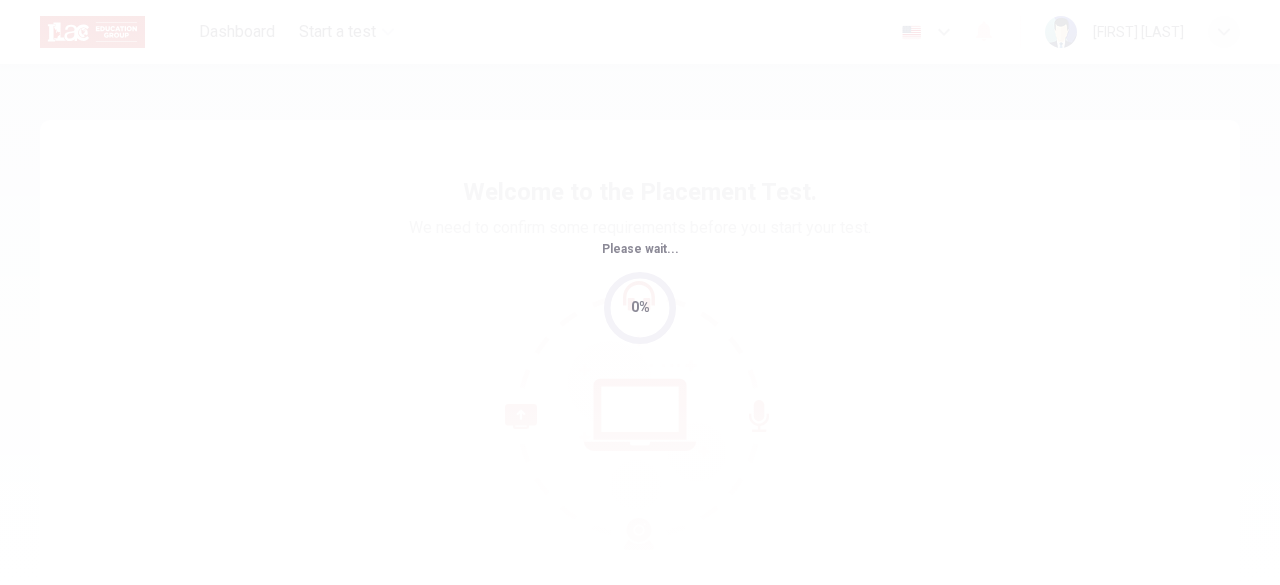 scroll, scrollTop: 0, scrollLeft: 0, axis: both 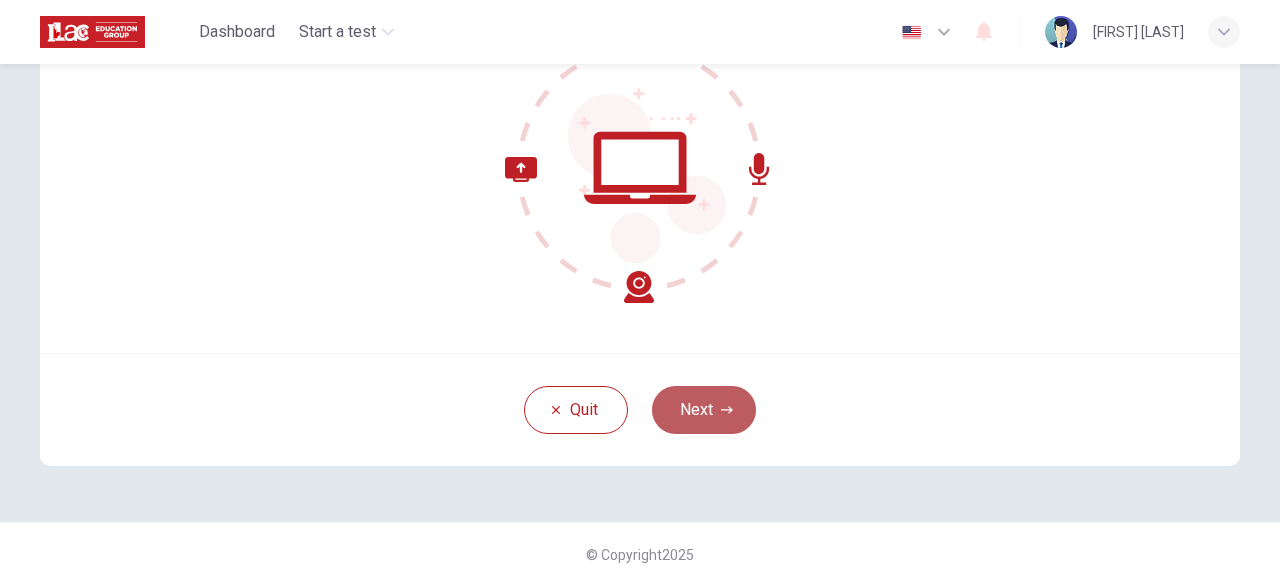 click on "Next" at bounding box center [704, 410] 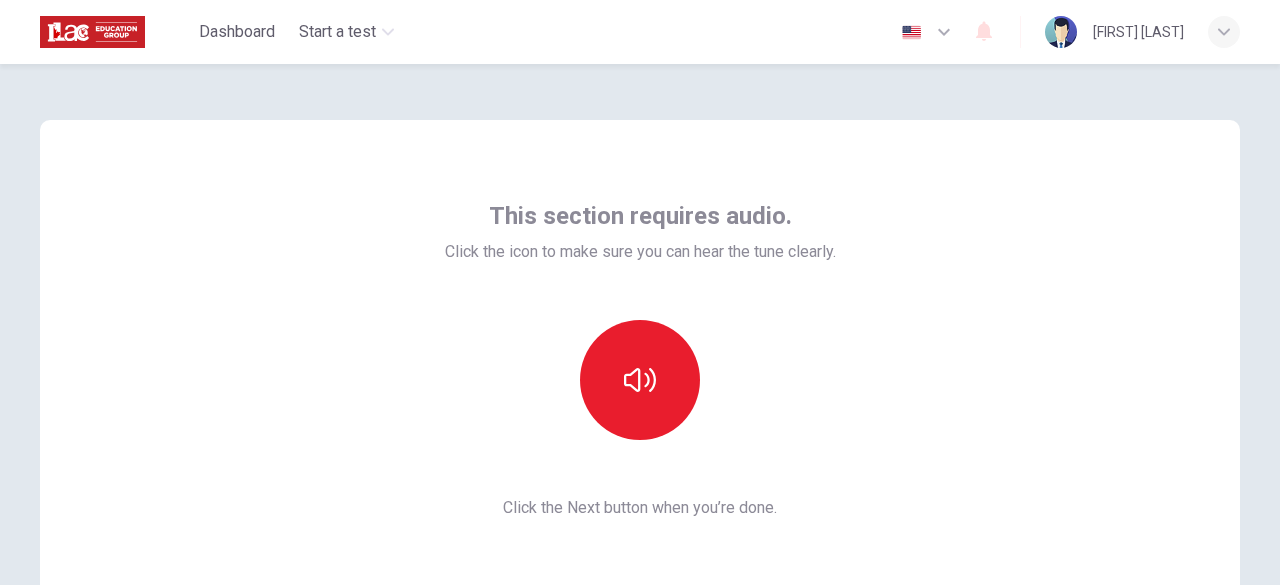 scroll, scrollTop: 47, scrollLeft: 0, axis: vertical 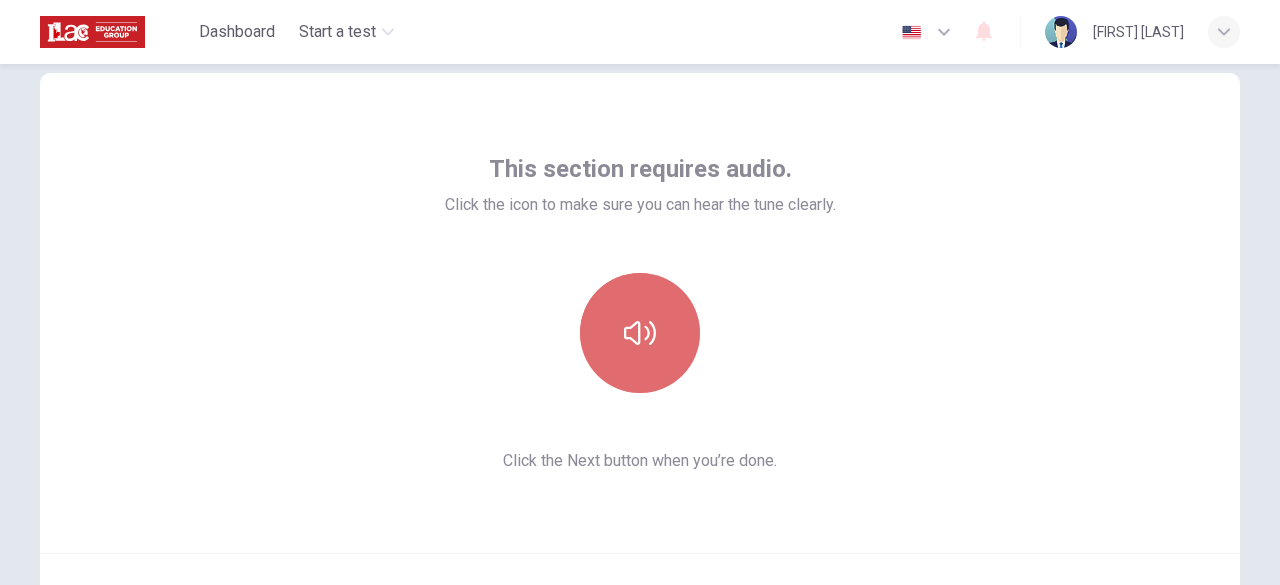 click at bounding box center [640, 333] 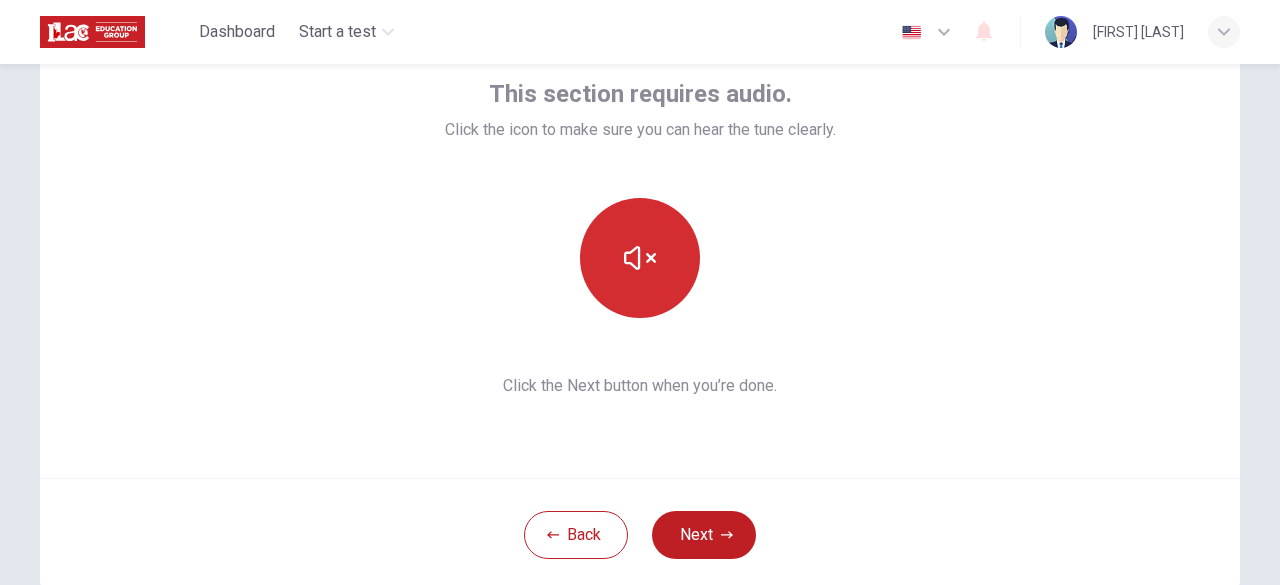scroll, scrollTop: 122, scrollLeft: 0, axis: vertical 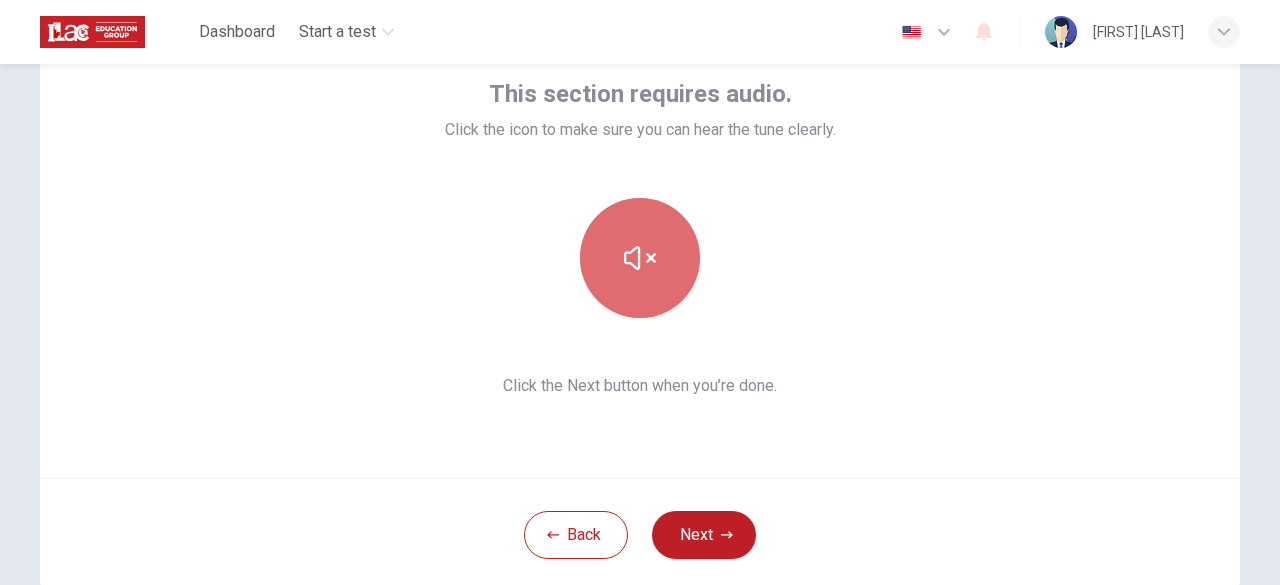 click at bounding box center (640, 258) 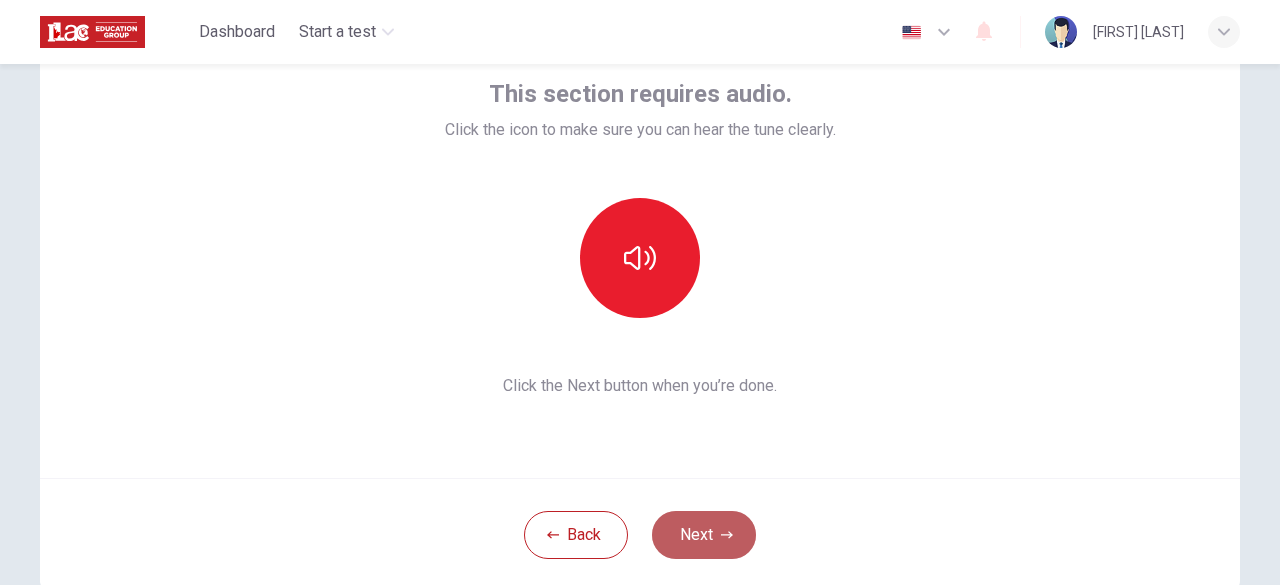 click on "Next" at bounding box center [704, 535] 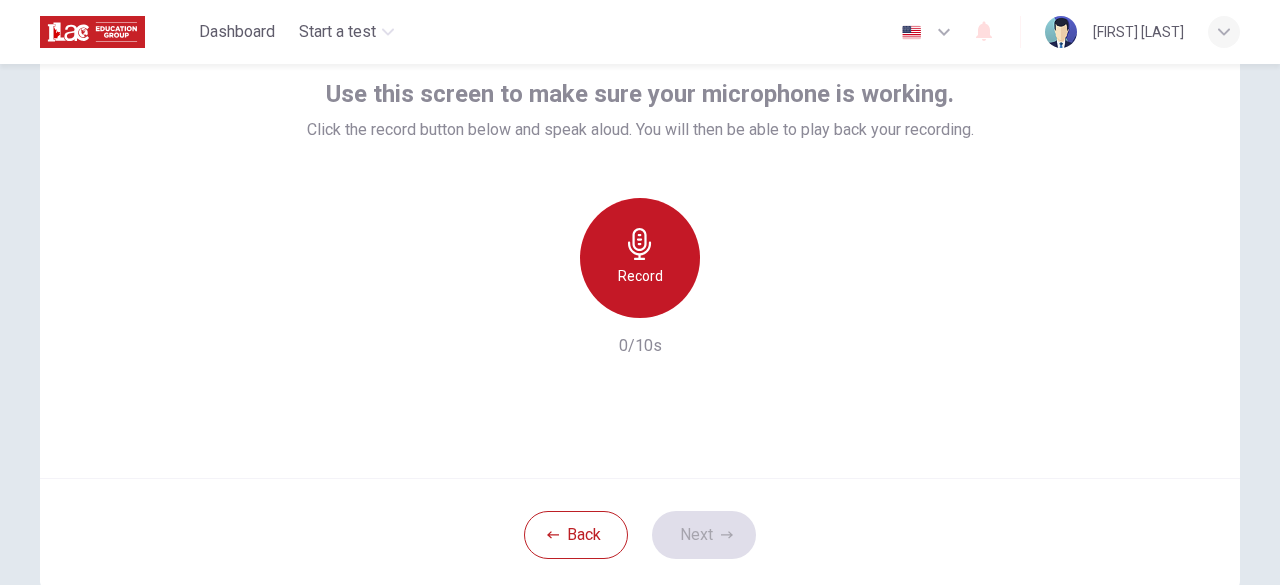 click 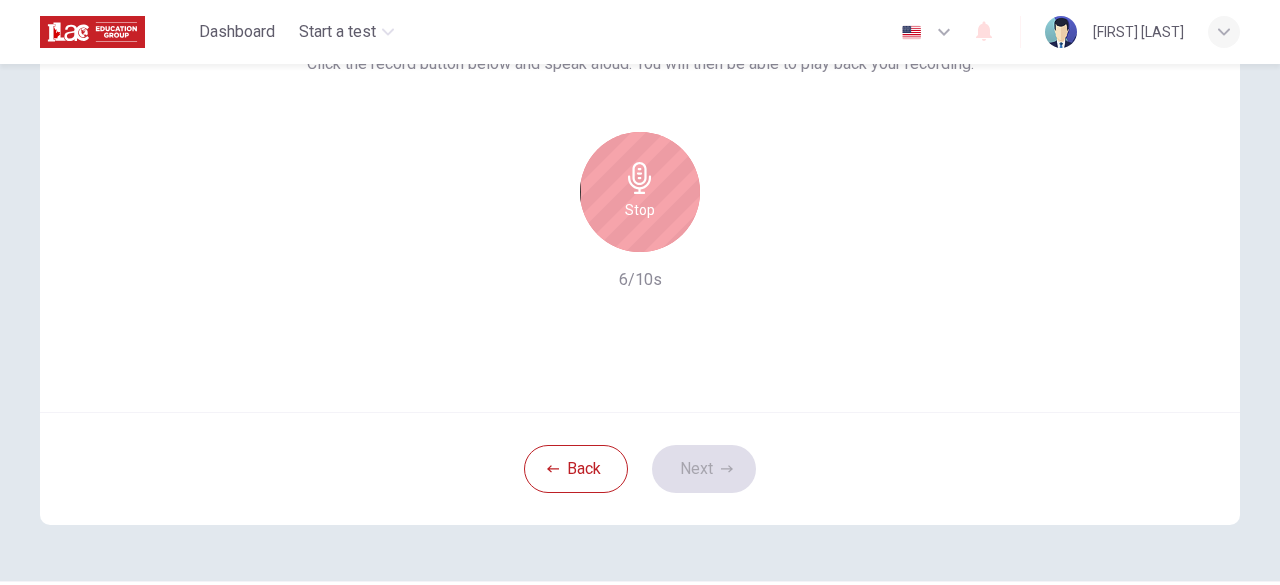 scroll, scrollTop: 190, scrollLeft: 0, axis: vertical 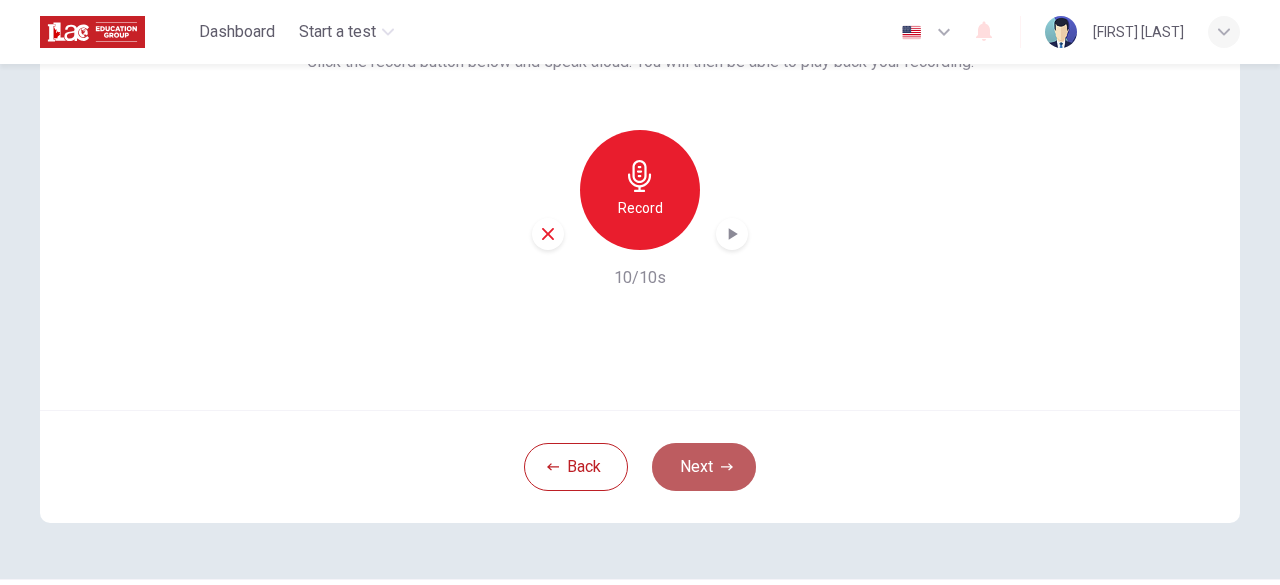 click on "Next" at bounding box center [704, 467] 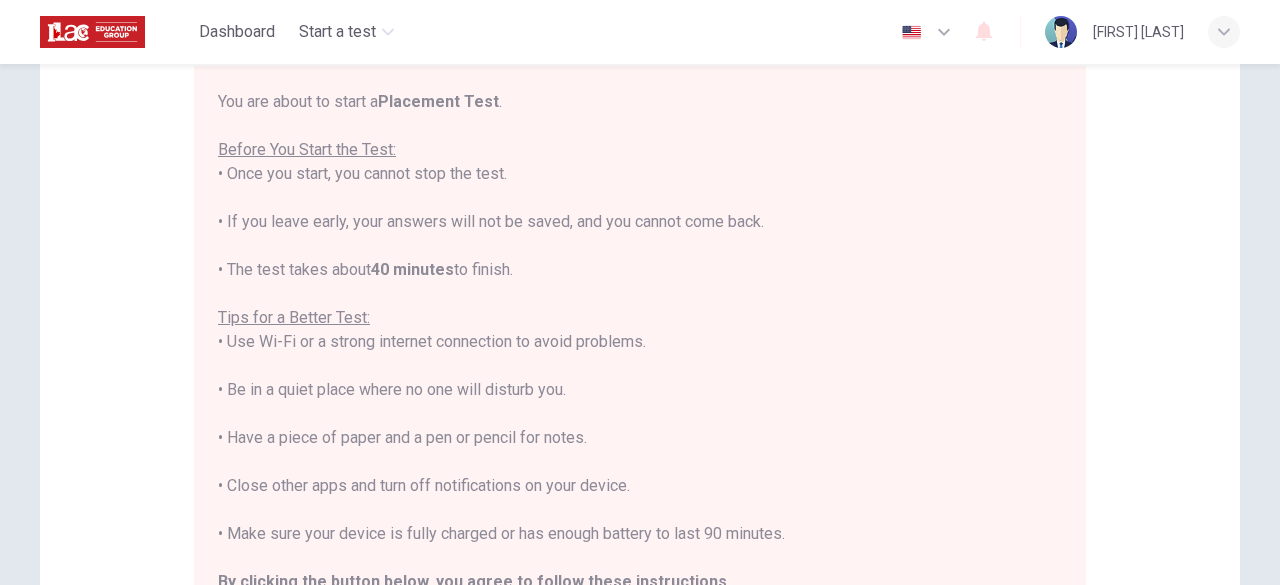 scroll, scrollTop: 22, scrollLeft: 0, axis: vertical 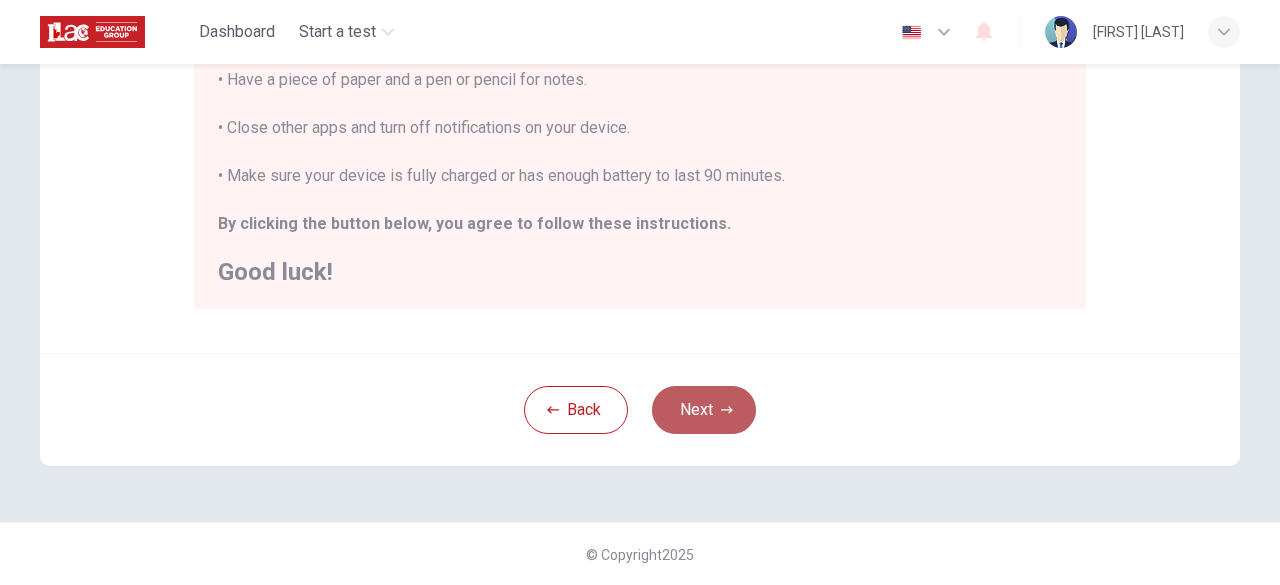 click on "Next" at bounding box center [704, 410] 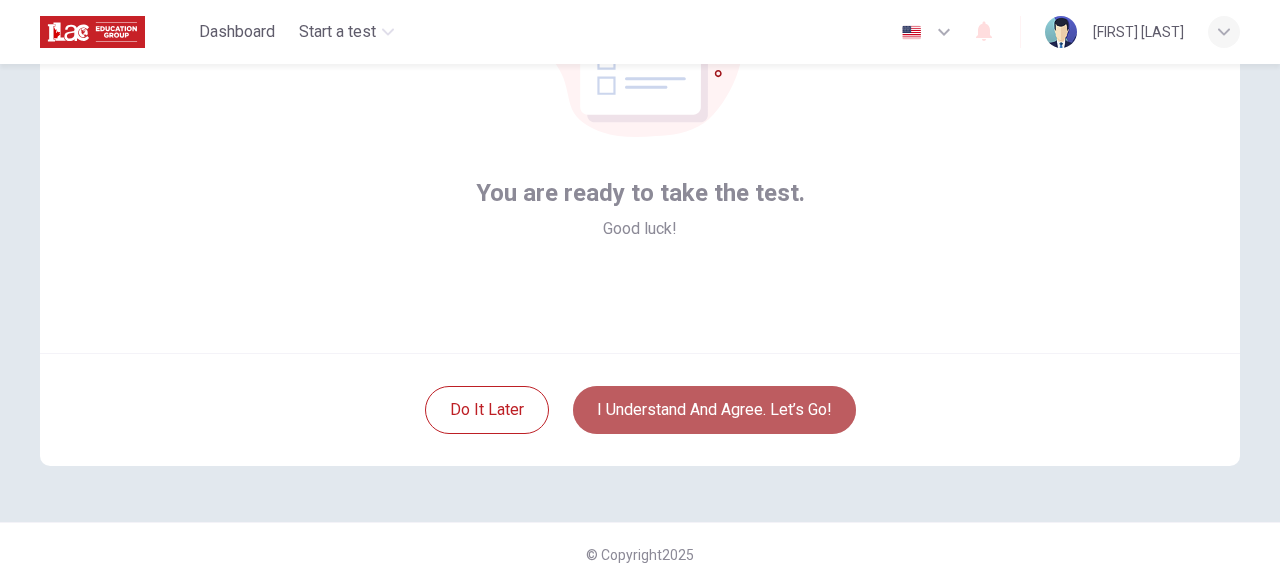 click on "I understand and agree. Let’s go!" at bounding box center [714, 410] 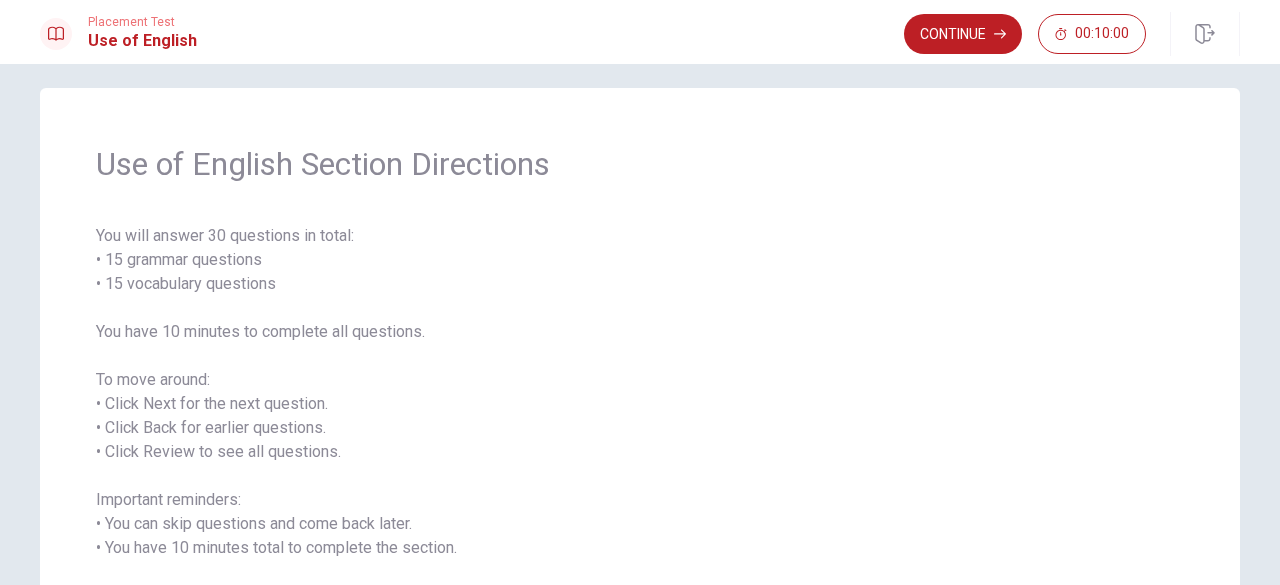 scroll, scrollTop: 0, scrollLeft: 0, axis: both 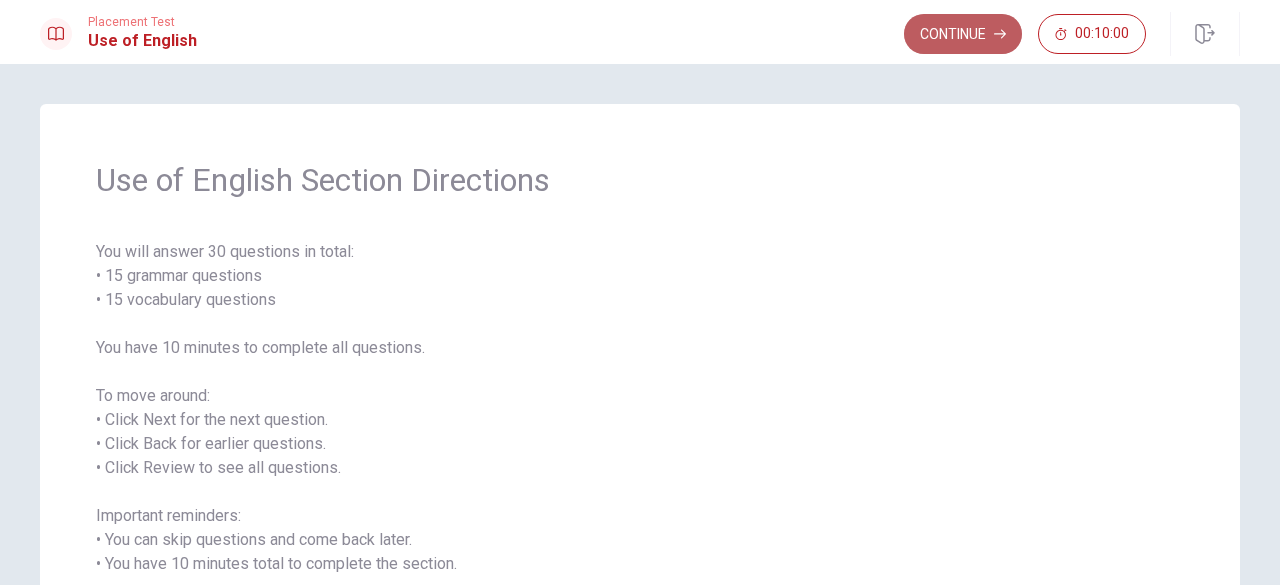click on "Continue" at bounding box center [963, 34] 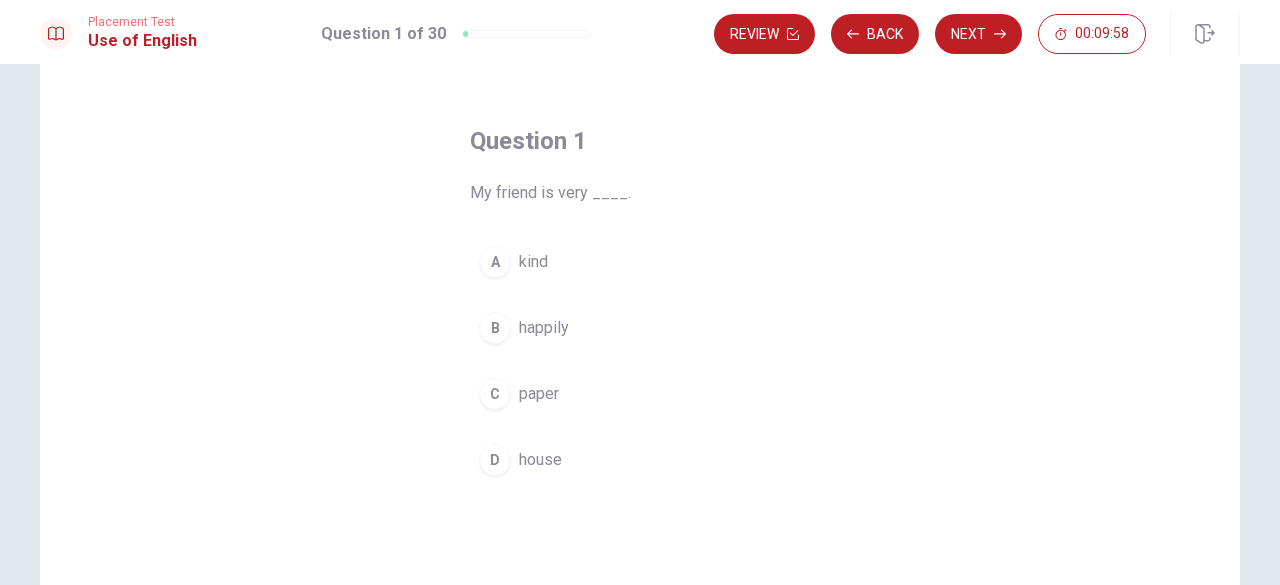 scroll, scrollTop: 62, scrollLeft: 0, axis: vertical 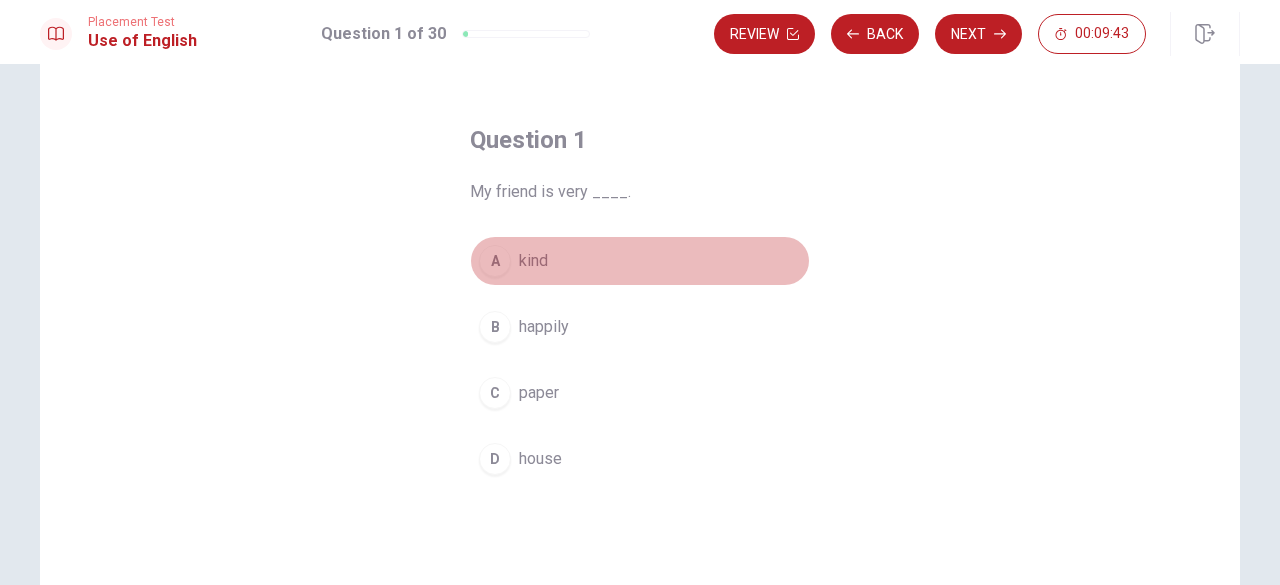 click on "A" at bounding box center (495, 261) 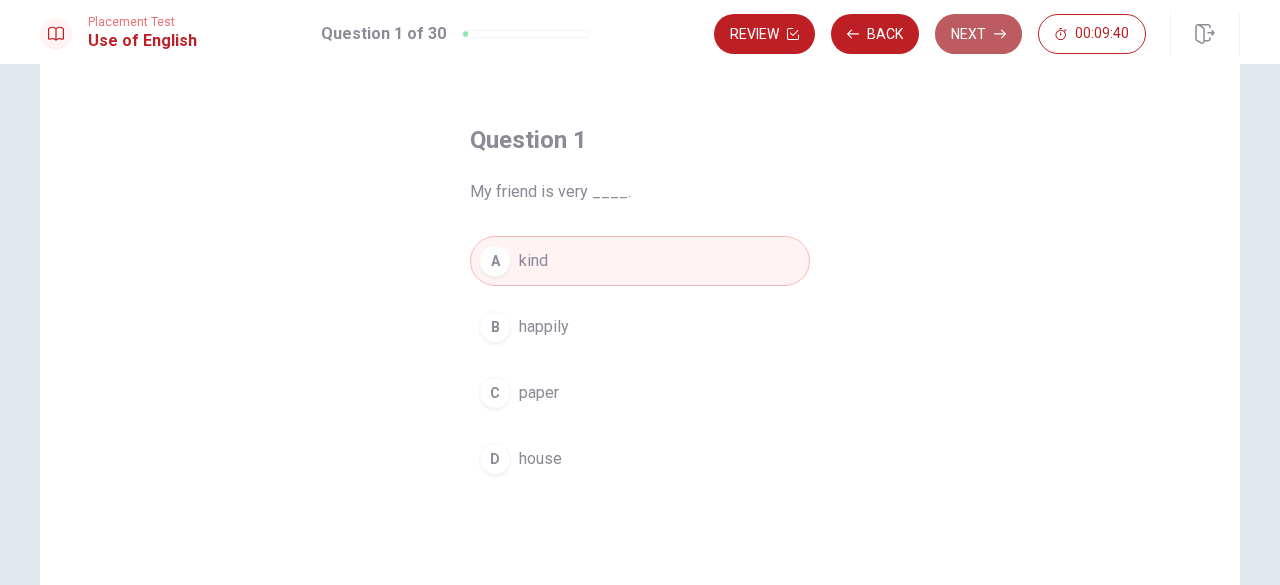 click on "Next" at bounding box center (978, 34) 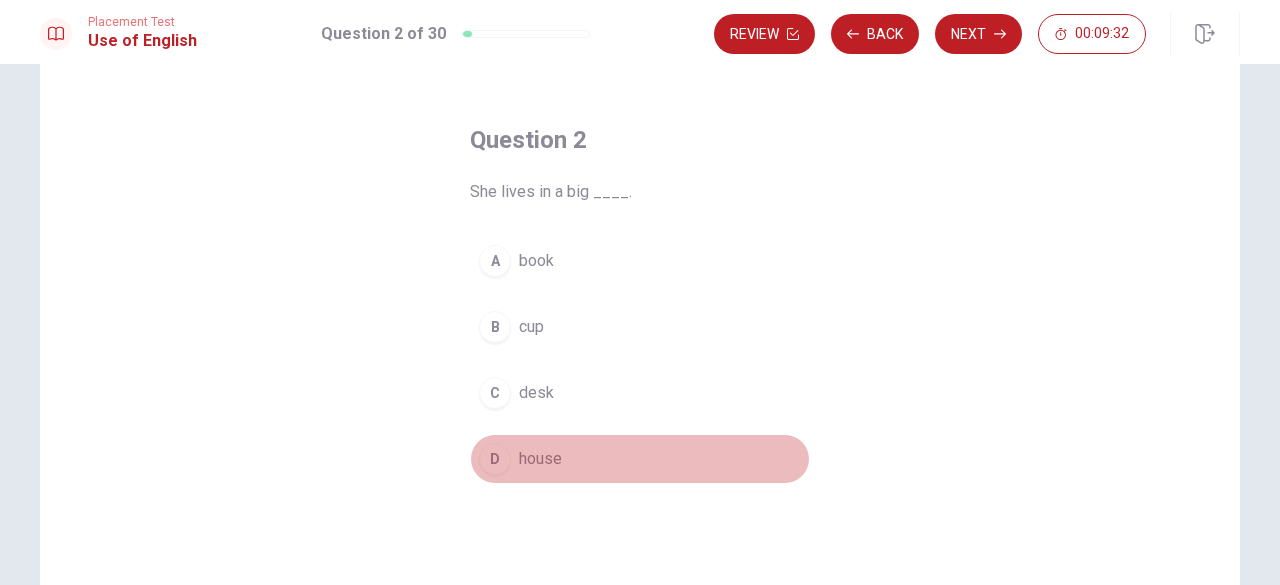 click on "D" at bounding box center [495, 459] 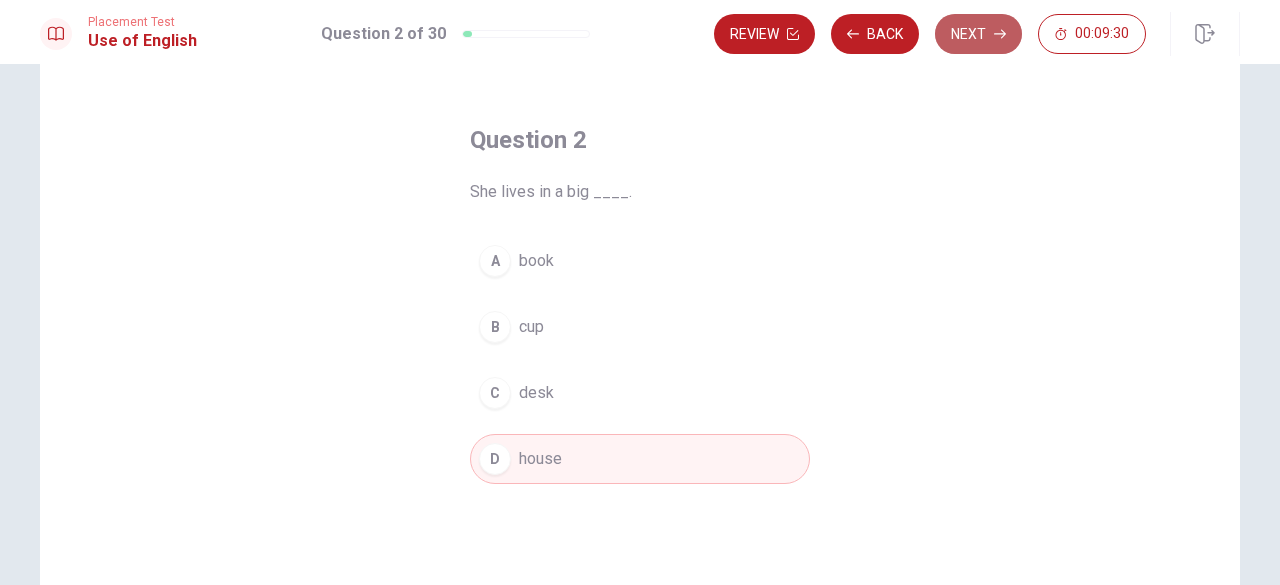 click on "Next" at bounding box center (978, 34) 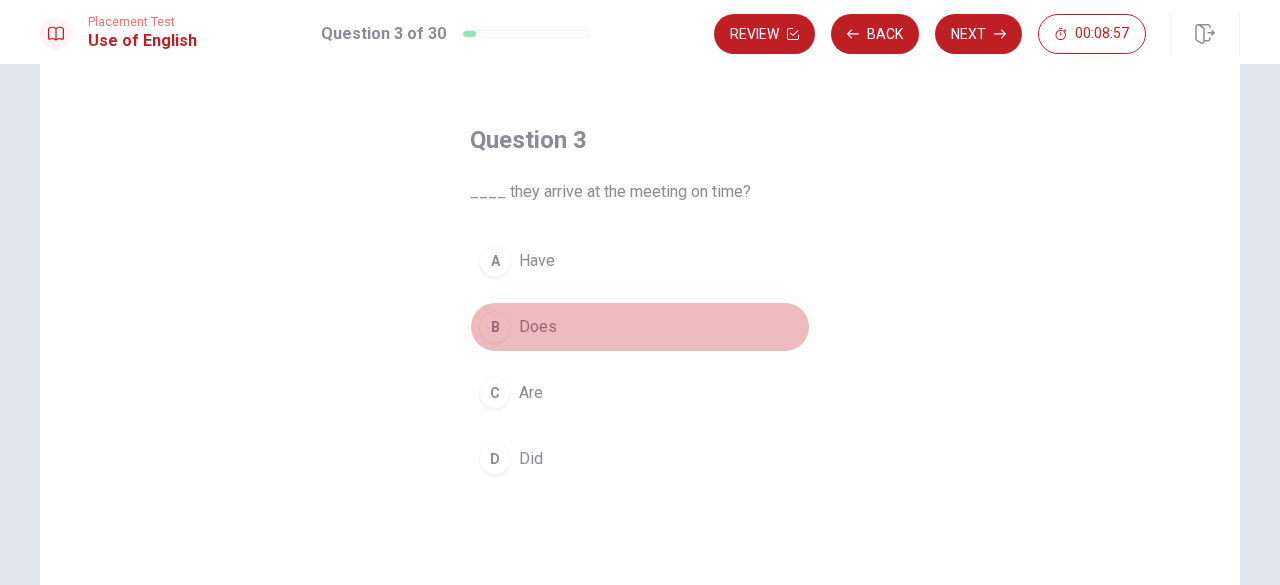click on "B" at bounding box center [495, 327] 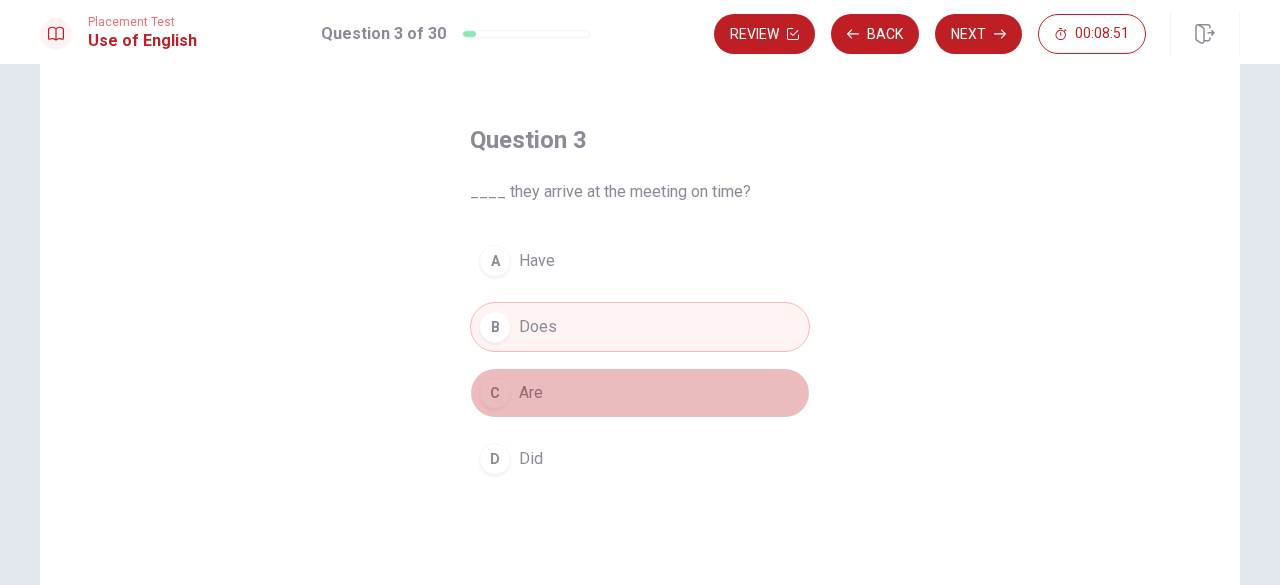 click on "C" at bounding box center (495, 393) 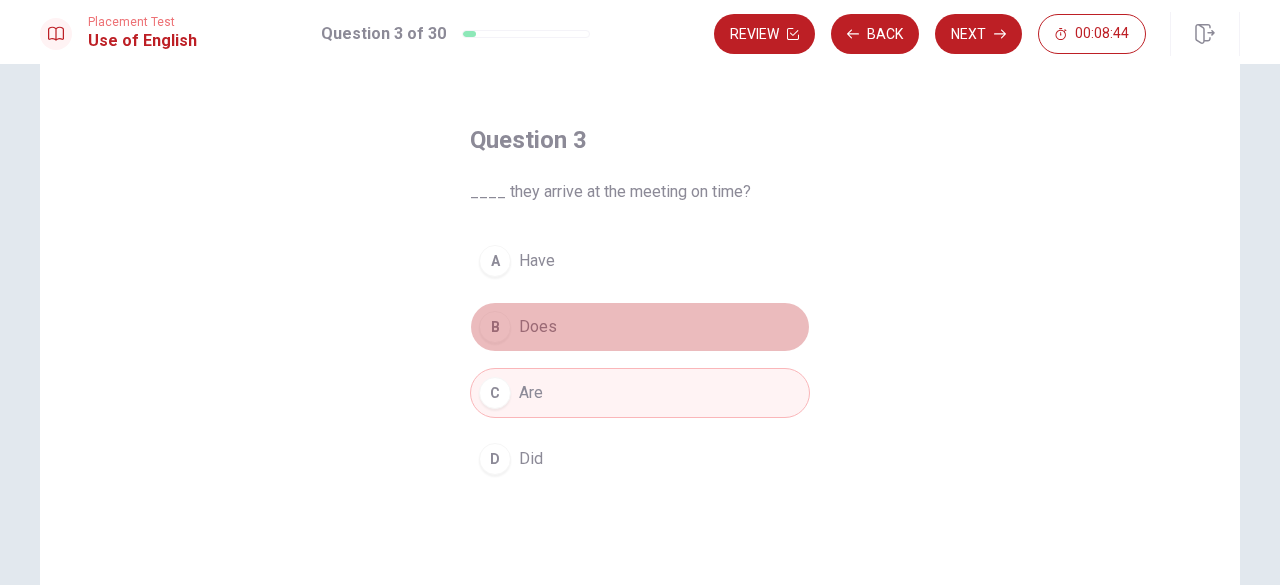 click on "B" at bounding box center [495, 327] 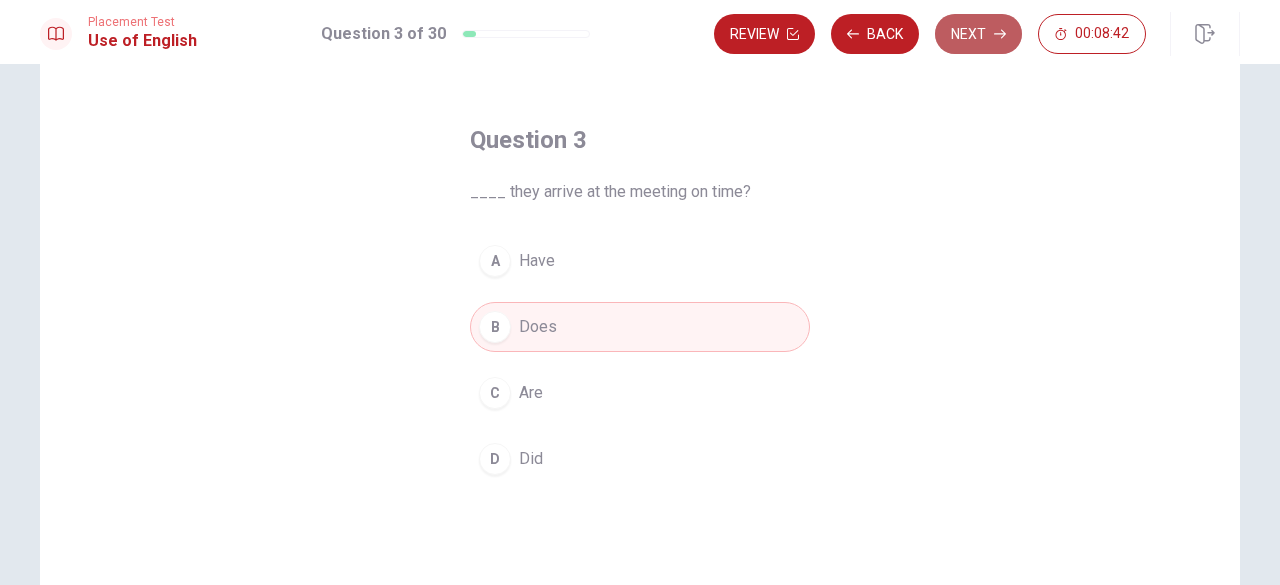 click on "Next" at bounding box center [978, 34] 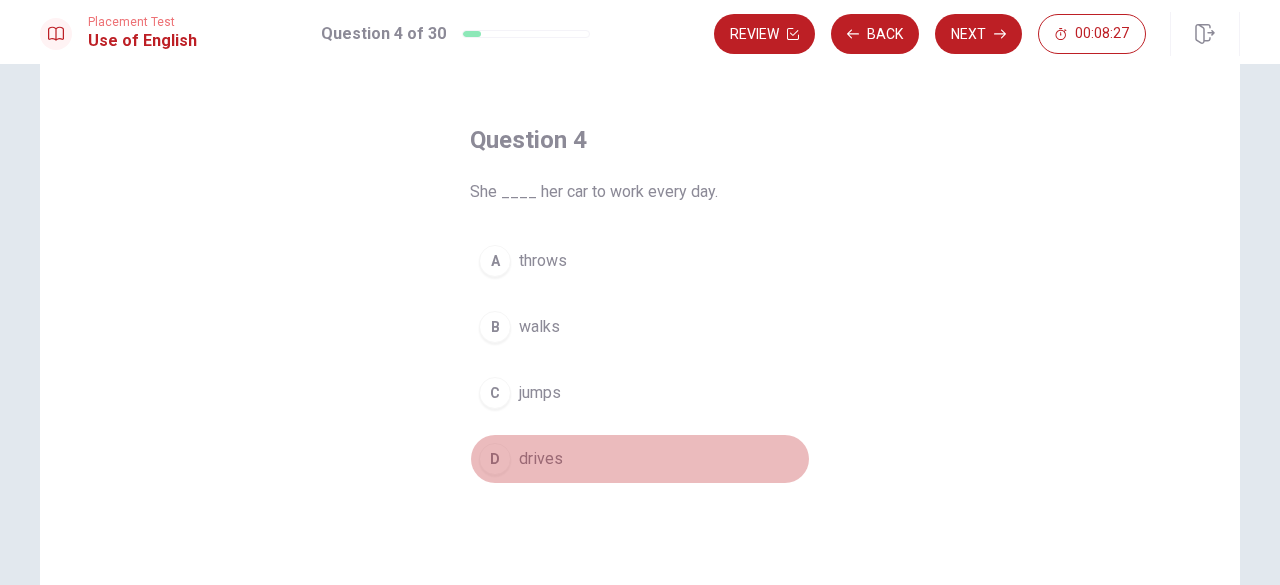 click on "D drives" at bounding box center [640, 459] 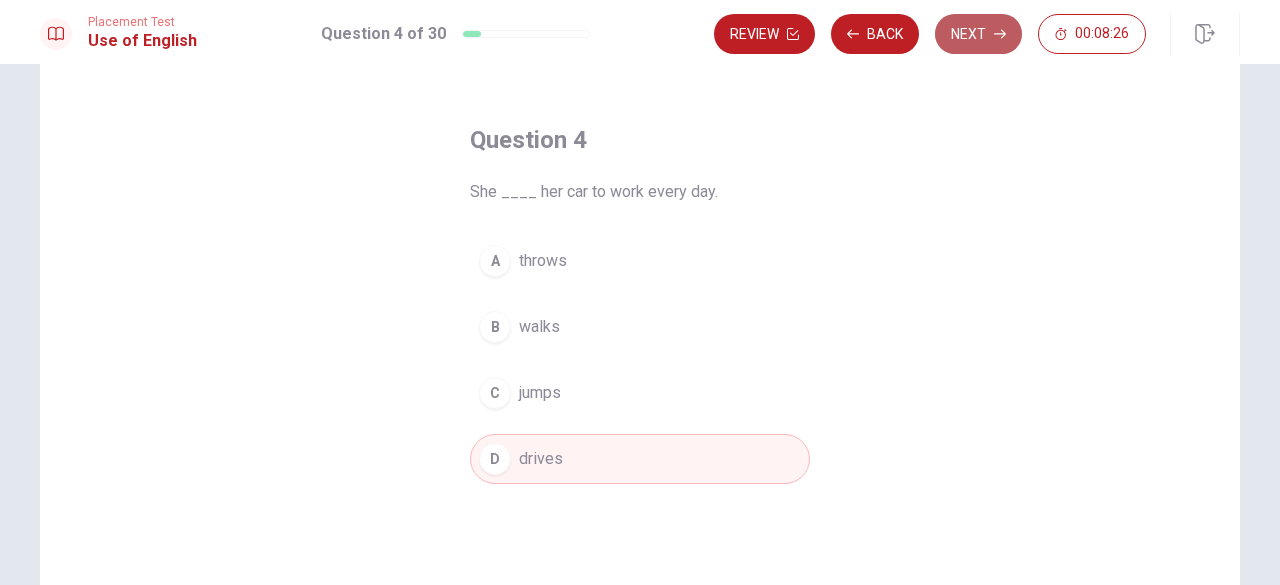 click on "Next" at bounding box center (978, 34) 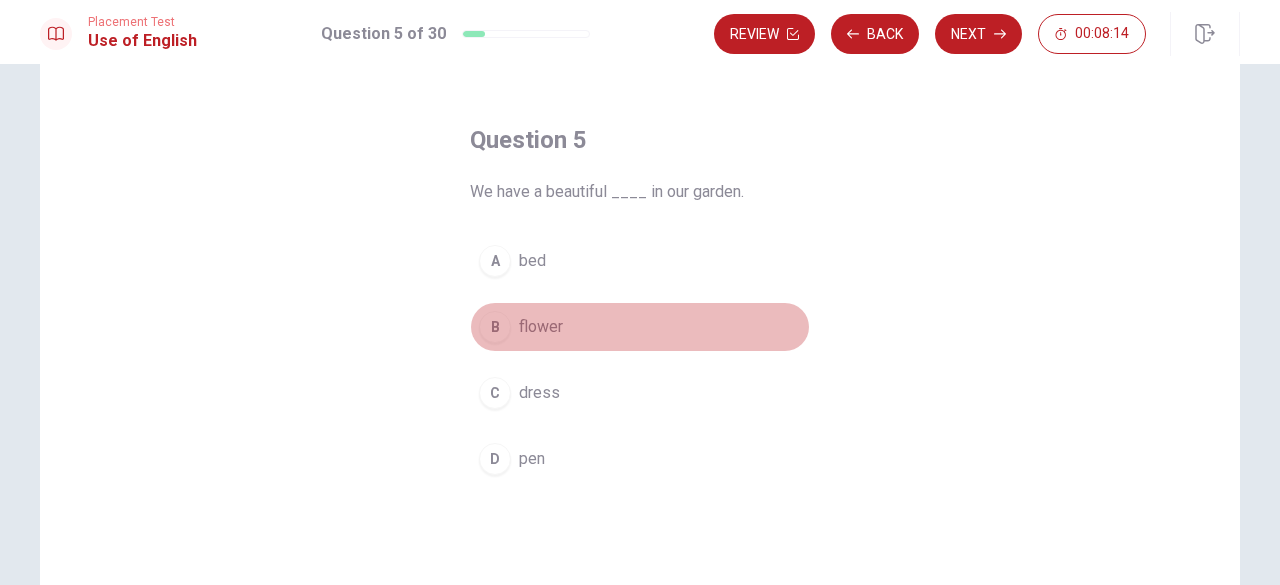 click on "B" at bounding box center (495, 327) 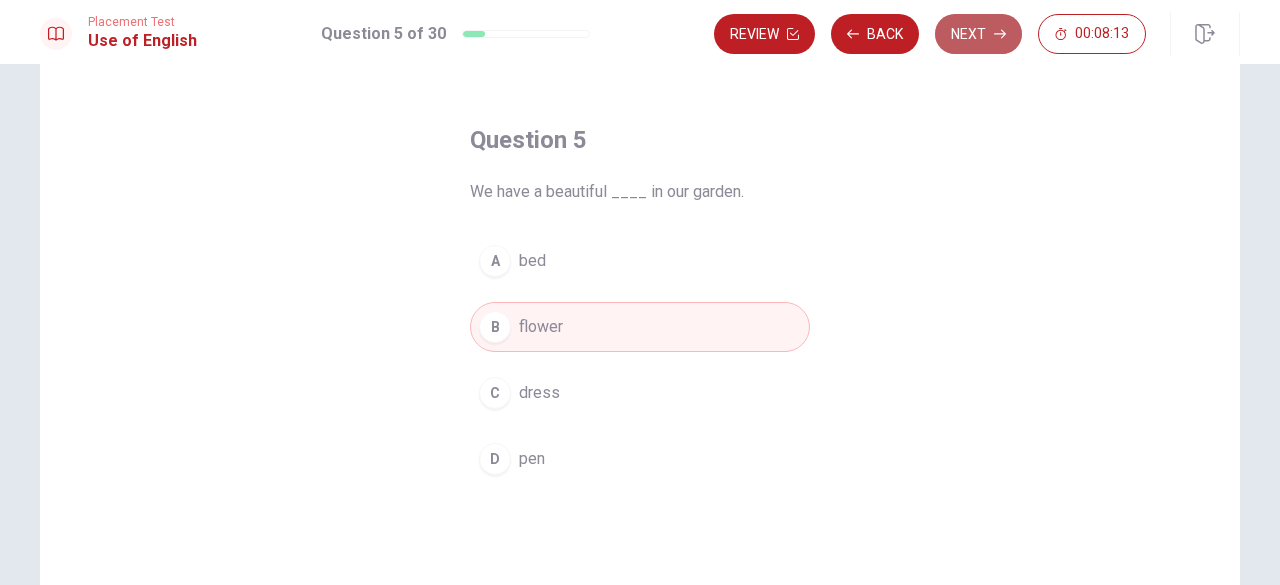 click on "Next" at bounding box center [978, 34] 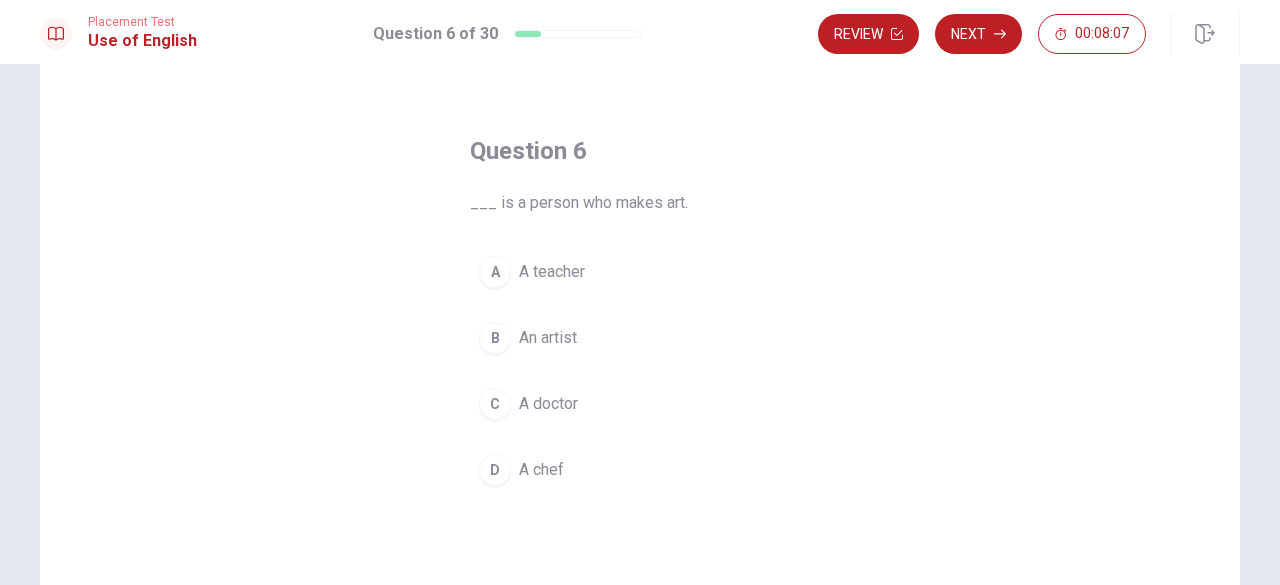 scroll, scrollTop: 53, scrollLeft: 0, axis: vertical 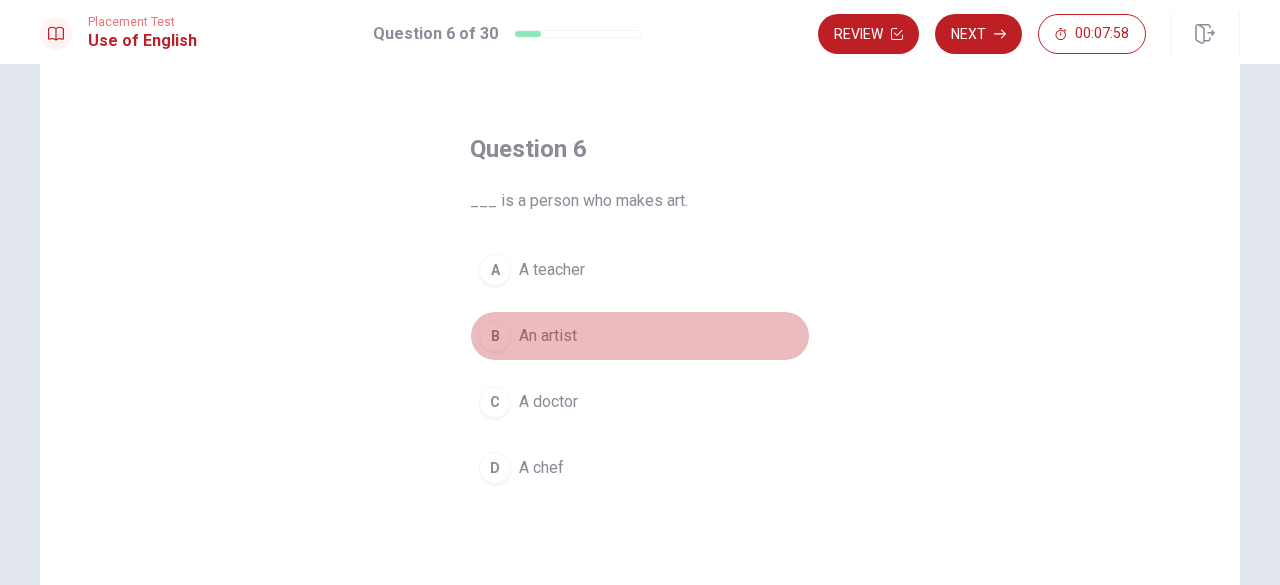 click on "B" at bounding box center [495, 336] 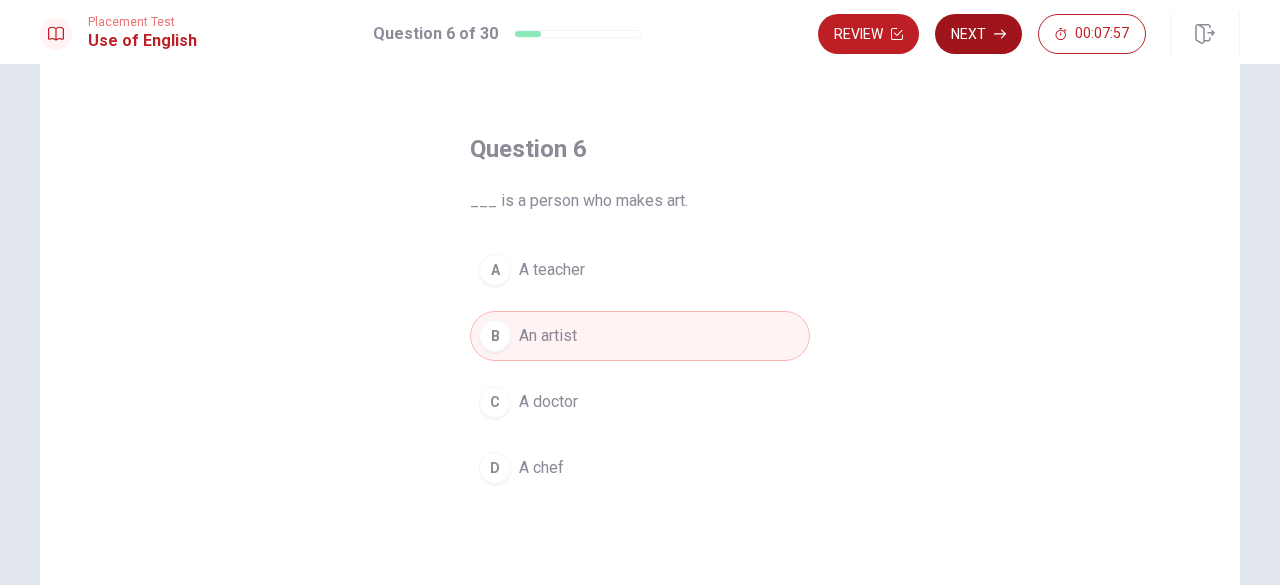 click on "Next" at bounding box center (978, 34) 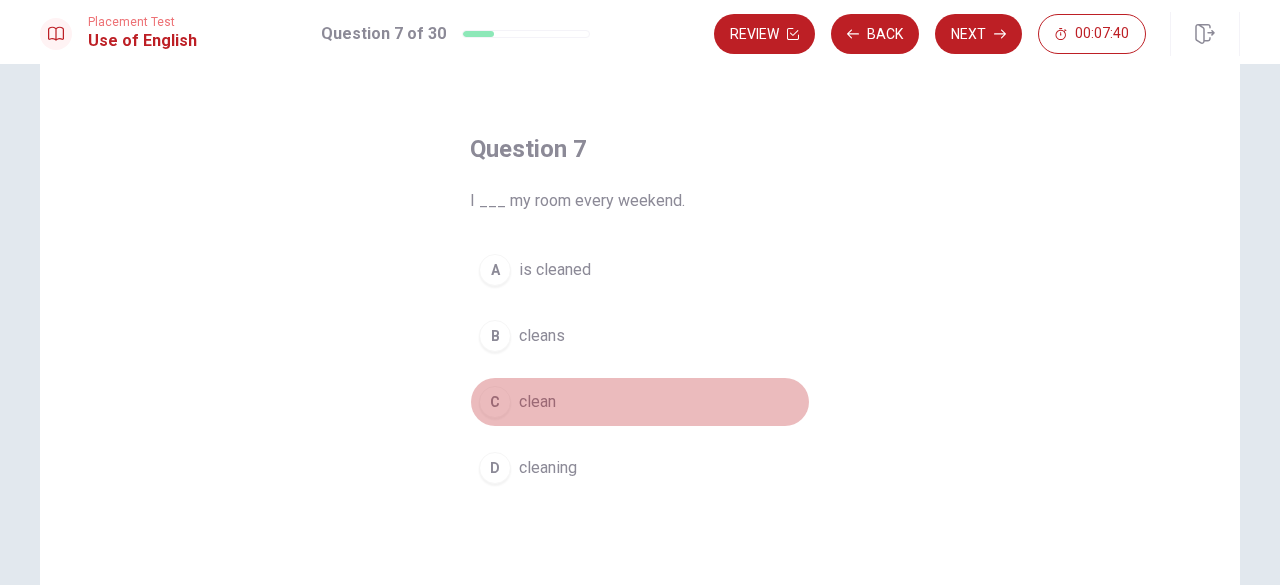 click on "C" at bounding box center (495, 402) 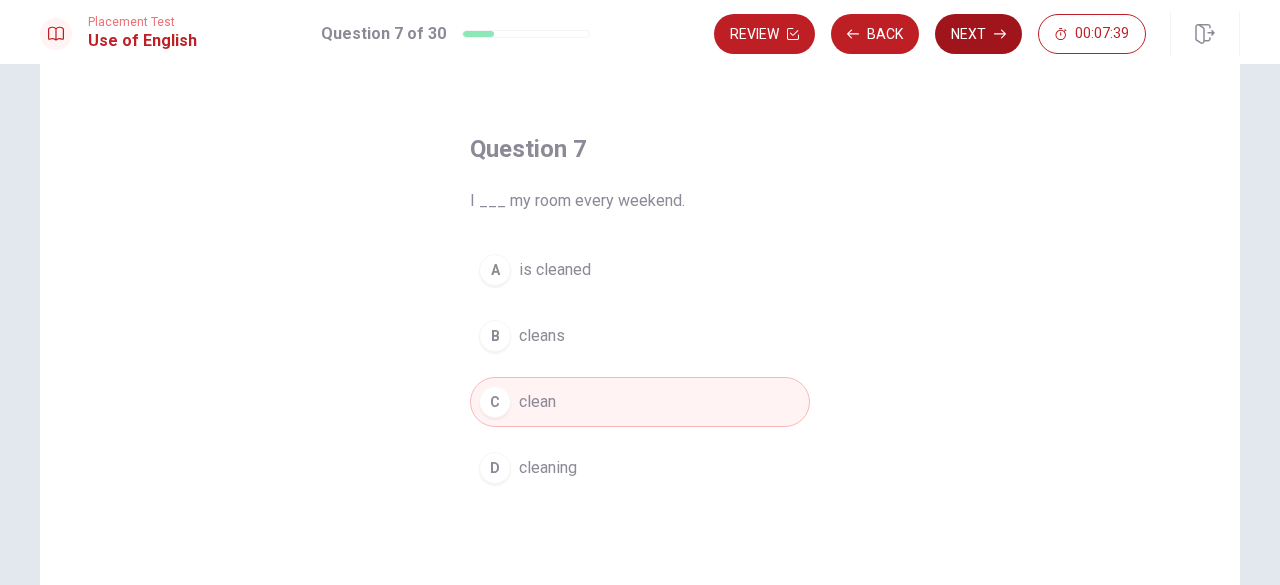 click on "Next" at bounding box center [978, 34] 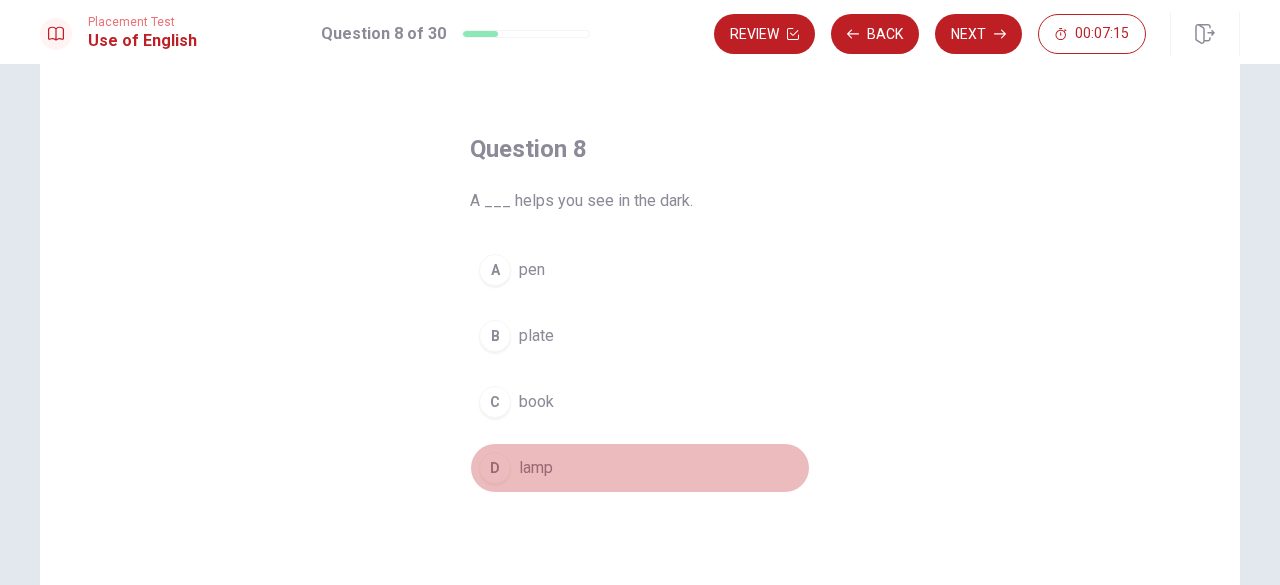 click on "D" at bounding box center (495, 468) 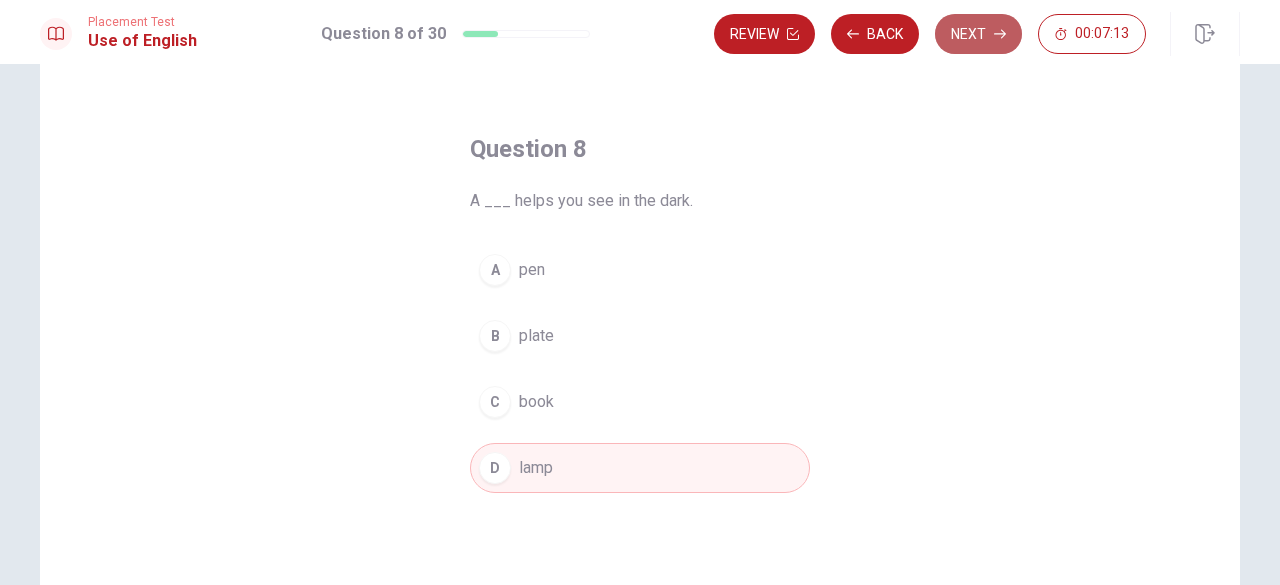 click on "Next" at bounding box center [978, 34] 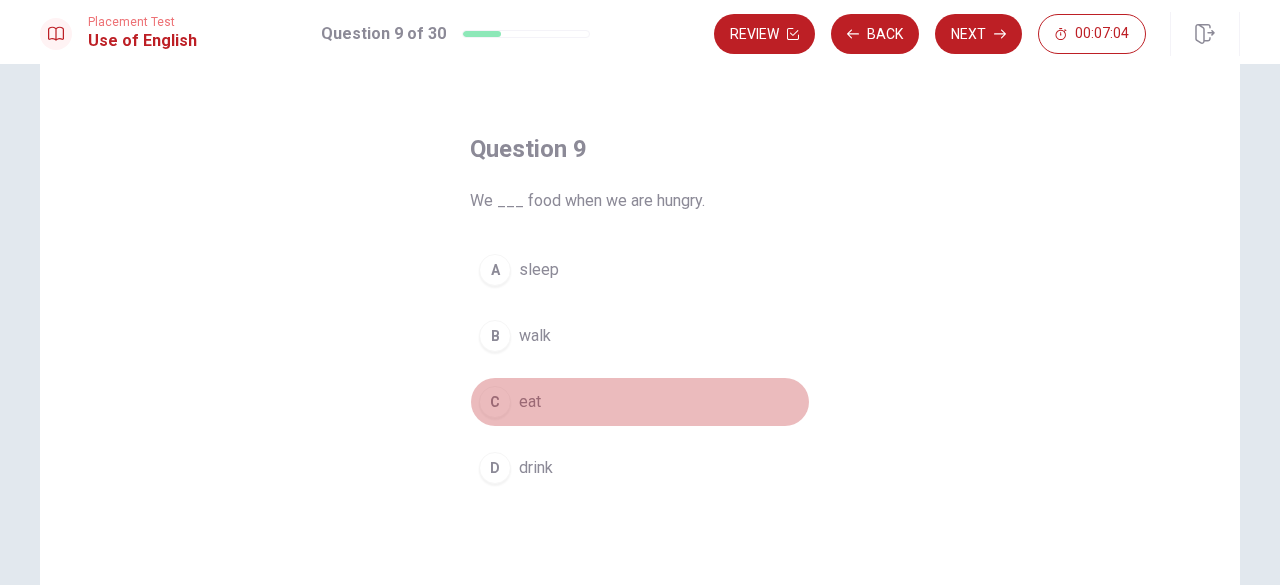 click on "C" at bounding box center [495, 402] 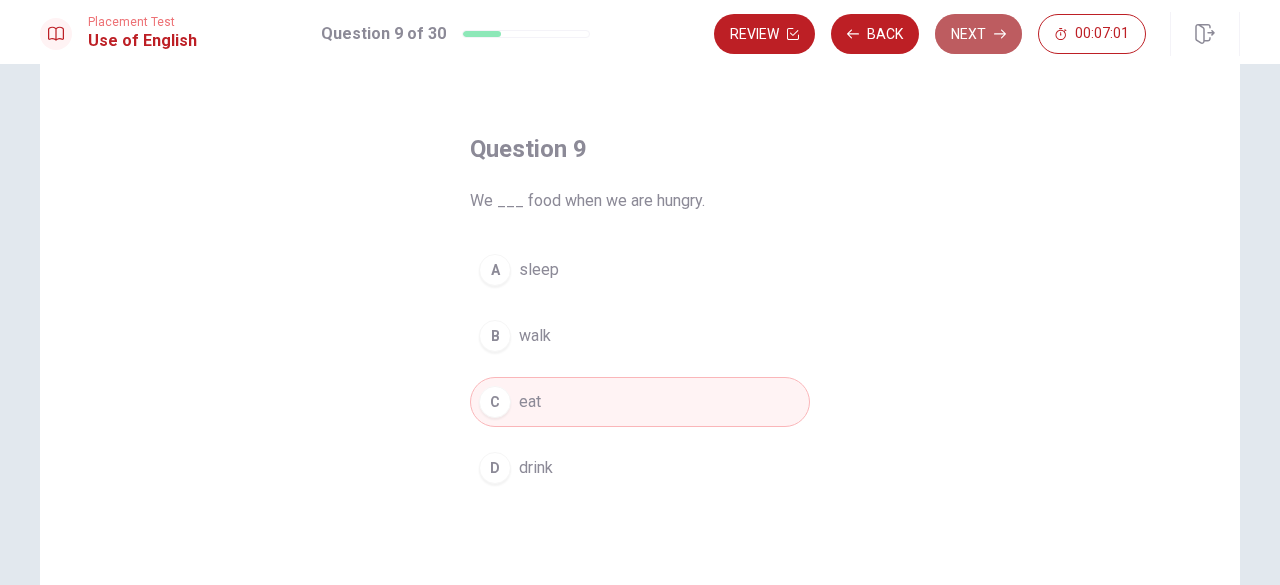 click on "Next" at bounding box center (978, 34) 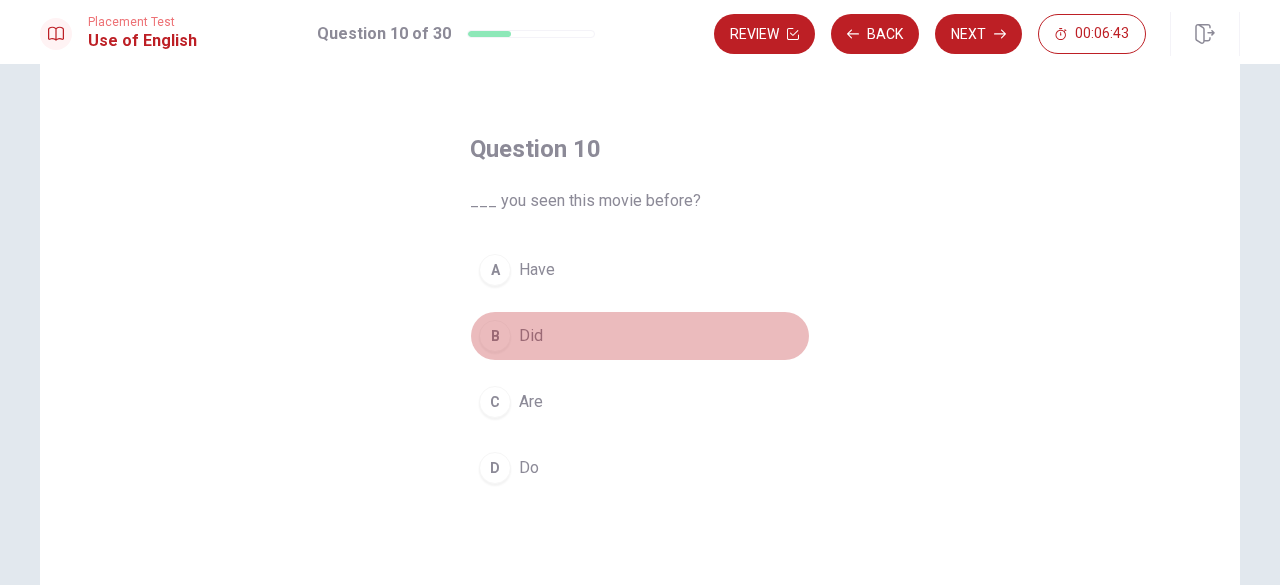 click on "B" at bounding box center (495, 336) 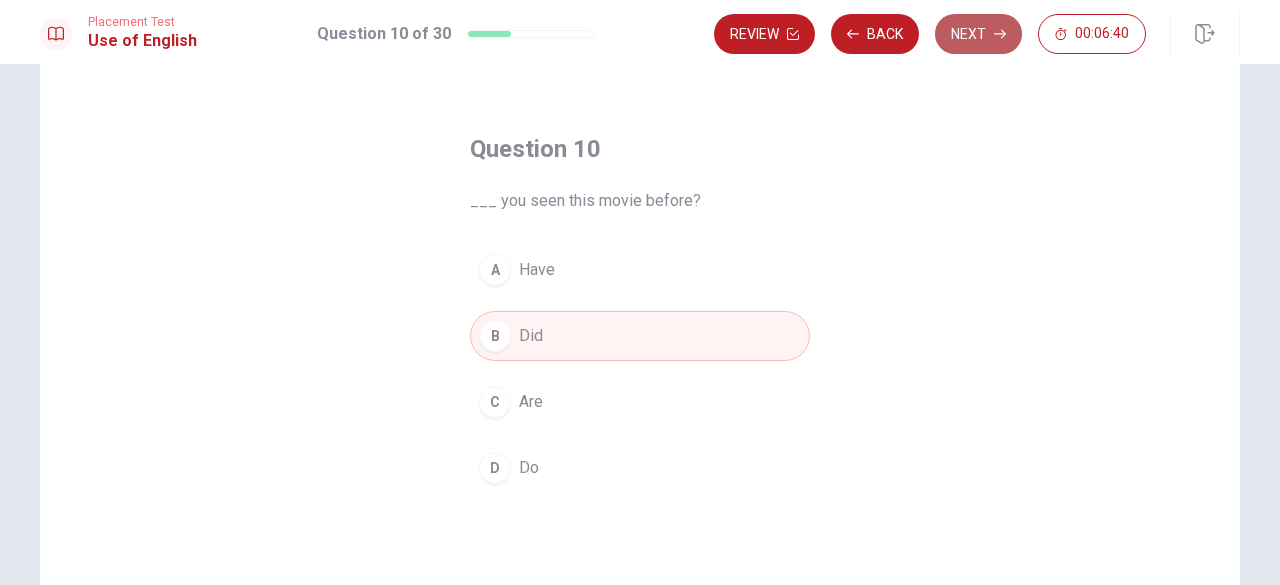 click on "Next" at bounding box center [978, 34] 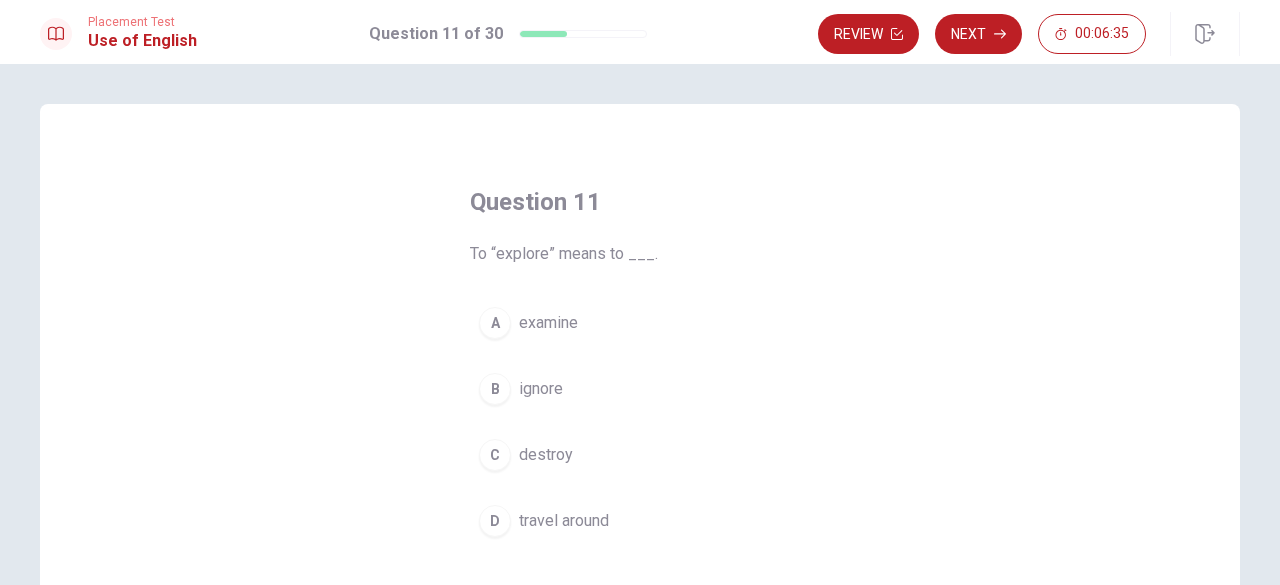 scroll, scrollTop: 46, scrollLeft: 0, axis: vertical 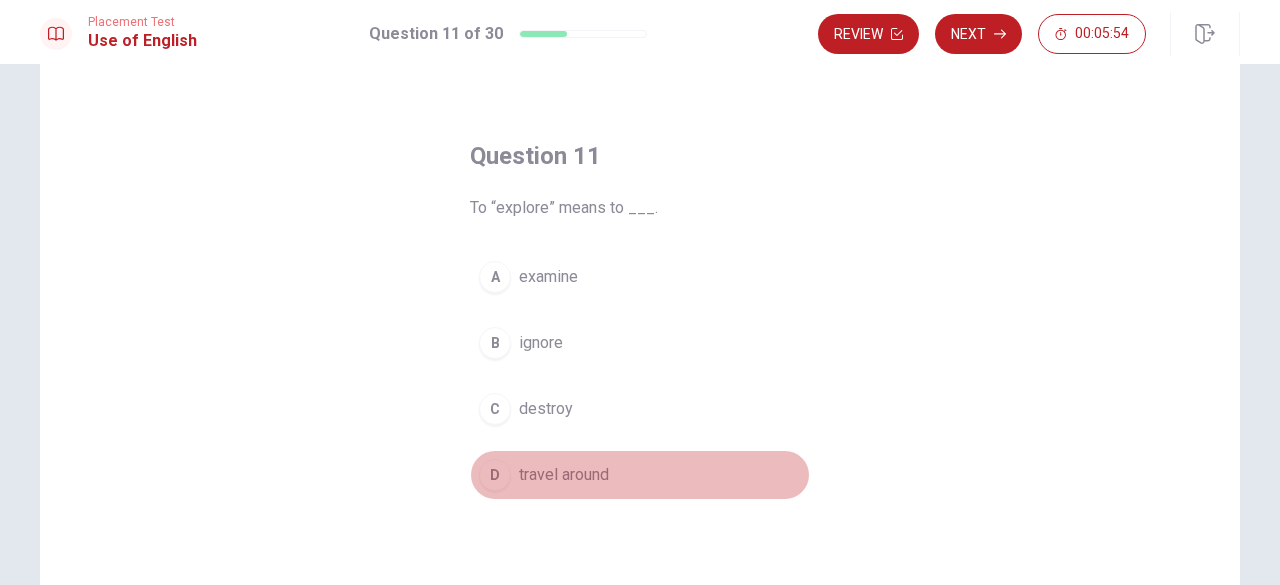 click on "D" at bounding box center (495, 475) 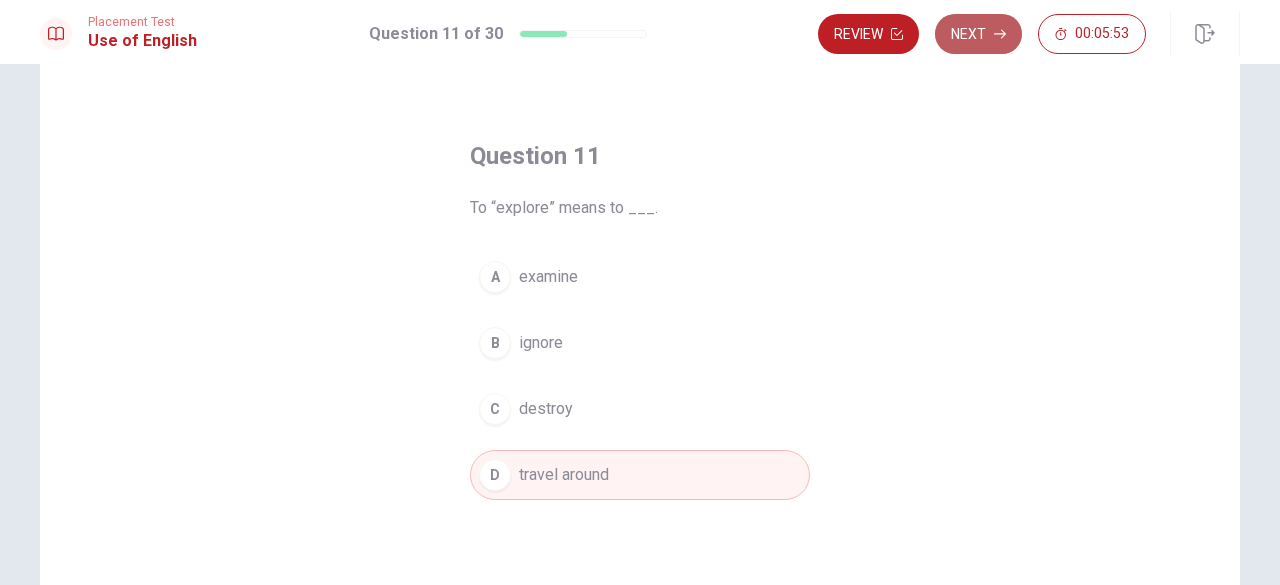 click on "Next" at bounding box center (978, 34) 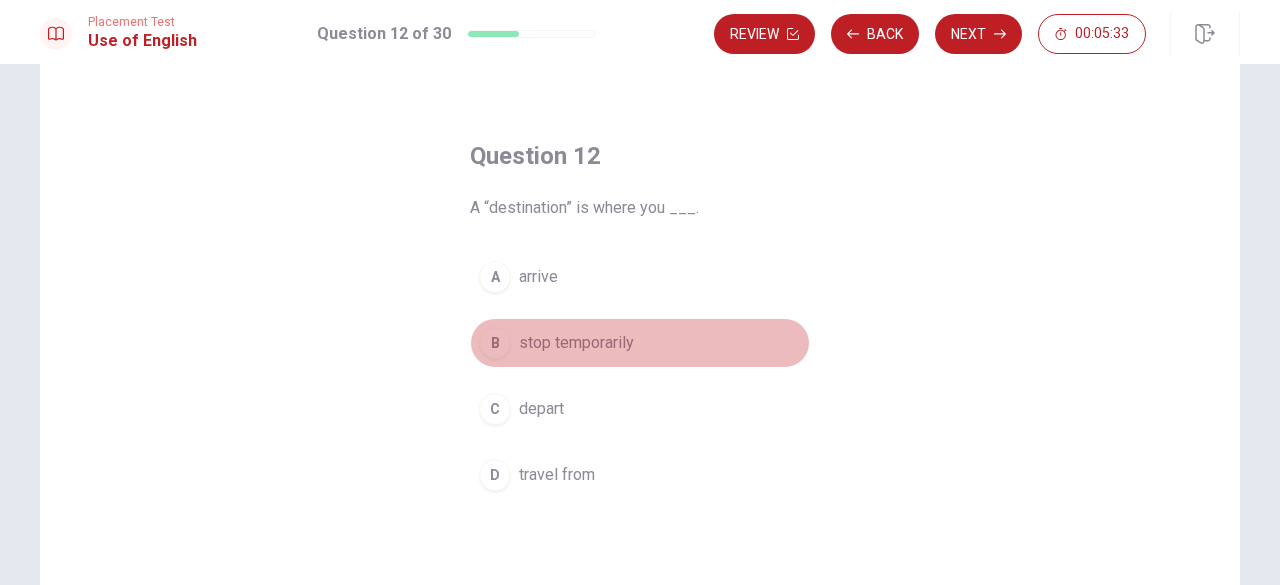 click on "B" at bounding box center (495, 343) 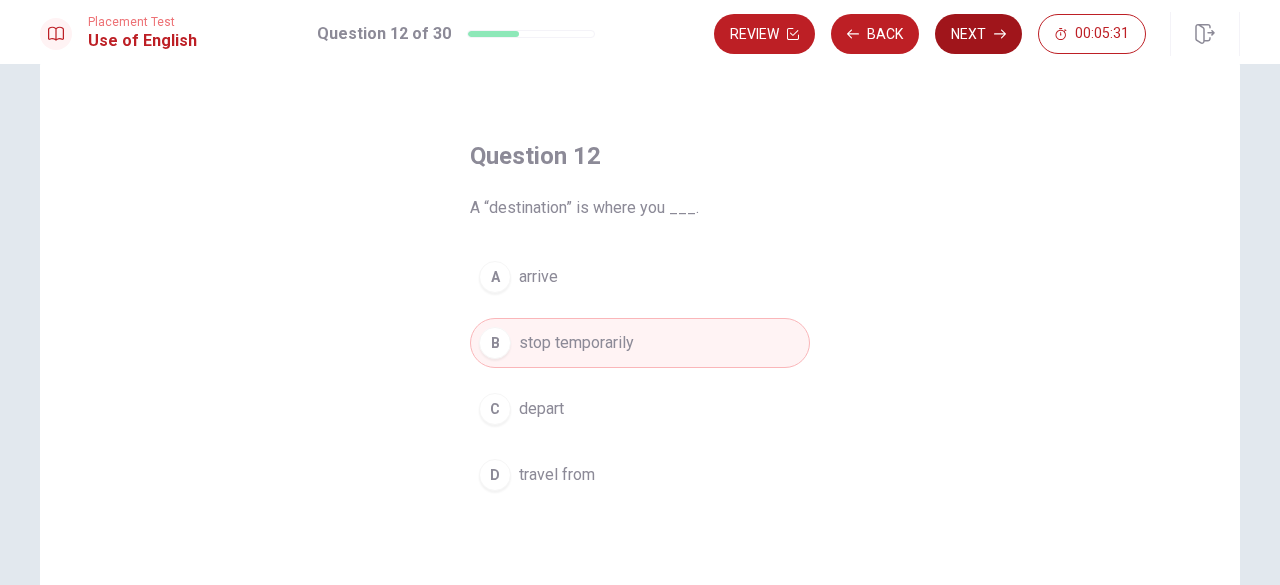 click on "Next" at bounding box center [978, 34] 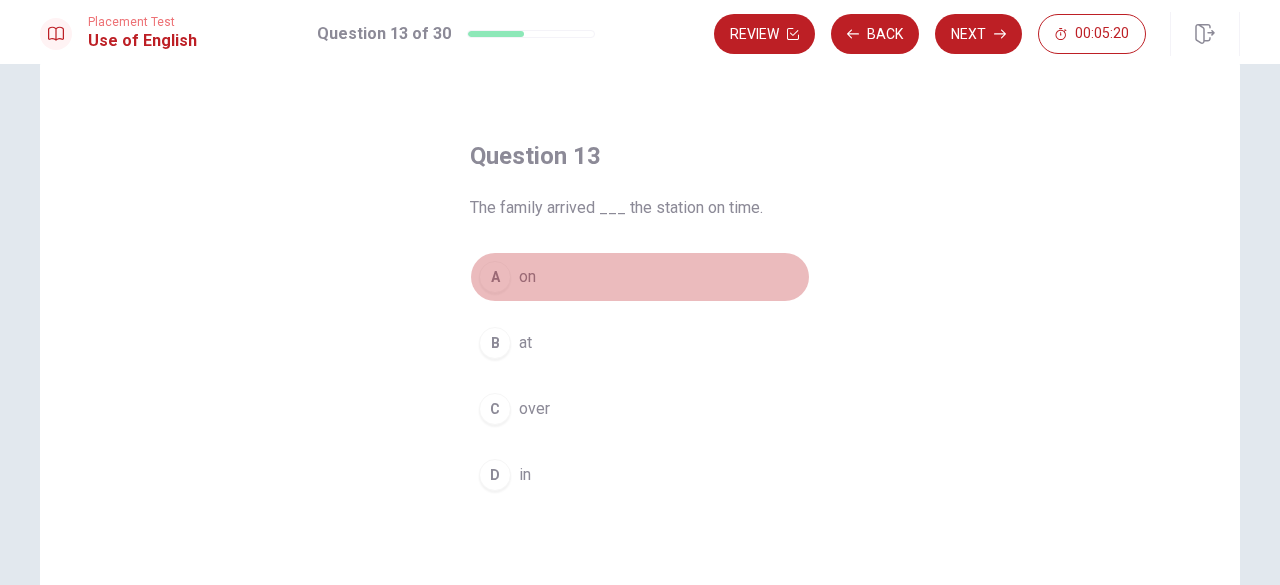 click on "A" at bounding box center [495, 277] 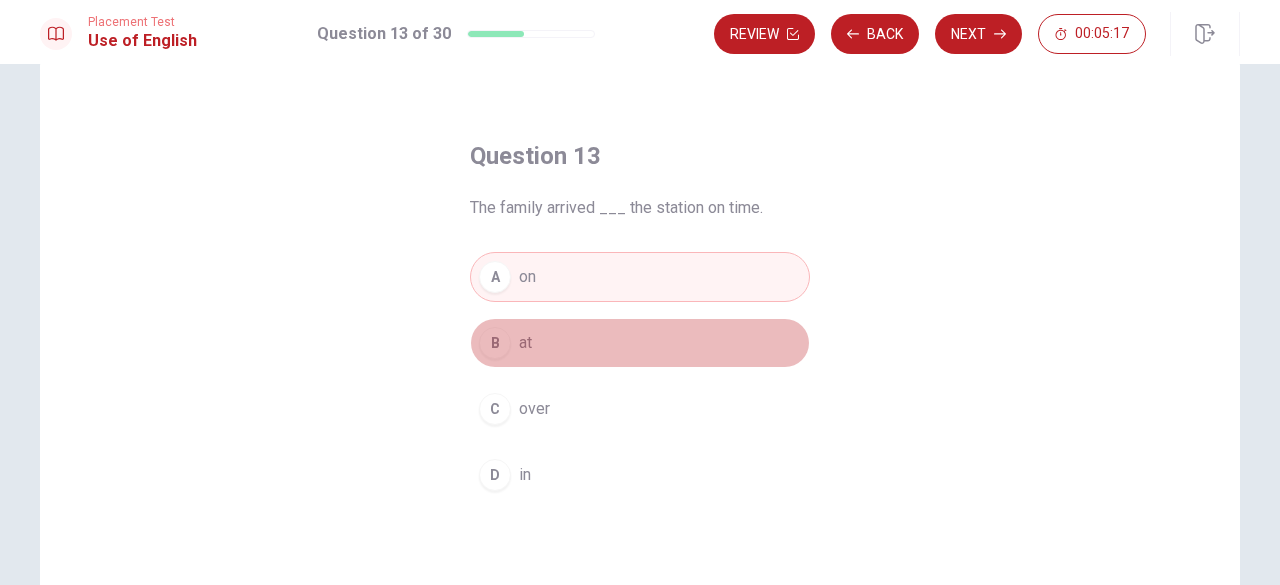 click on "B" at bounding box center (495, 343) 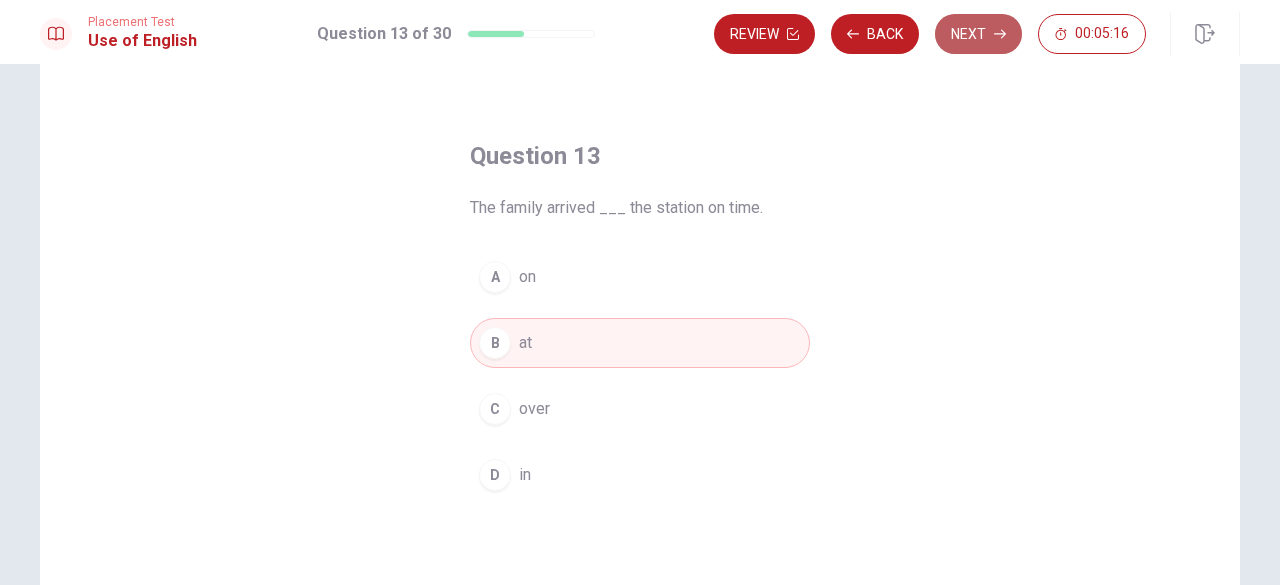 click 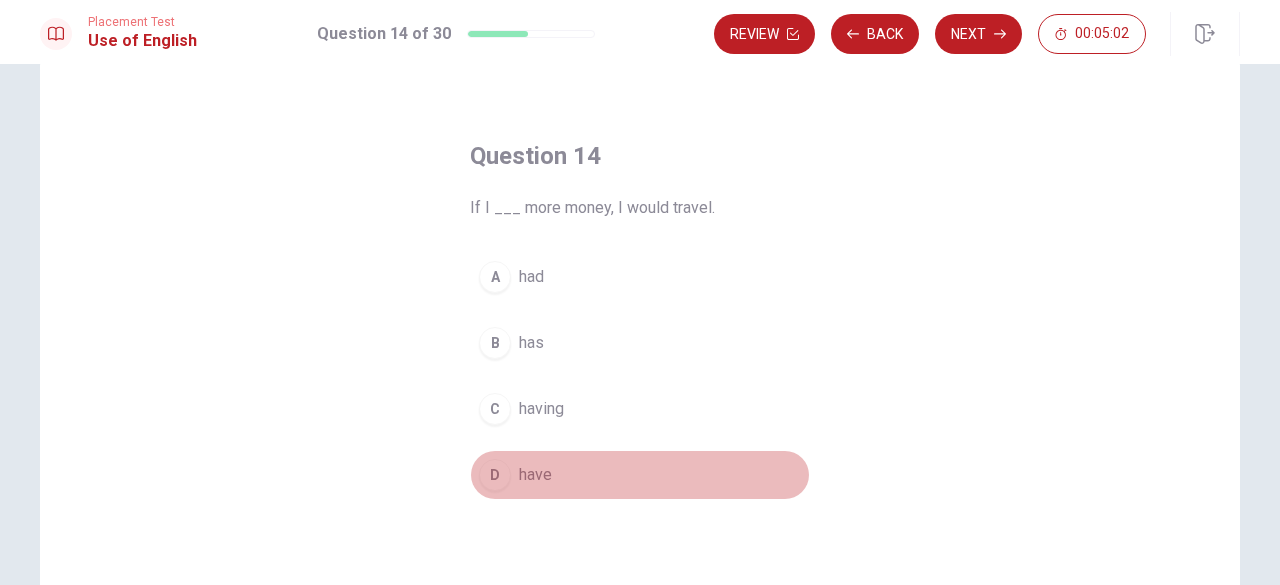 click on "D" at bounding box center [495, 475] 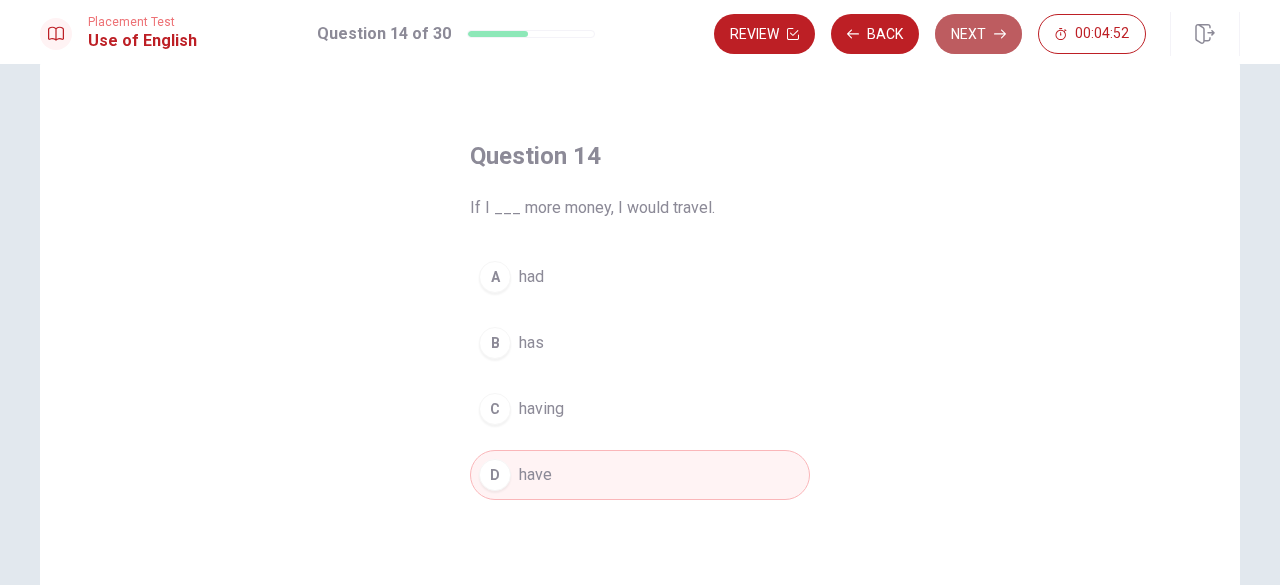 click on "Next" at bounding box center [978, 34] 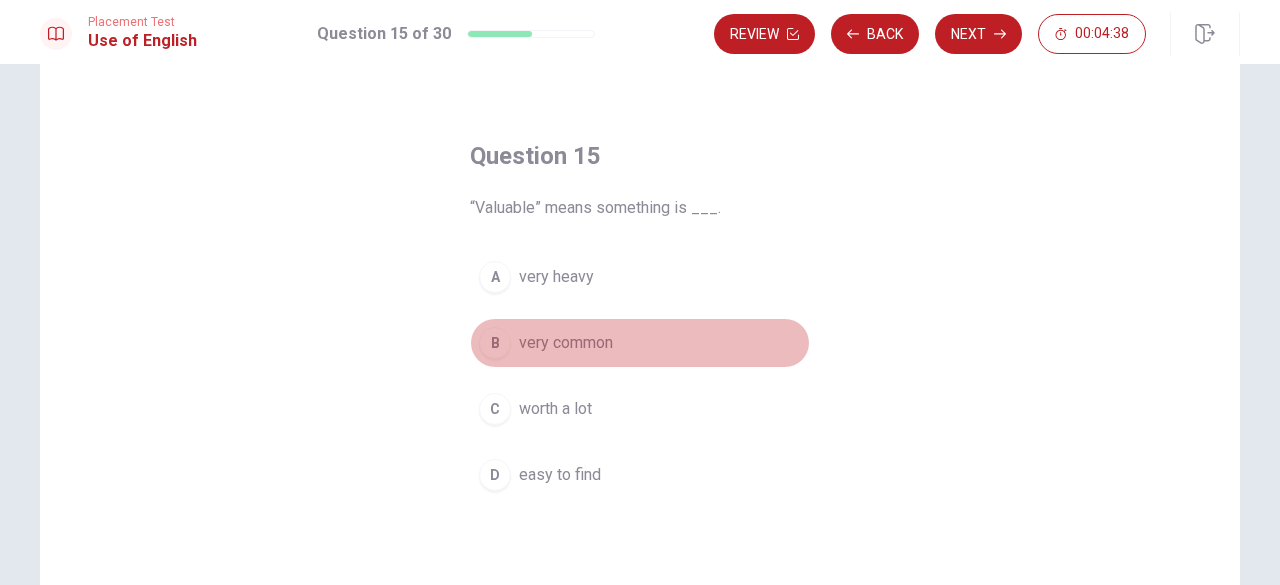 click on "B" at bounding box center (495, 343) 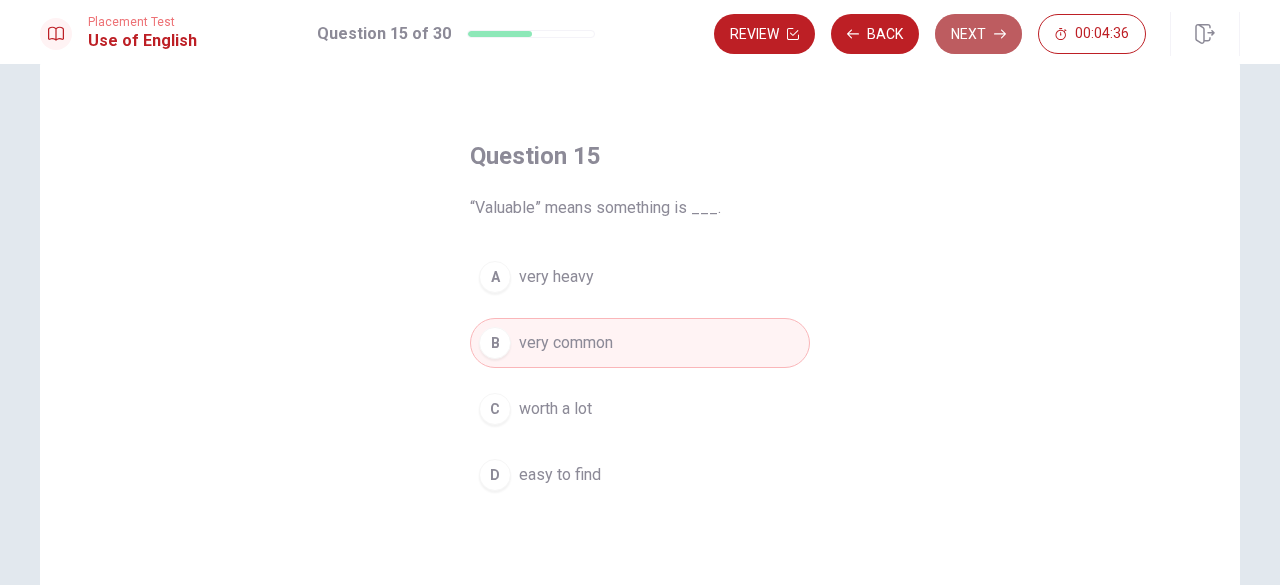 click on "Next" at bounding box center (978, 34) 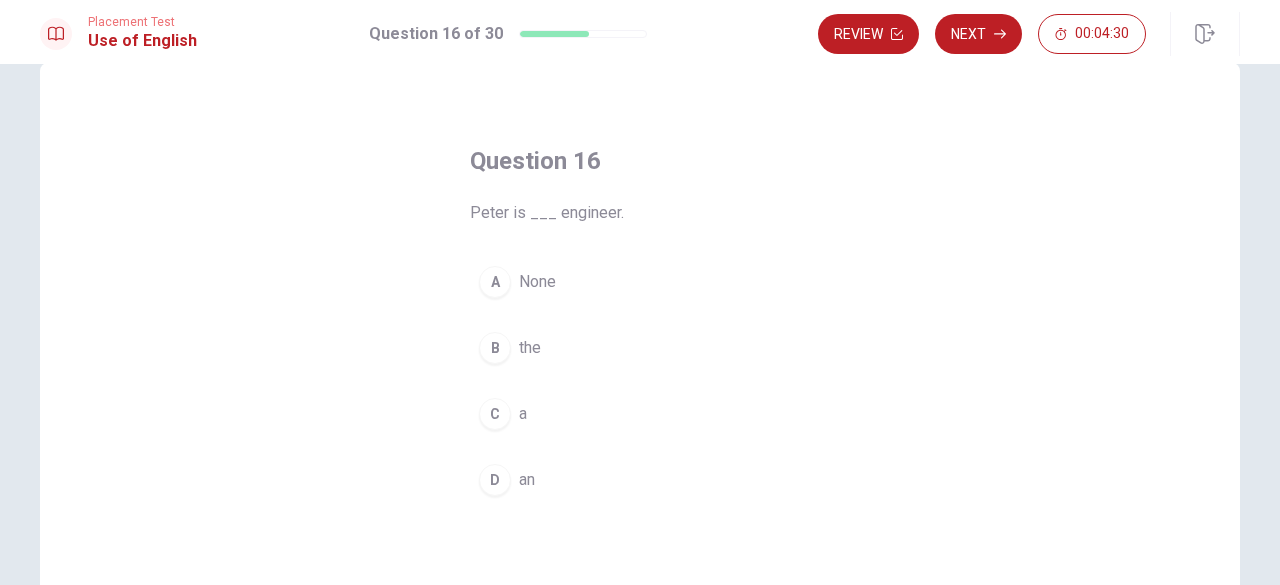 scroll, scrollTop: 42, scrollLeft: 0, axis: vertical 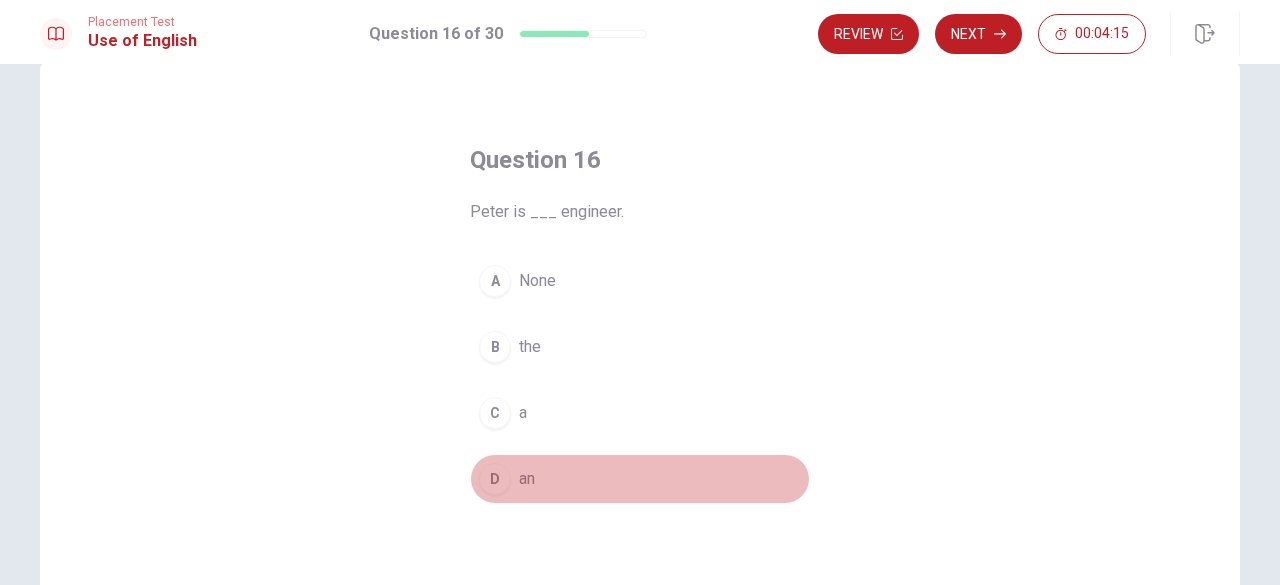 click on "D" at bounding box center (495, 479) 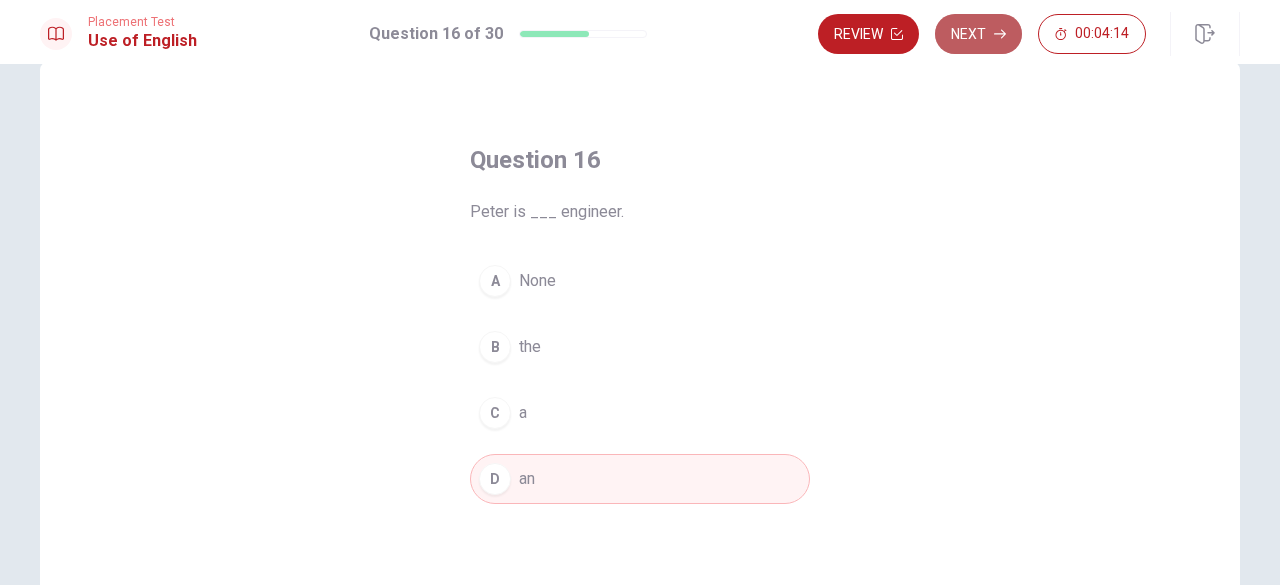 click on "Next" at bounding box center [978, 34] 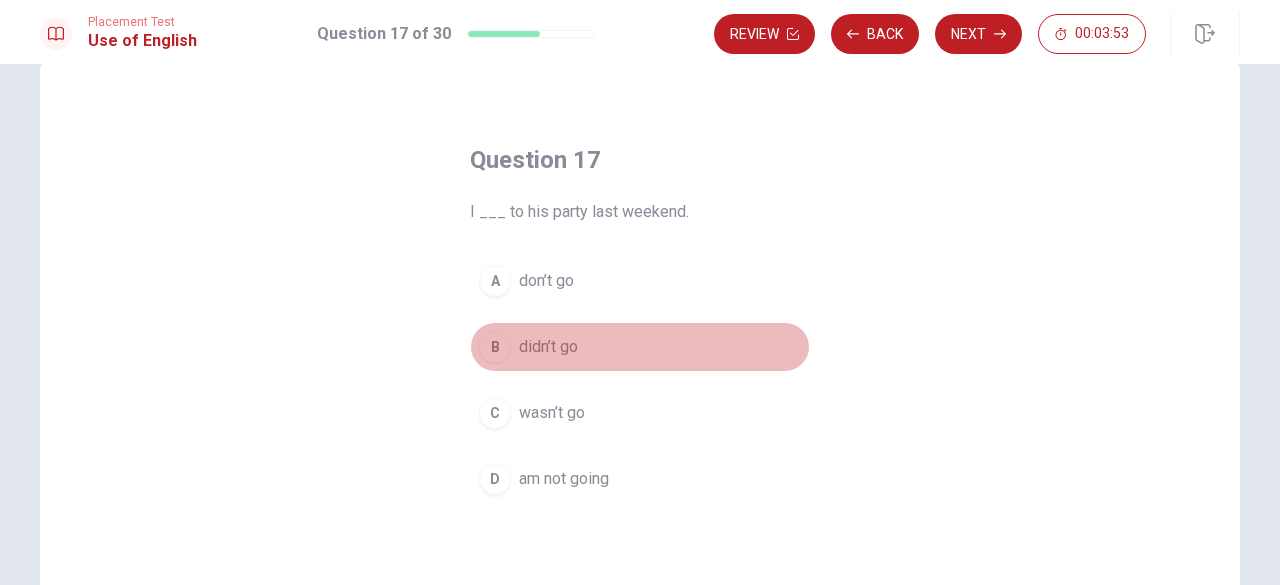 click on "B" at bounding box center [495, 347] 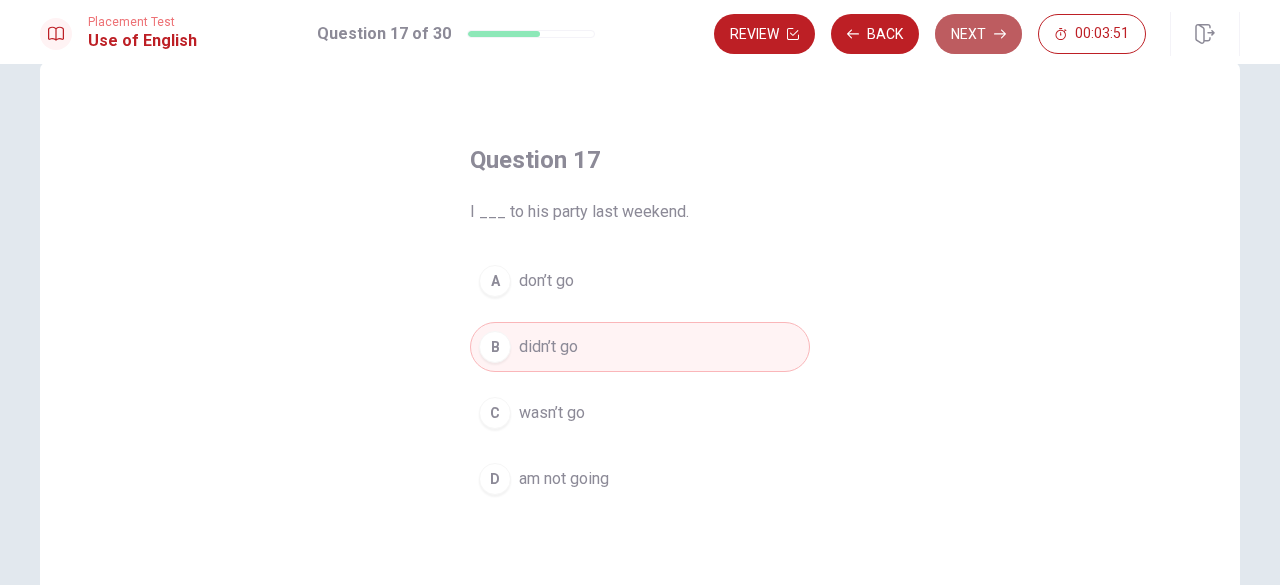 click on "Next" at bounding box center [978, 34] 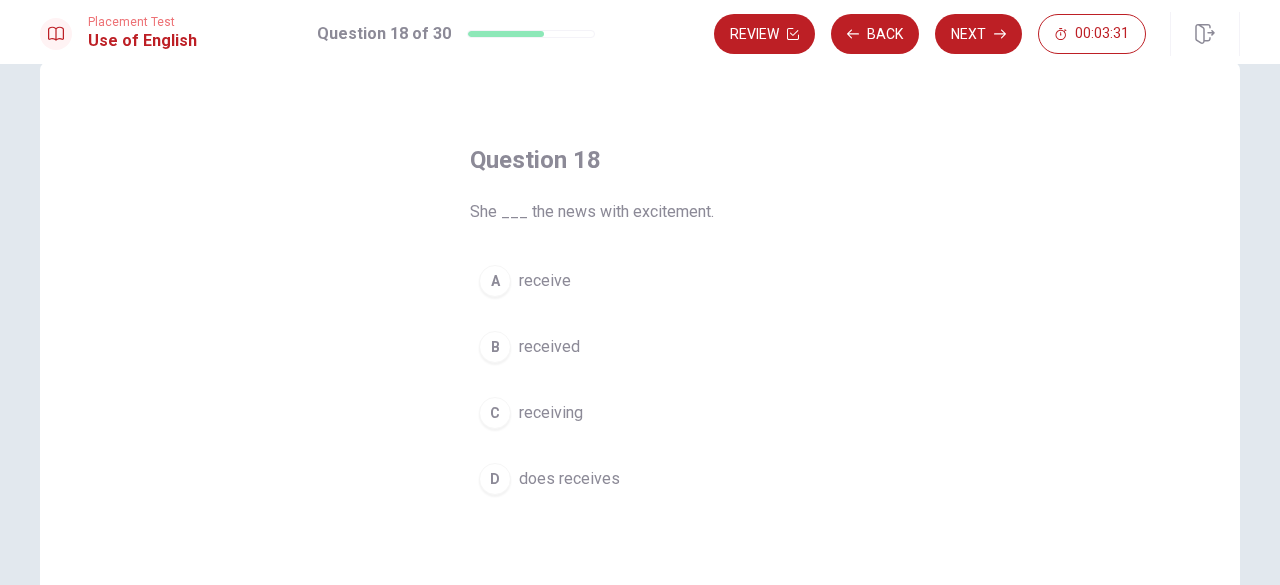 click on "B" at bounding box center [495, 347] 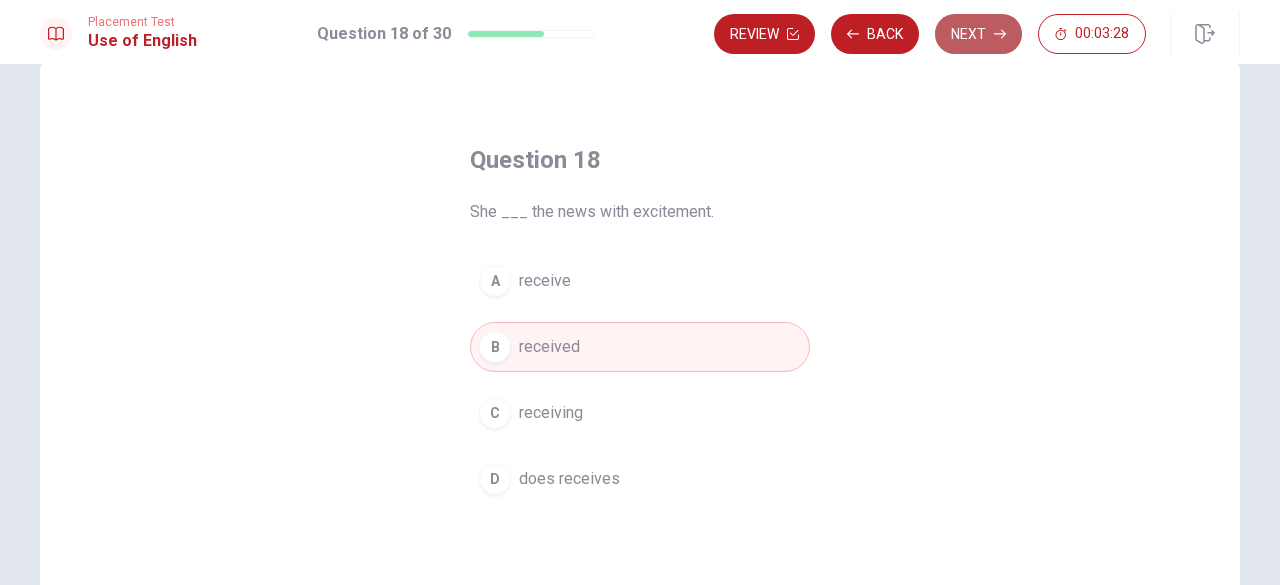 click on "Next" at bounding box center (978, 34) 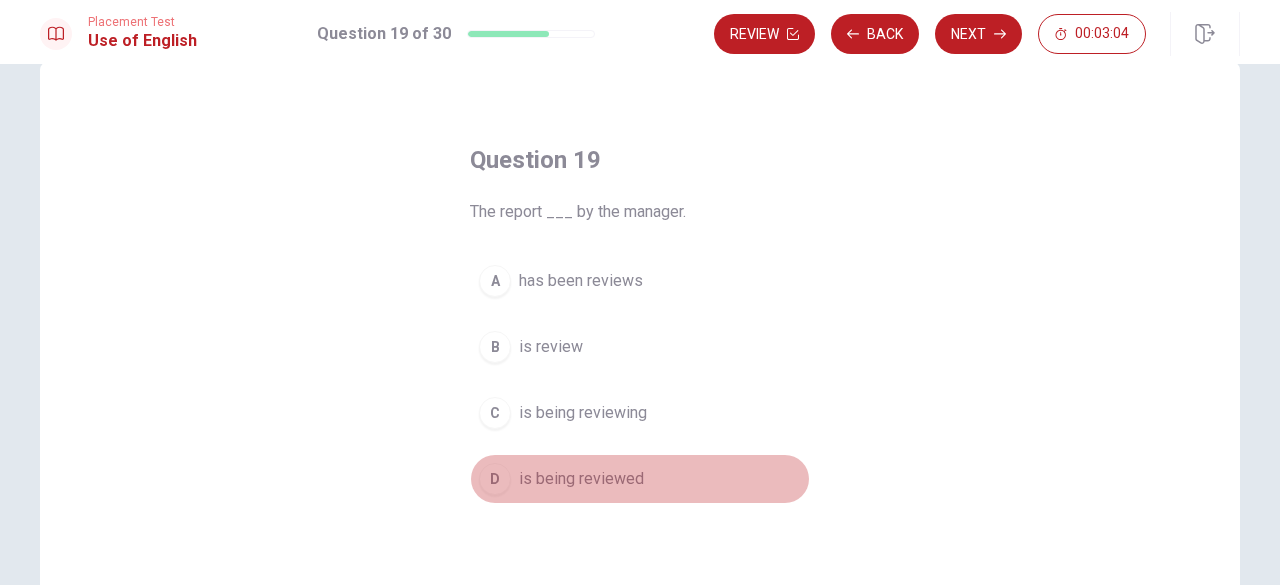 click on "D" at bounding box center [495, 479] 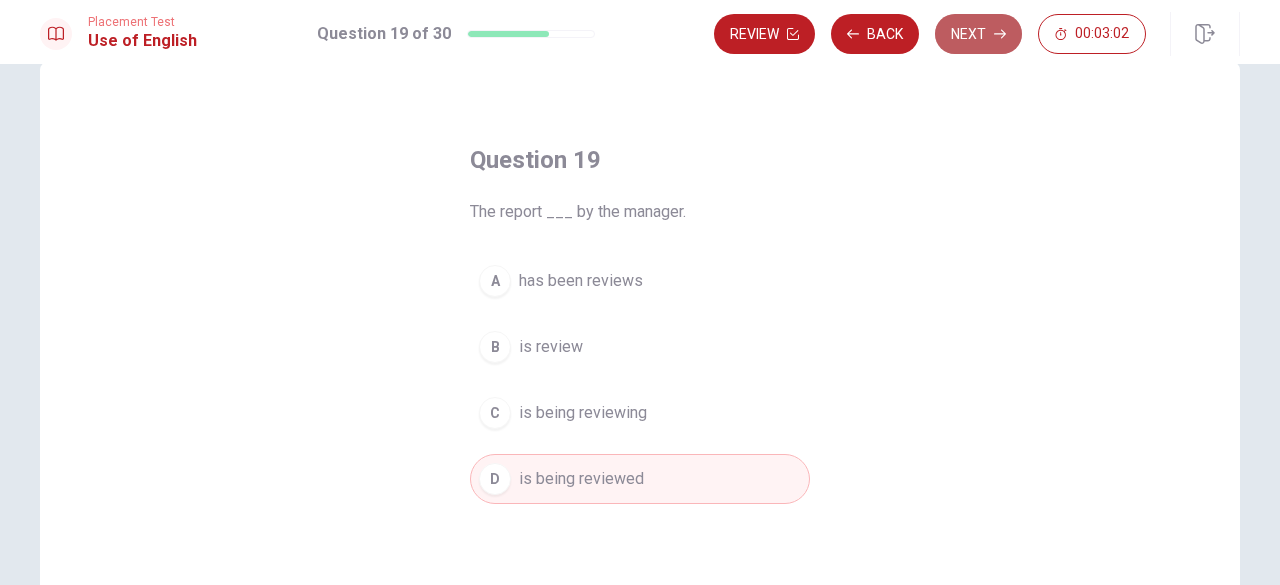 click on "Next" at bounding box center [978, 34] 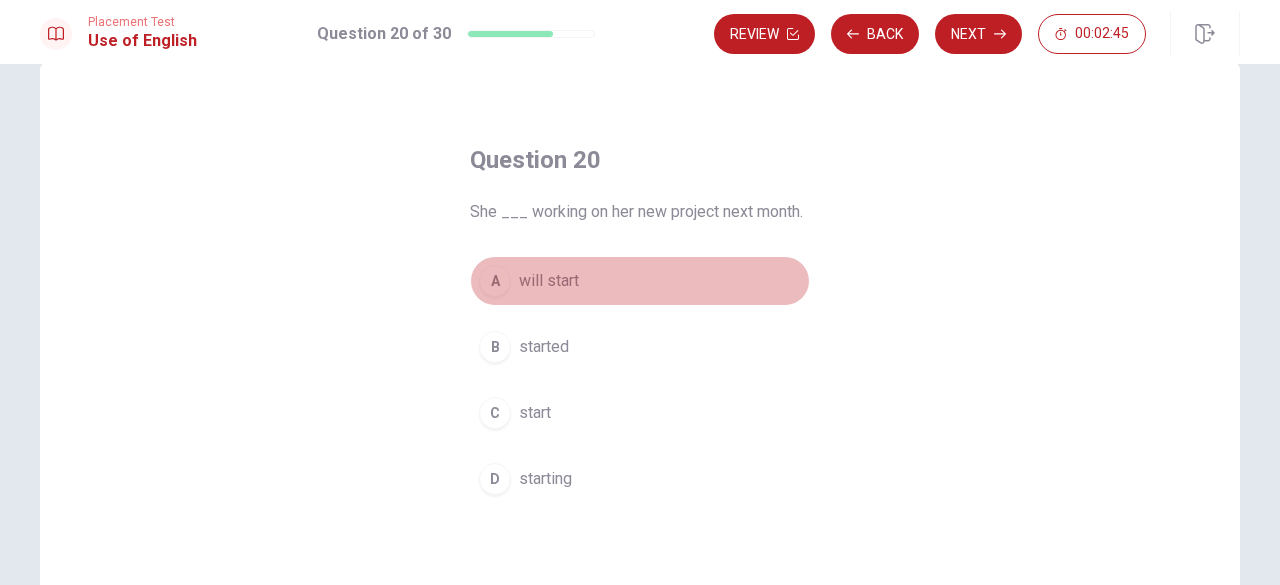 click on "A" at bounding box center [495, 281] 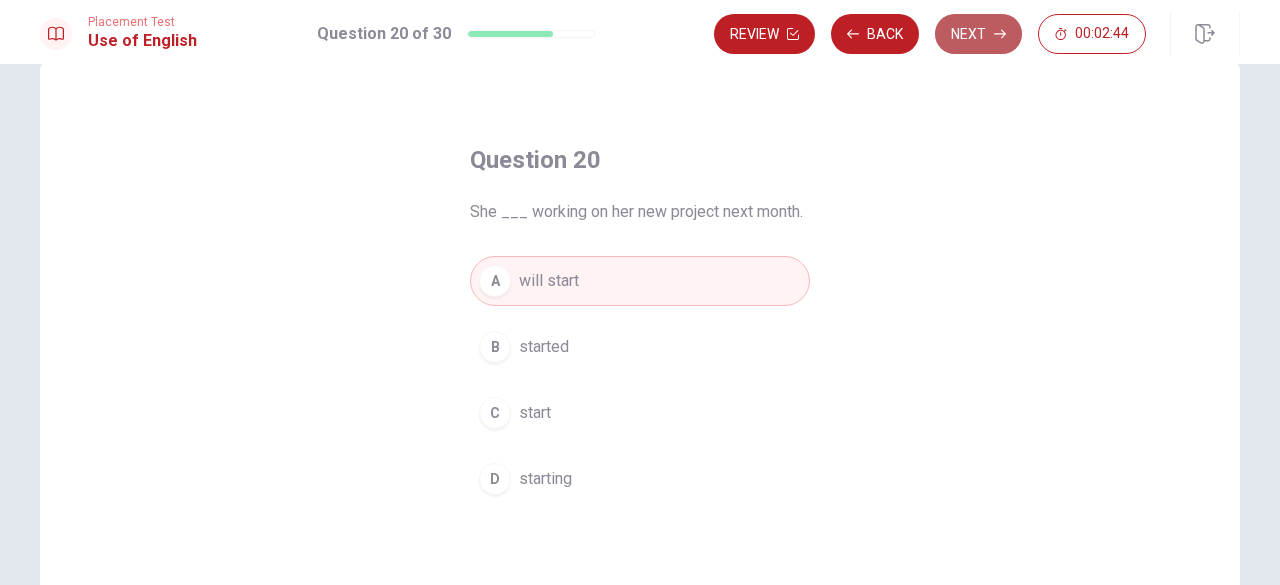 click 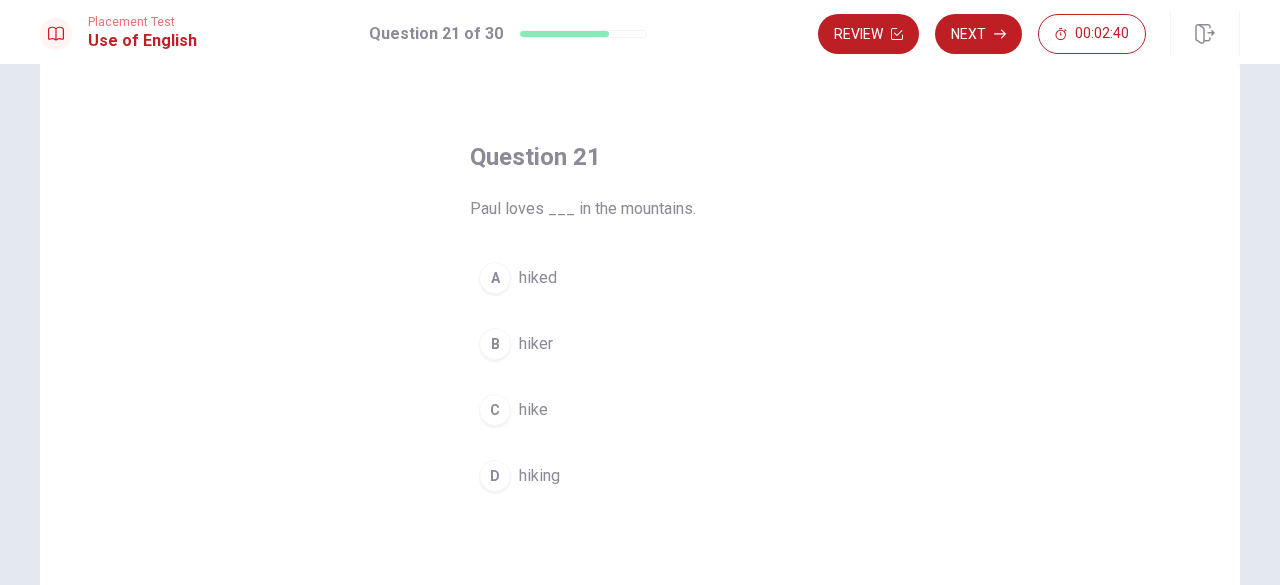 scroll, scrollTop: 47, scrollLeft: 0, axis: vertical 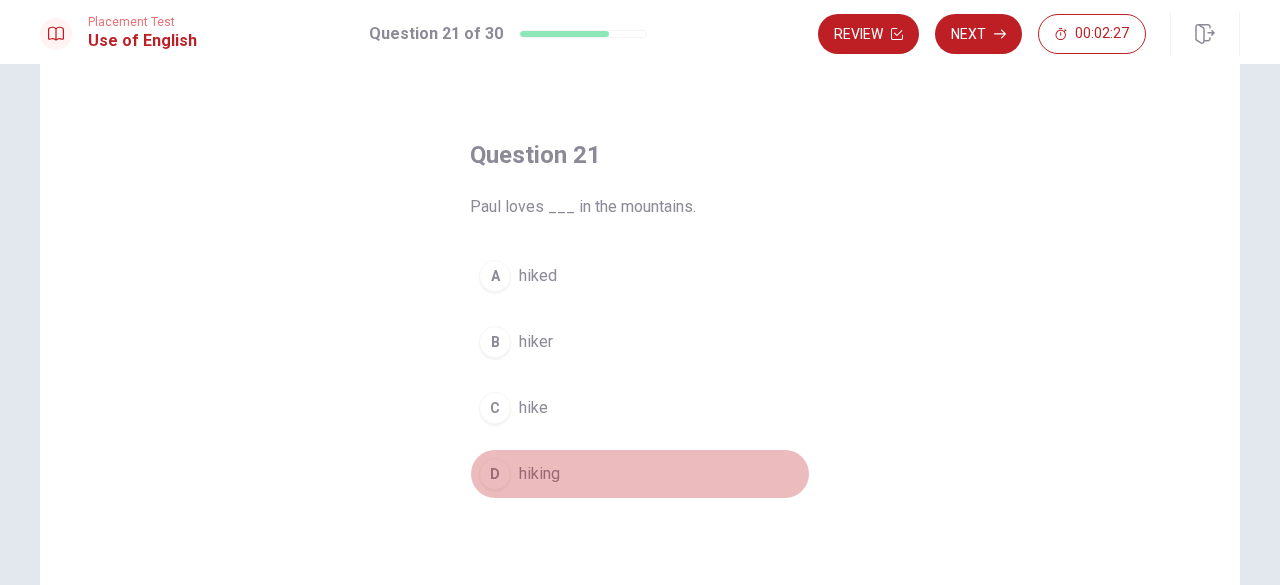 click on "D" at bounding box center (495, 474) 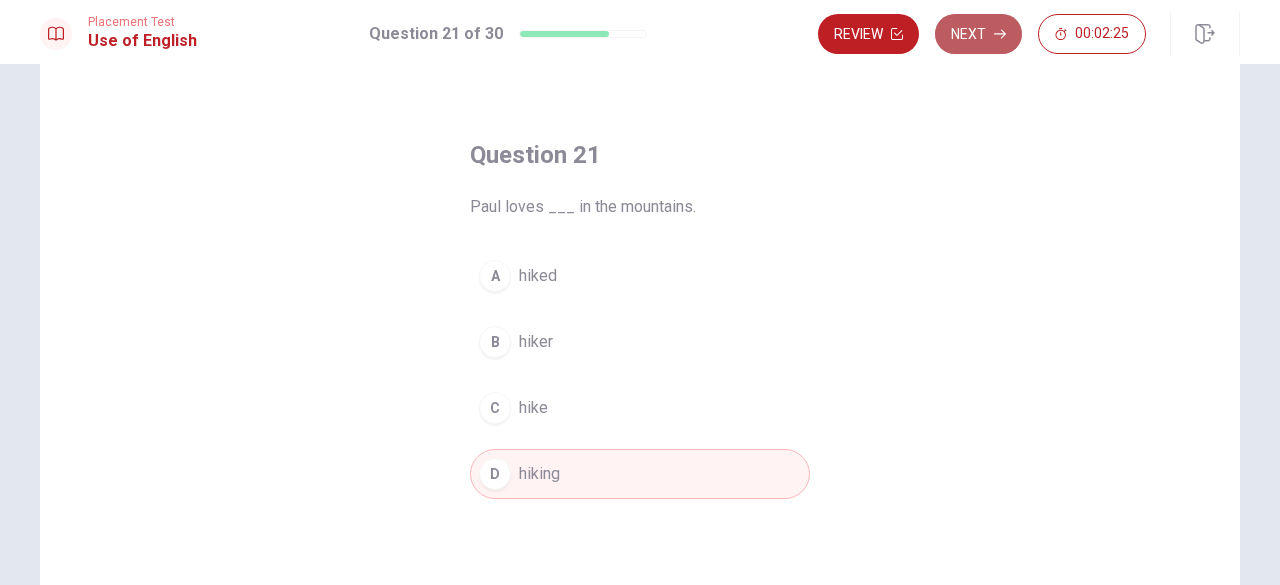 click 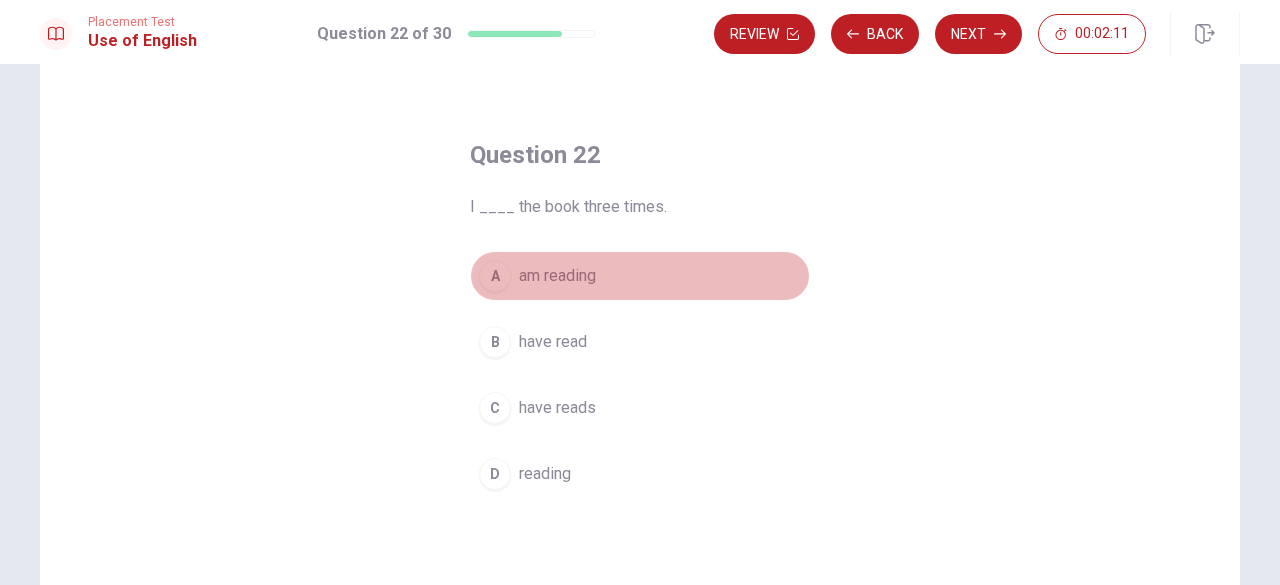 click on "A" at bounding box center [495, 276] 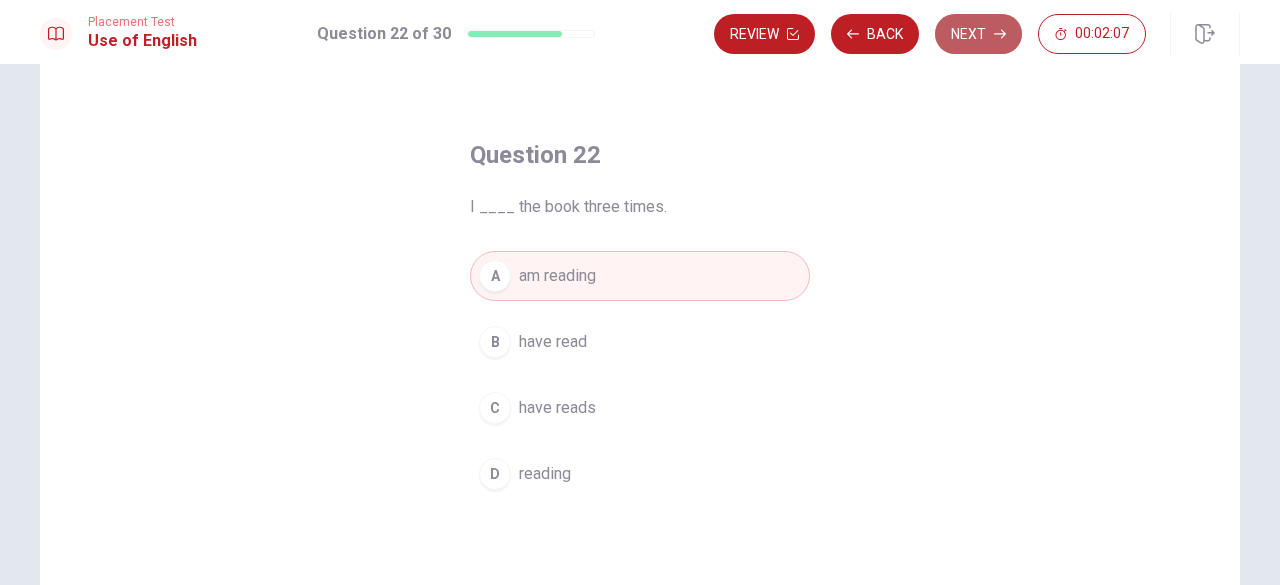 click on "Next" at bounding box center (978, 34) 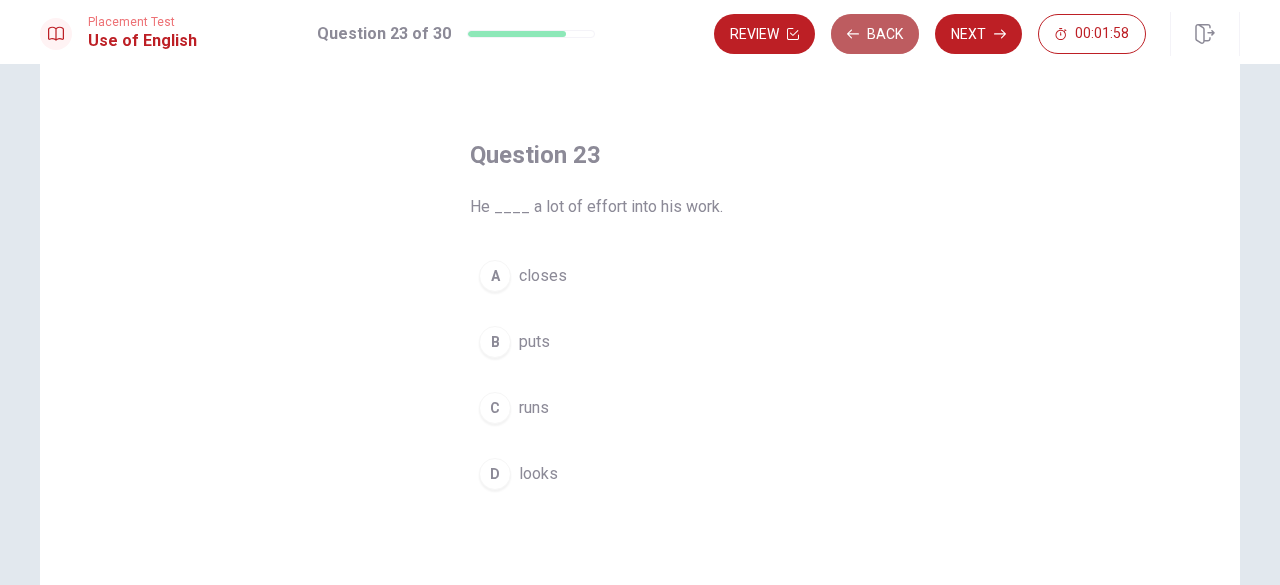 click on "Back" at bounding box center [875, 34] 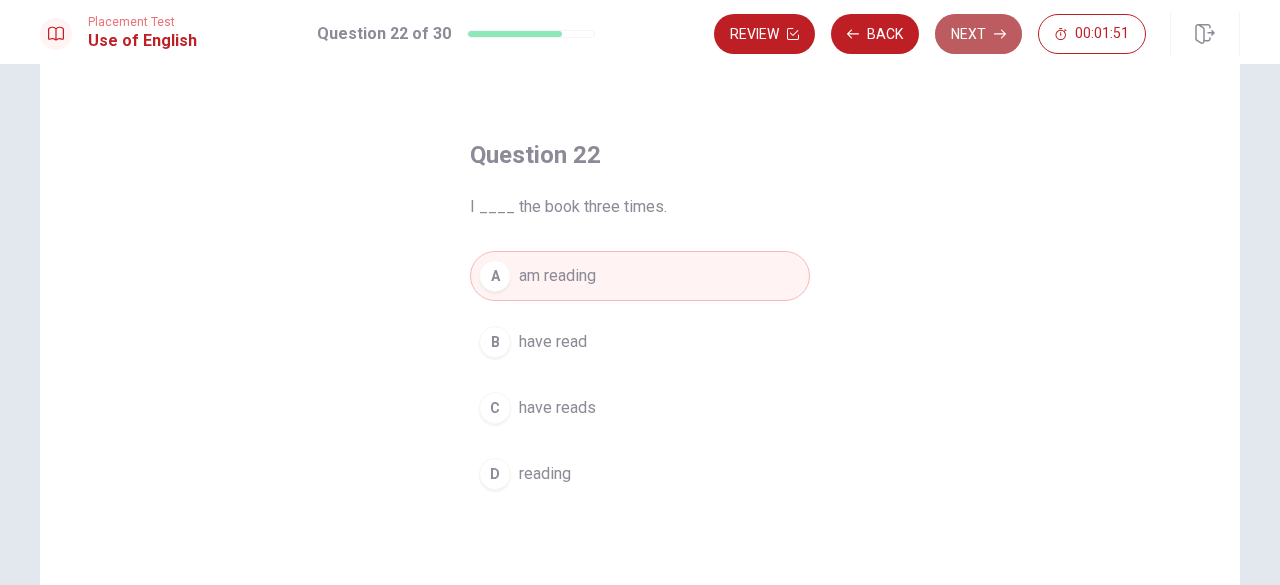 click on "Next" at bounding box center [978, 34] 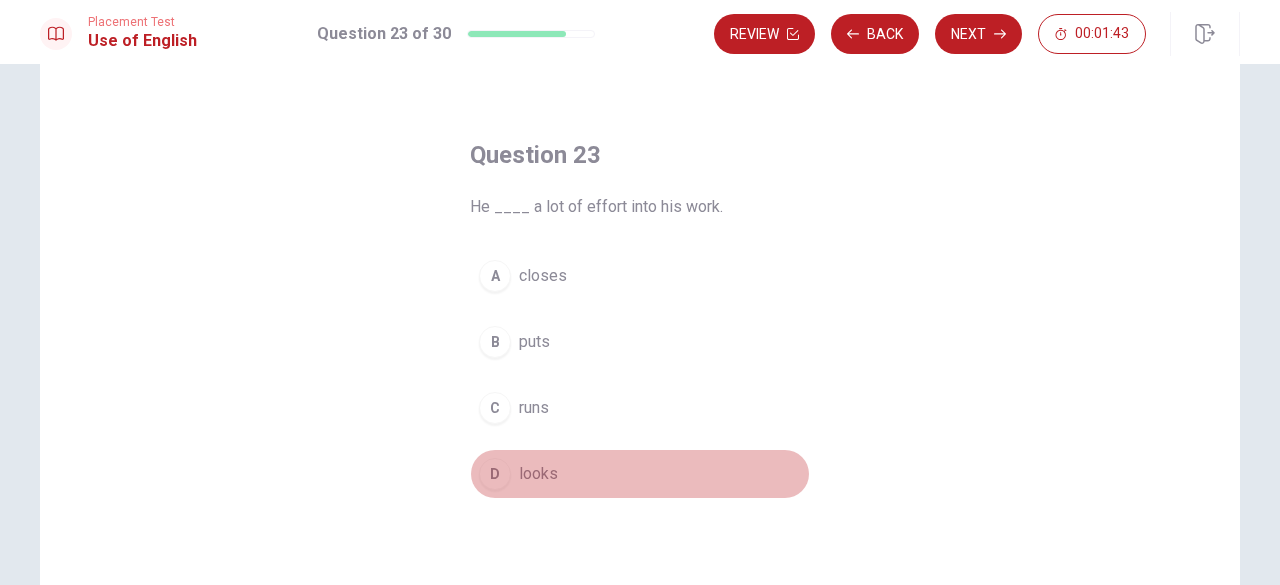 click on "looks" at bounding box center [538, 474] 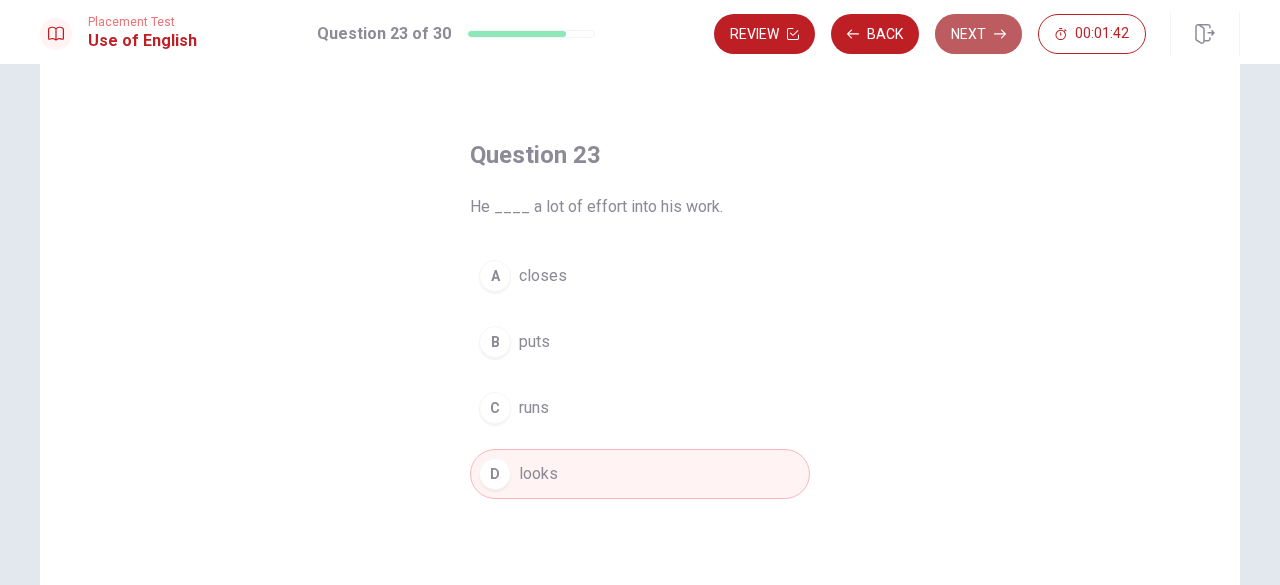 click 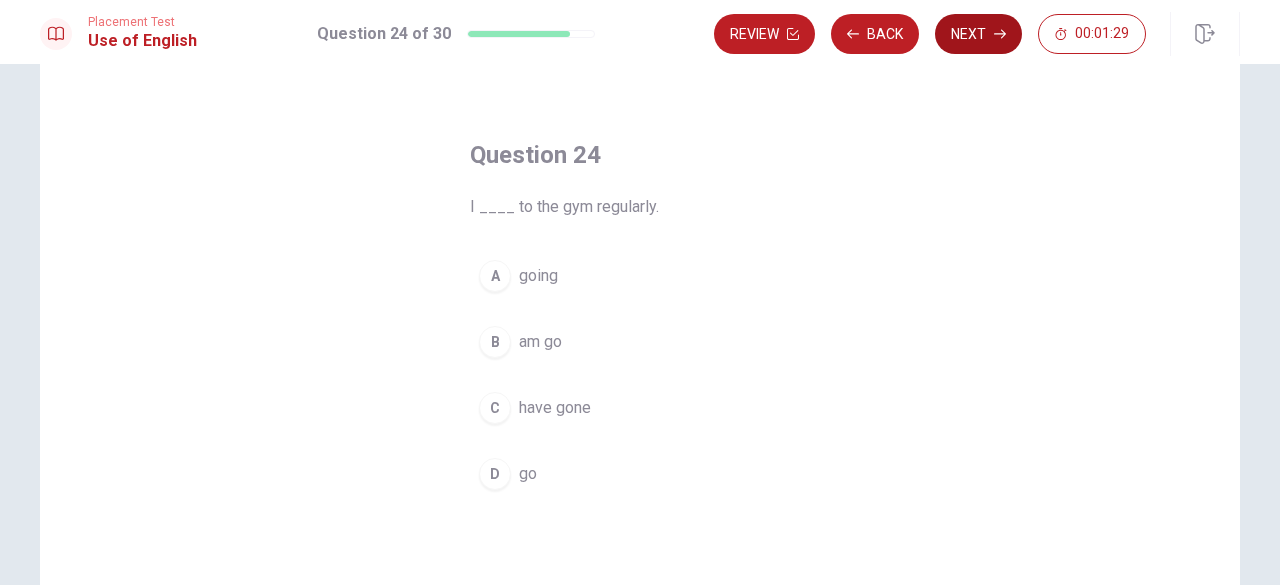 drag, startPoint x: 502, startPoint y: 467, endPoint x: 1002, endPoint y: 39, distance: 658.1672 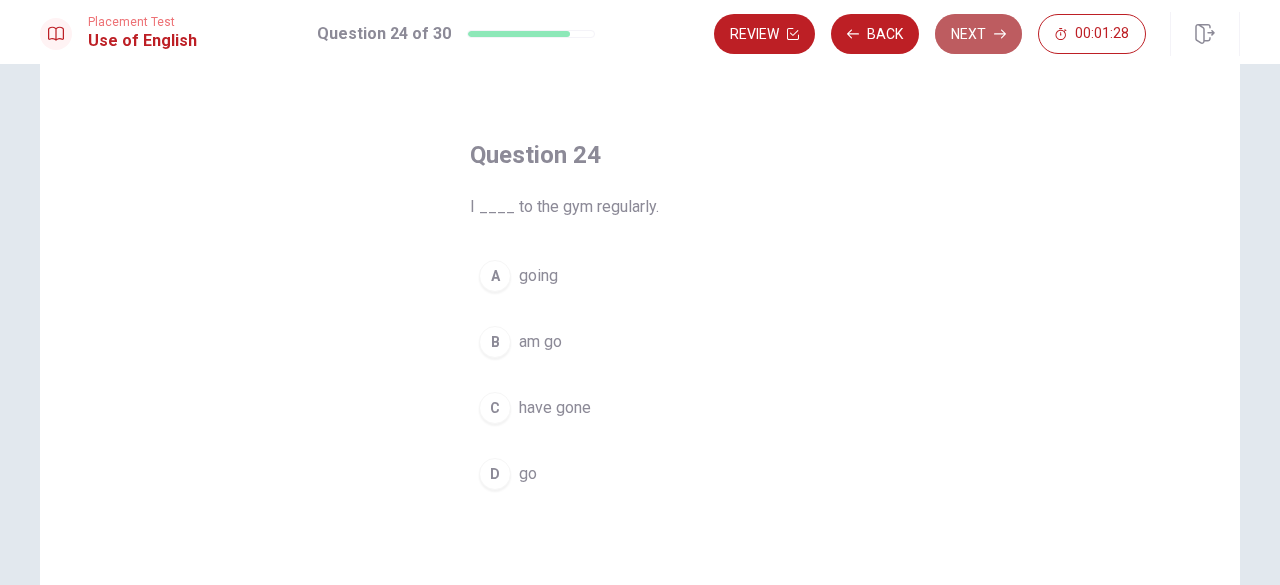 click 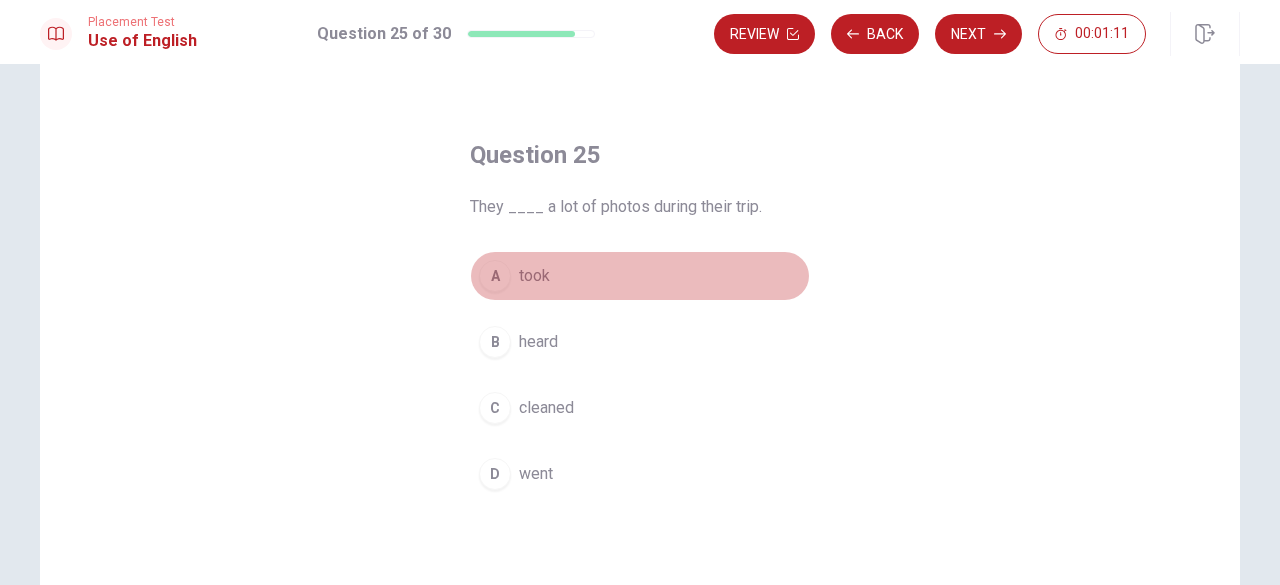 click on "A" at bounding box center [495, 276] 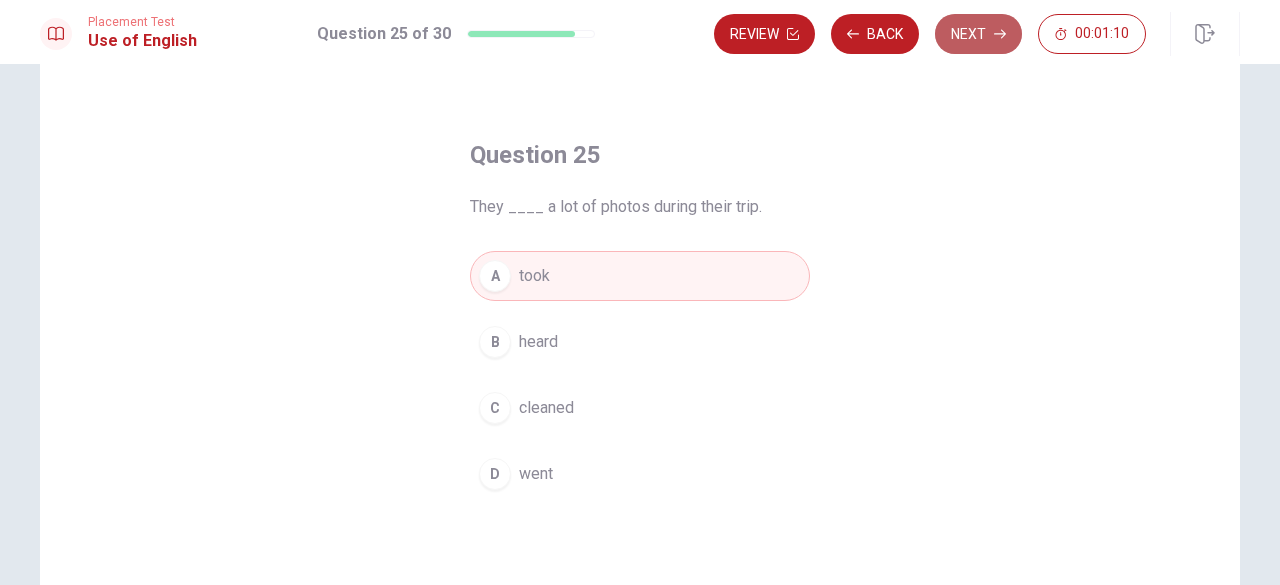 click on "Next" at bounding box center (978, 34) 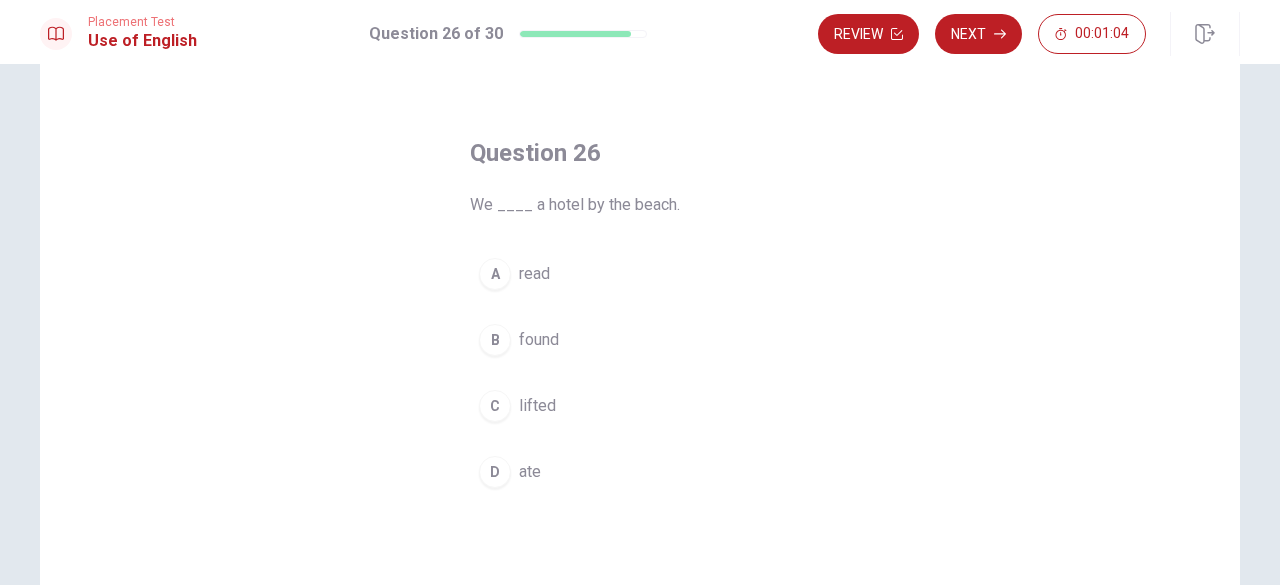 scroll, scrollTop: 50, scrollLeft: 0, axis: vertical 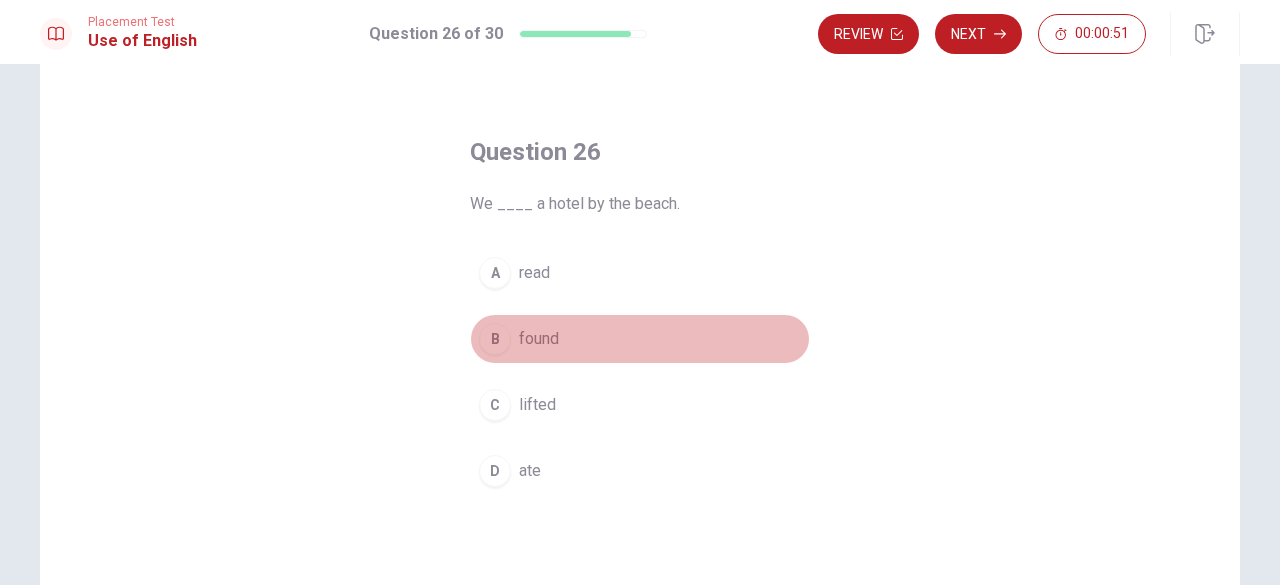 click on "B" at bounding box center (495, 339) 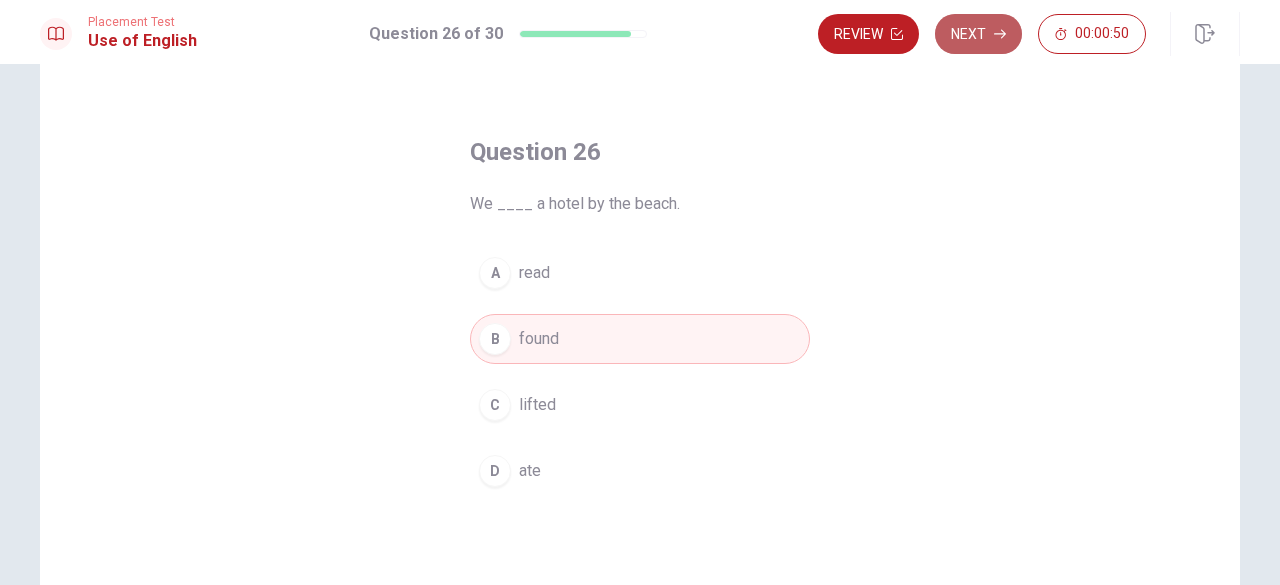 click on "Next" at bounding box center (978, 34) 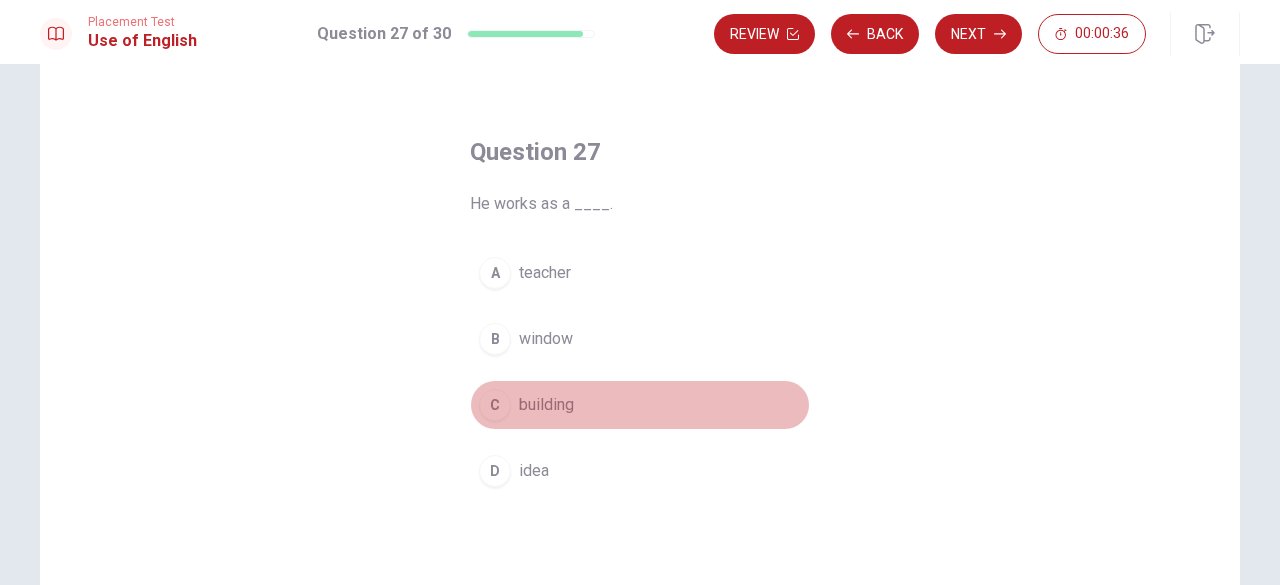 click on "C building" at bounding box center [640, 405] 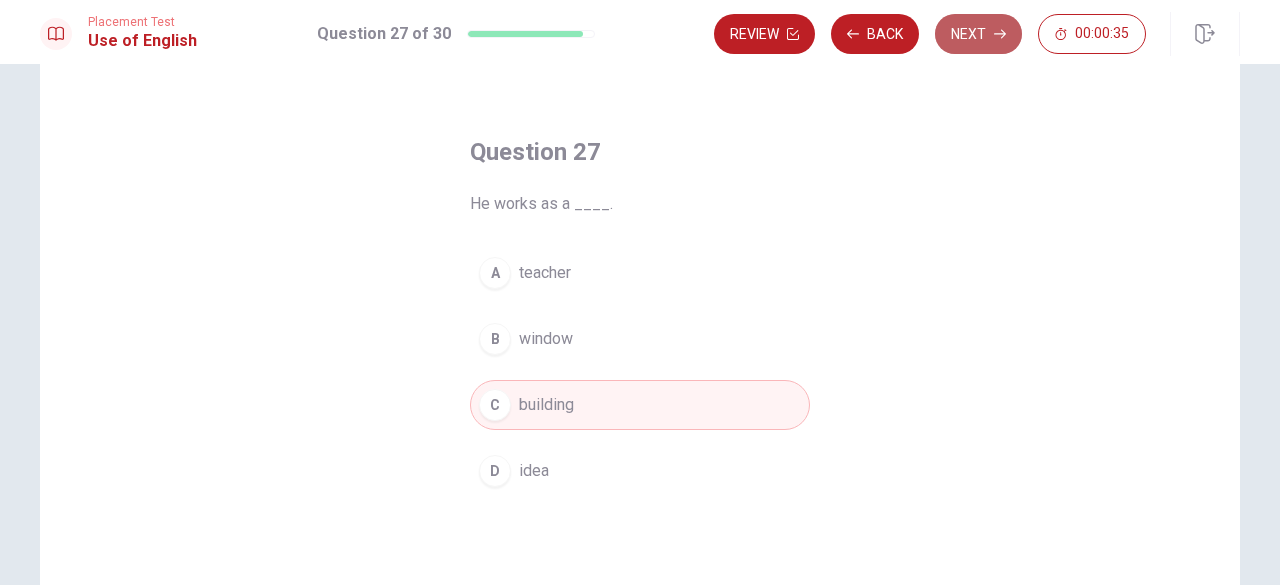 click on "Next" at bounding box center [978, 34] 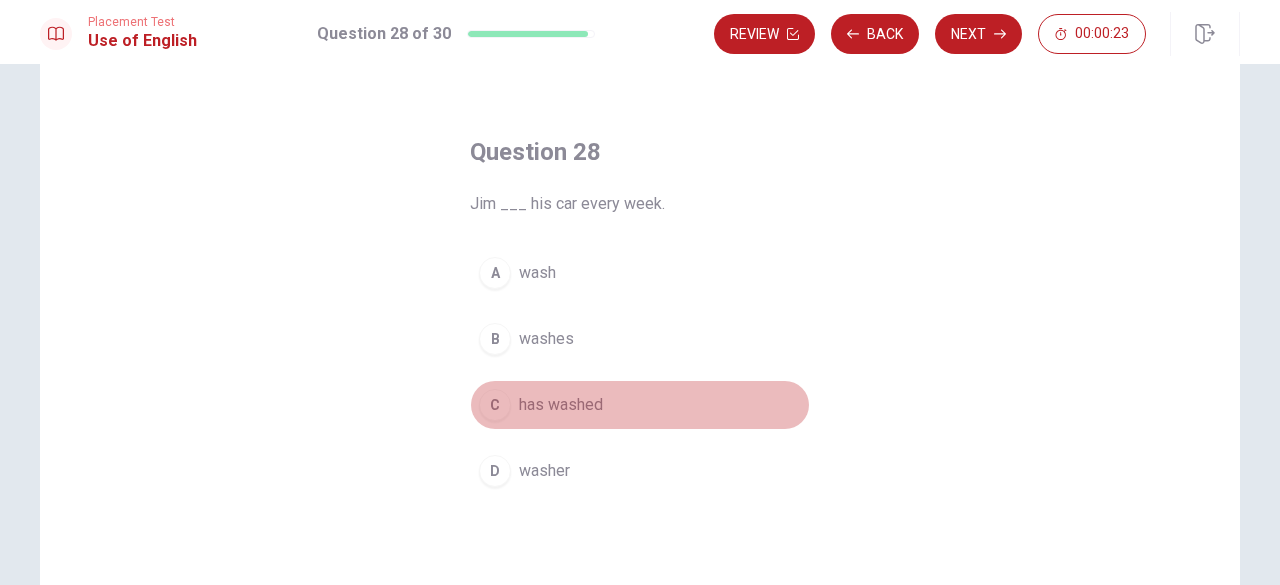 click on "C has washed" at bounding box center [640, 405] 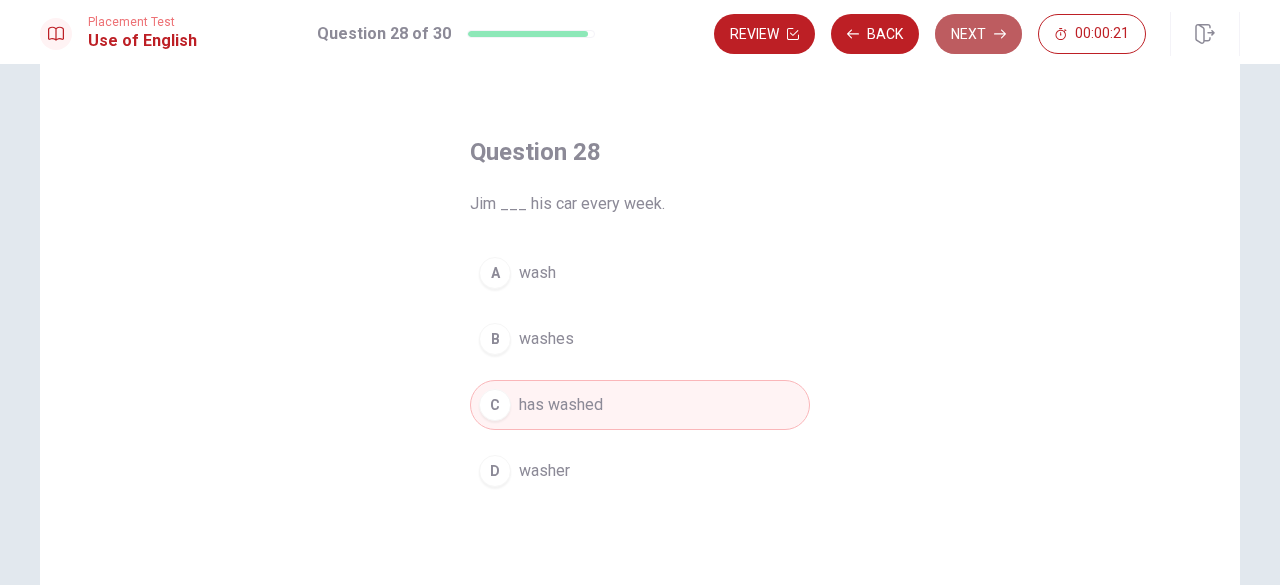 click on "Next" at bounding box center [978, 34] 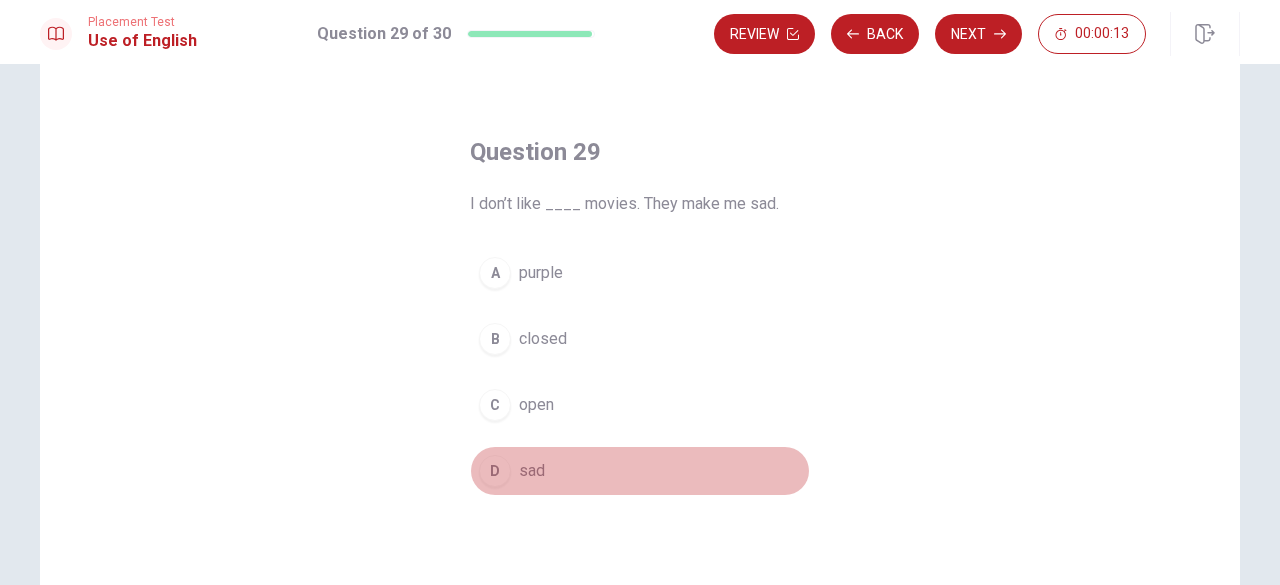 click on "sad" at bounding box center [532, 471] 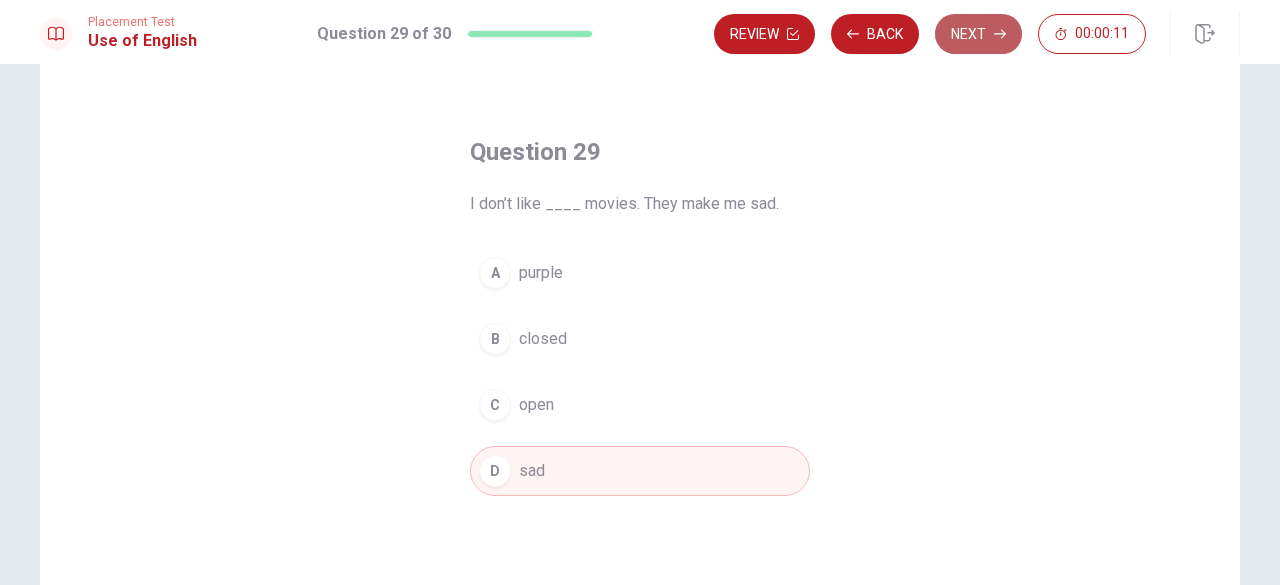 click on "Next" at bounding box center (978, 34) 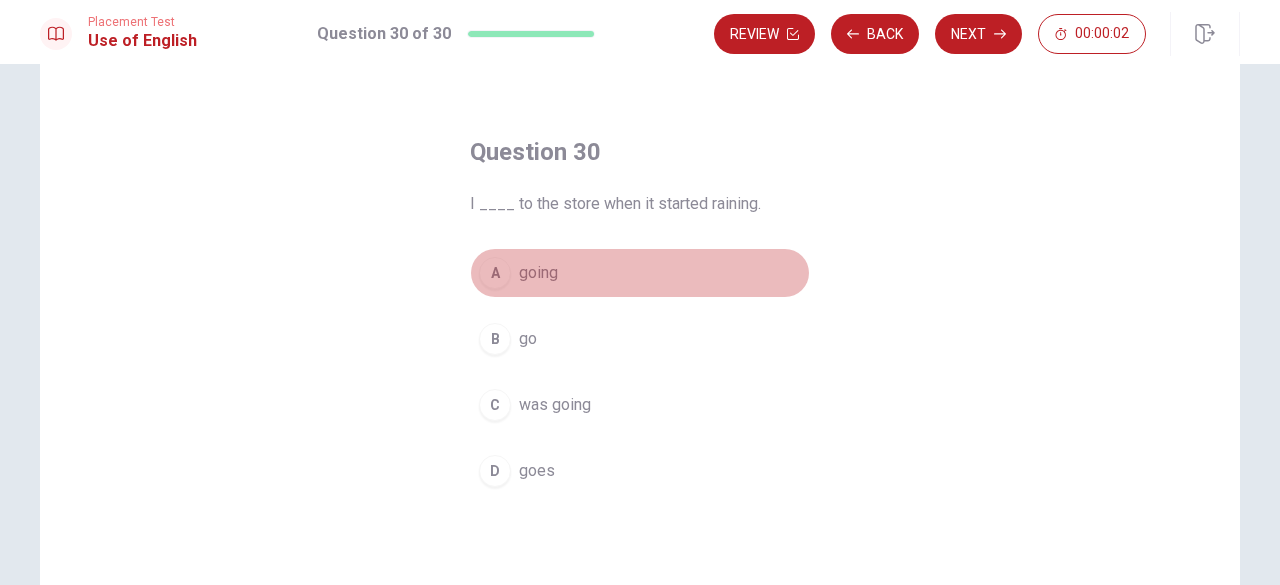 click on "A" at bounding box center (495, 273) 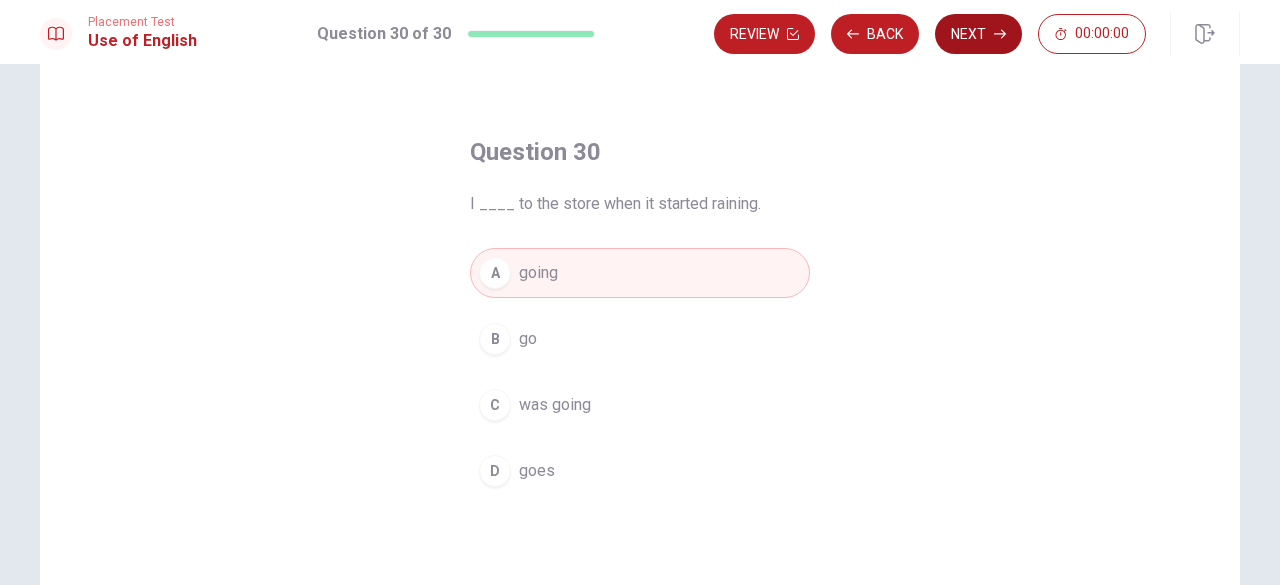 click on "Next" at bounding box center [978, 34] 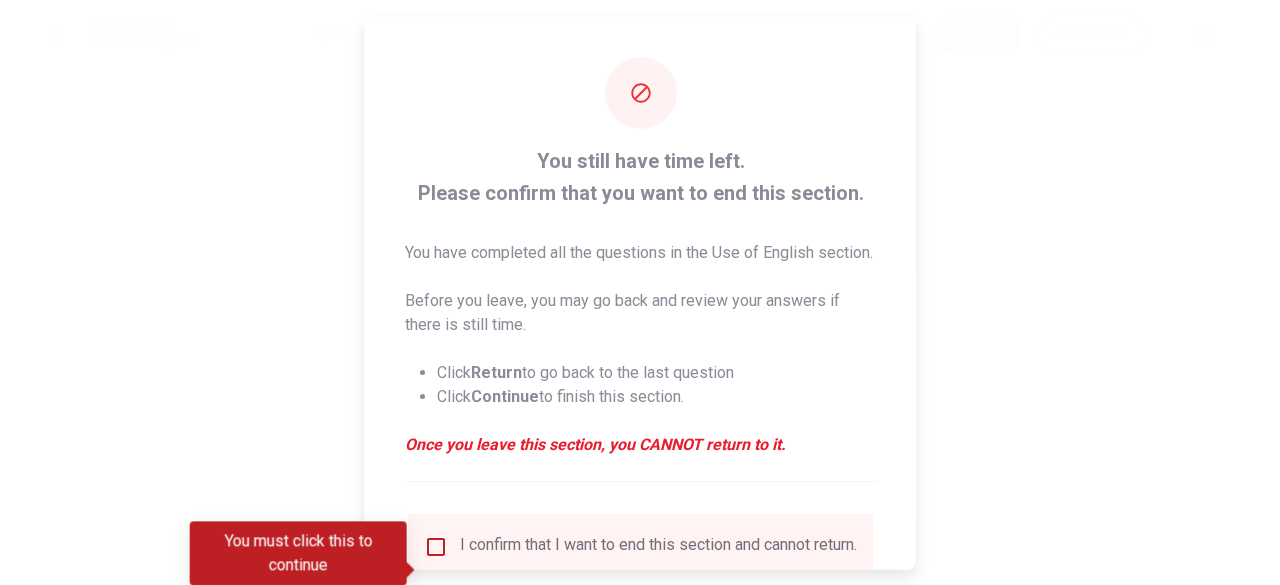 scroll, scrollTop: 184, scrollLeft: 0, axis: vertical 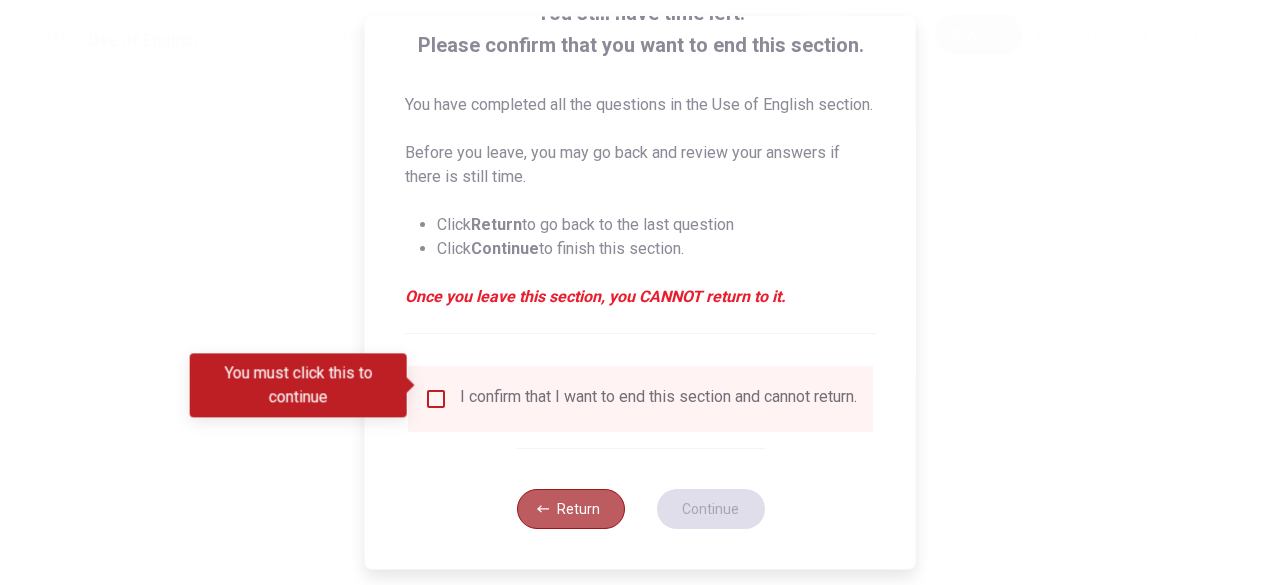 click on "Return" at bounding box center [570, 509] 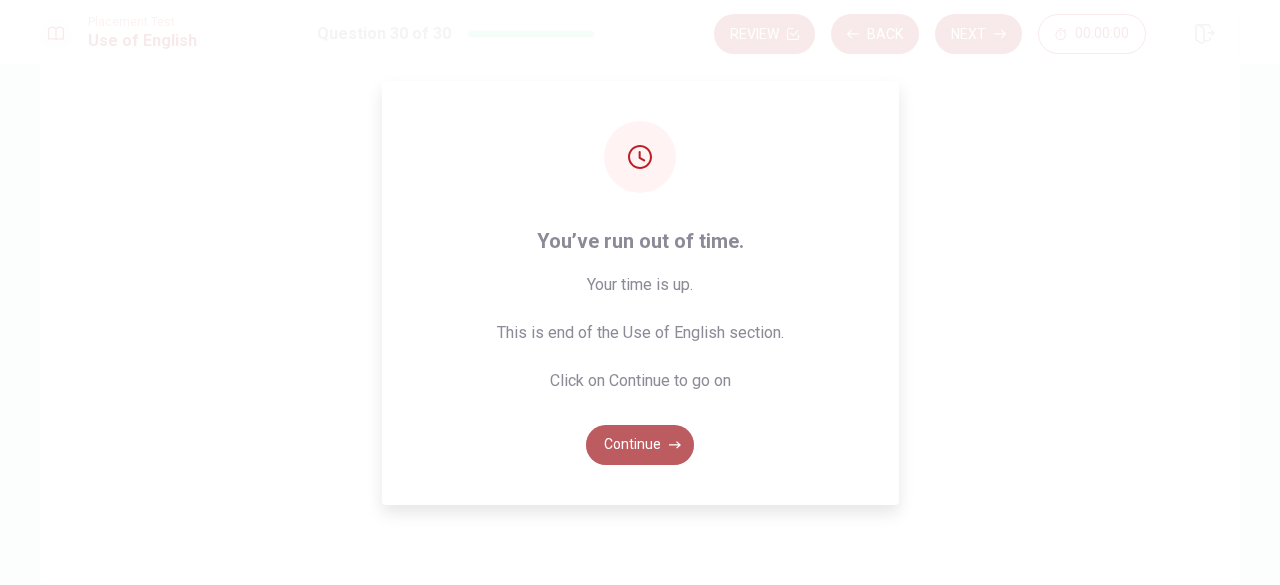click on "Continue" at bounding box center [640, 445] 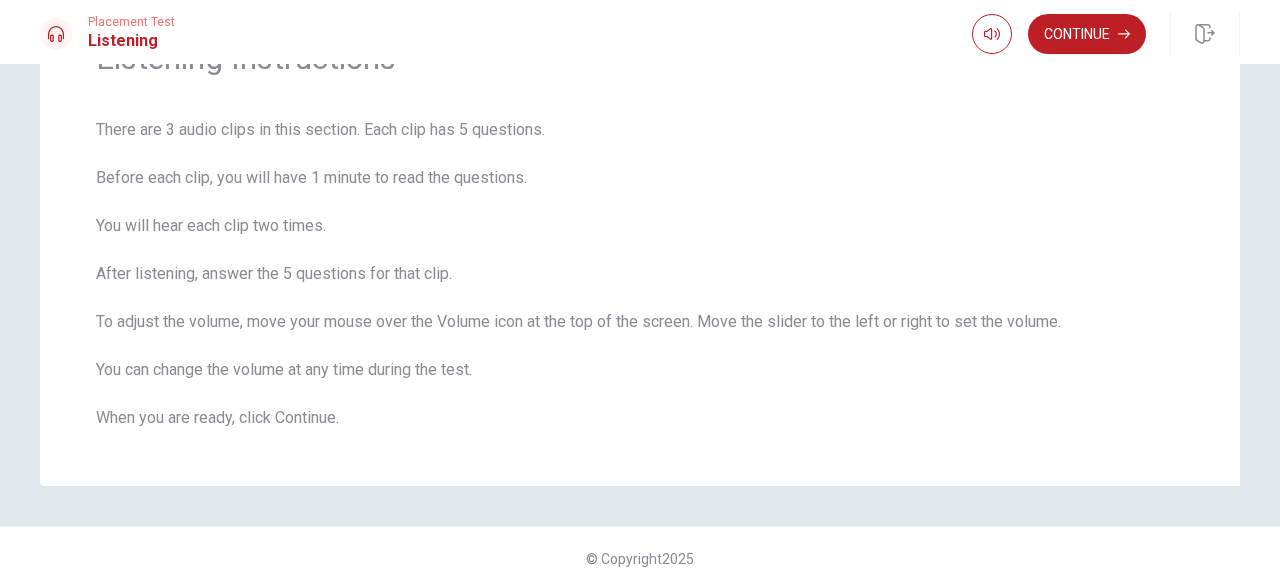 scroll, scrollTop: 0, scrollLeft: 0, axis: both 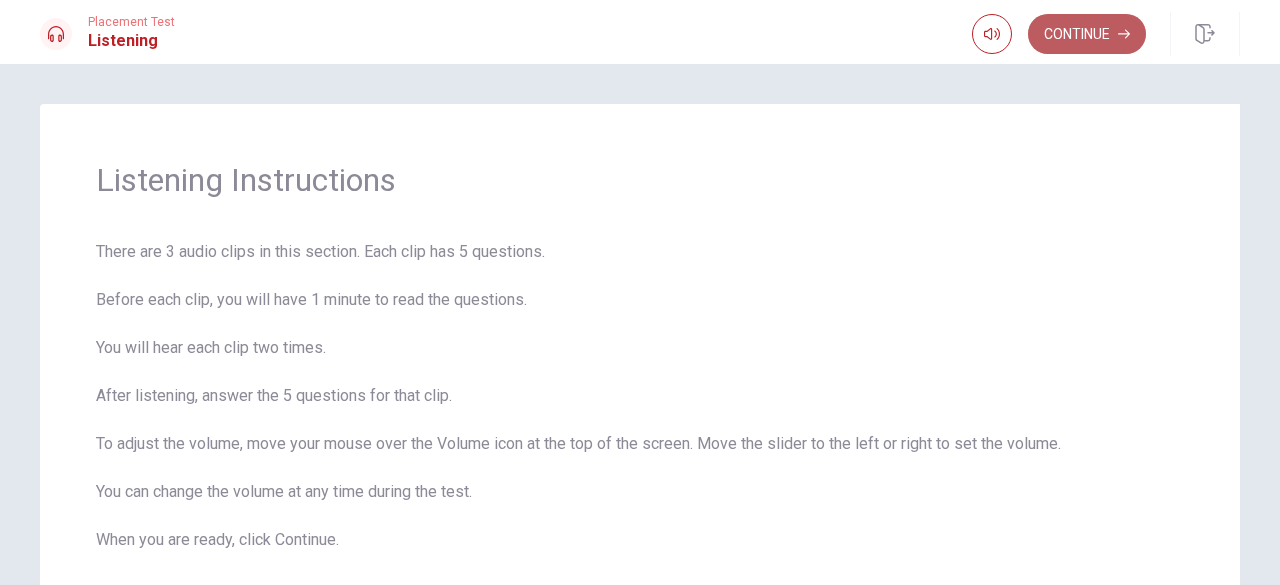 click on "Continue" at bounding box center [1087, 34] 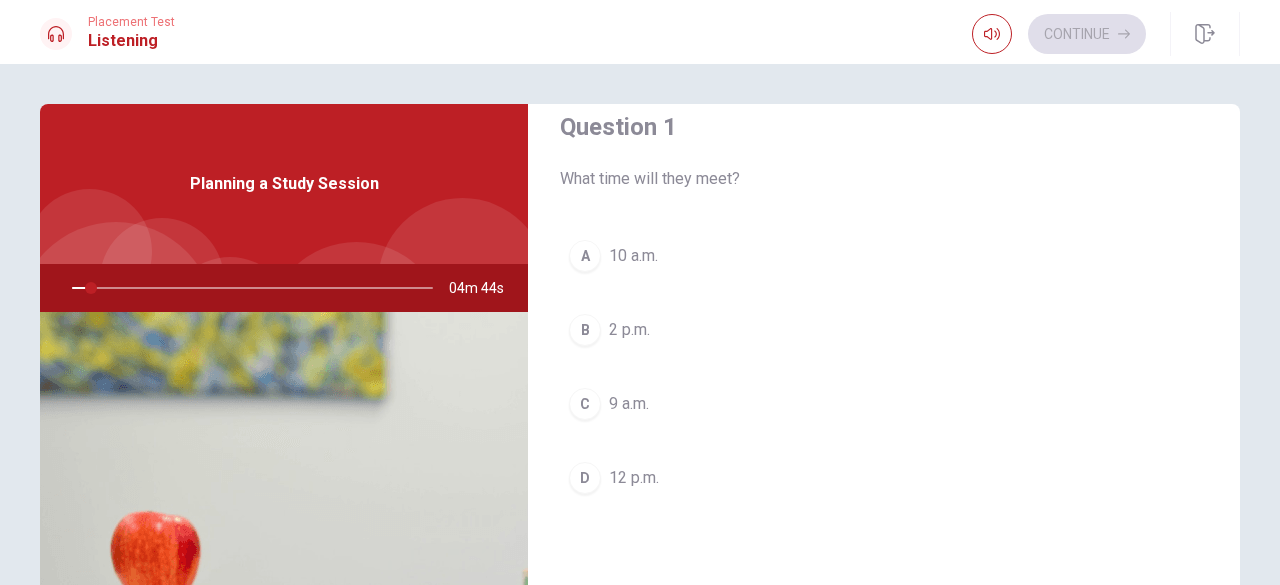 scroll, scrollTop: 31, scrollLeft: 0, axis: vertical 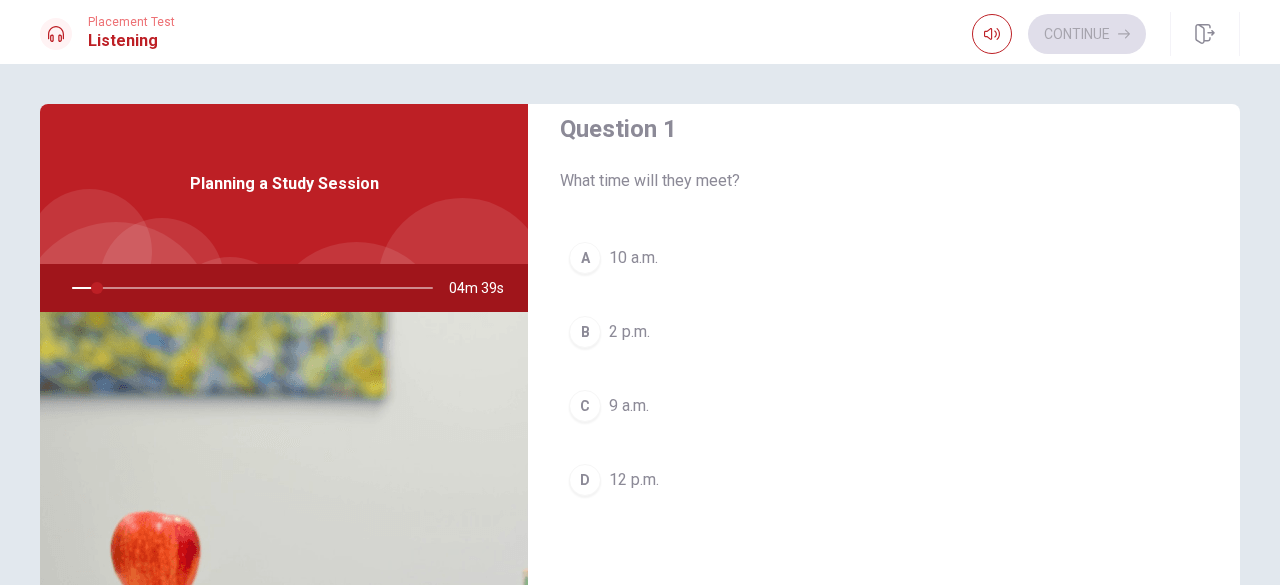 click at bounding box center (248, 288) 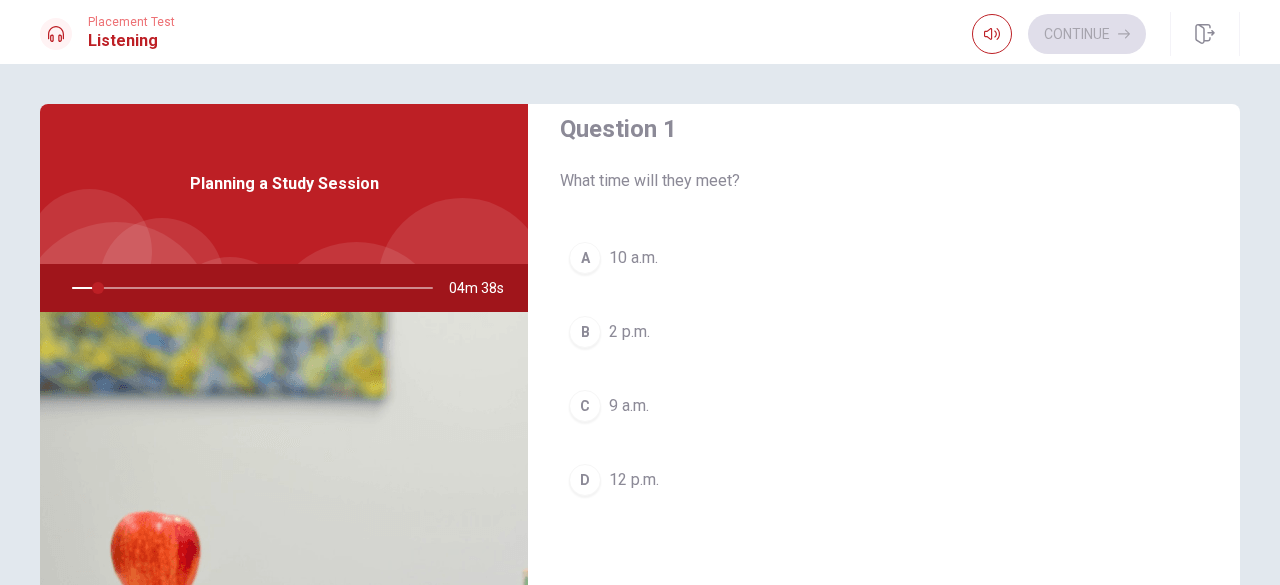 drag, startPoint x: 86, startPoint y: 287, endPoint x: 60, endPoint y: 288, distance: 26.019224 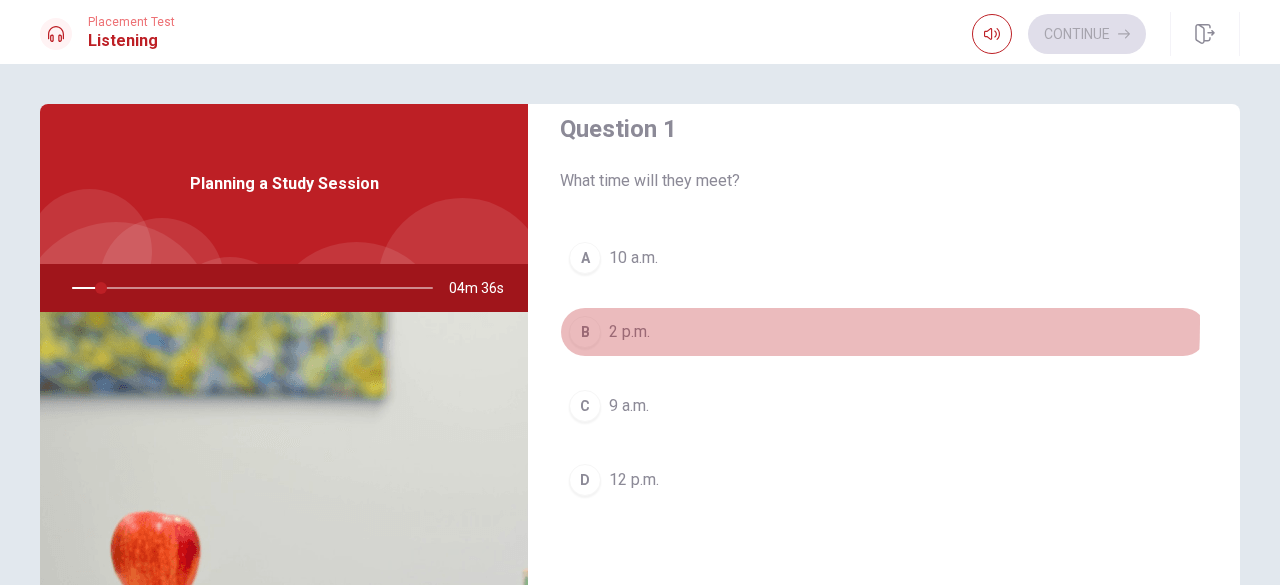click on "B" at bounding box center (585, 332) 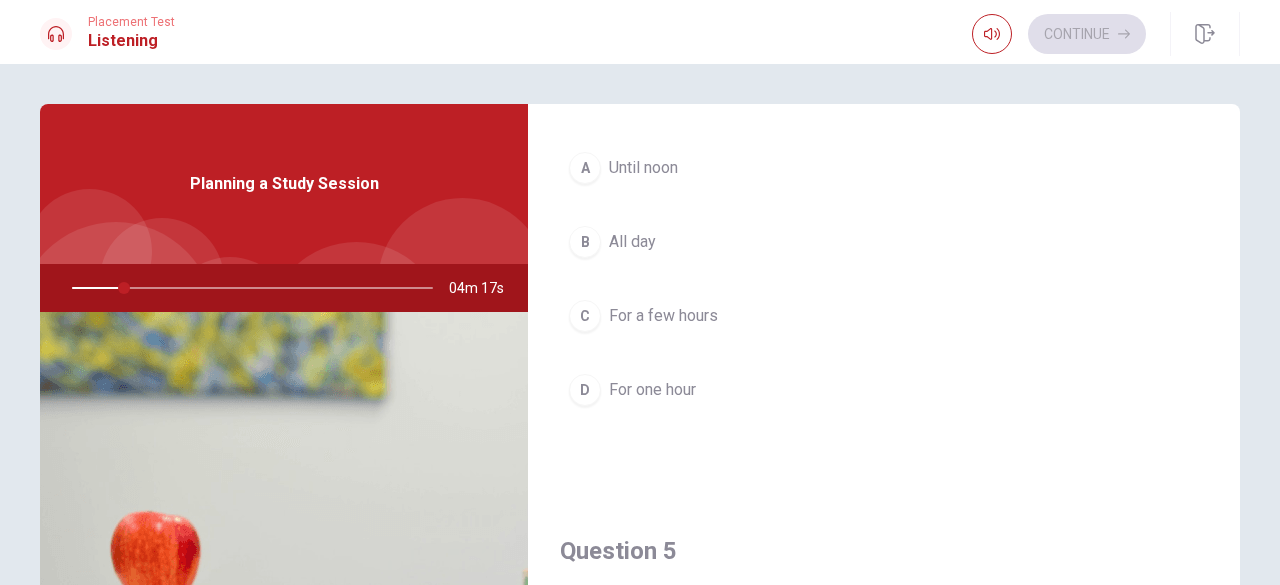 scroll, scrollTop: 1851, scrollLeft: 0, axis: vertical 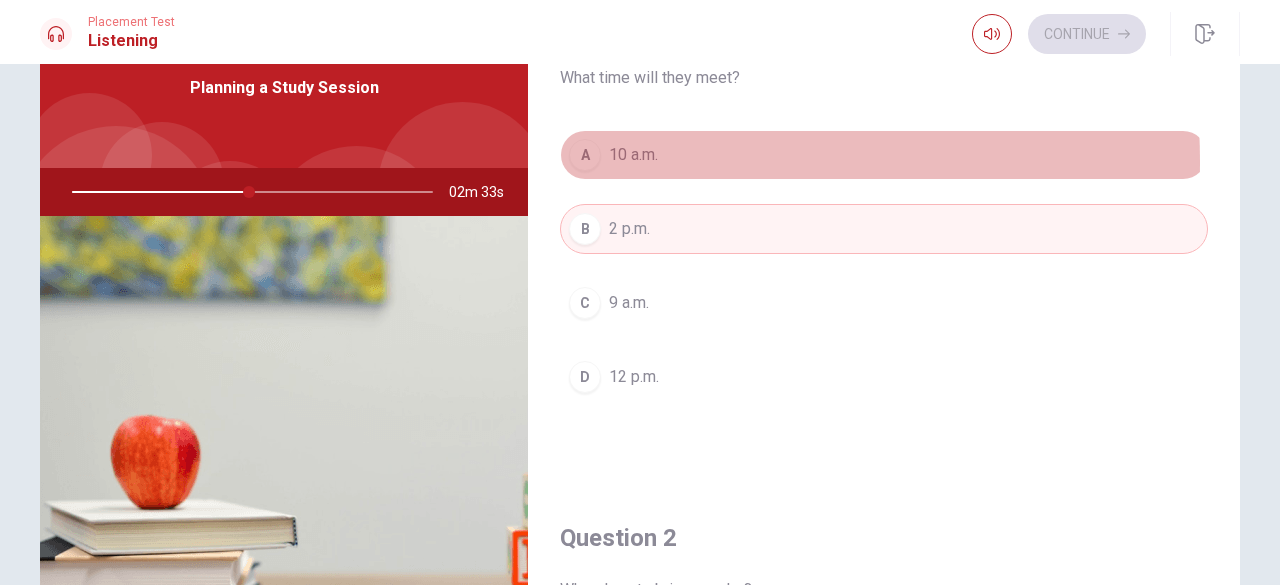 click on "A" at bounding box center [585, 155] 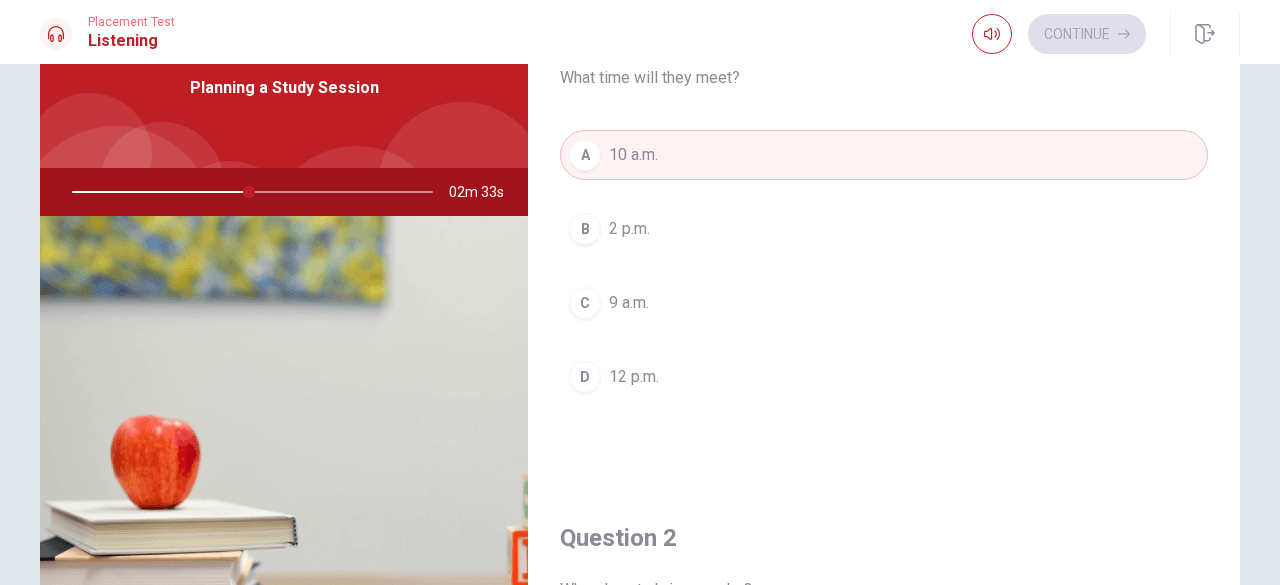 scroll, scrollTop: 318, scrollLeft: 0, axis: vertical 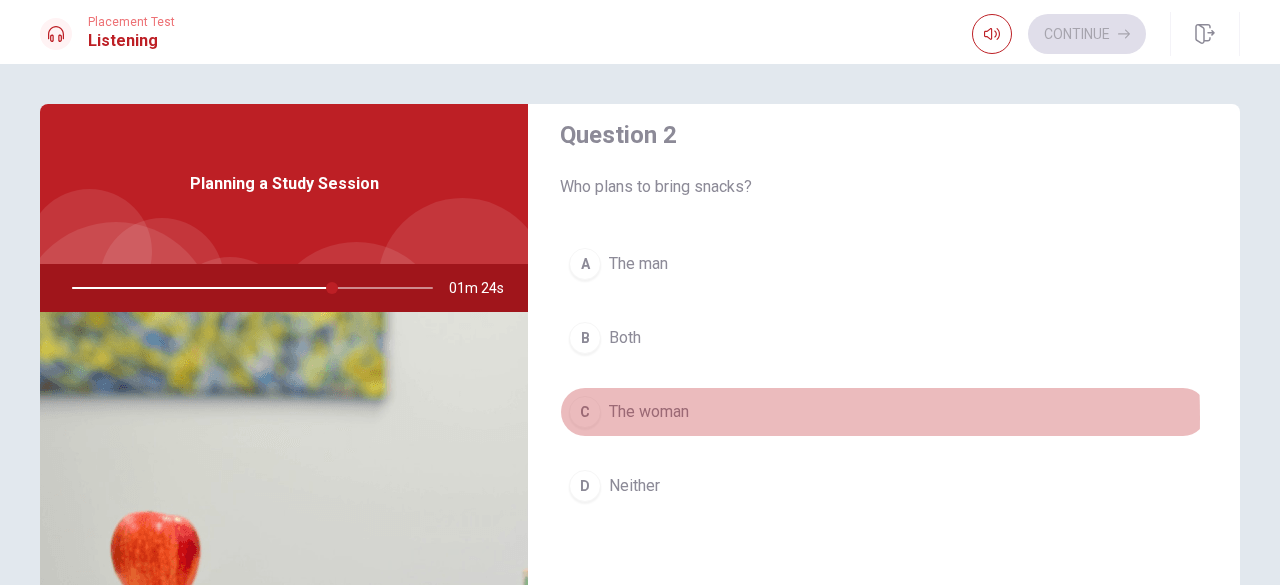 click on "C" at bounding box center (585, 412) 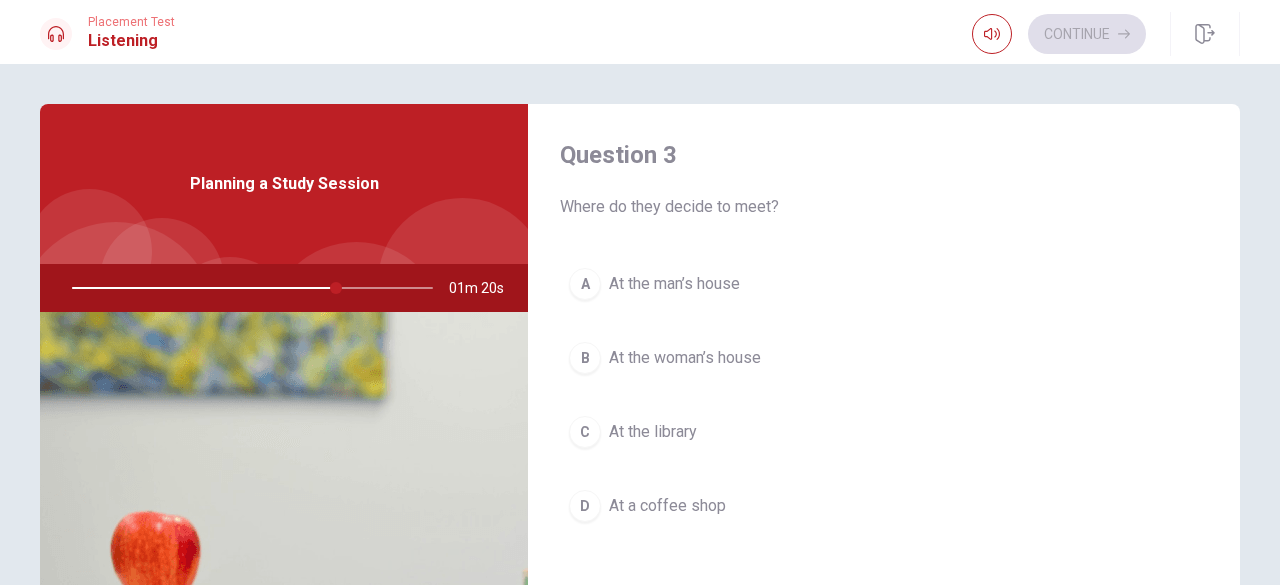 scroll, scrollTop: 1028, scrollLeft: 0, axis: vertical 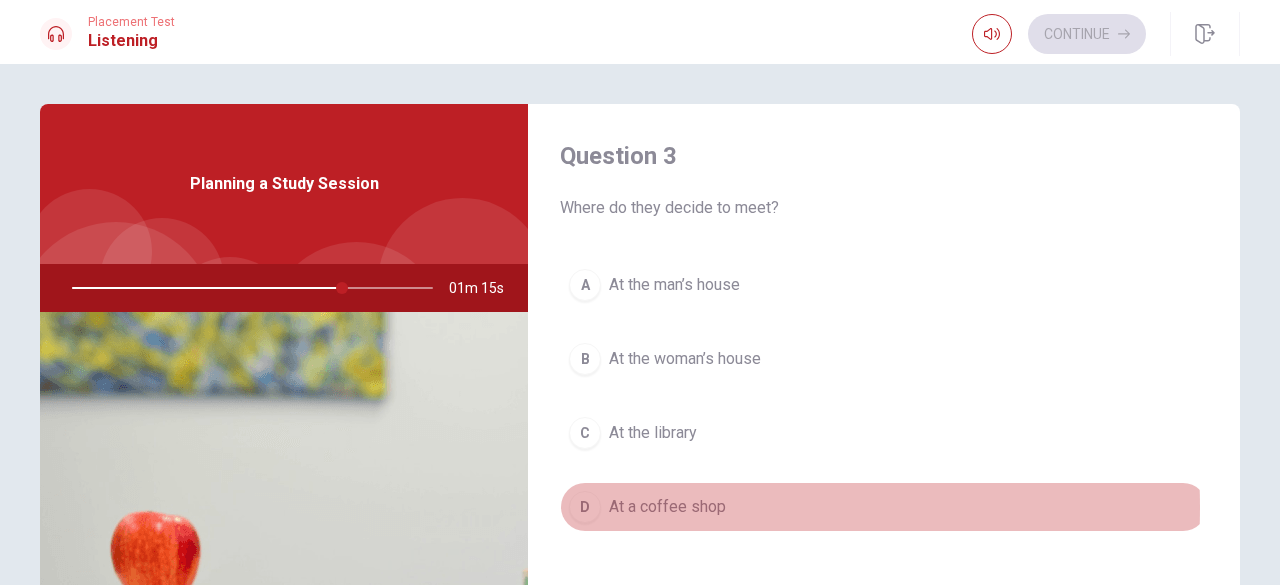 click on "D" at bounding box center [585, 507] 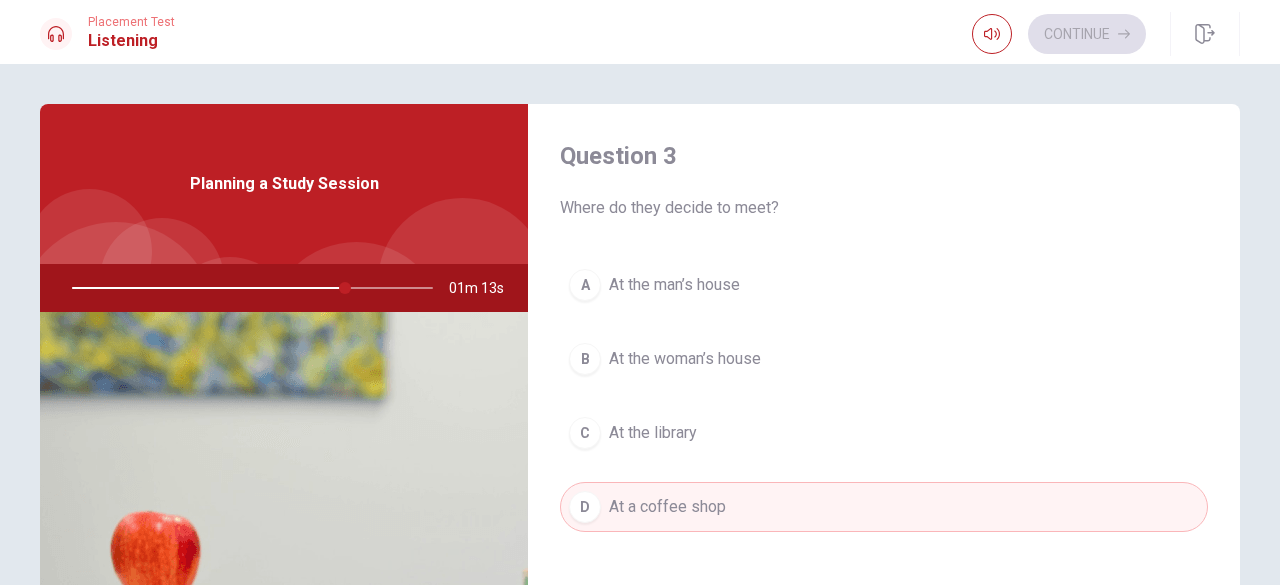 drag, startPoint x: 588, startPoint y: 499, endPoint x: 681, endPoint y: 463, distance: 99.724625 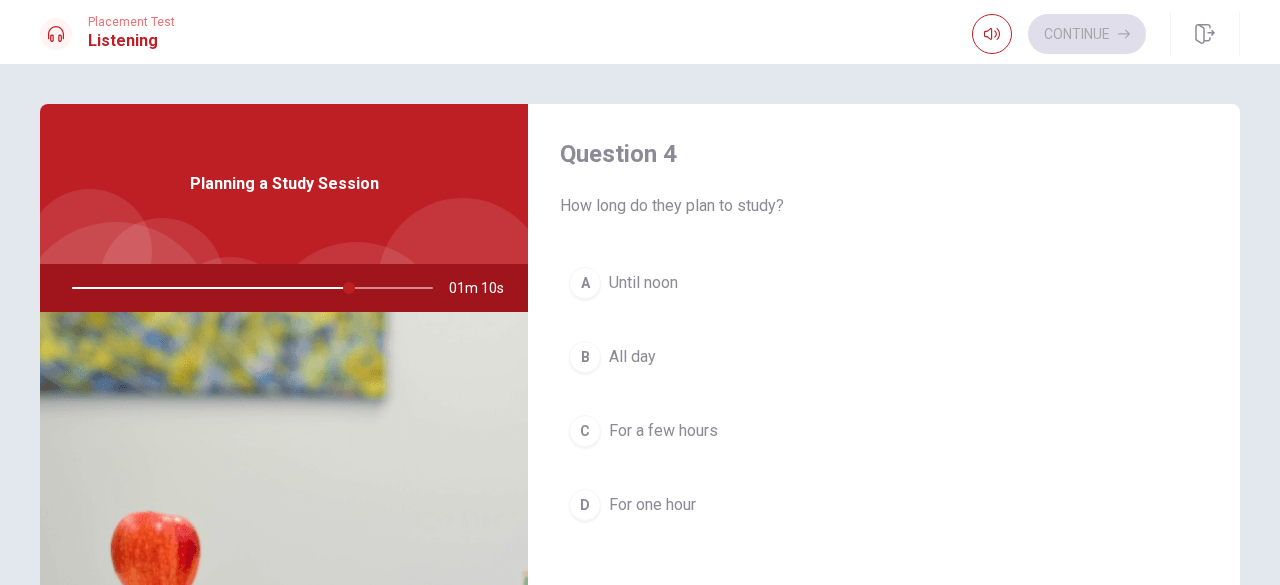 scroll, scrollTop: 1544, scrollLeft: 0, axis: vertical 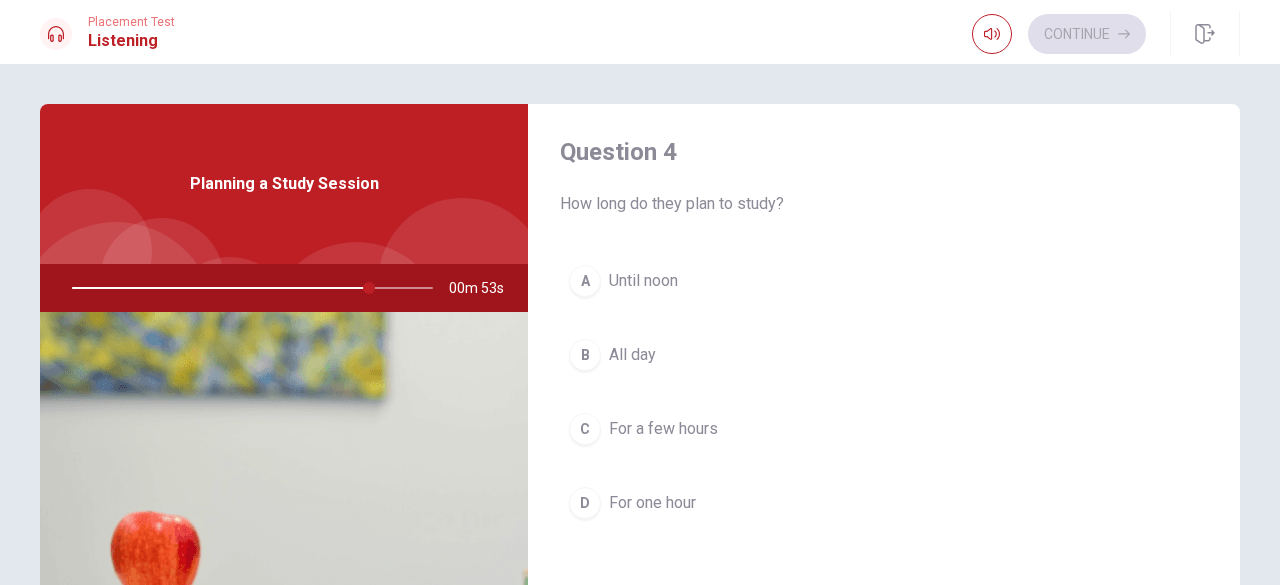click on "A" at bounding box center (585, 281) 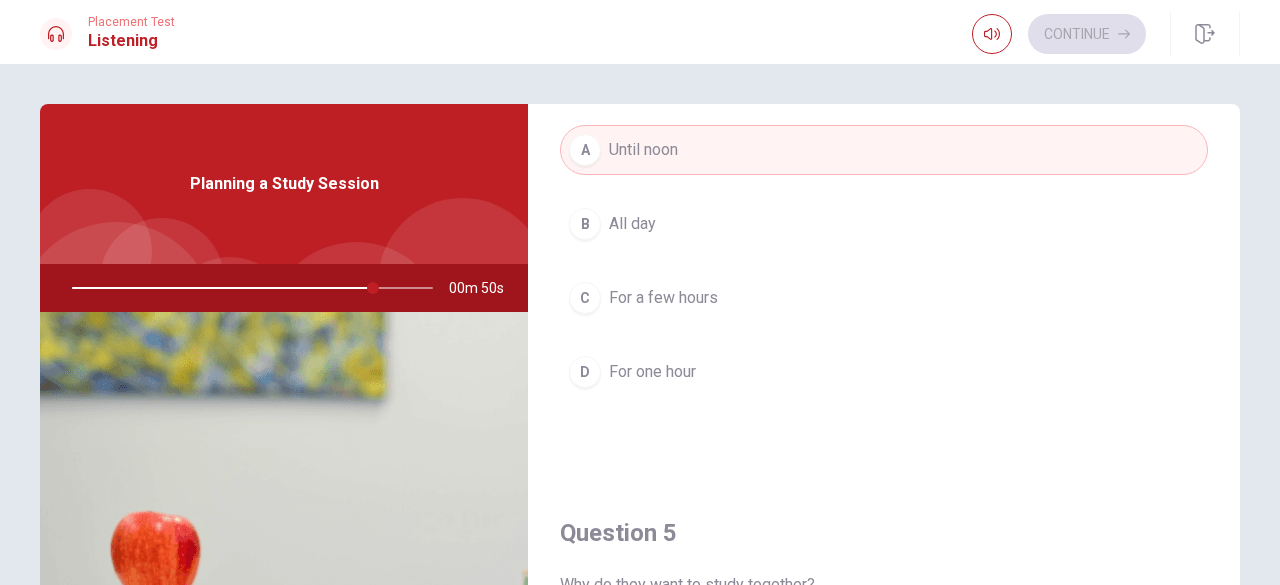 scroll, scrollTop: 1851, scrollLeft: 0, axis: vertical 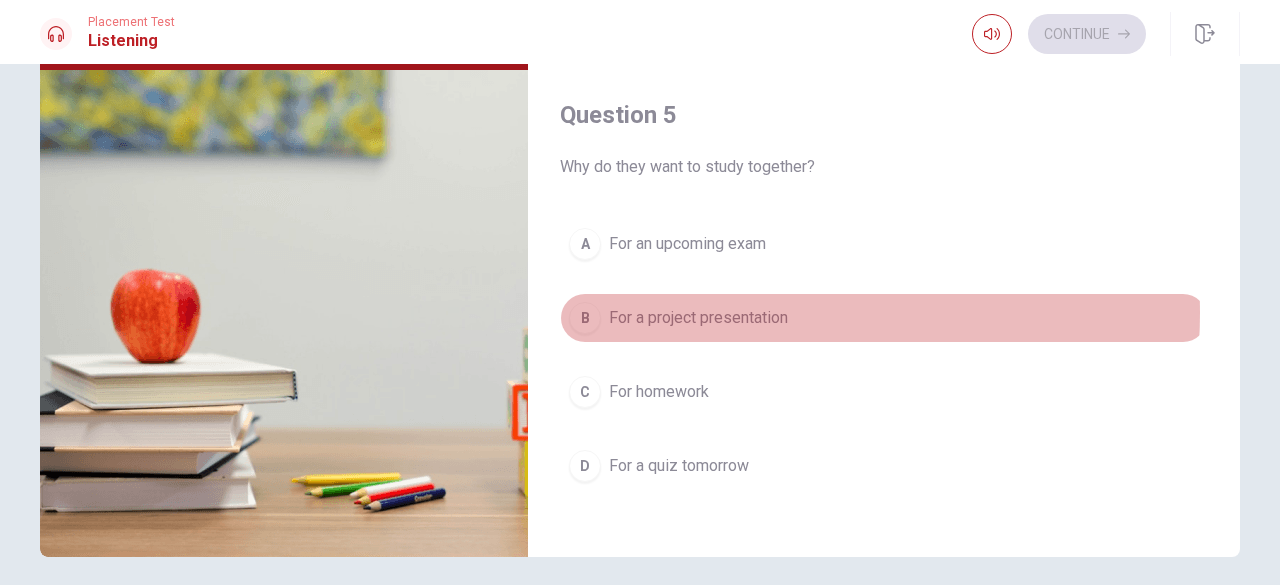 click on "For a project presentation" at bounding box center (698, 318) 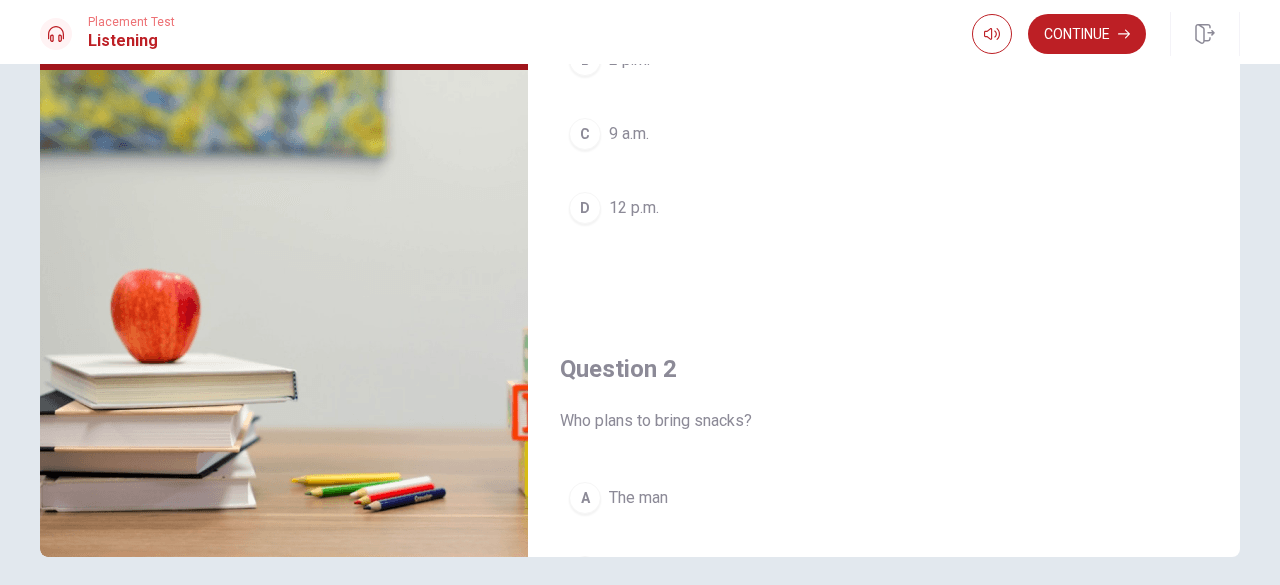 scroll, scrollTop: 0, scrollLeft: 0, axis: both 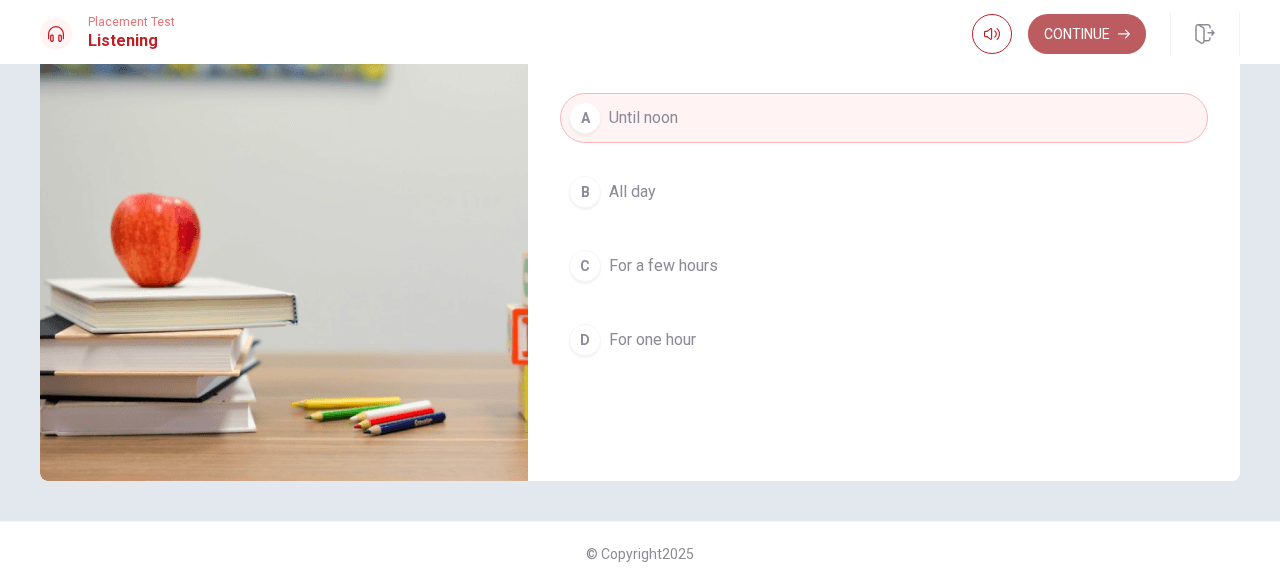 click on "Continue" at bounding box center [1087, 34] 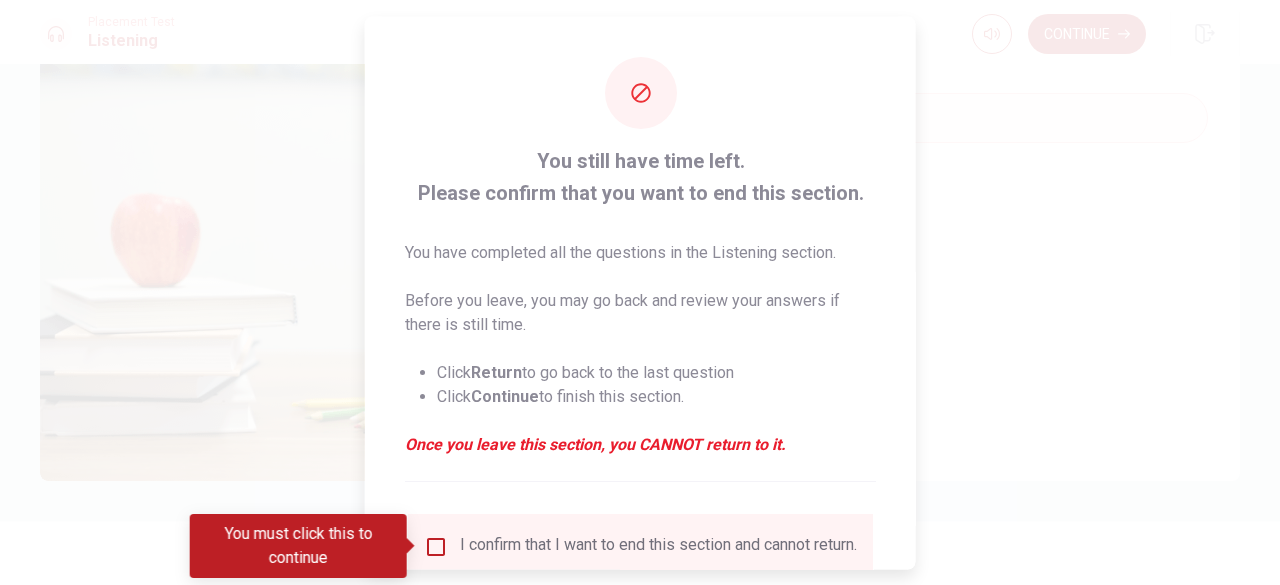 click at bounding box center [436, 546] 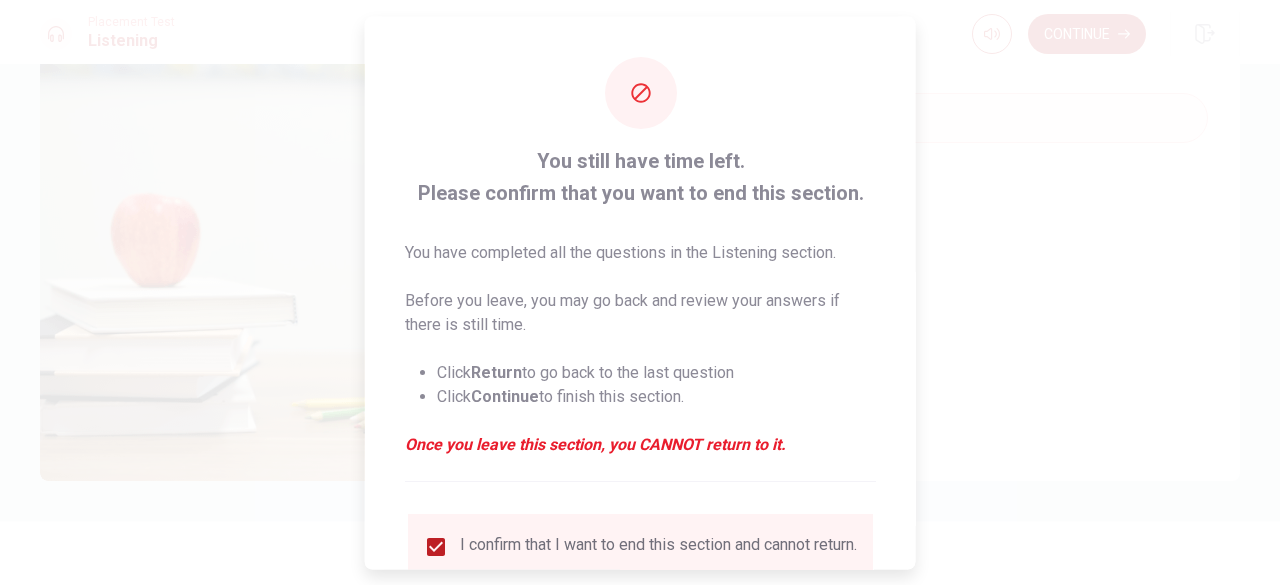 scroll, scrollTop: 105, scrollLeft: 0, axis: vertical 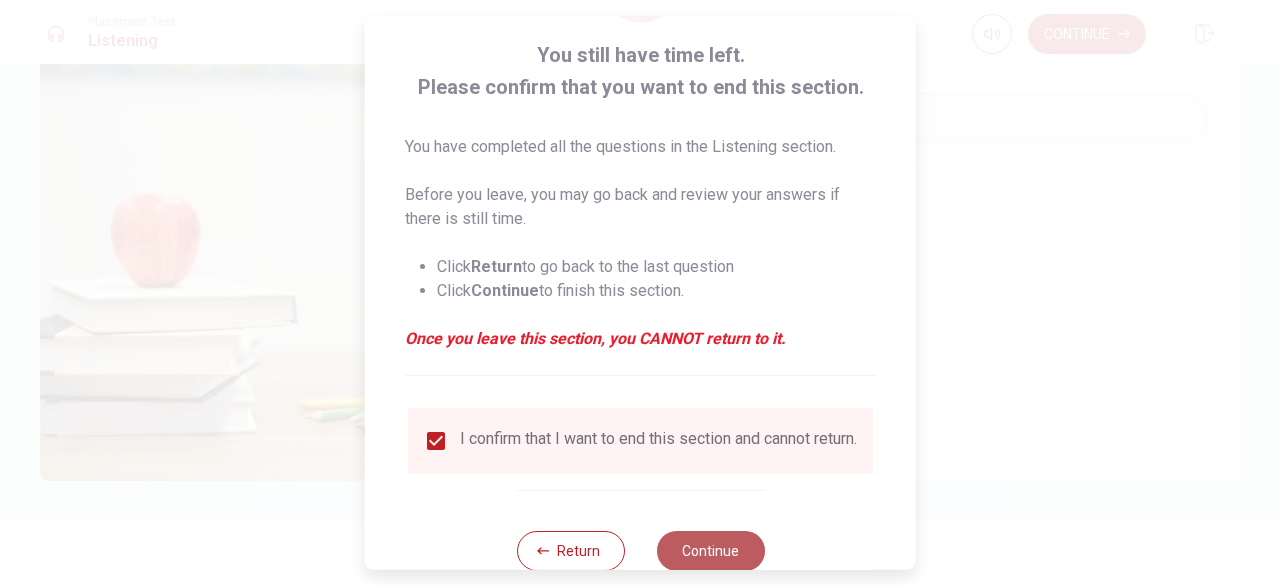 click on "Continue" at bounding box center (710, 551) 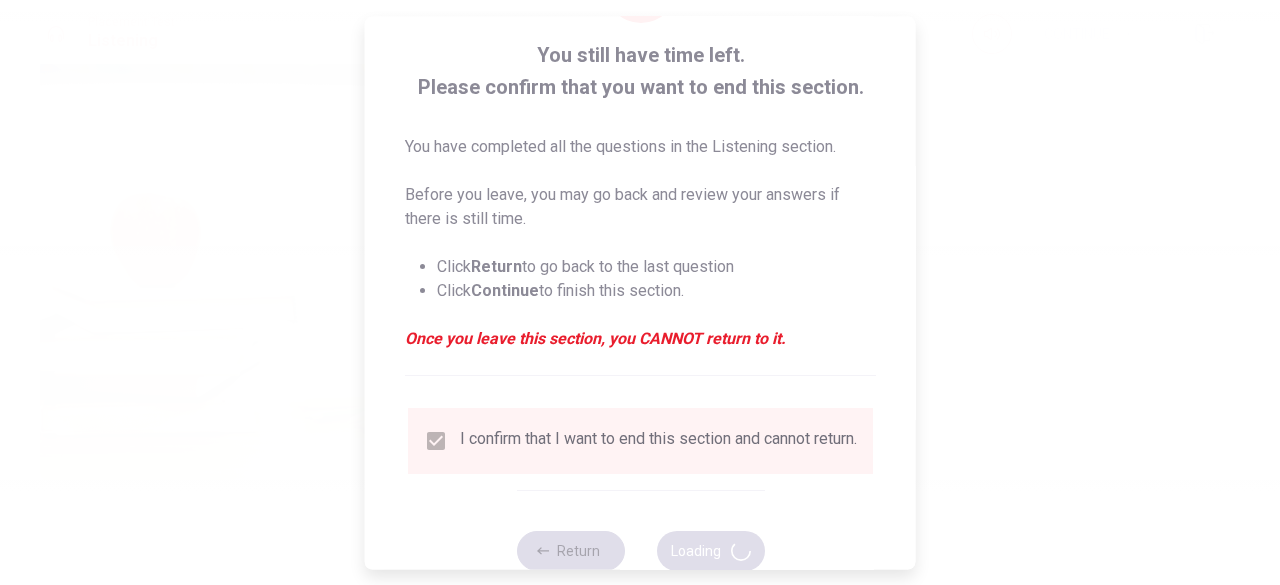 type on "96" 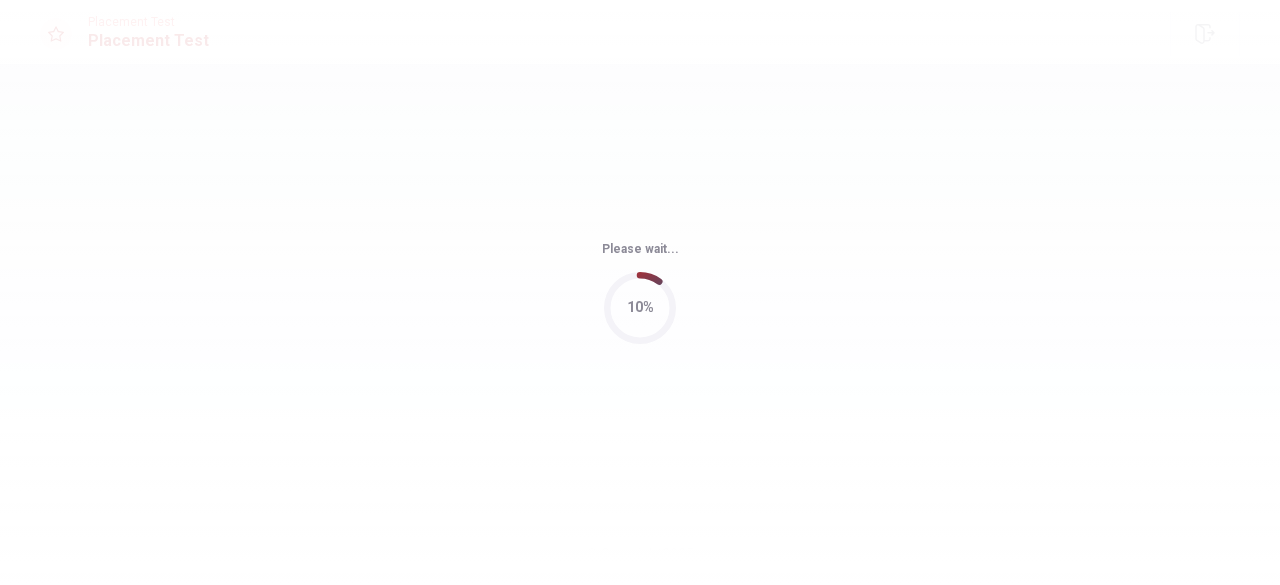 scroll, scrollTop: 0, scrollLeft: 0, axis: both 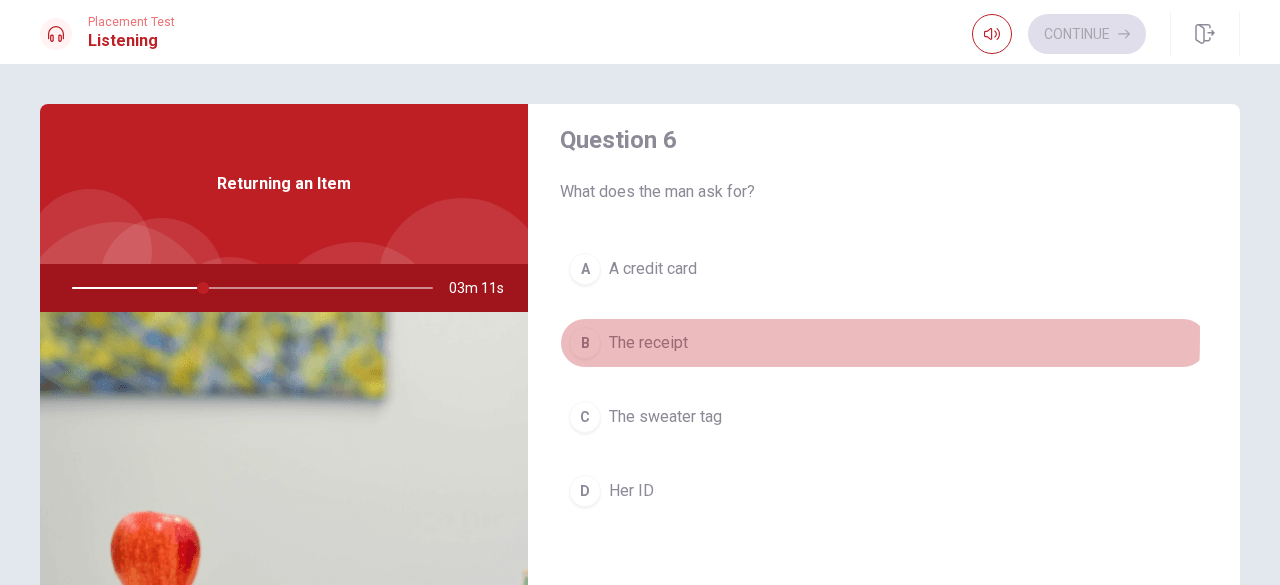 click on "B" at bounding box center (585, 343) 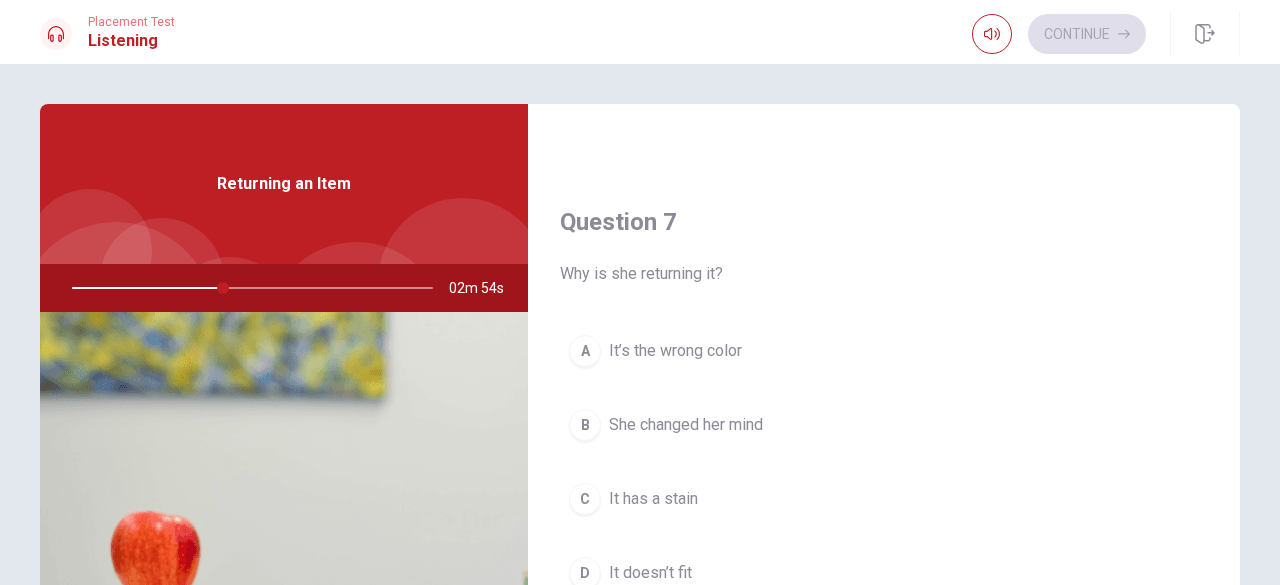 scroll, scrollTop: 451, scrollLeft: 0, axis: vertical 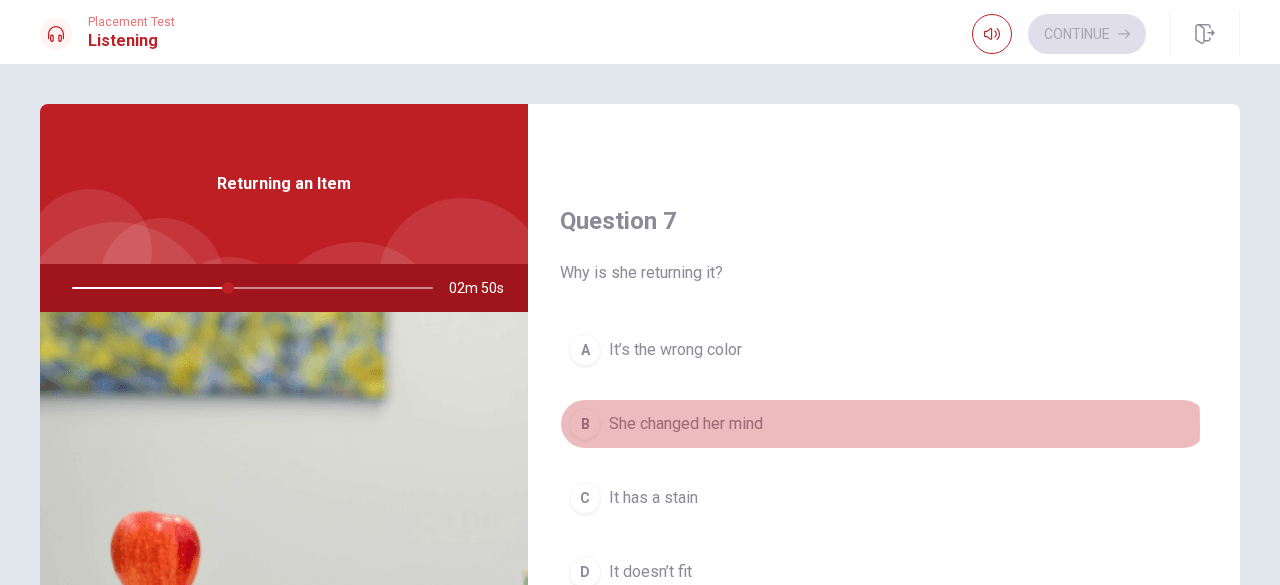 click on "She changed her mind" at bounding box center (686, 424) 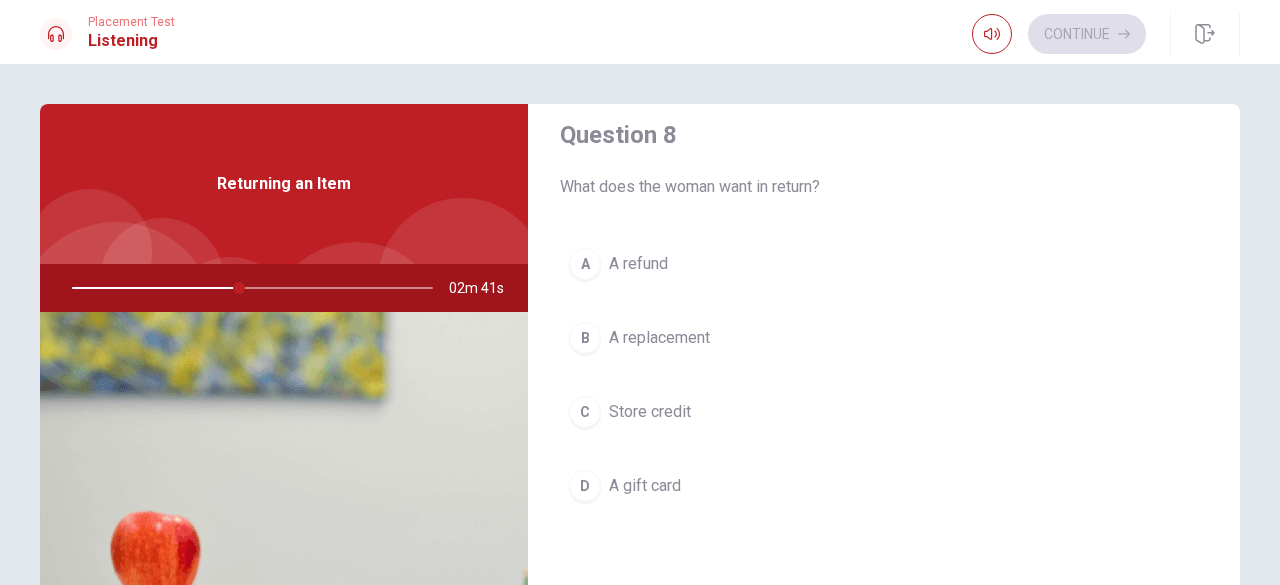 scroll, scrollTop: 1048, scrollLeft: 0, axis: vertical 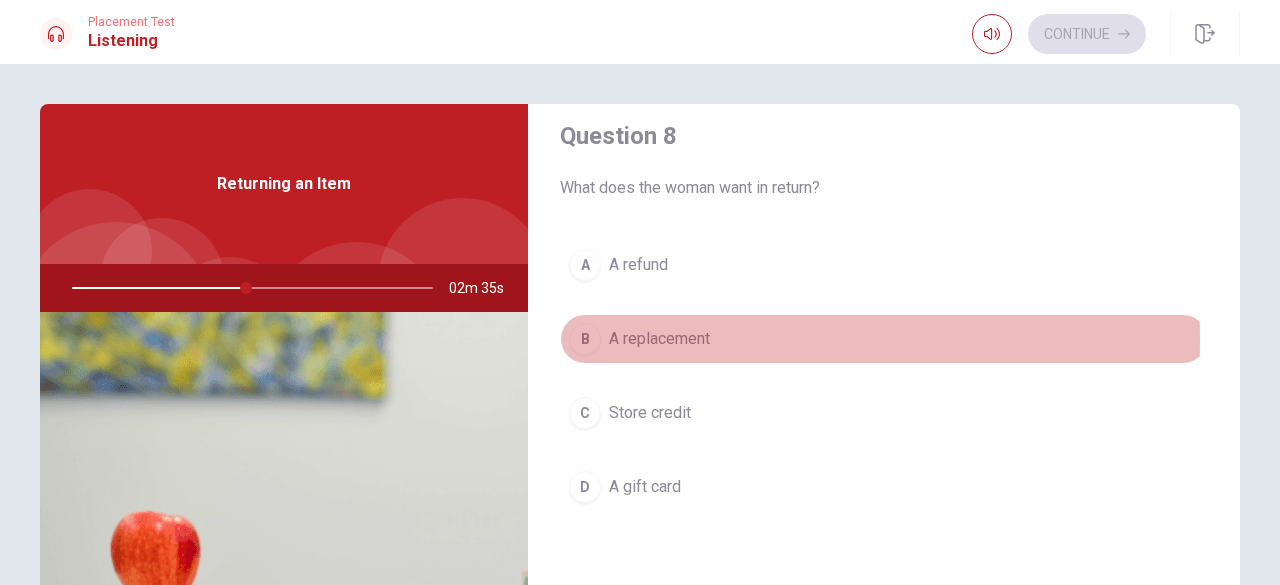 click on "A replacement" at bounding box center (659, 339) 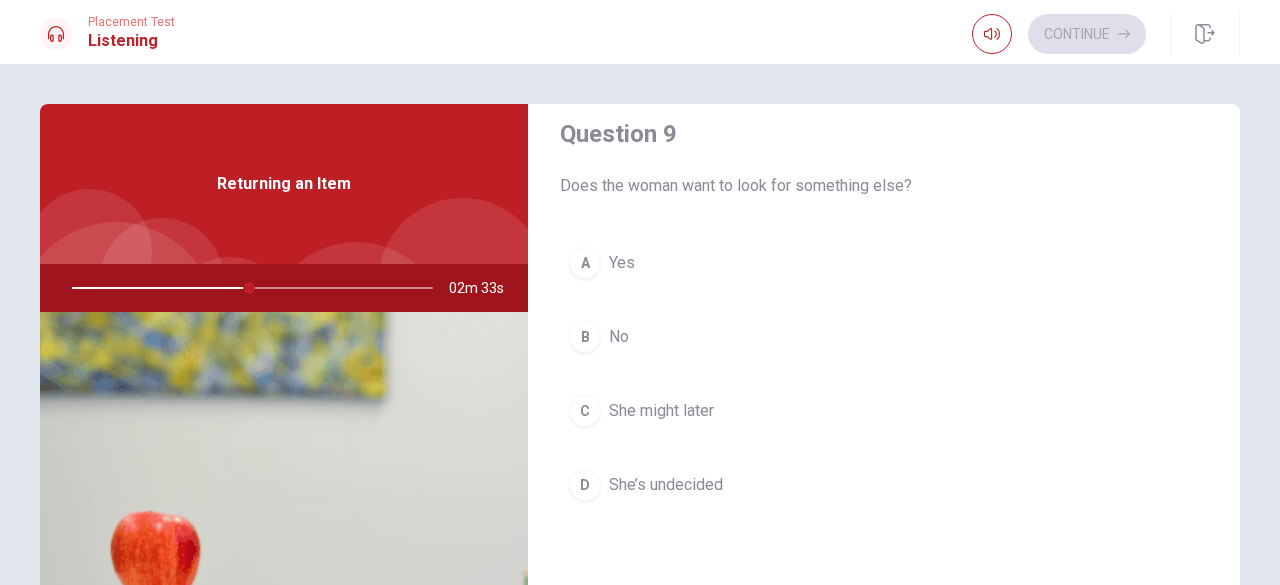 scroll, scrollTop: 1560, scrollLeft: 0, axis: vertical 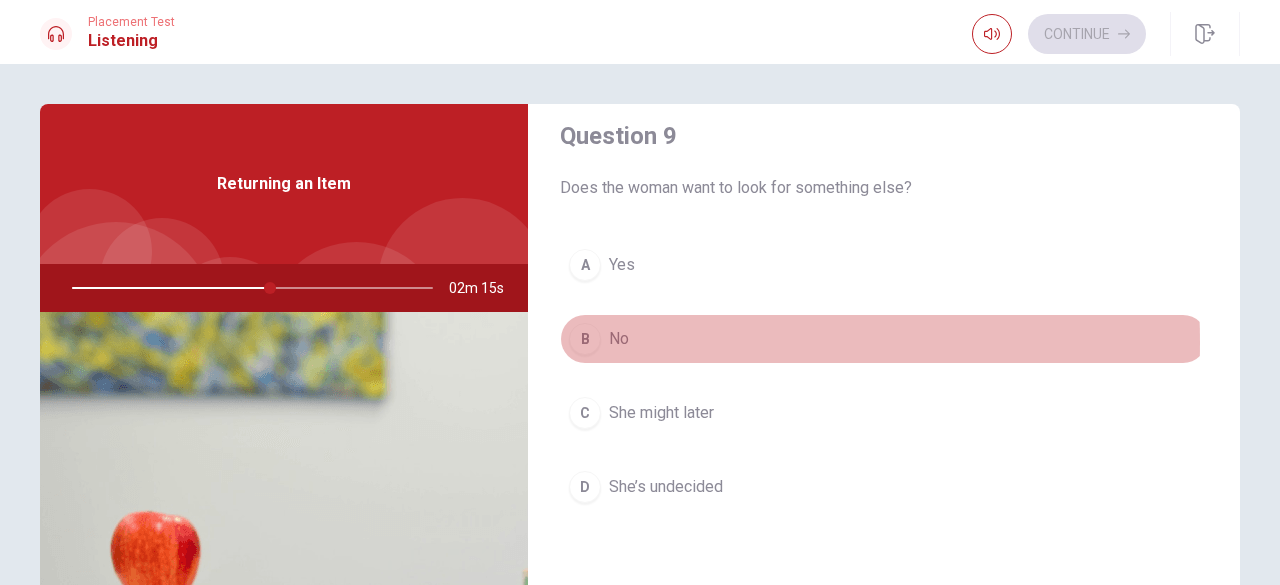 click on "B" at bounding box center (585, 339) 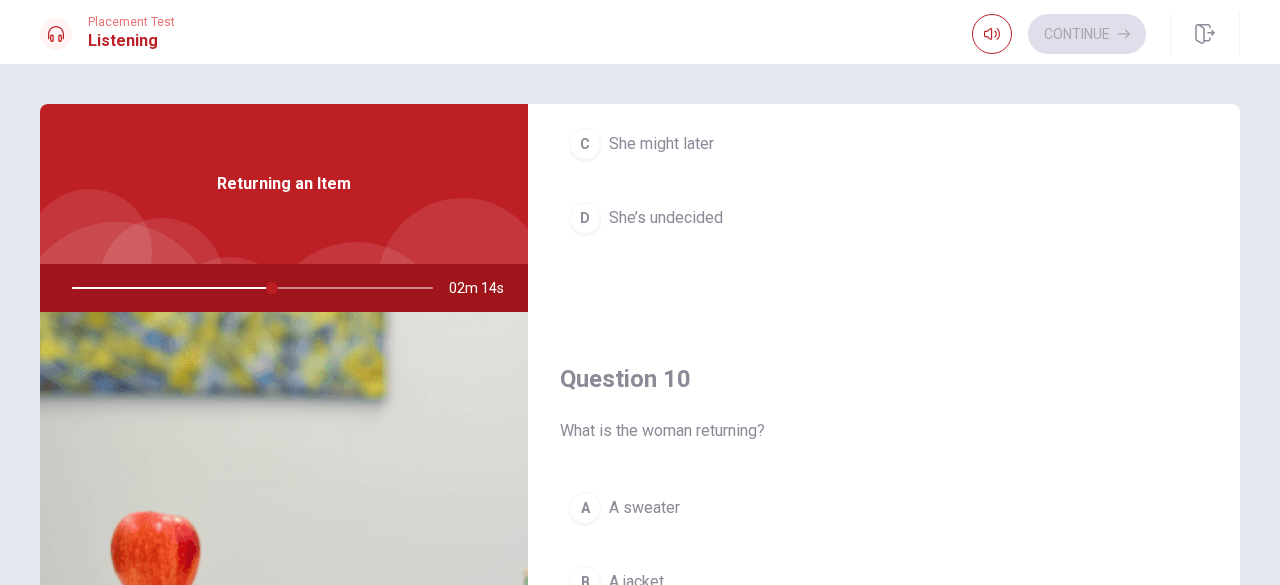 scroll, scrollTop: 1851, scrollLeft: 0, axis: vertical 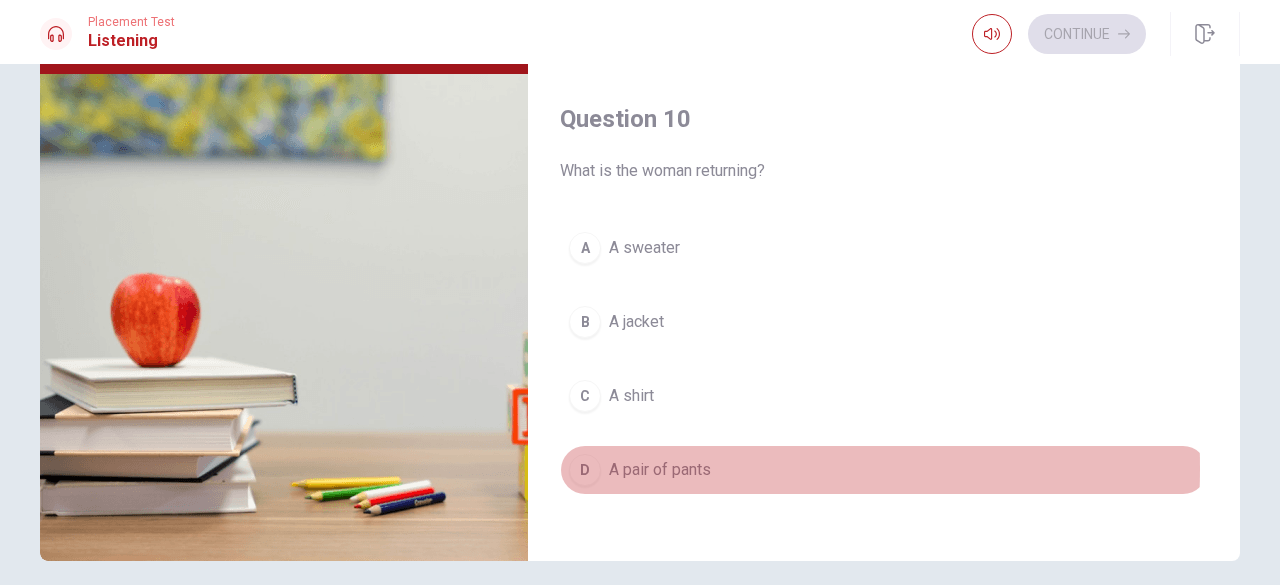 click on "D" at bounding box center (585, 470) 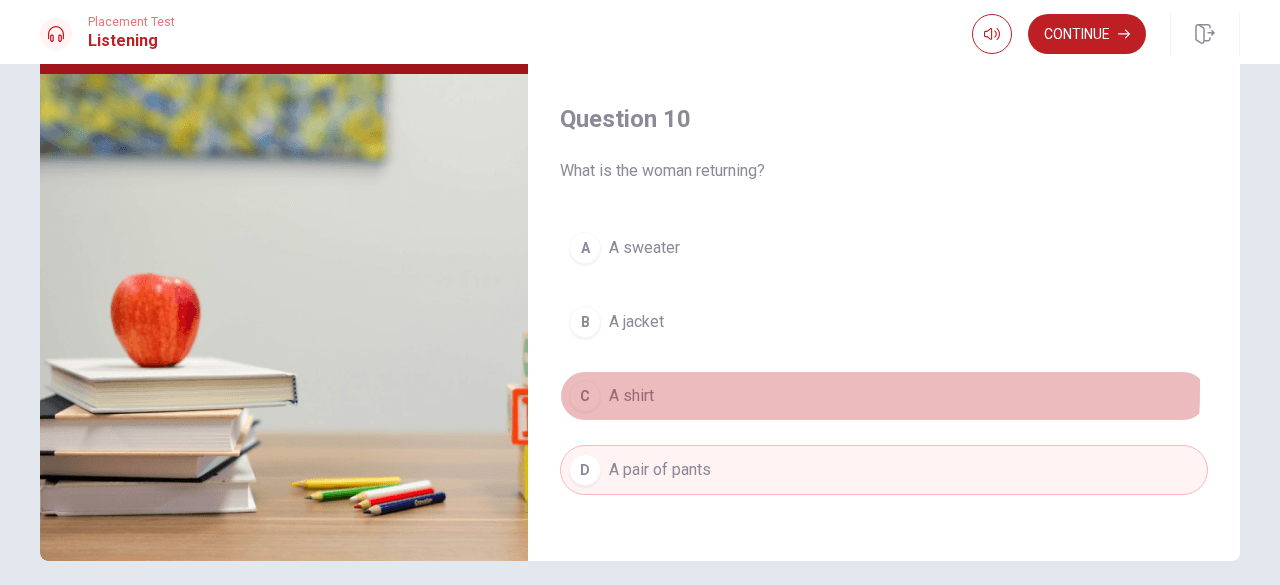 click on "C A shirt" at bounding box center (884, 396) 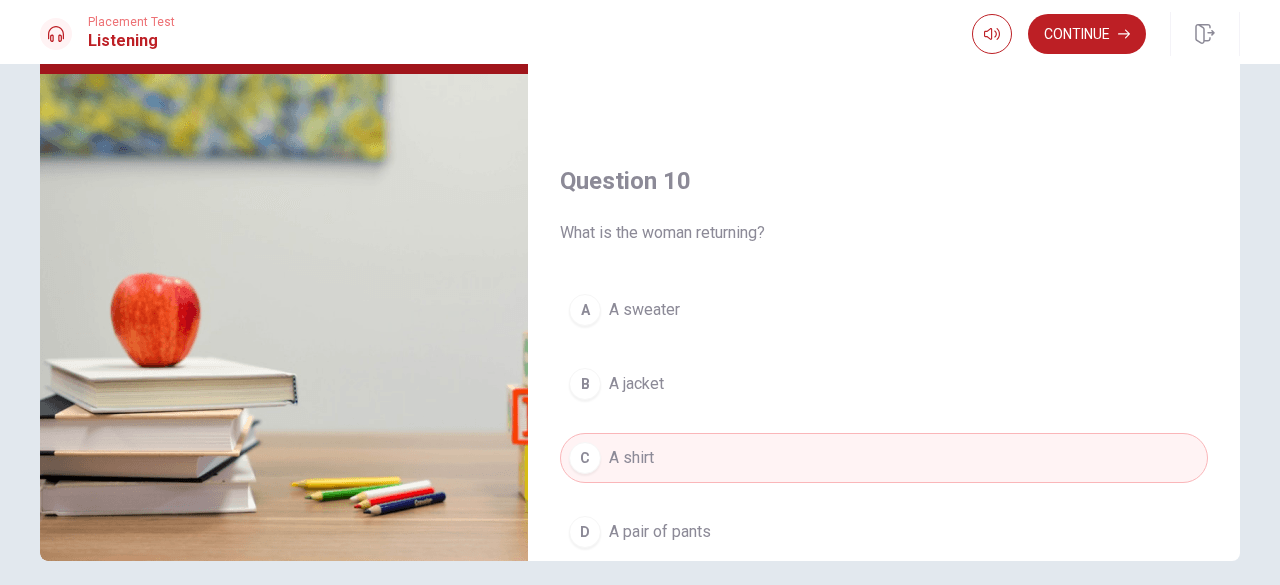 scroll, scrollTop: 1788, scrollLeft: 0, axis: vertical 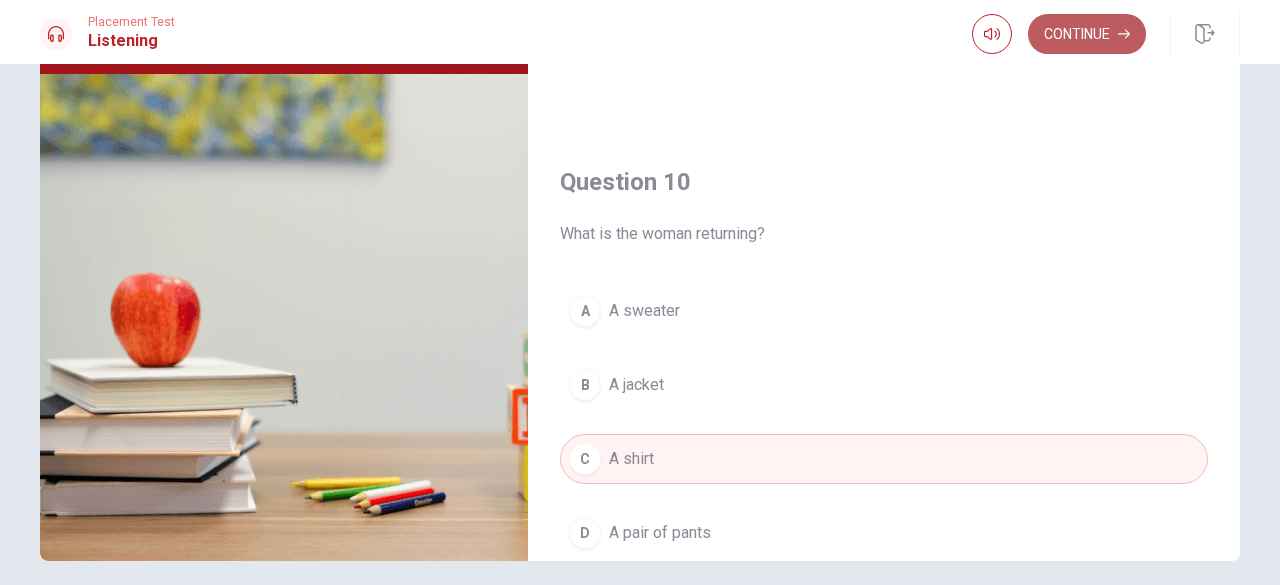 click on "Continue" at bounding box center [1087, 34] 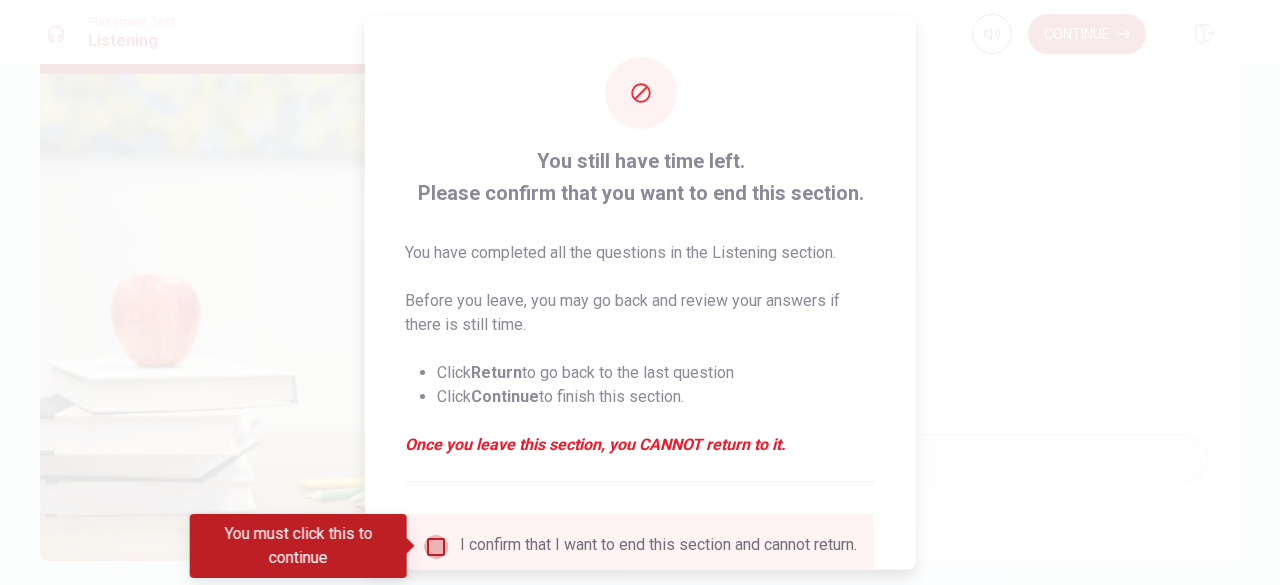 click at bounding box center (436, 546) 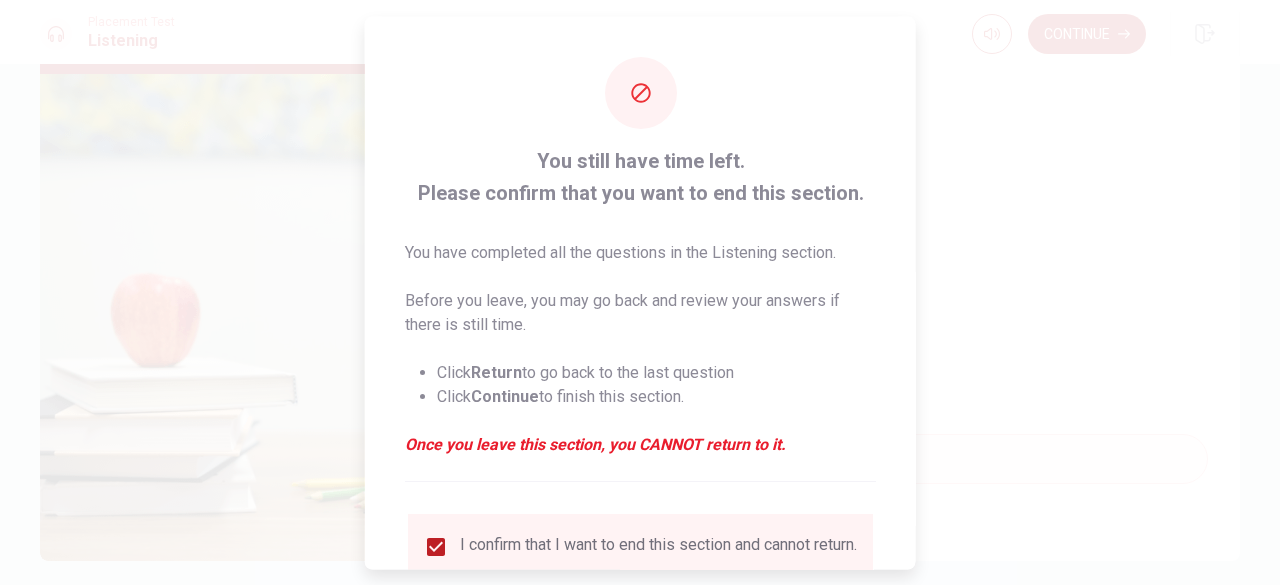 scroll, scrollTop: 160, scrollLeft: 0, axis: vertical 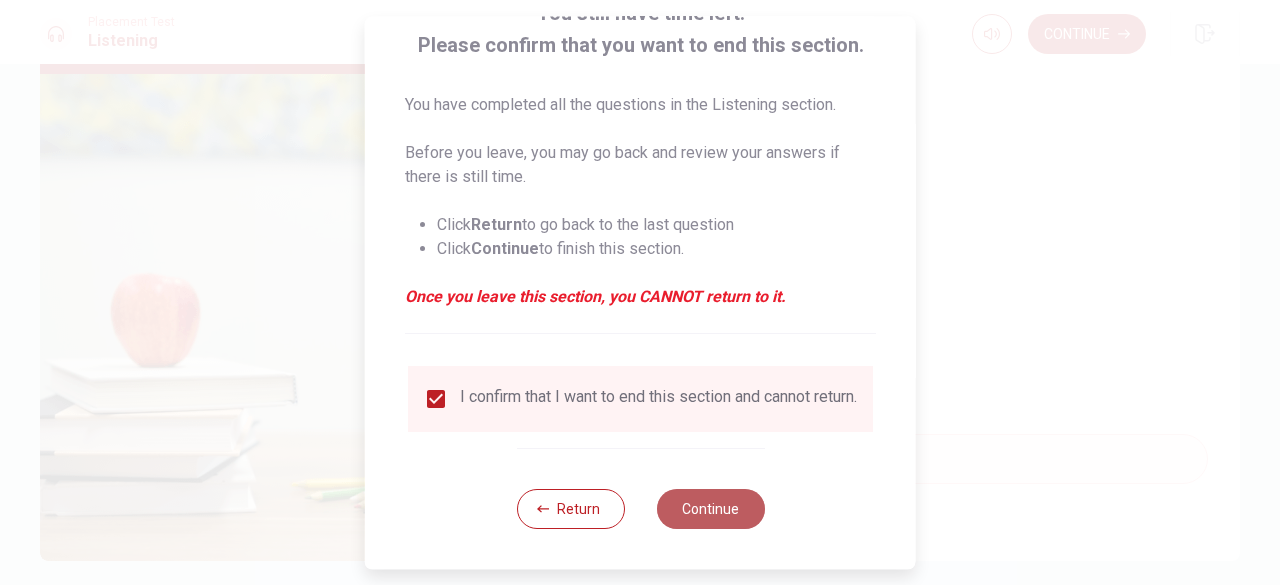 click on "Continue" at bounding box center [710, 509] 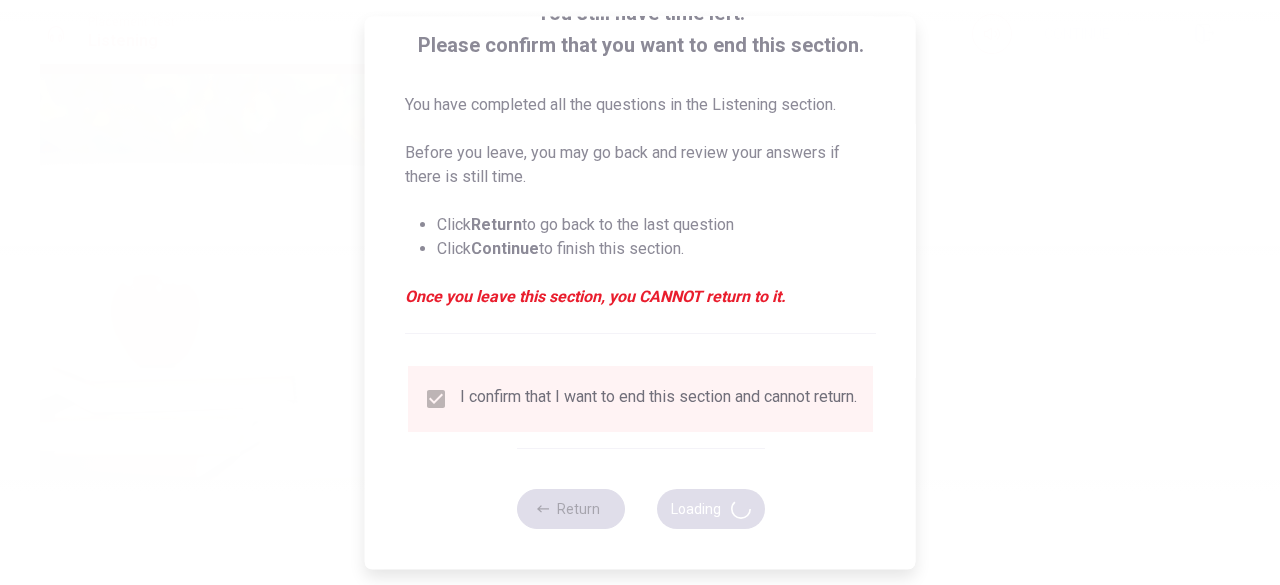 type on "66" 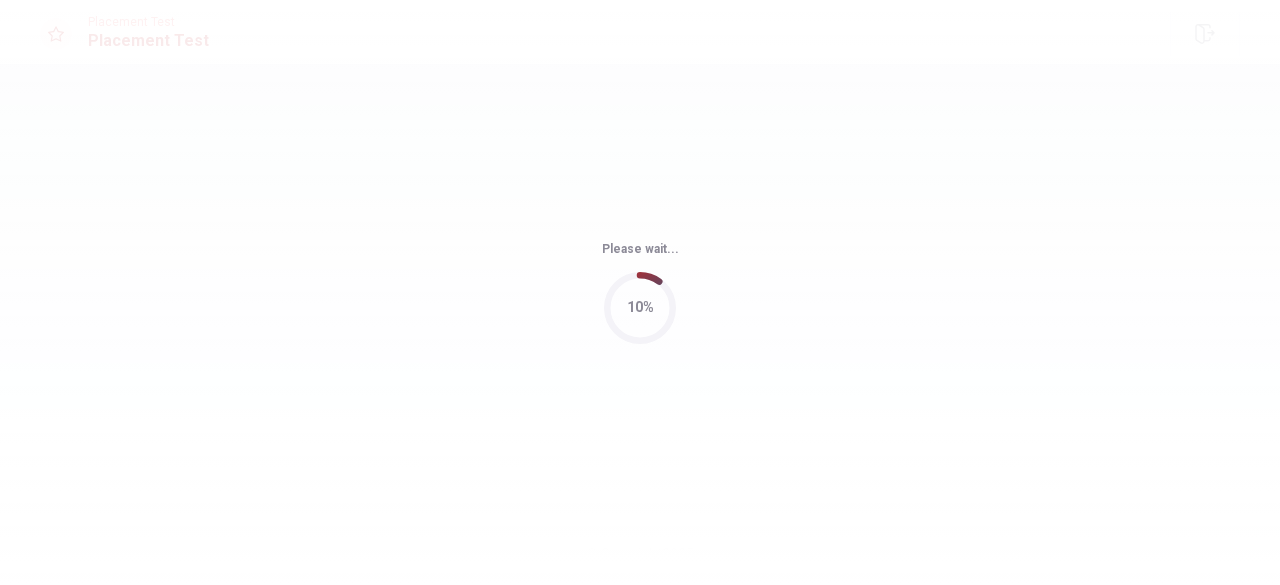 scroll, scrollTop: 0, scrollLeft: 0, axis: both 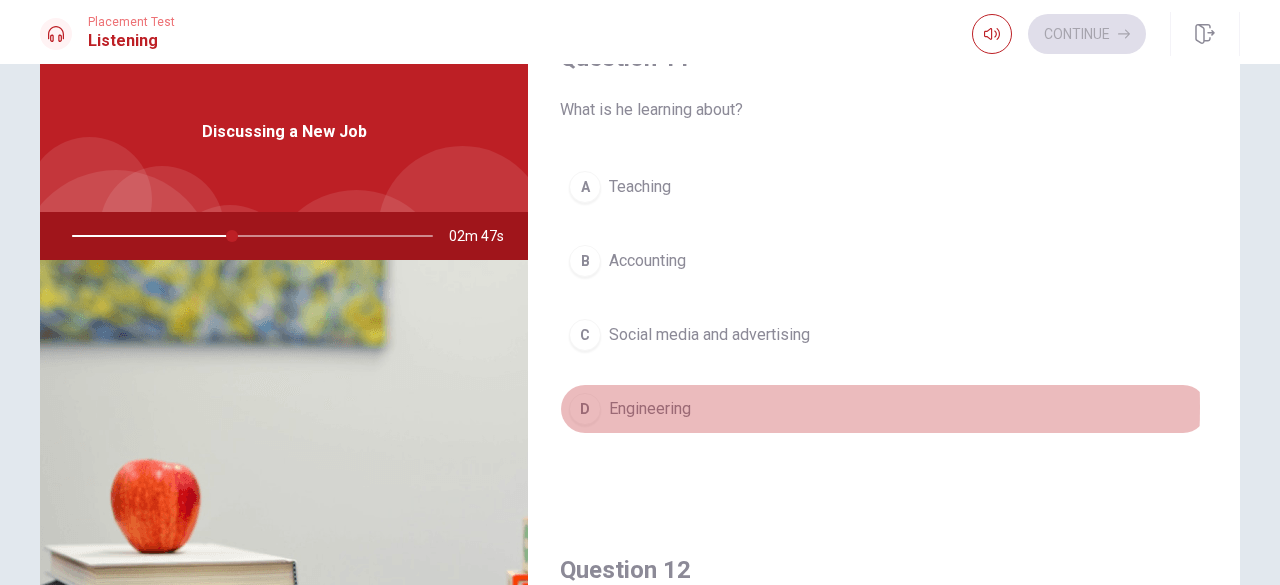 click on "Engineering" at bounding box center (650, 409) 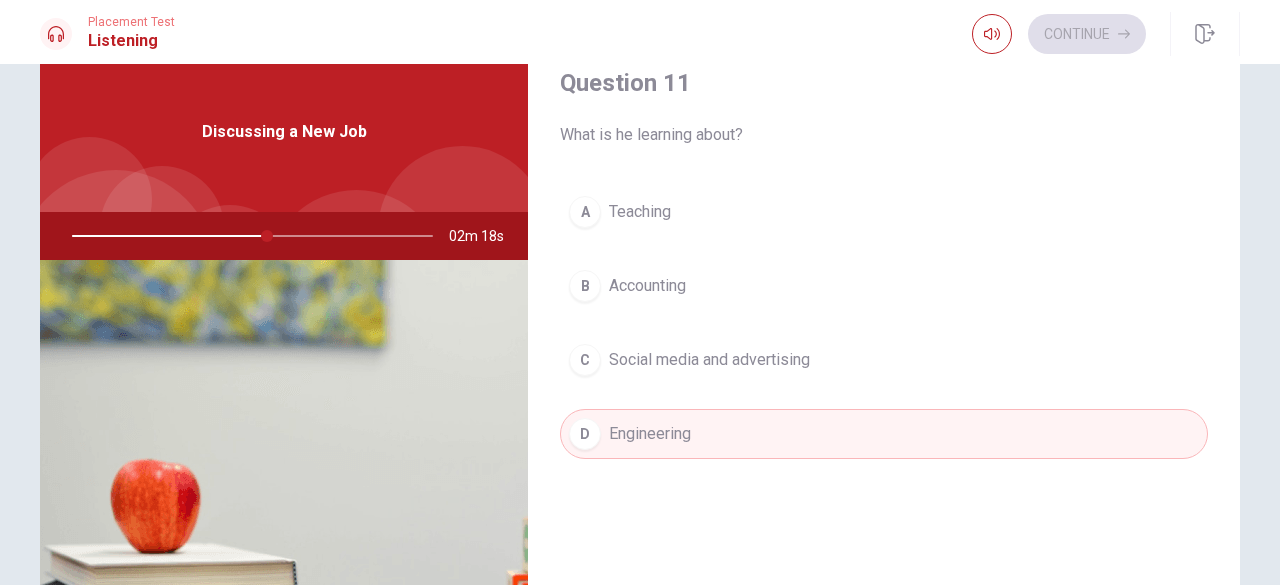 scroll, scrollTop: 25, scrollLeft: 0, axis: vertical 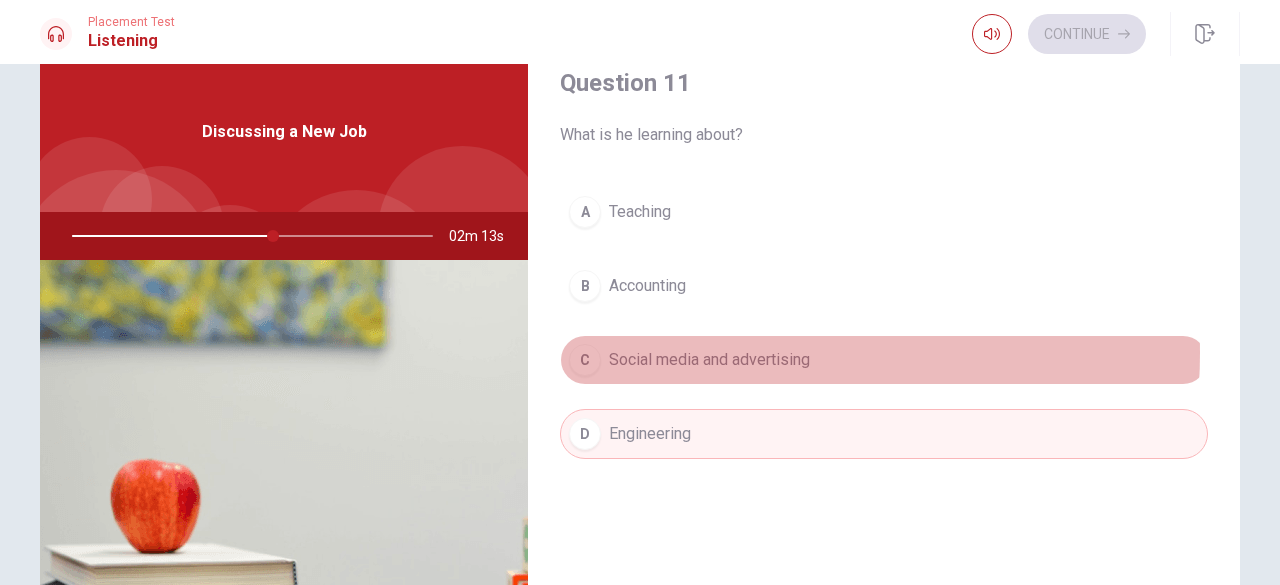 click on "Social media and advertising" at bounding box center (709, 360) 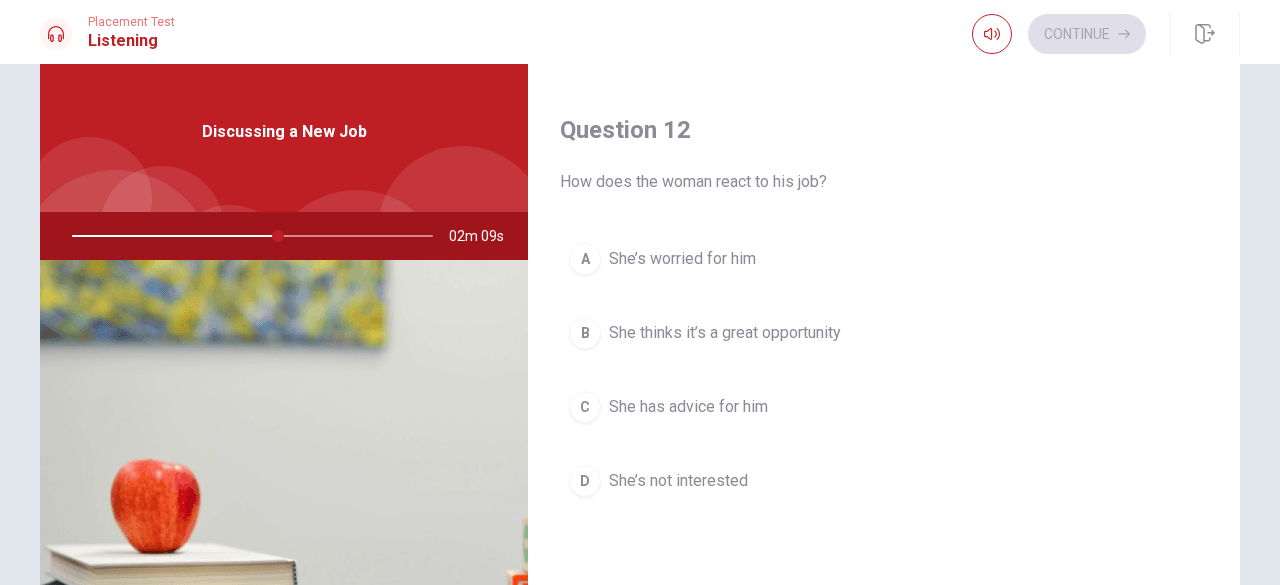 scroll, scrollTop: 493, scrollLeft: 0, axis: vertical 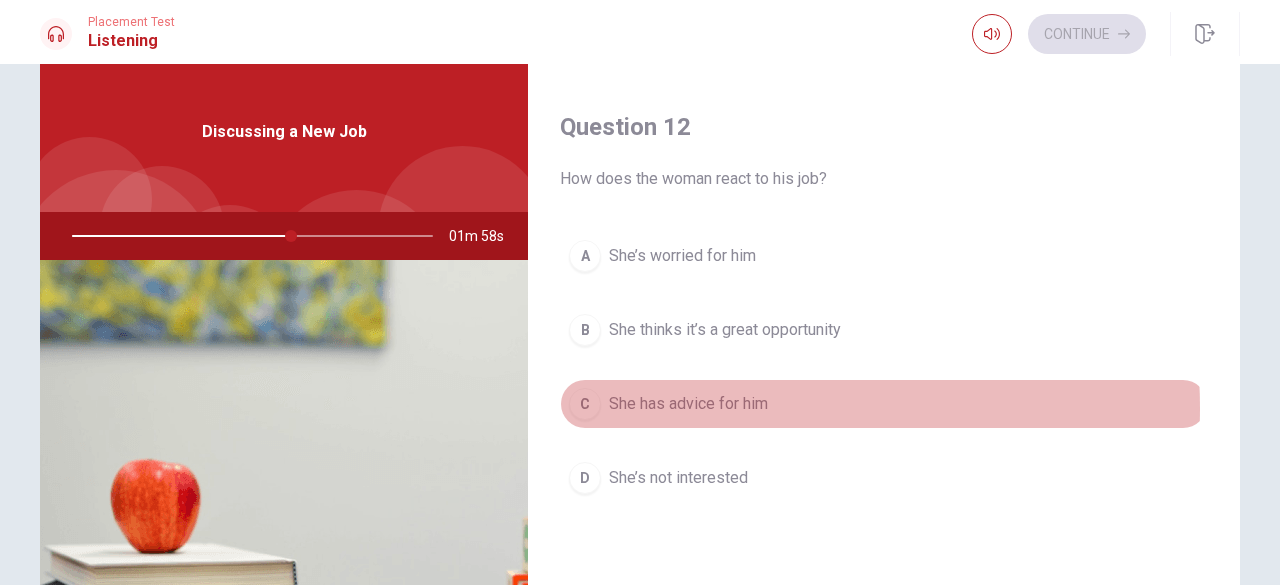 click on "She has advice for him" at bounding box center [688, 404] 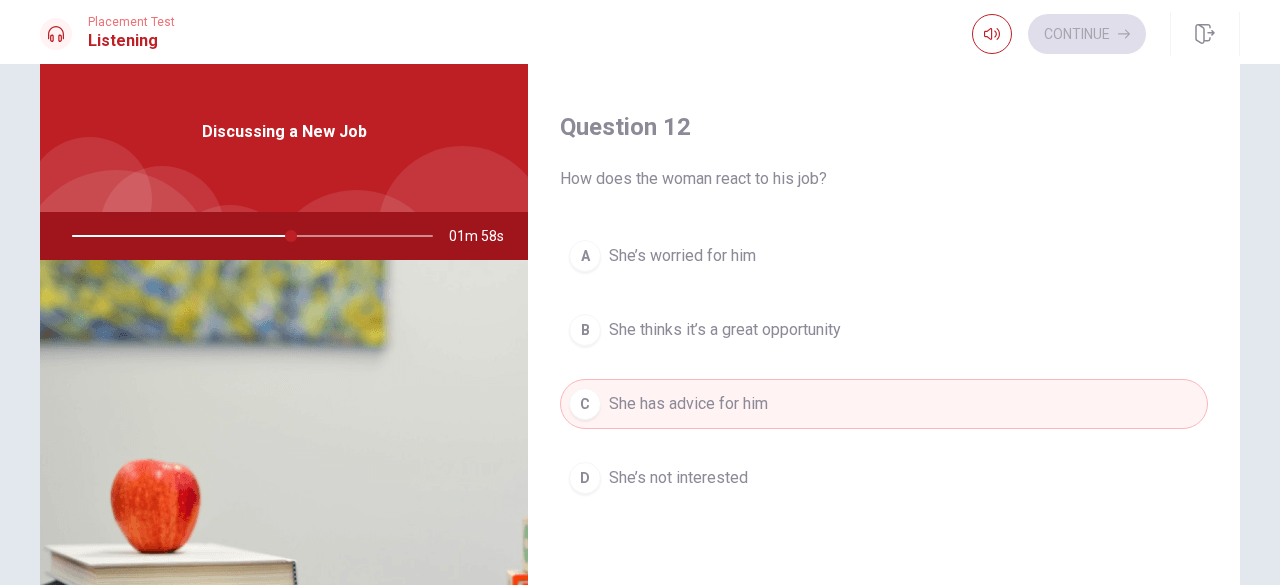scroll, scrollTop: 318, scrollLeft: 0, axis: vertical 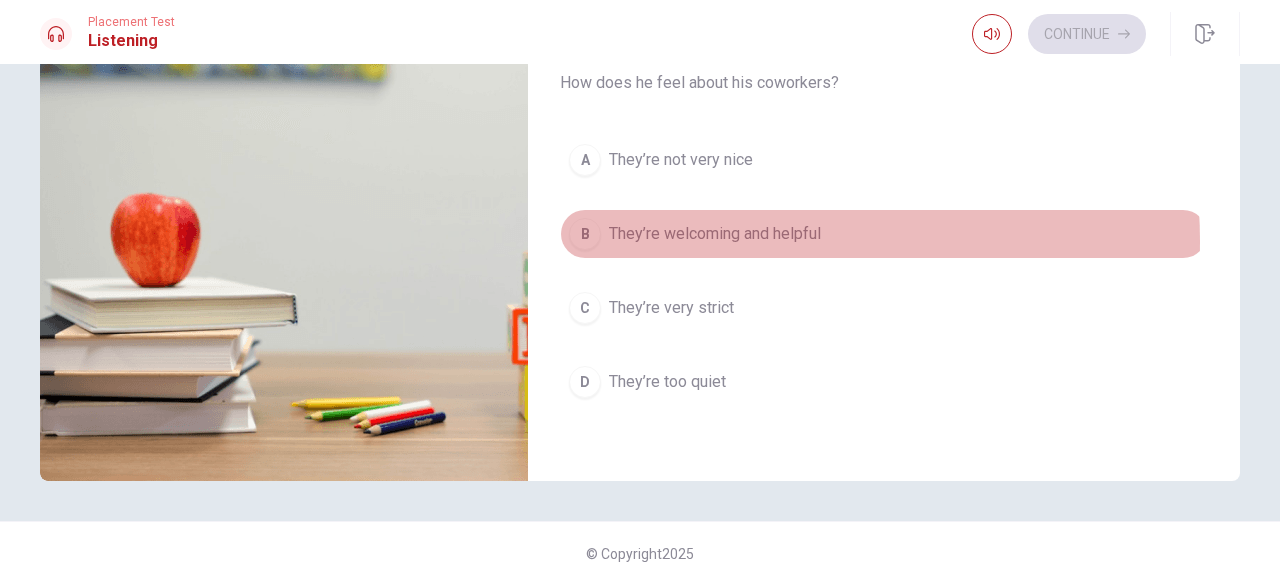 click on "They’re welcoming and helpful" at bounding box center (715, 234) 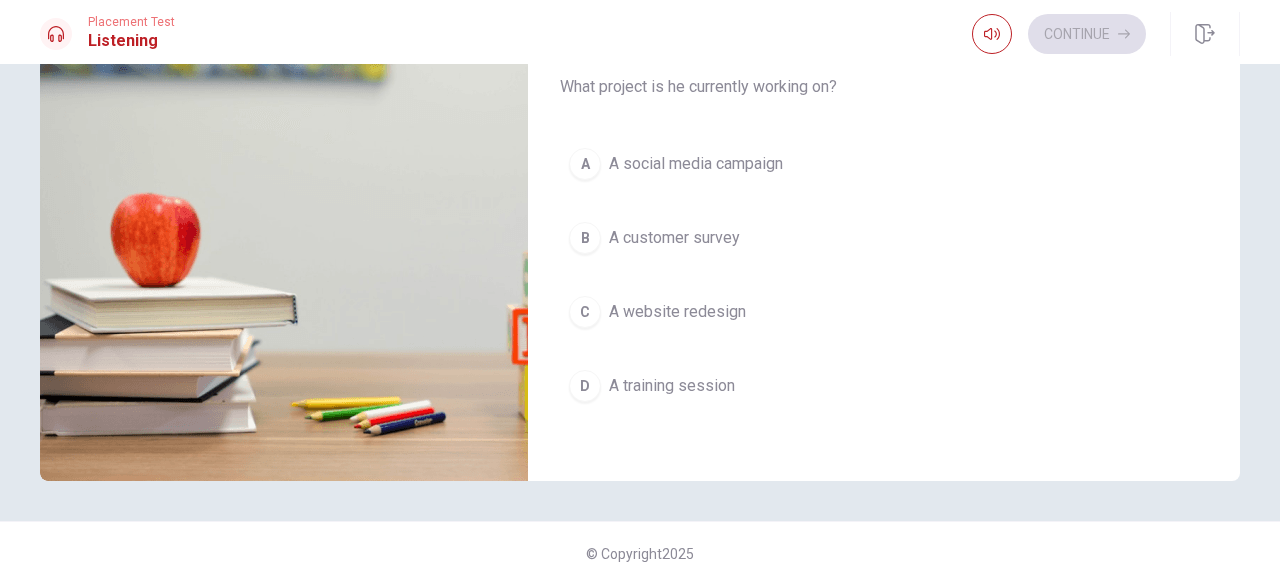 scroll, scrollTop: 1342, scrollLeft: 0, axis: vertical 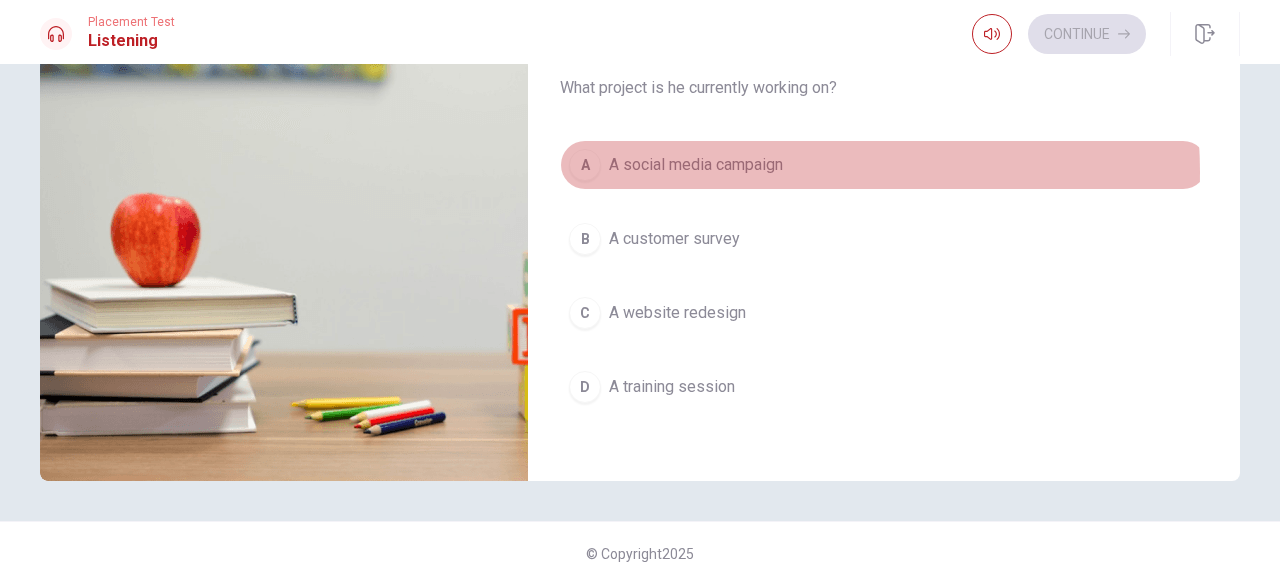click on "A social media campaign" at bounding box center [696, 165] 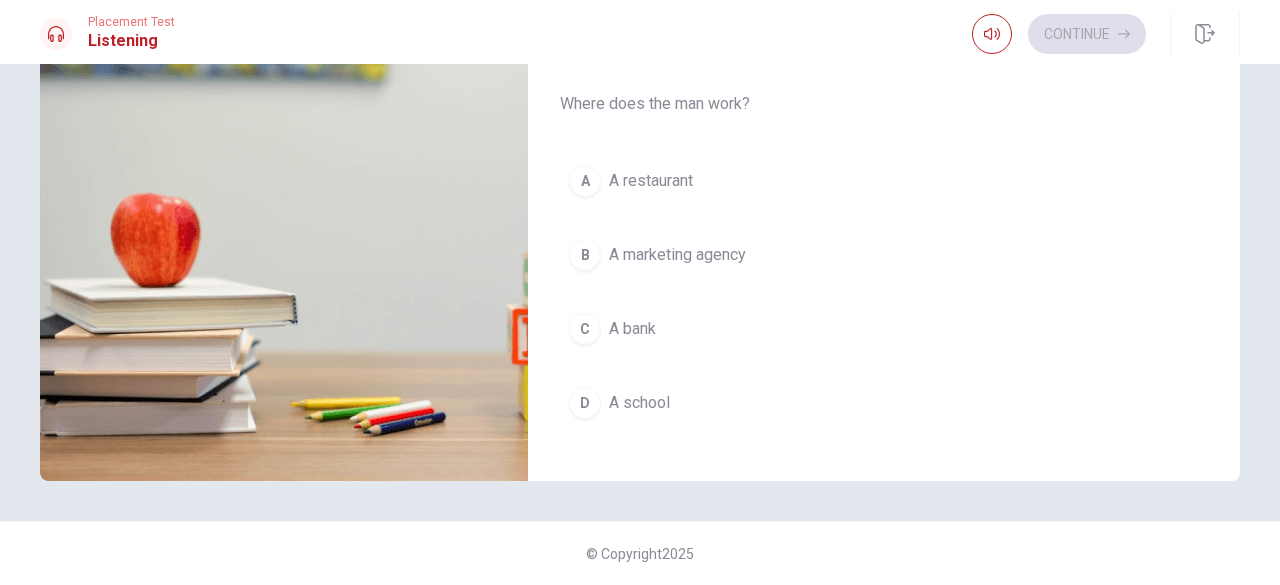 scroll, scrollTop: 1839, scrollLeft: 0, axis: vertical 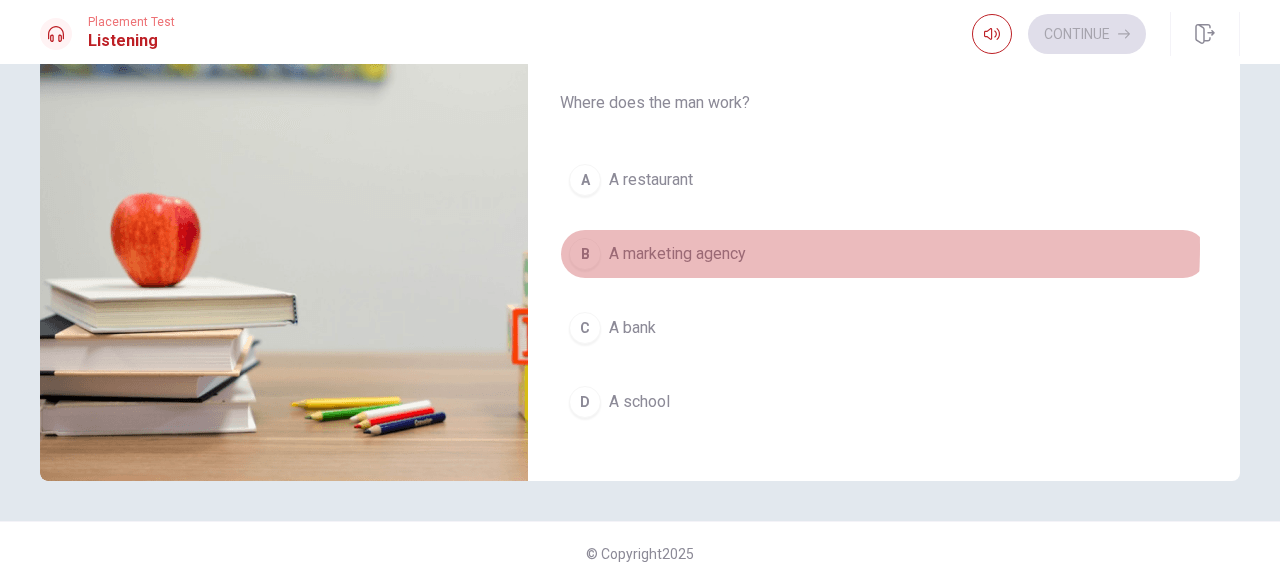click on "A marketing agency" at bounding box center [677, 254] 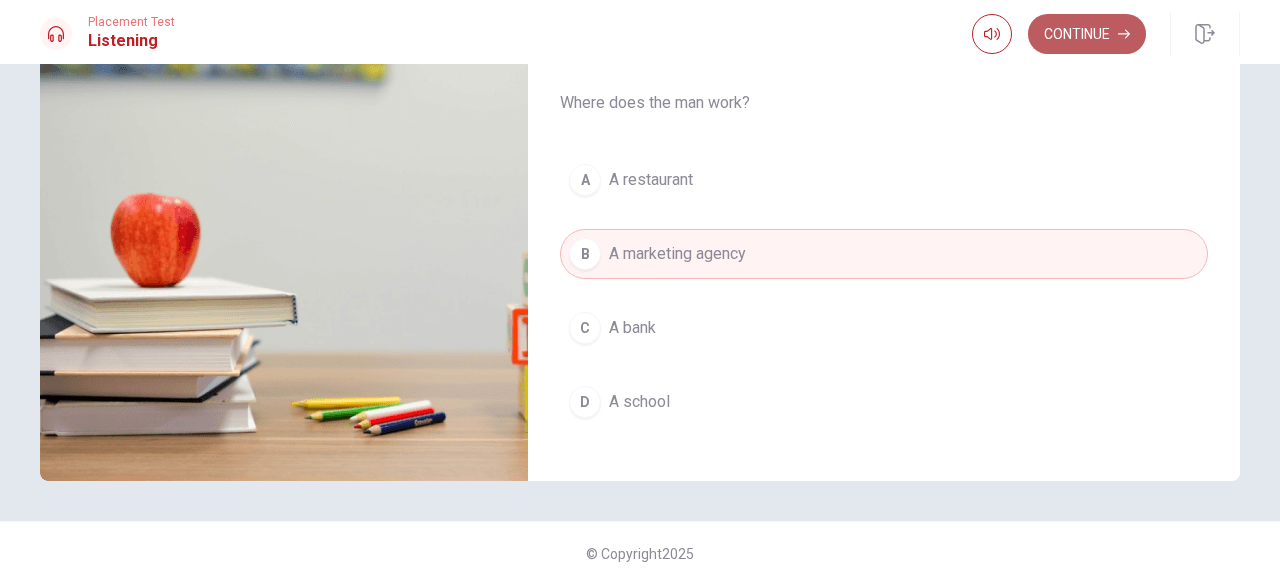 click on "Continue" at bounding box center (1087, 34) 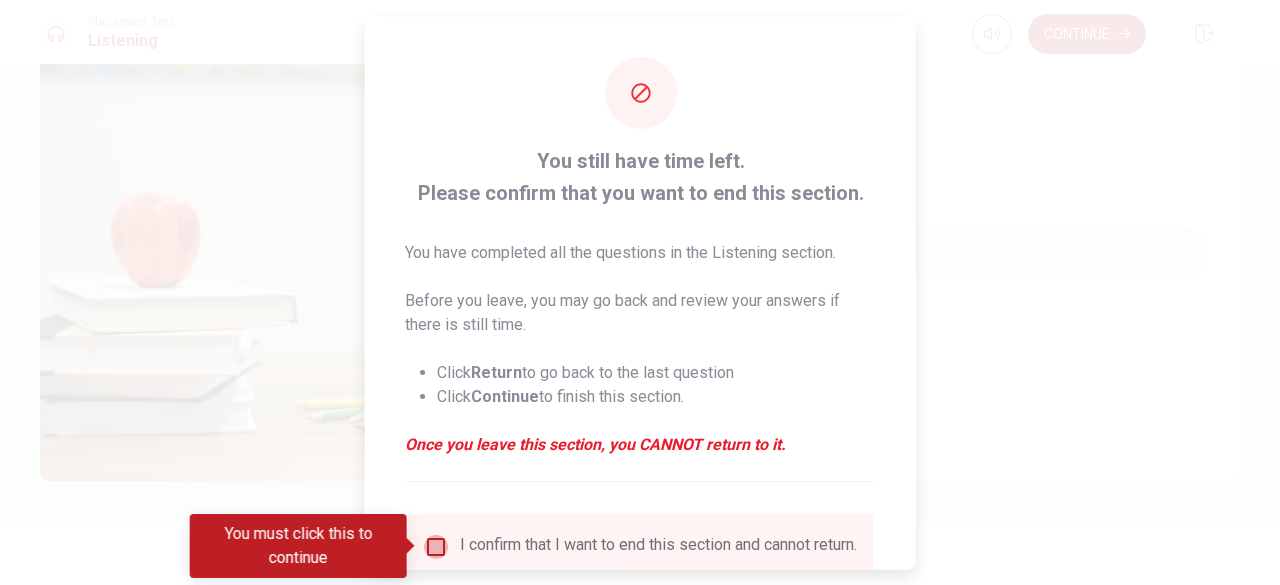 click at bounding box center (436, 546) 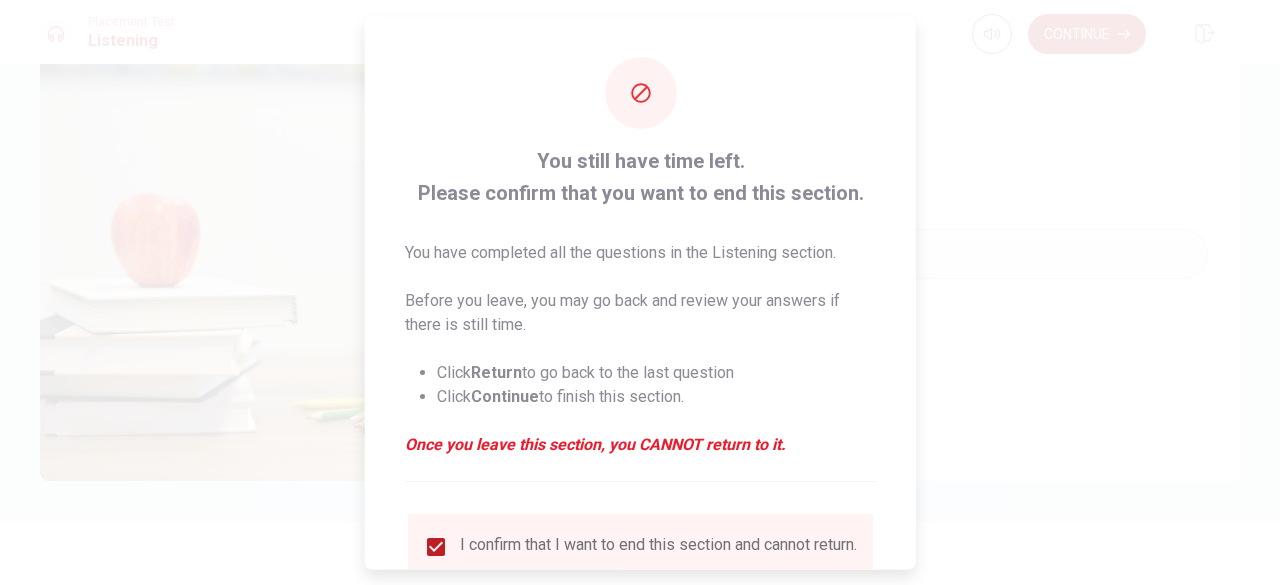 scroll, scrollTop: 160, scrollLeft: 0, axis: vertical 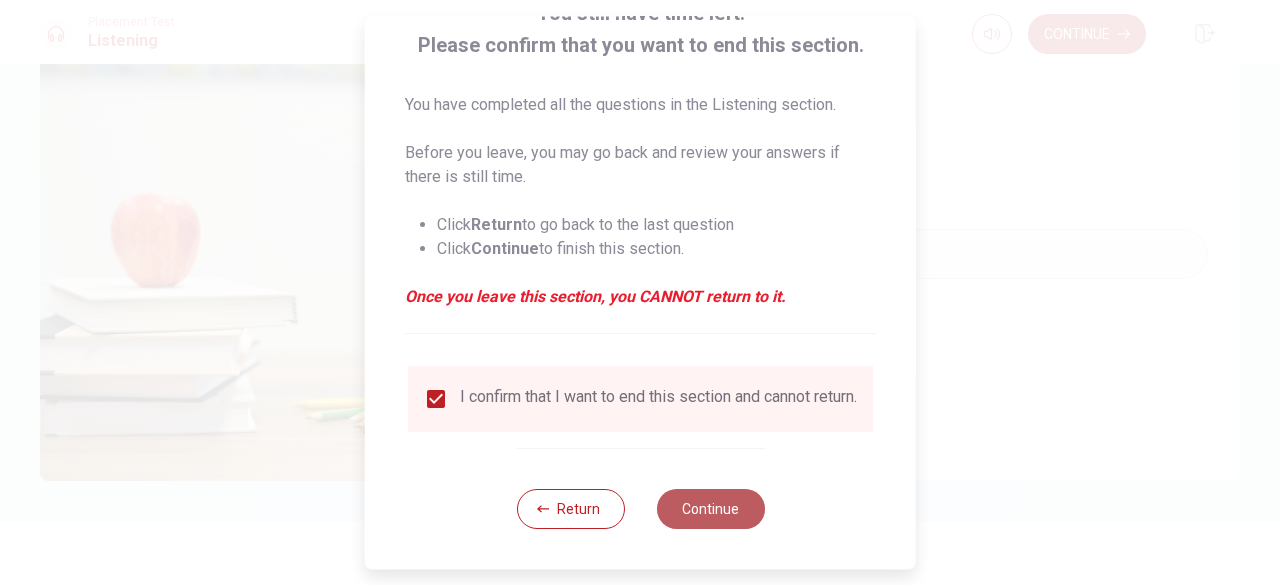 click on "Continue" at bounding box center (710, 509) 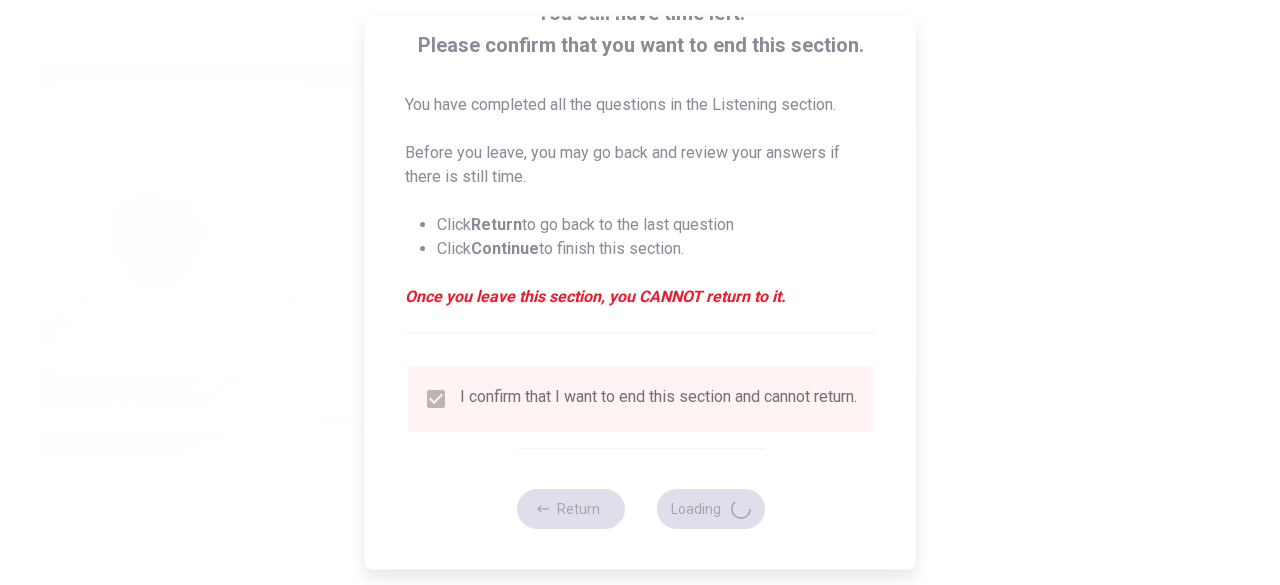 type on "77" 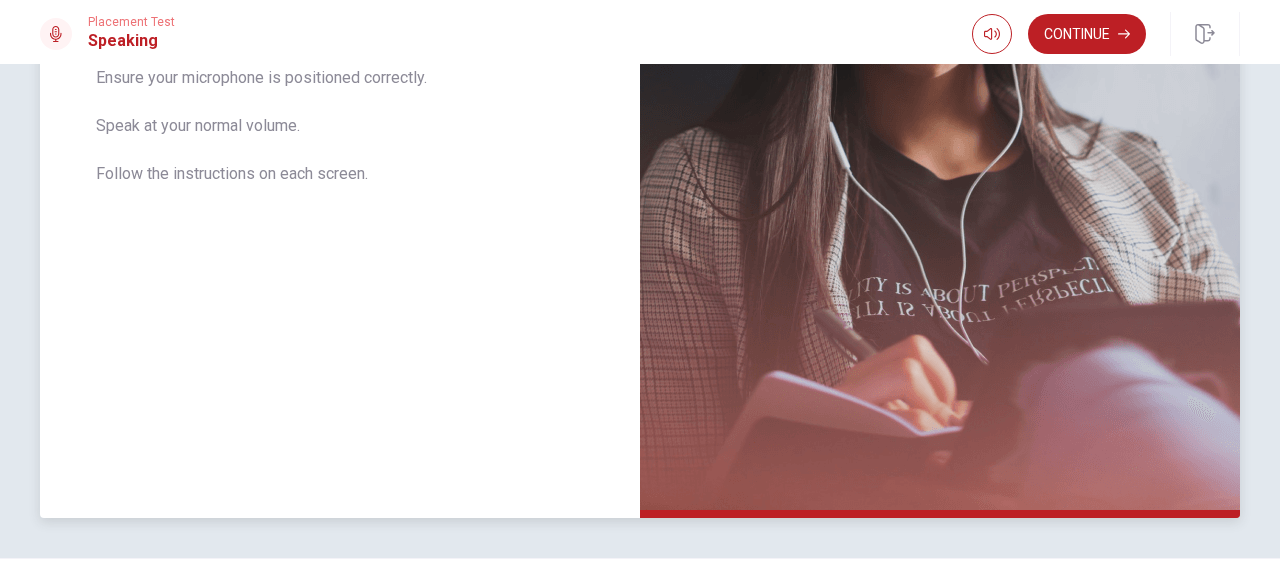 scroll, scrollTop: 494, scrollLeft: 0, axis: vertical 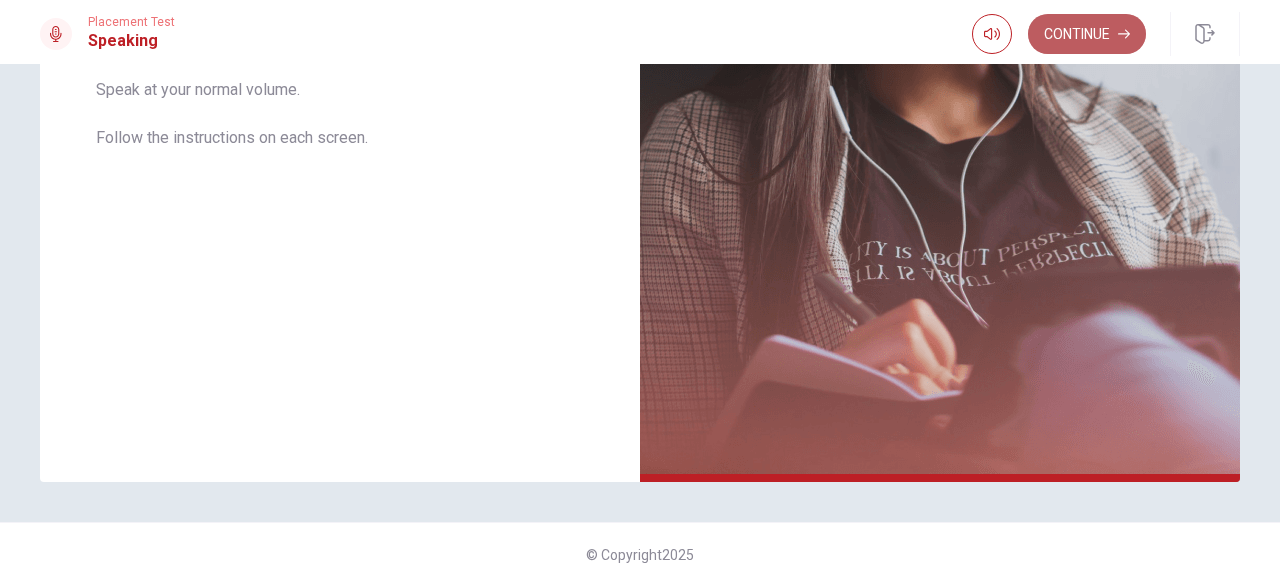 click on "Continue" at bounding box center (1087, 34) 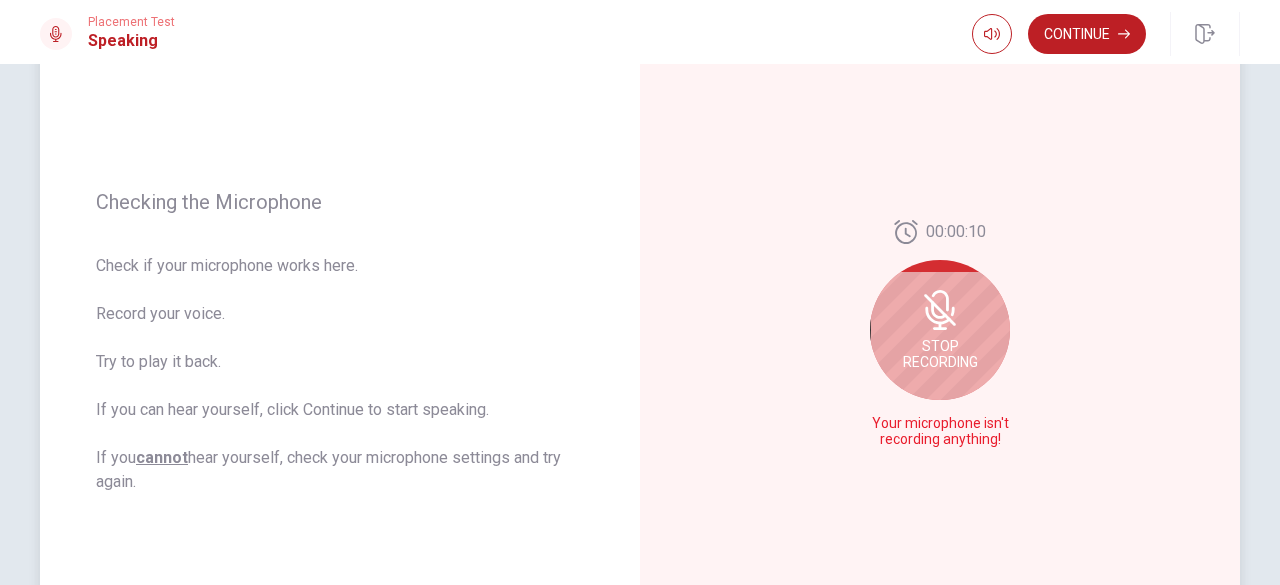scroll, scrollTop: 196, scrollLeft: 0, axis: vertical 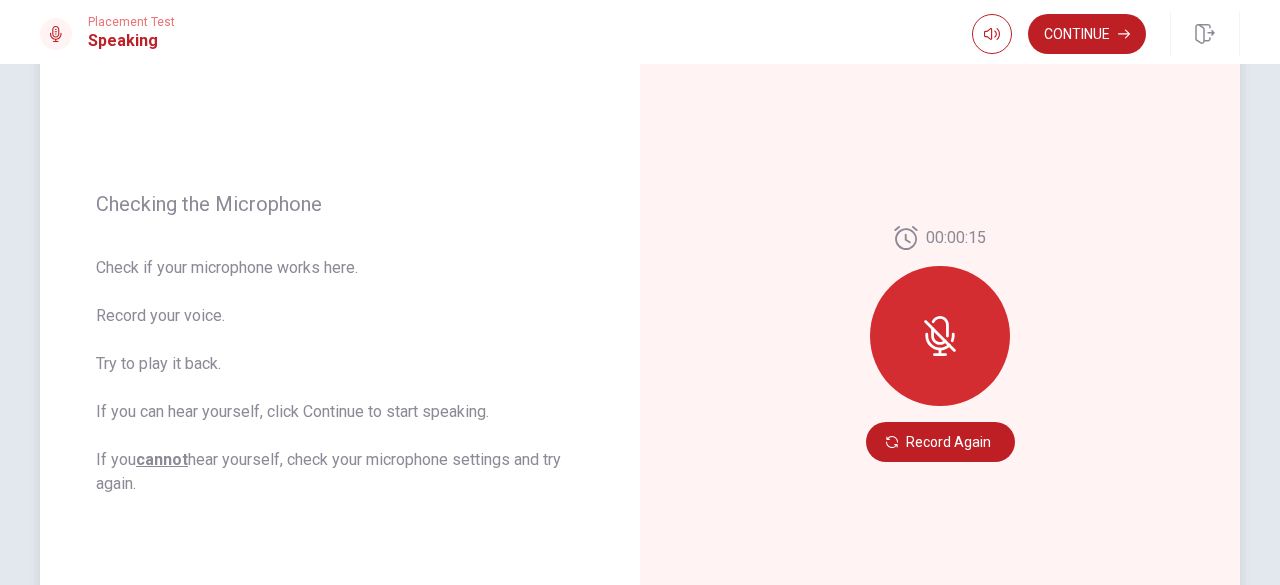 click at bounding box center [940, 336] 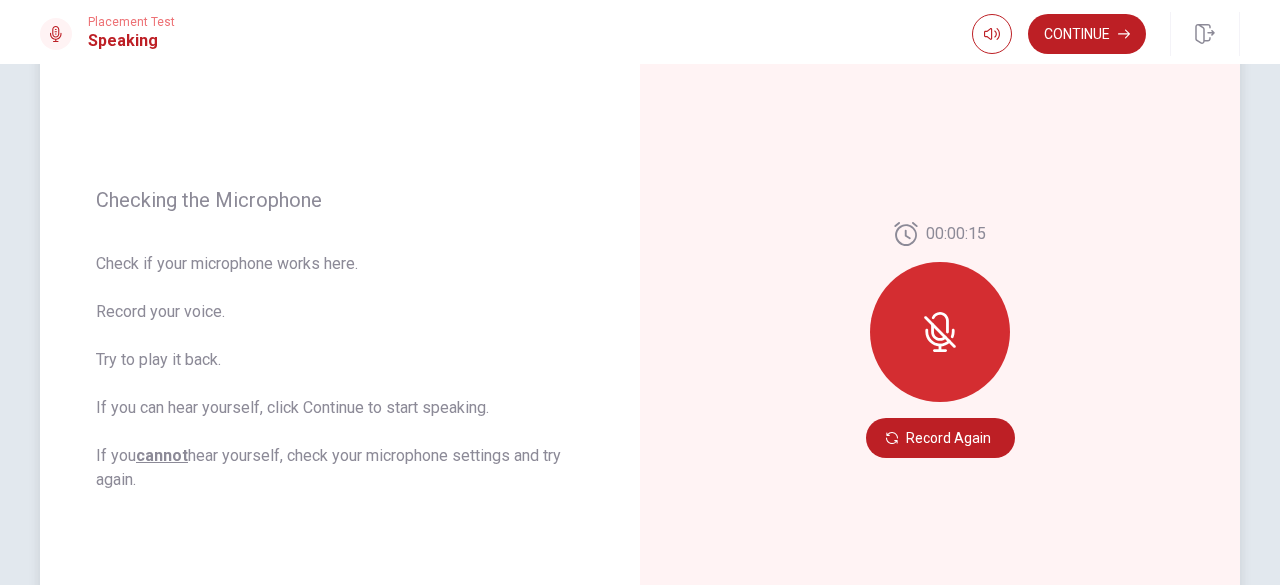 scroll, scrollTop: 198, scrollLeft: 0, axis: vertical 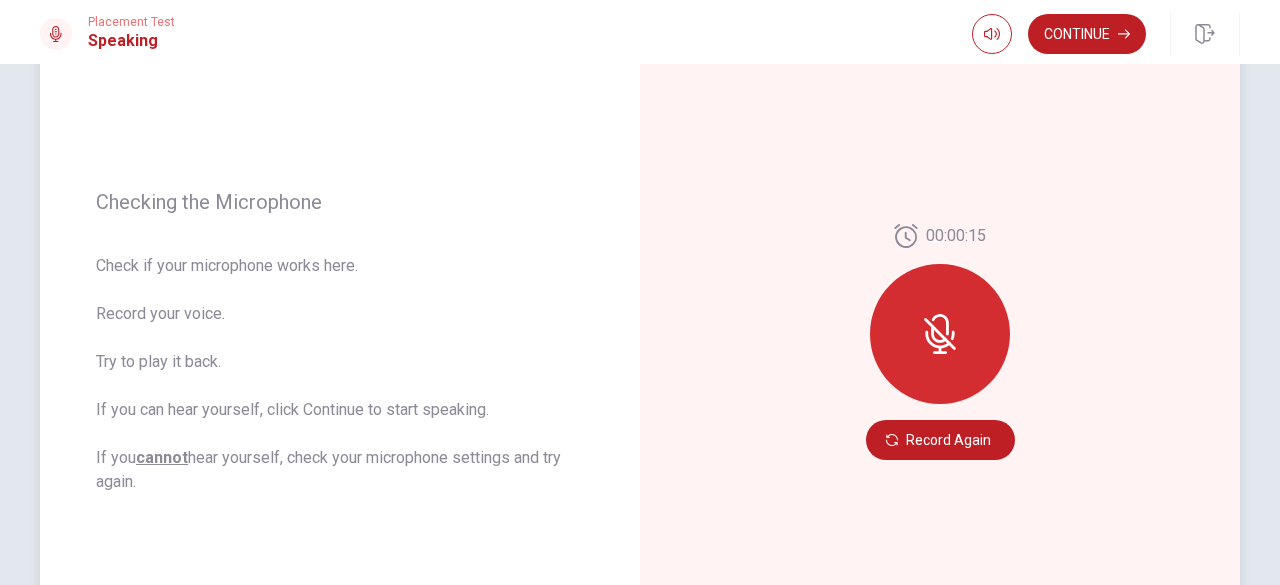 click at bounding box center (940, 334) 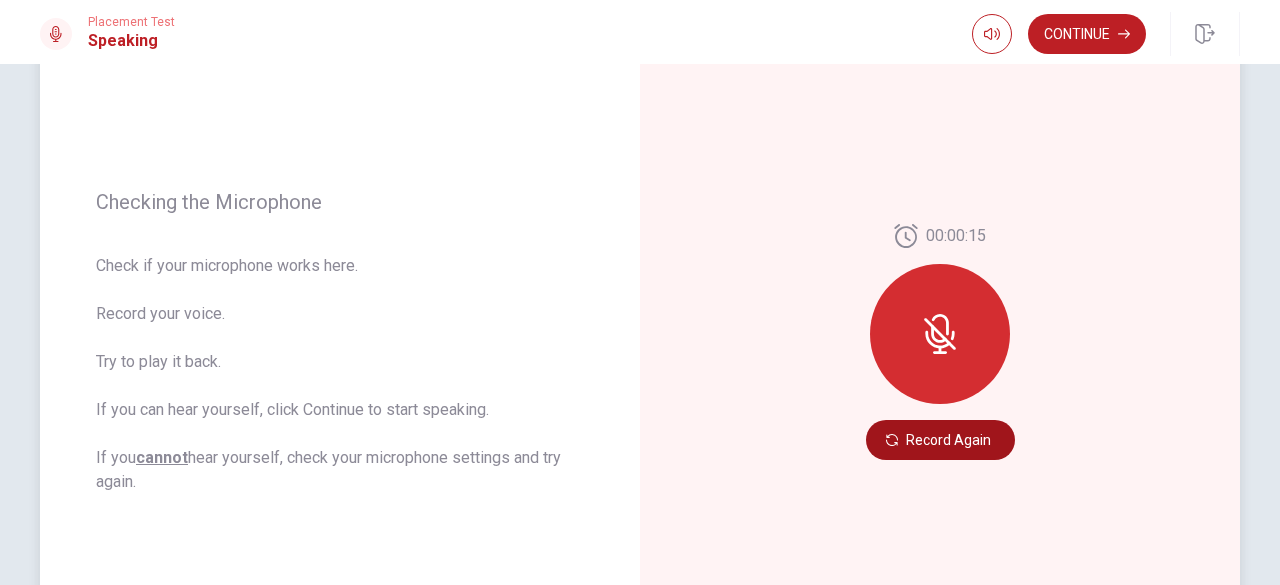 drag, startPoint x: 943, startPoint y: 460, endPoint x: 938, endPoint y: 437, distance: 23.537205 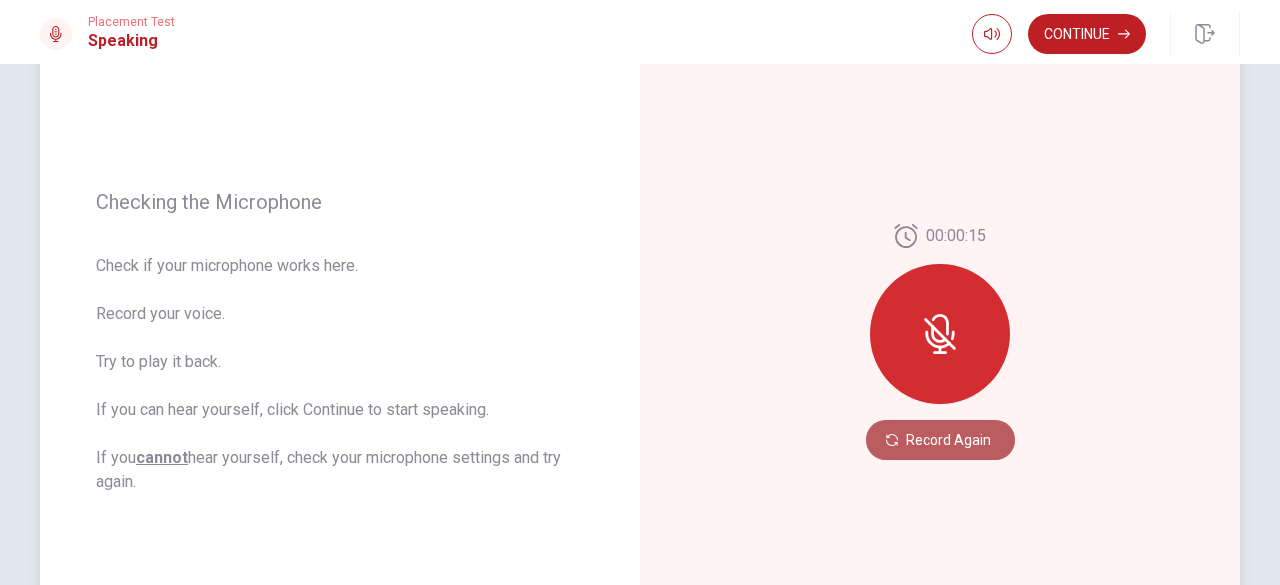 click on "Record Again" at bounding box center (940, 440) 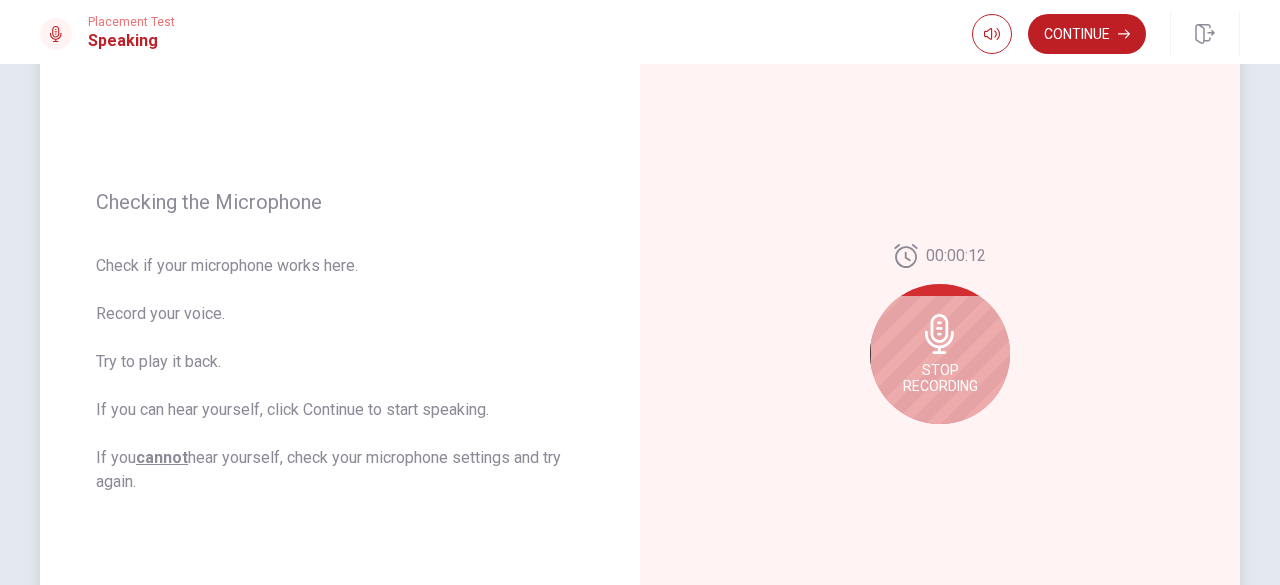 click on "Stop   Recording" at bounding box center [940, 378] 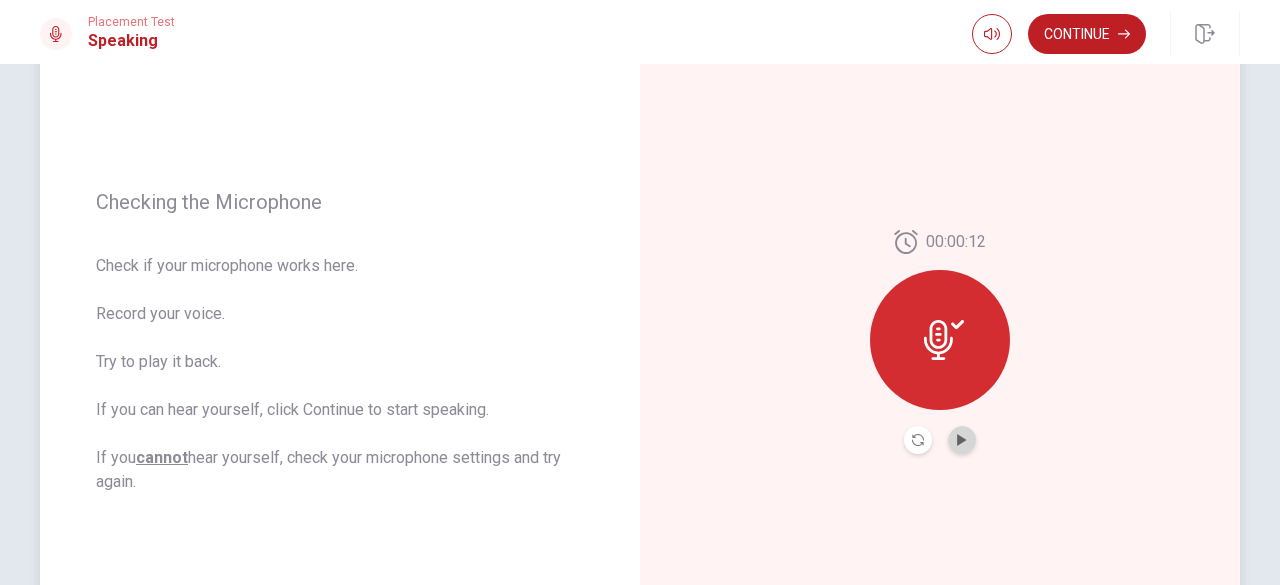 click 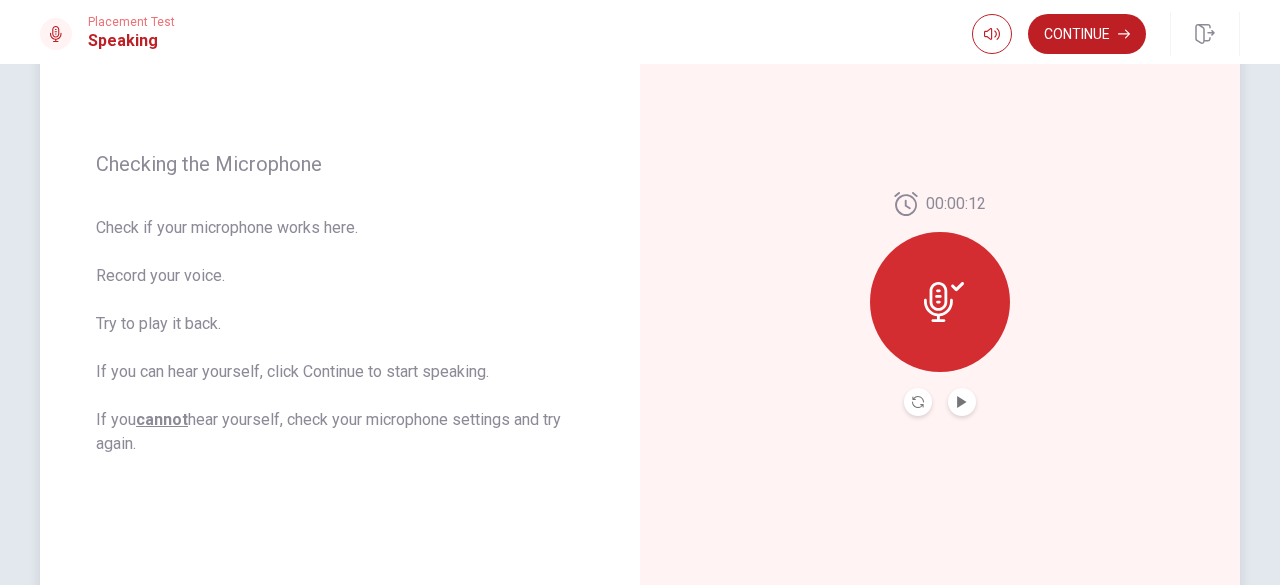 scroll, scrollTop: 236, scrollLeft: 0, axis: vertical 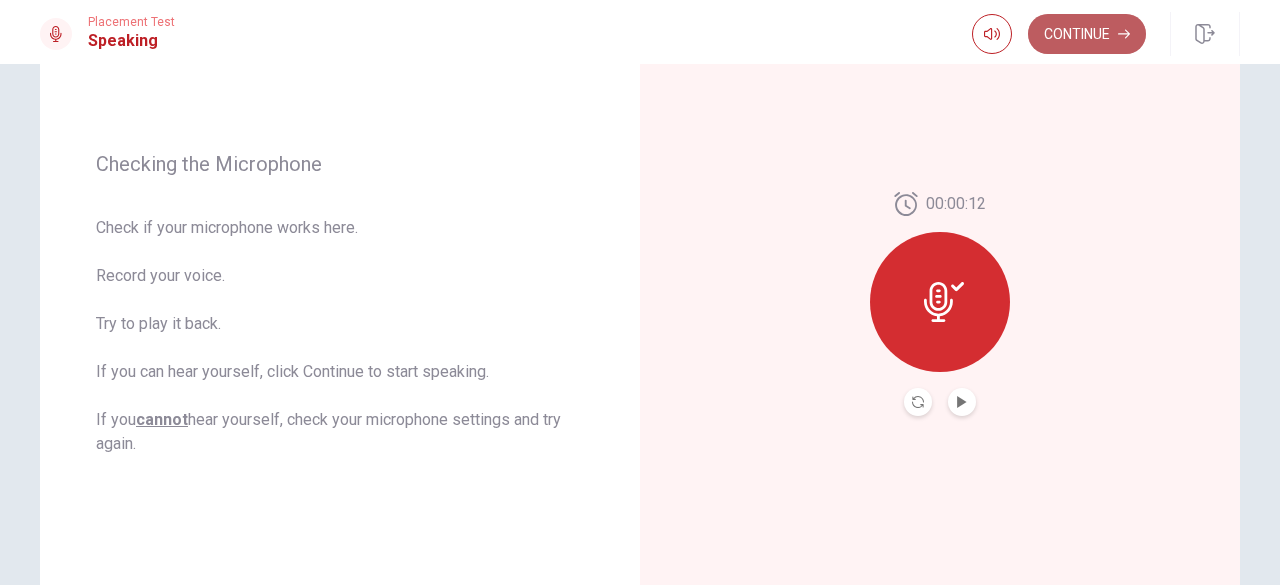 click on "Continue" at bounding box center (1087, 34) 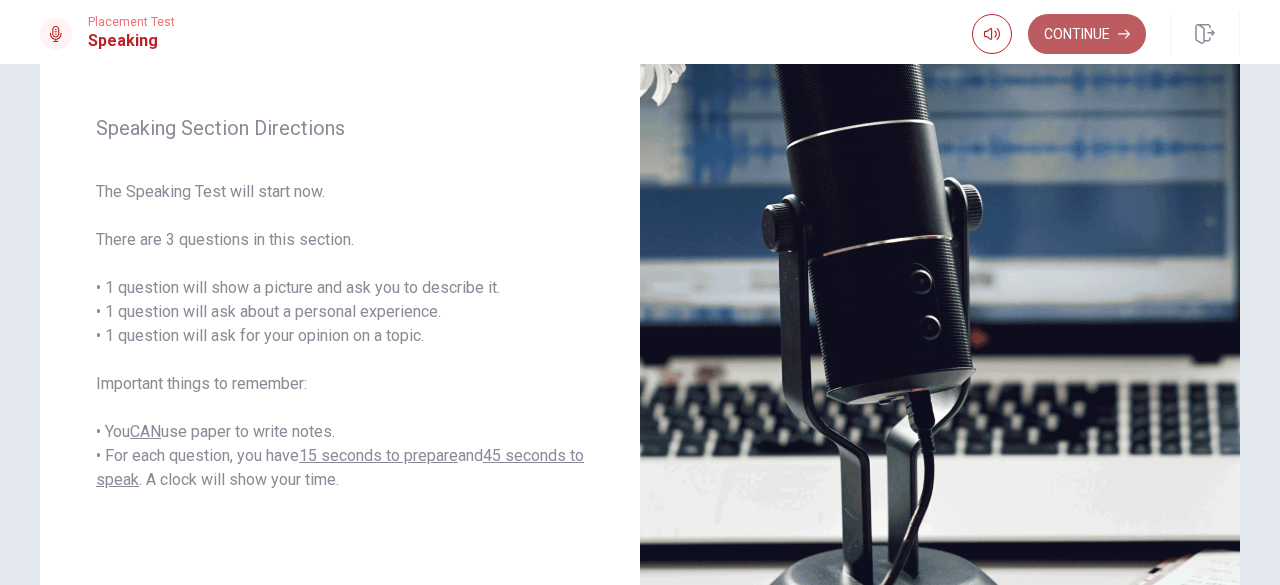 click on "Continue" at bounding box center [1087, 34] 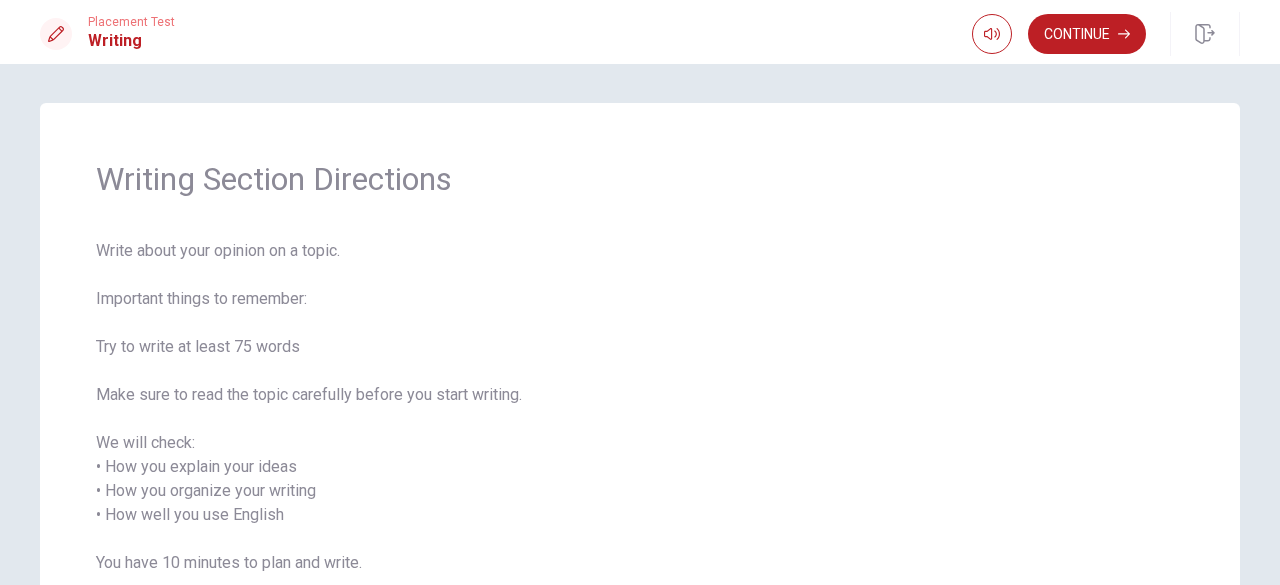 scroll, scrollTop: 0, scrollLeft: 0, axis: both 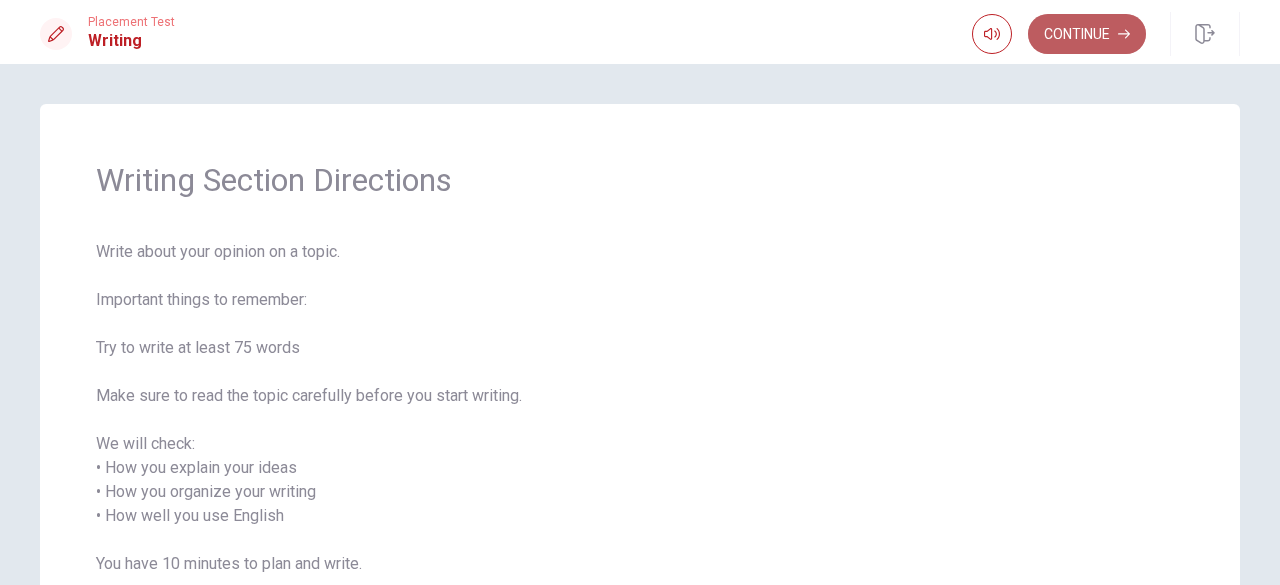 click on "Continue" at bounding box center (1087, 34) 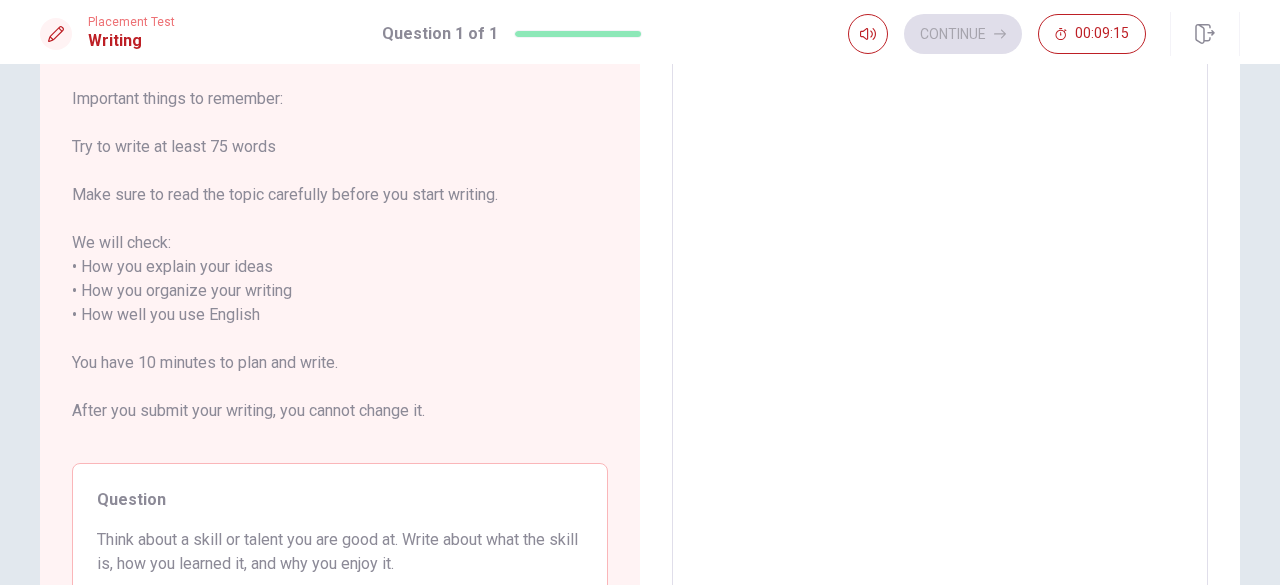 scroll, scrollTop: 154, scrollLeft: 0, axis: vertical 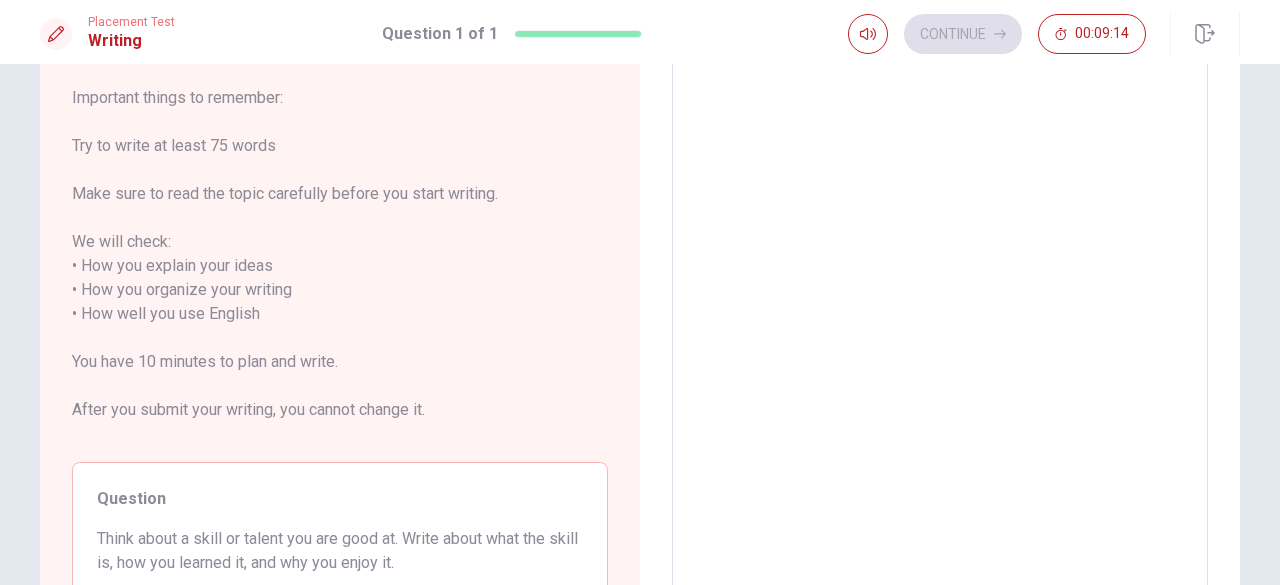 click at bounding box center (940, 314) 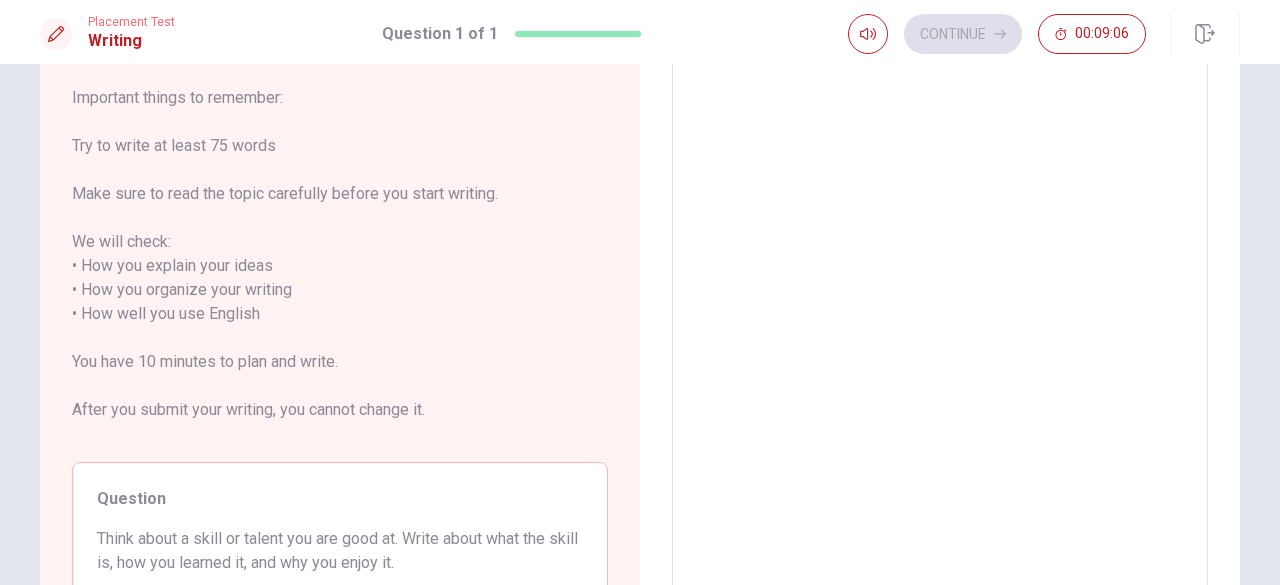 type on "M" 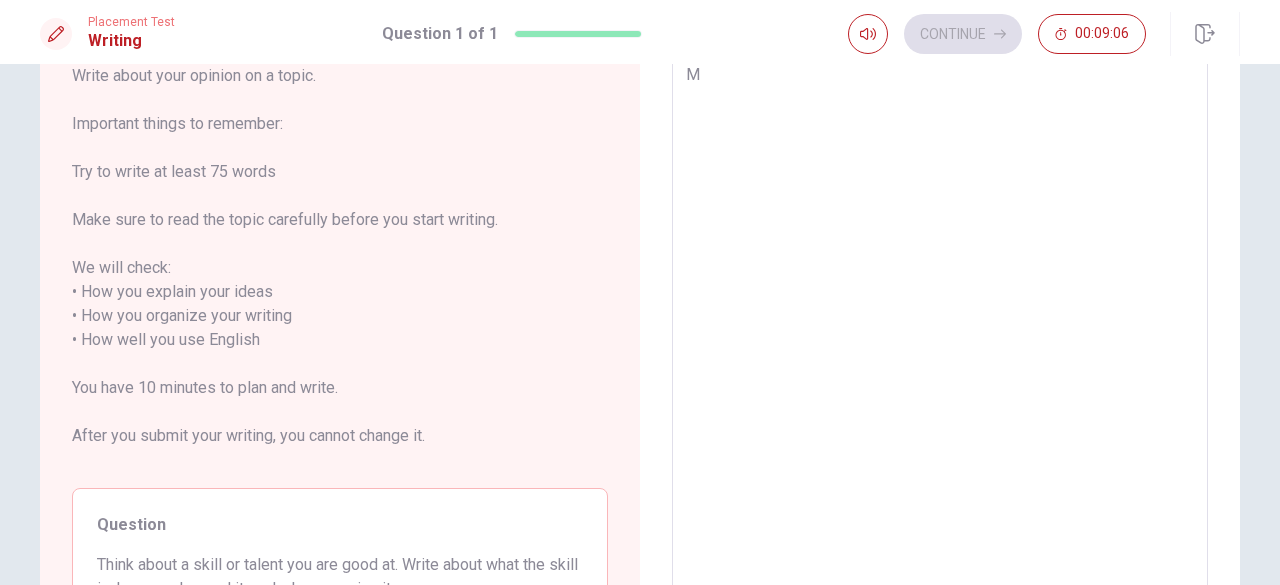 type on "x" 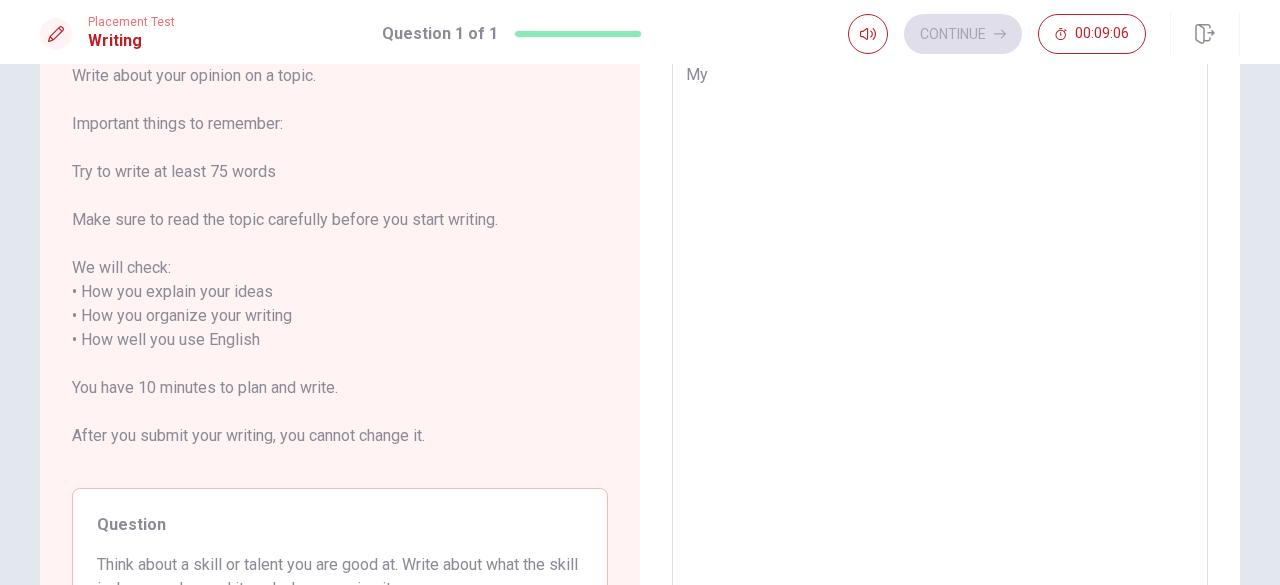 type on "x" 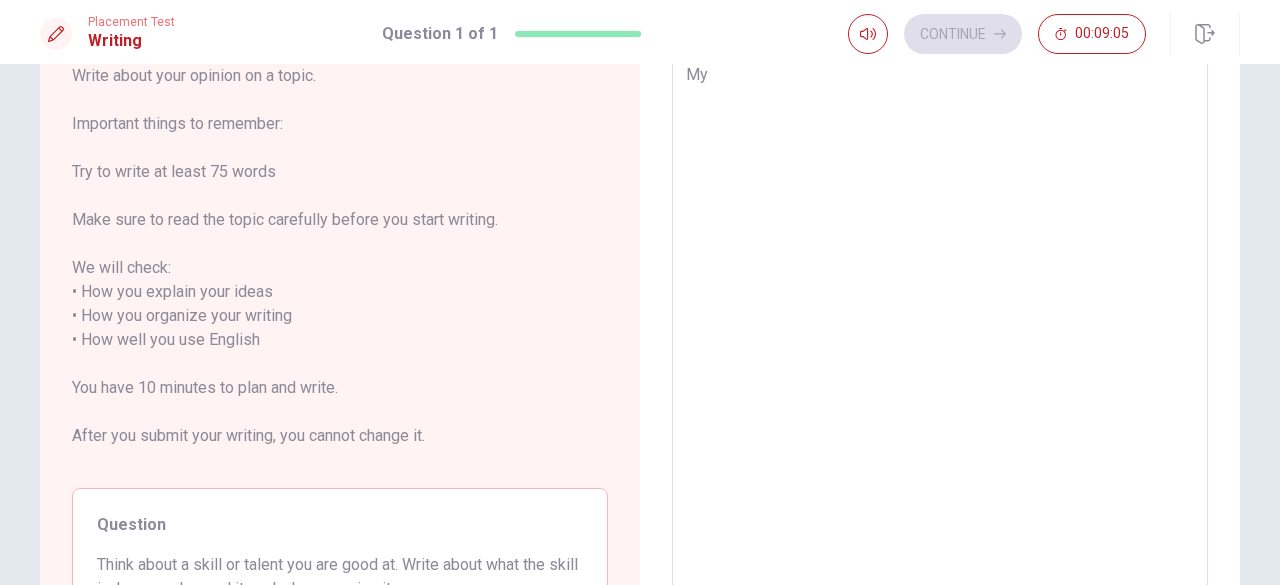 type on "My" 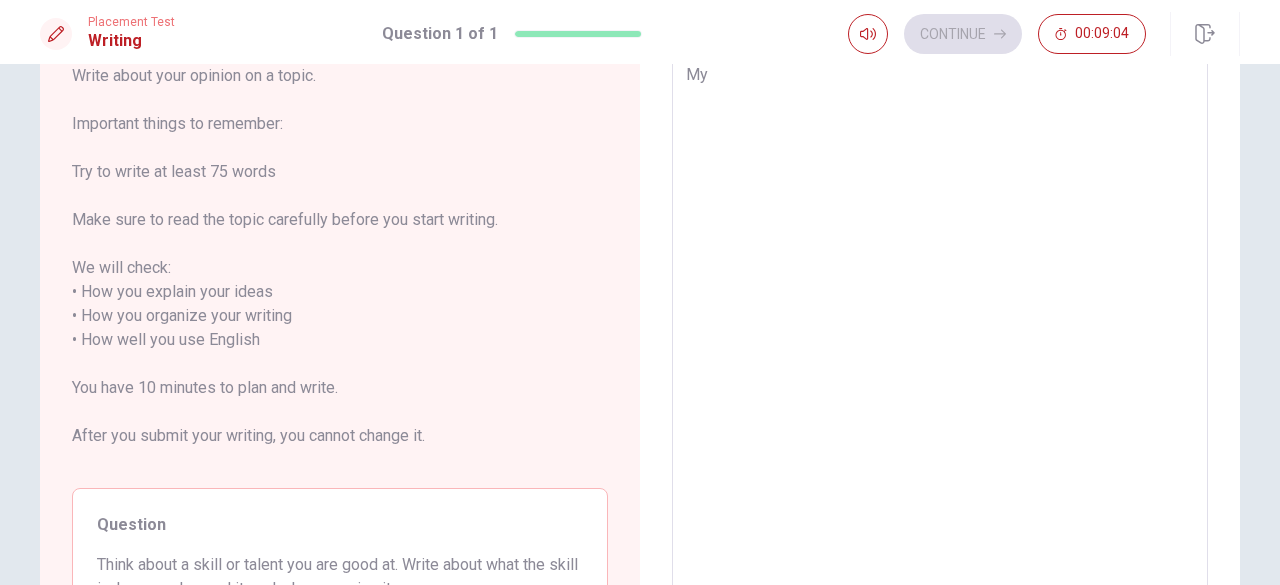 type on "x" 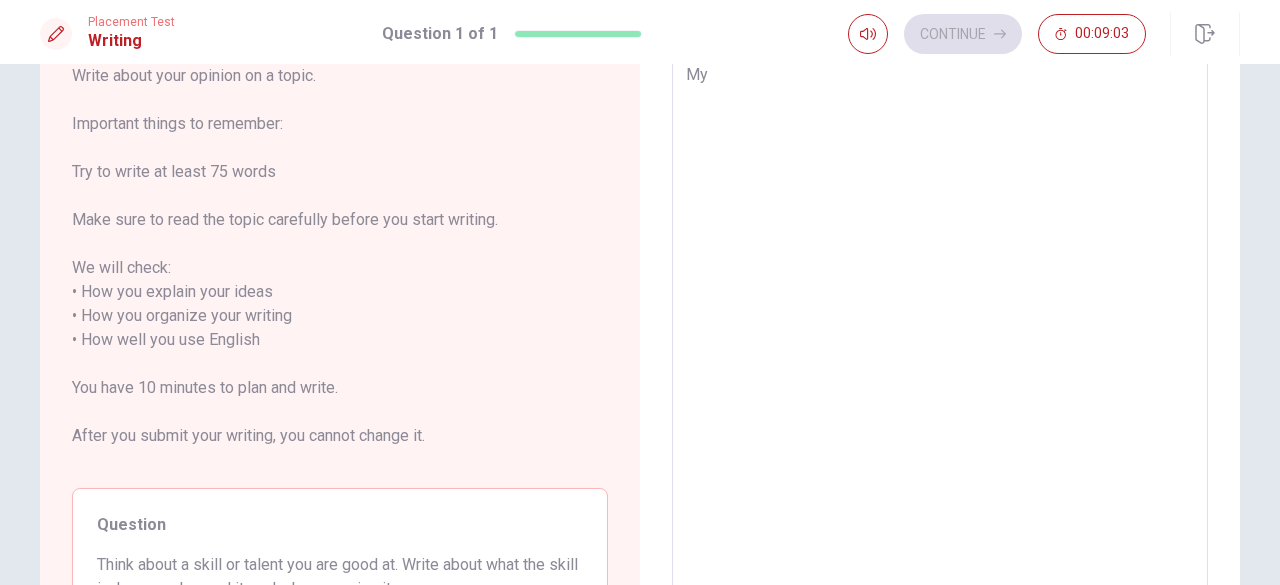 type on "My s" 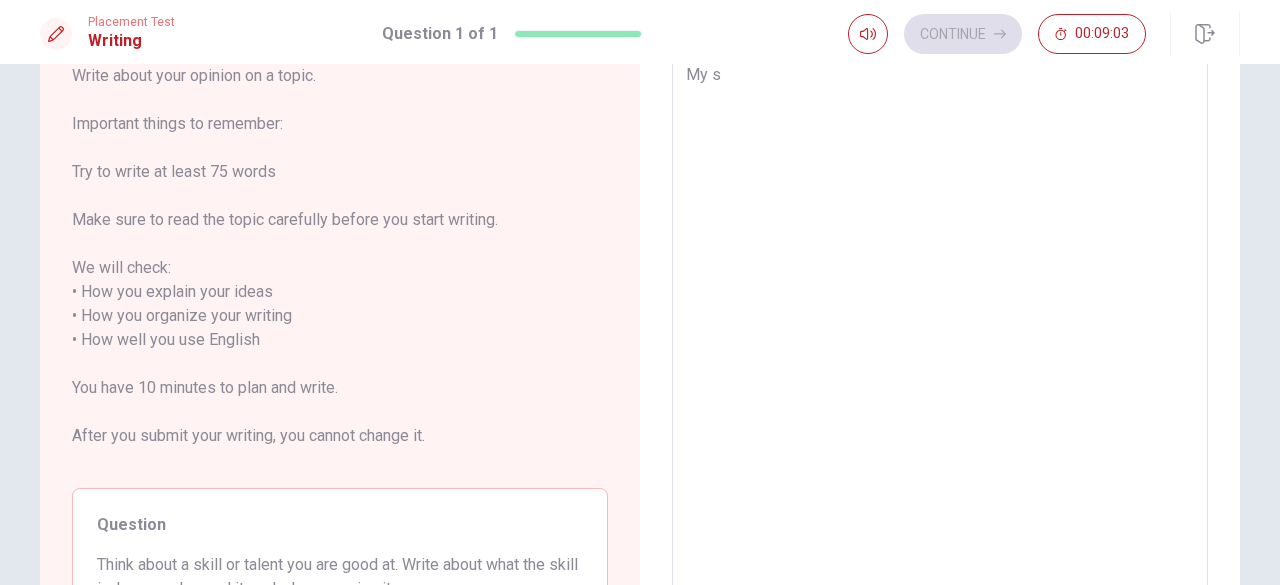 type on "x" 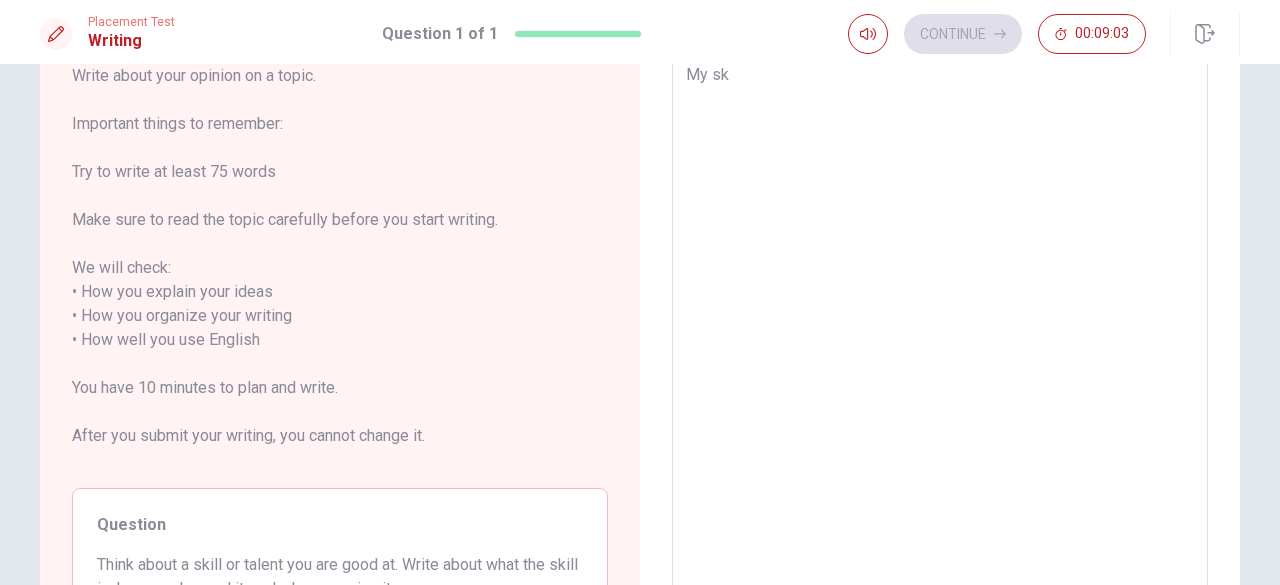 type on "x" 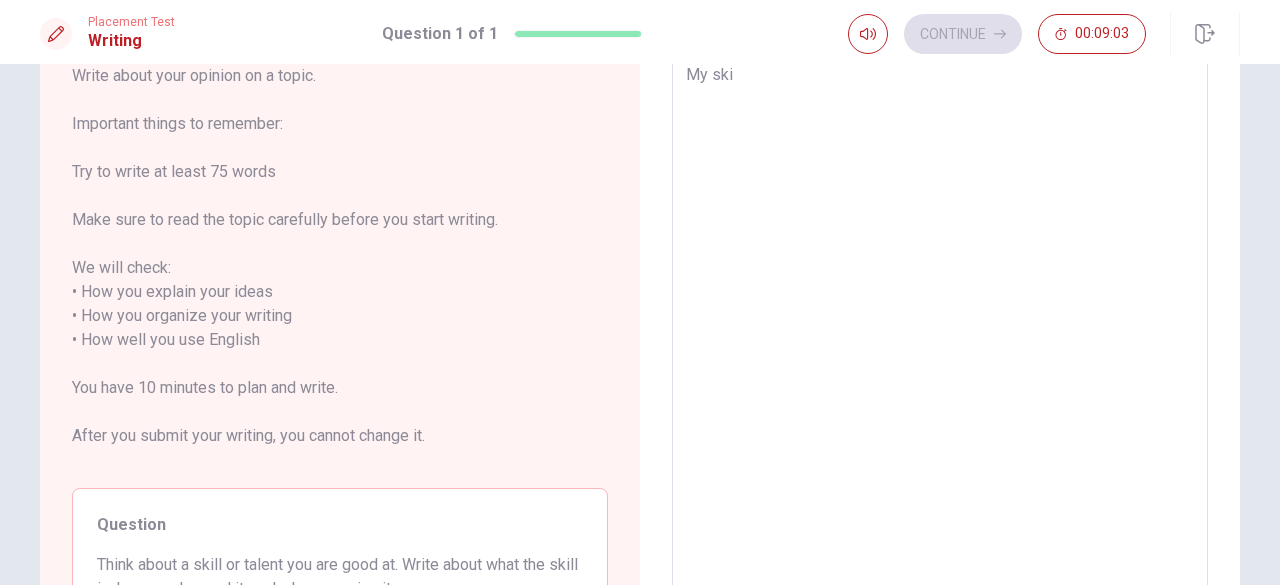 type on "x" 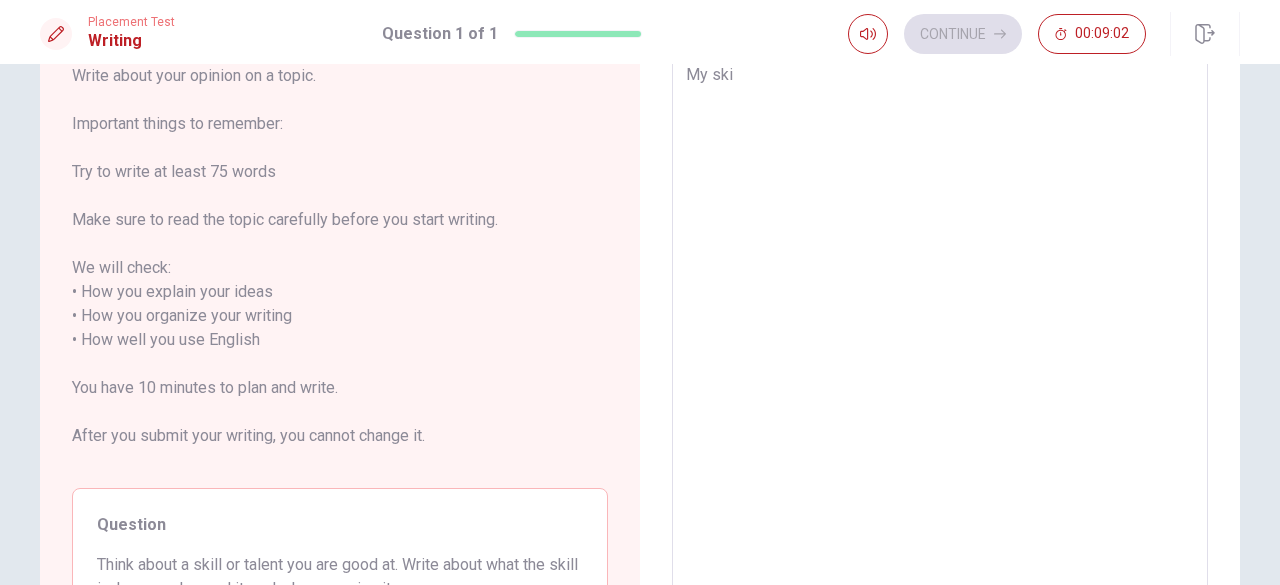 type on "My skil" 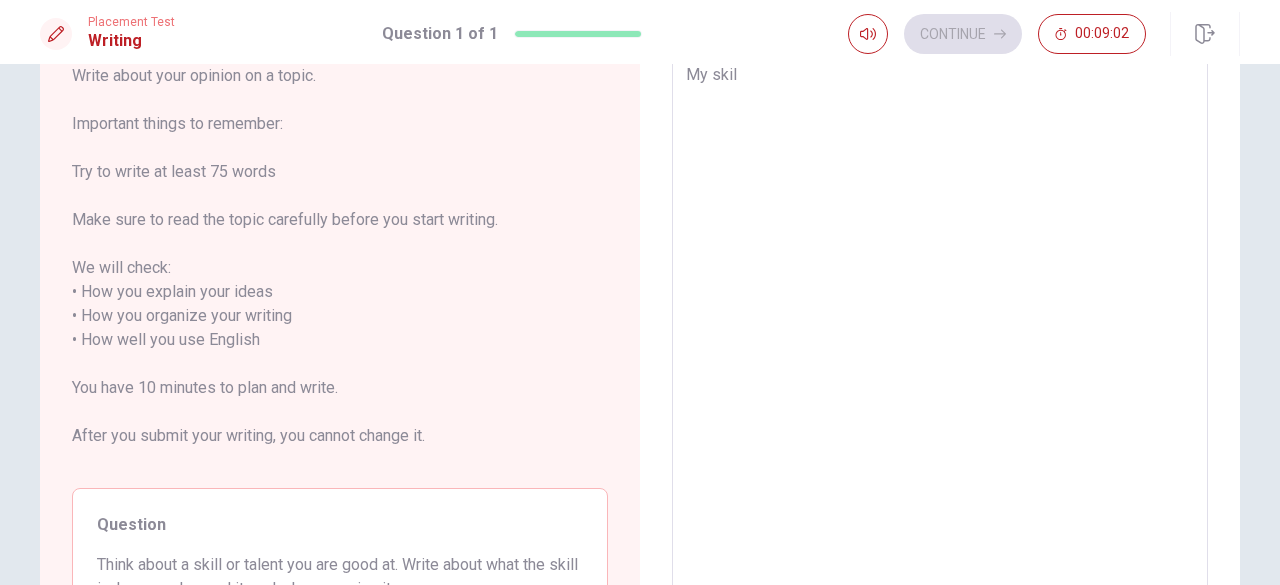 type on "x" 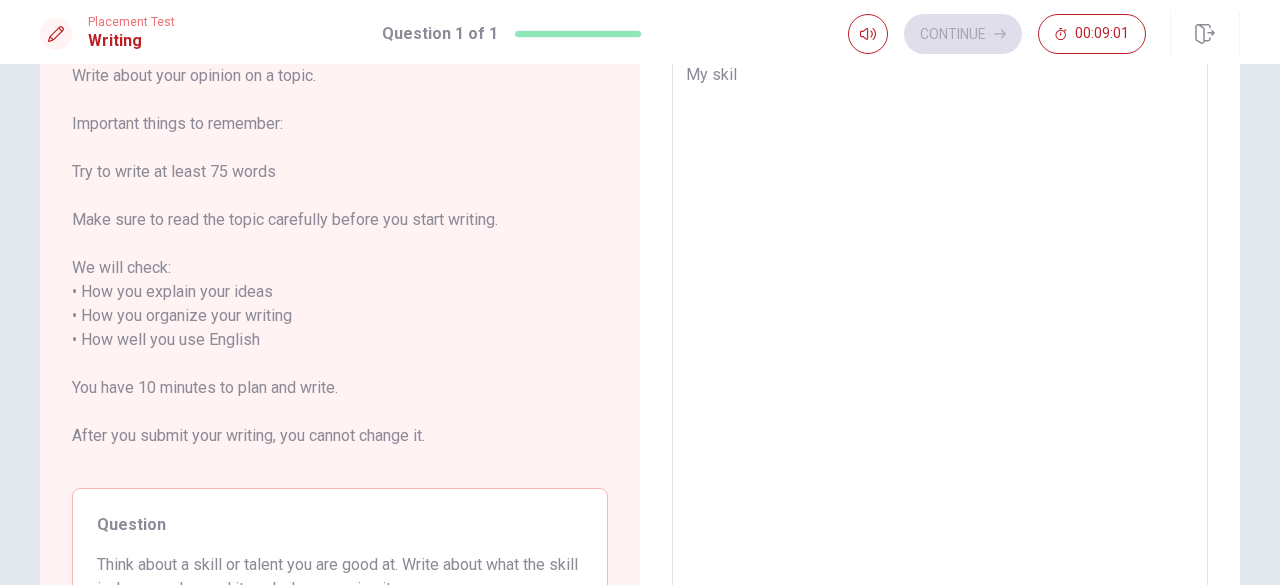 type on "My skill" 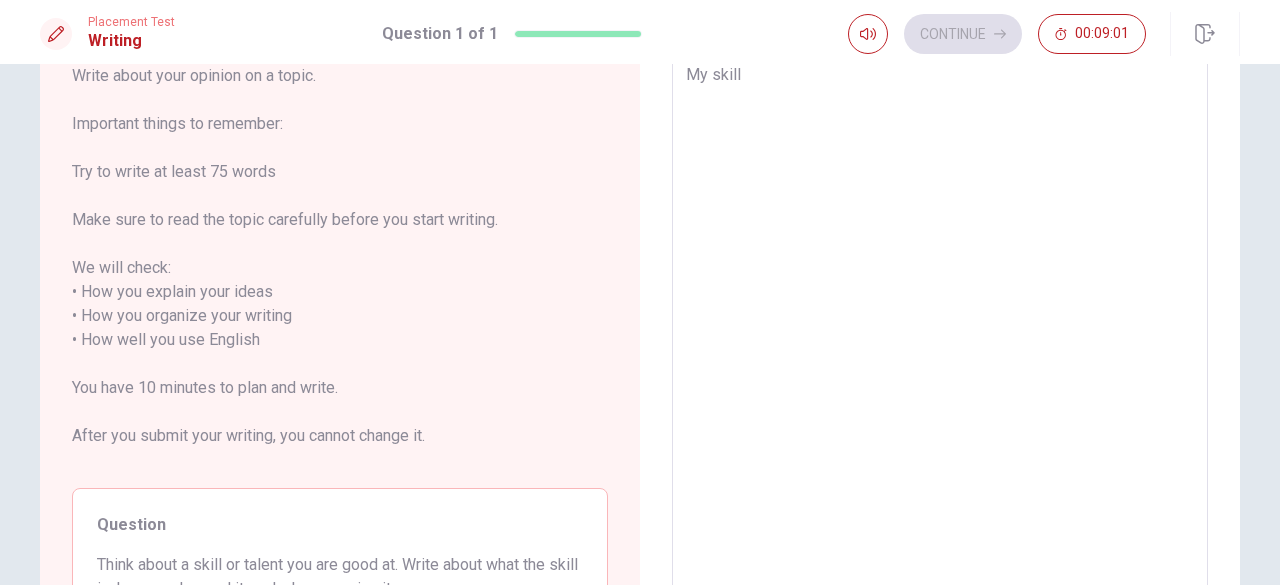 type on "x" 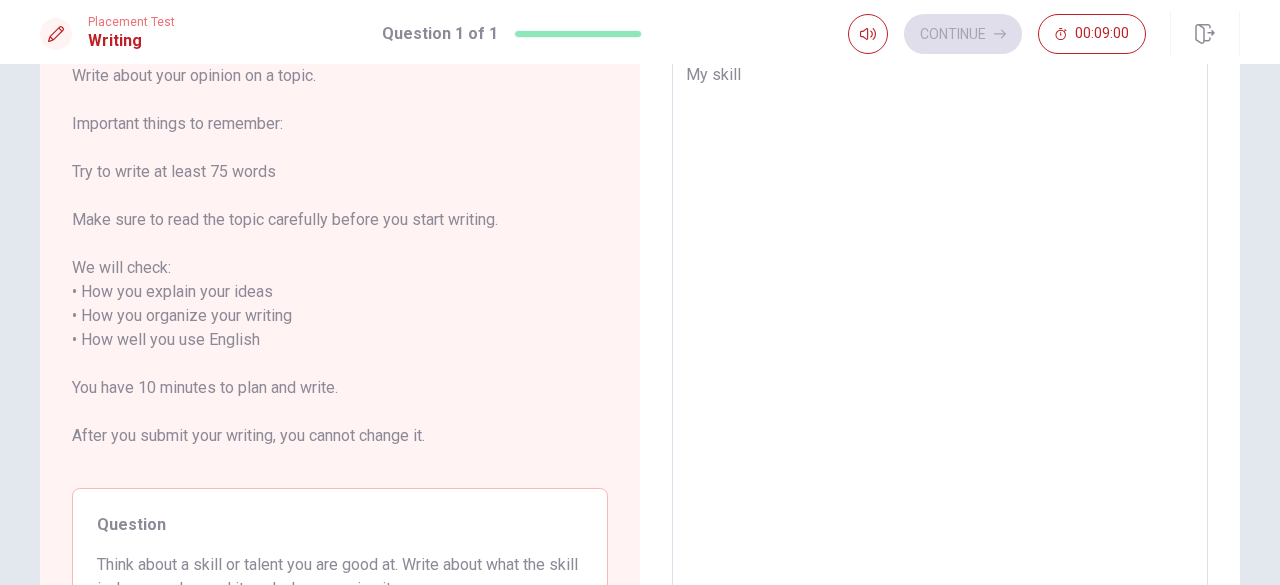 type on "My skill" 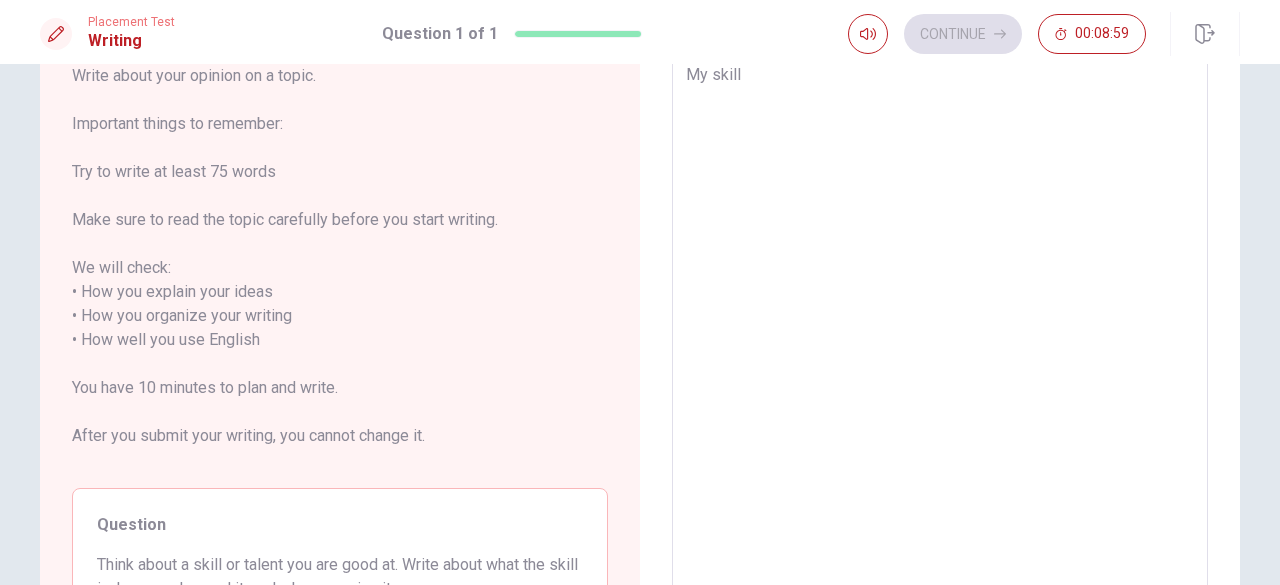 type on "My skill i" 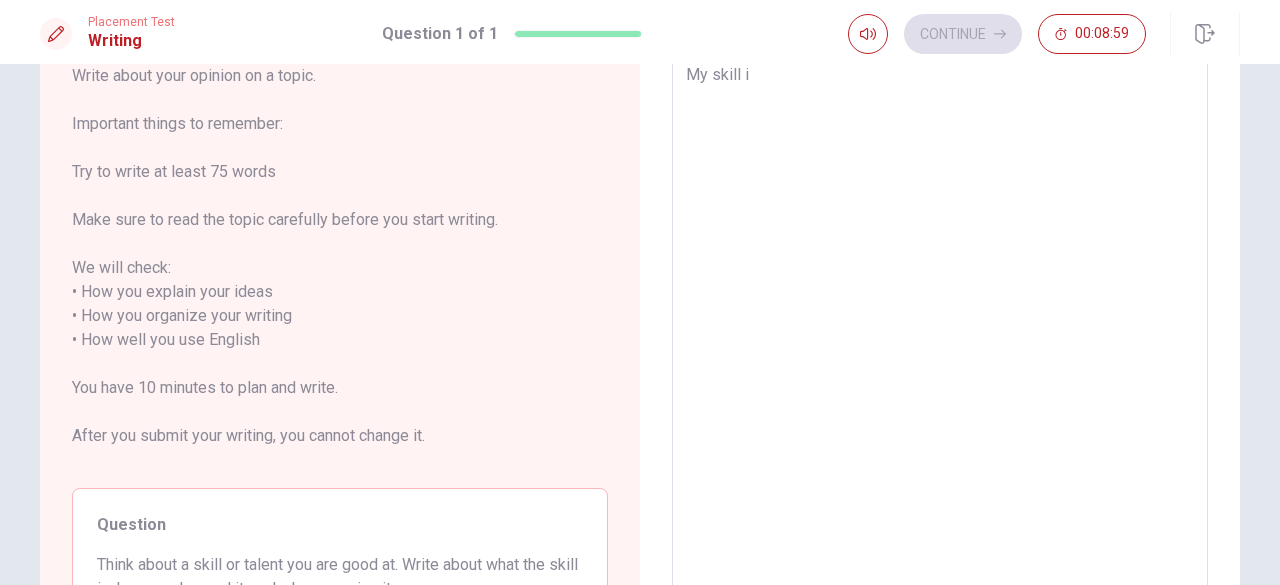 type on "x" 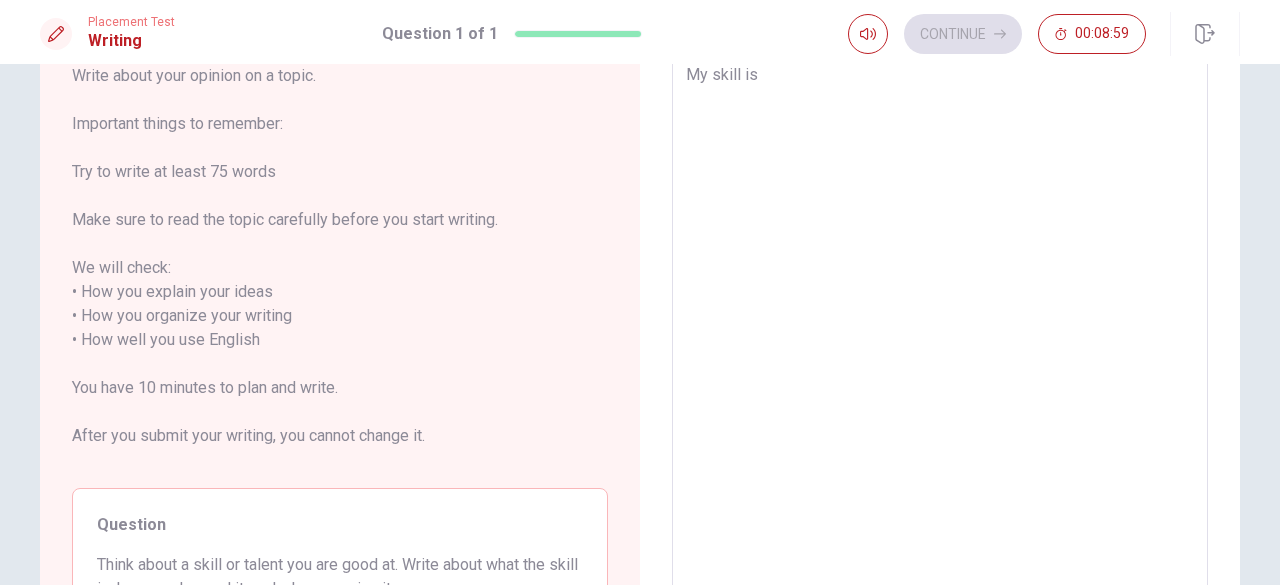 type on "x" 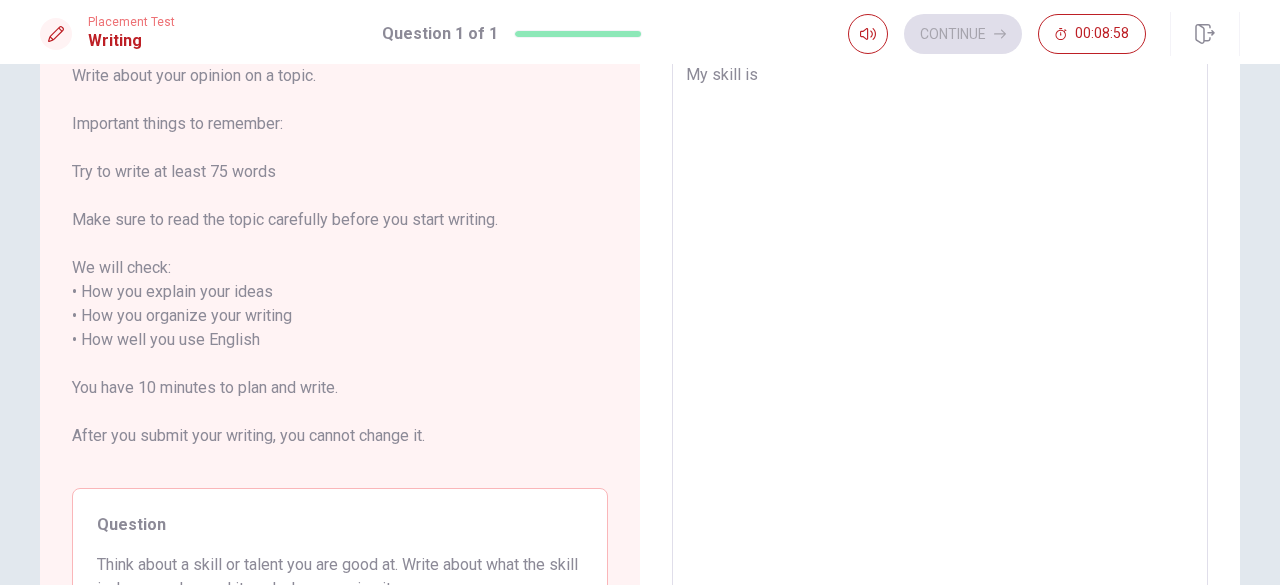 type on "My skill is" 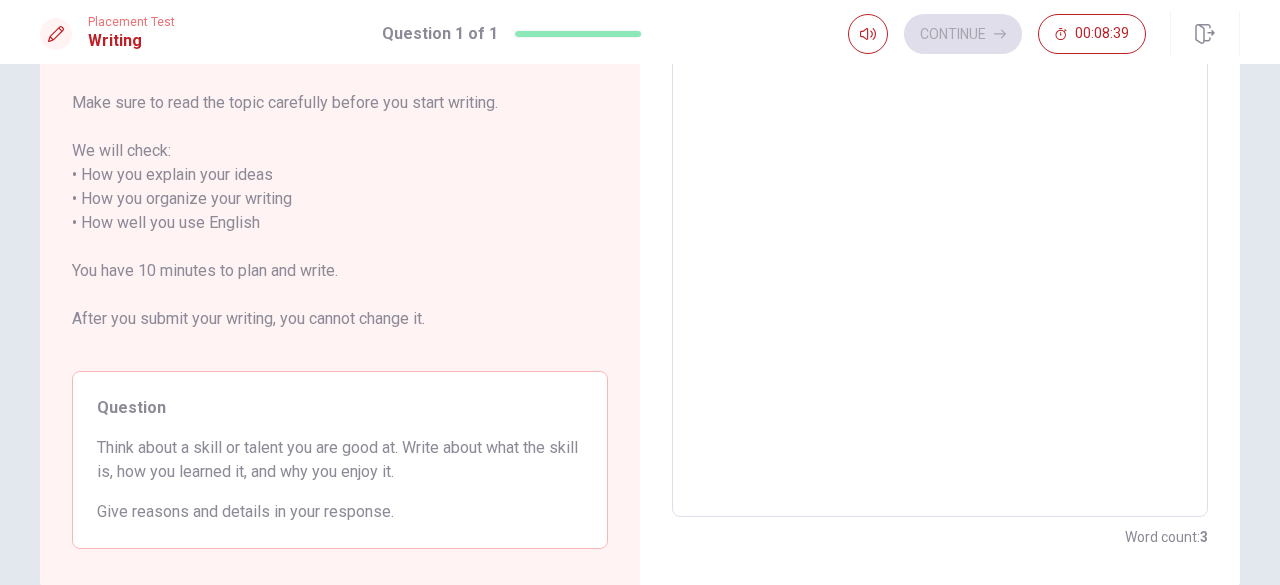 scroll, scrollTop: 244, scrollLeft: 0, axis: vertical 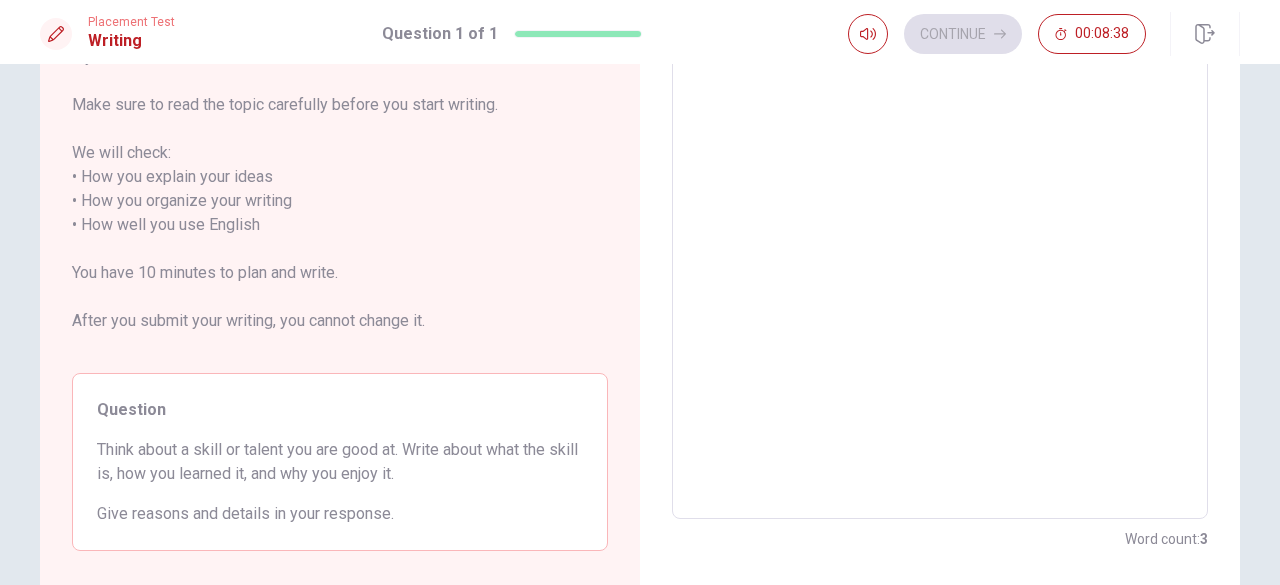 type on "x" 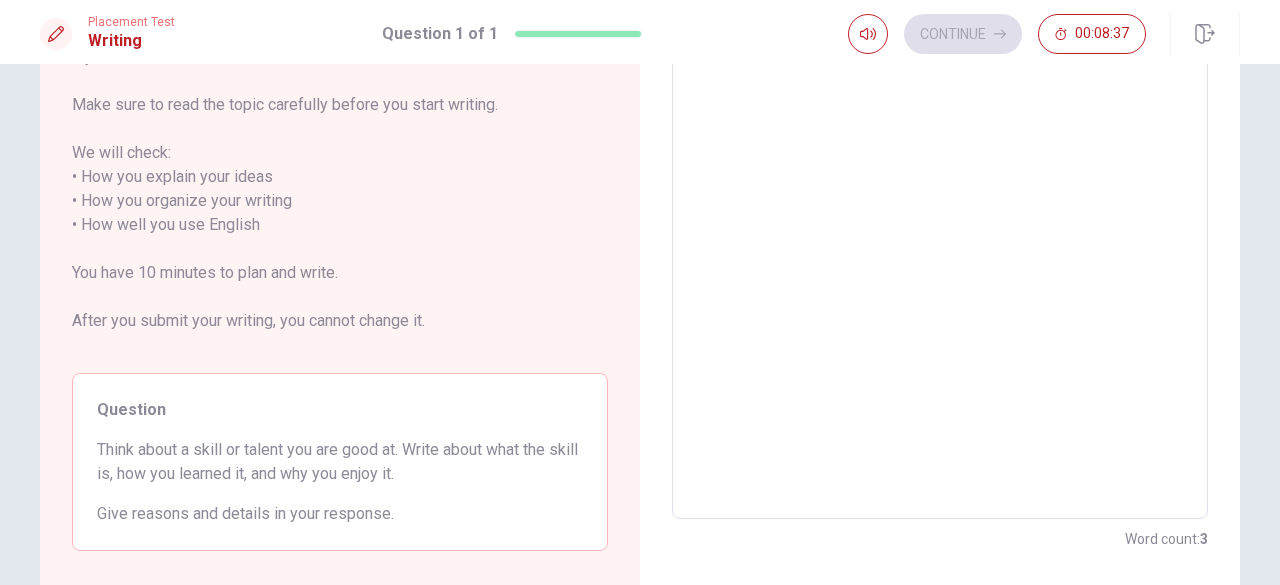 type on "My skill i" 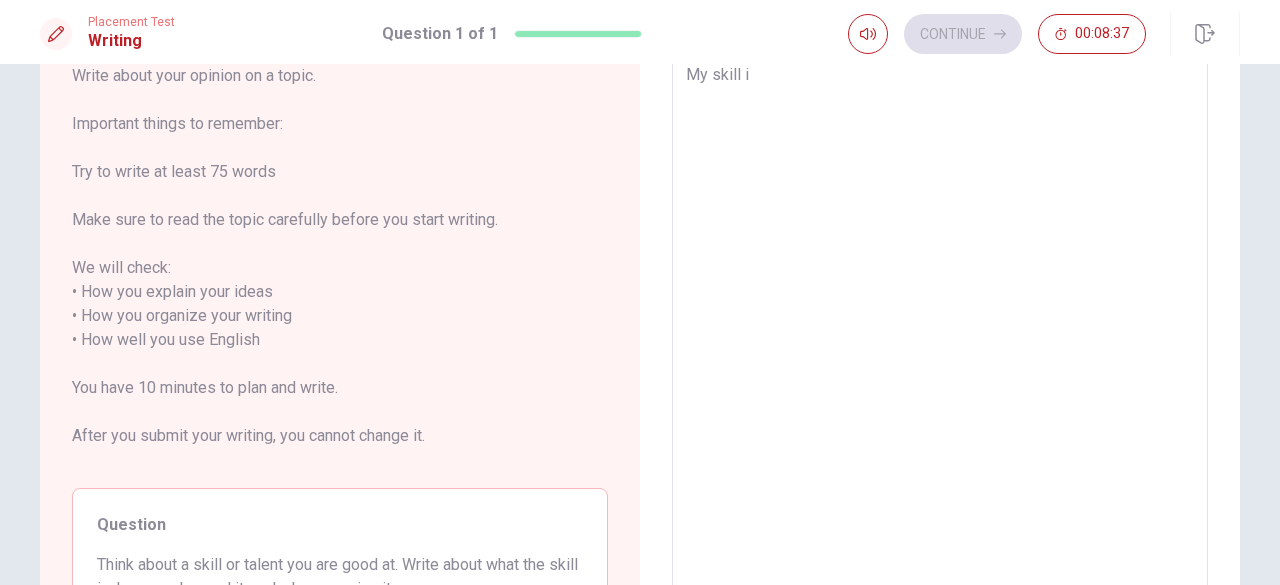 type on "x" 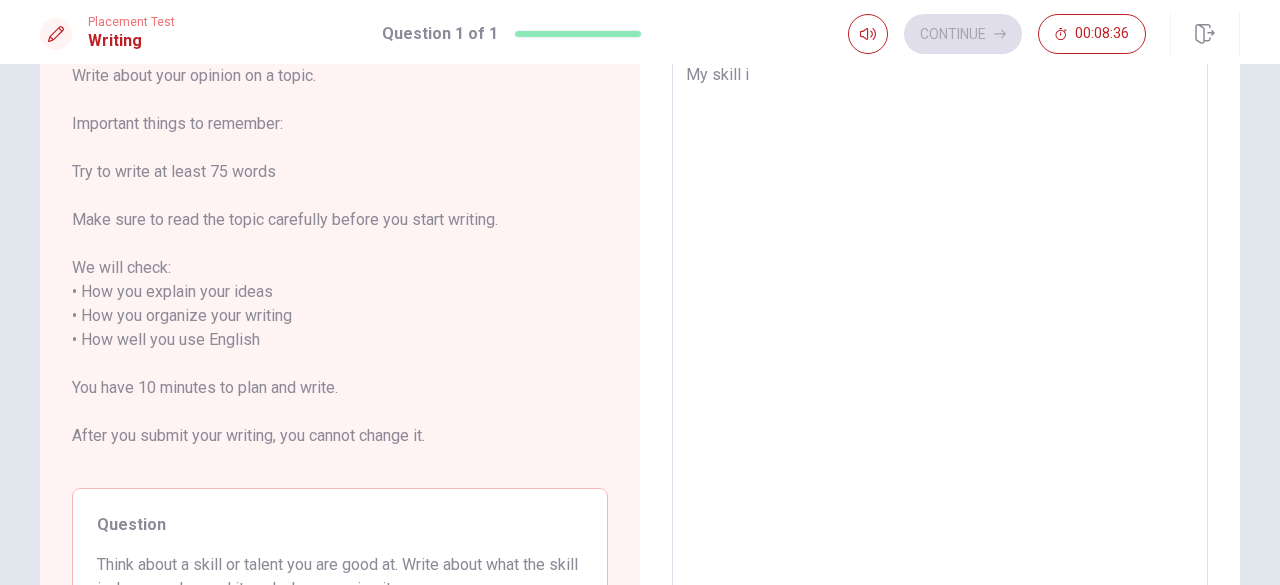 type on "My skill" 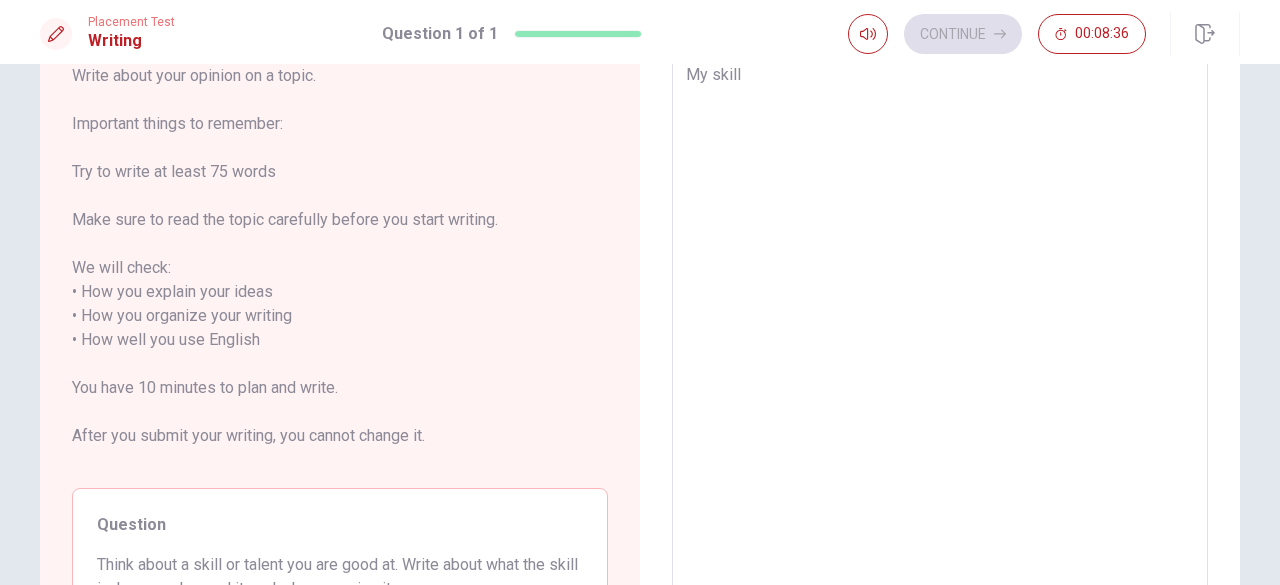 type on "x" 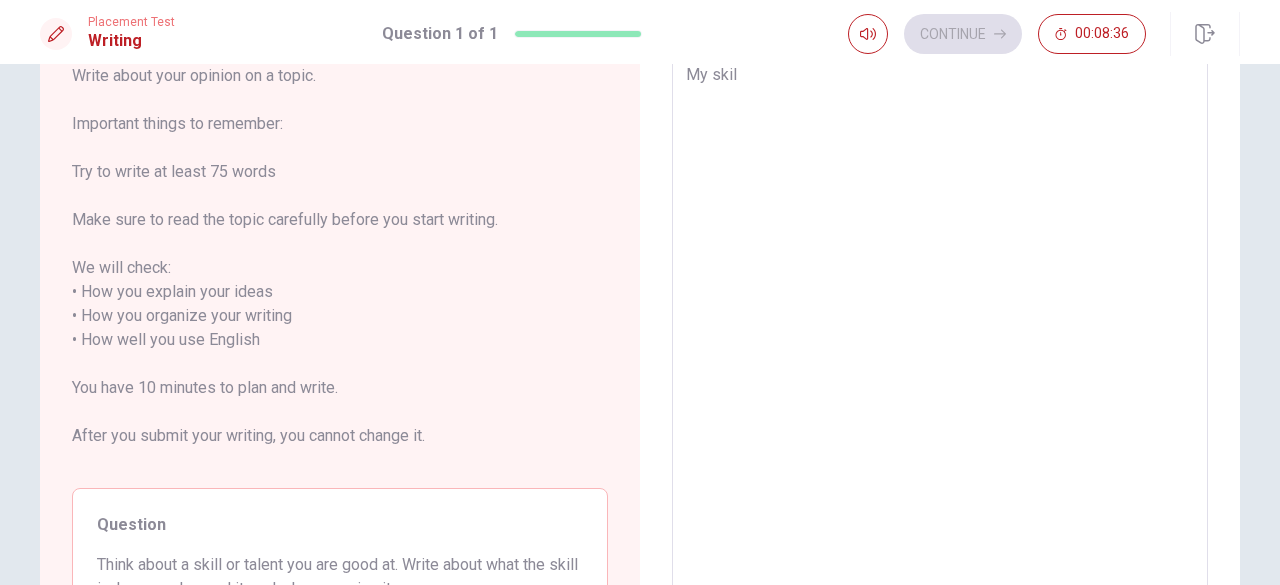 type on "x" 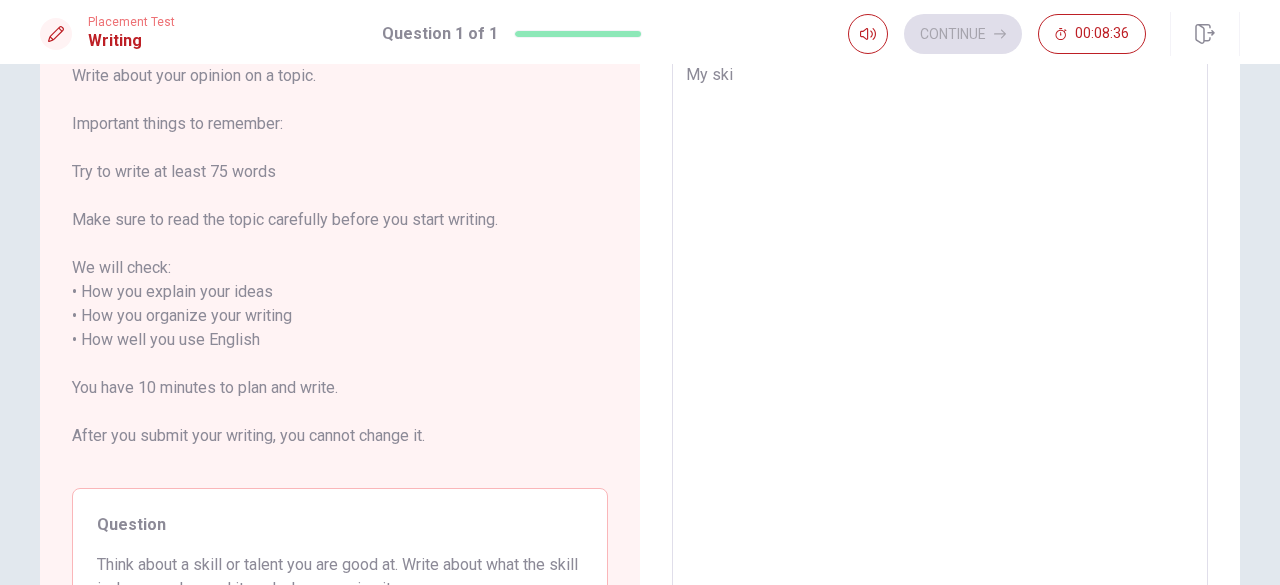 type on "x" 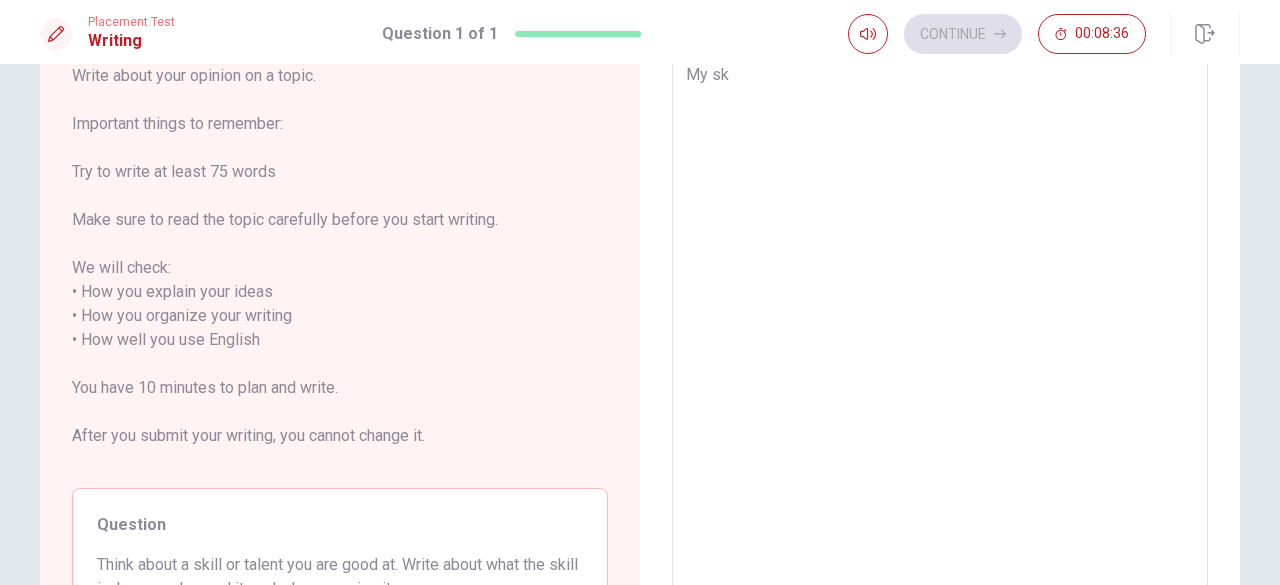 type on "x" 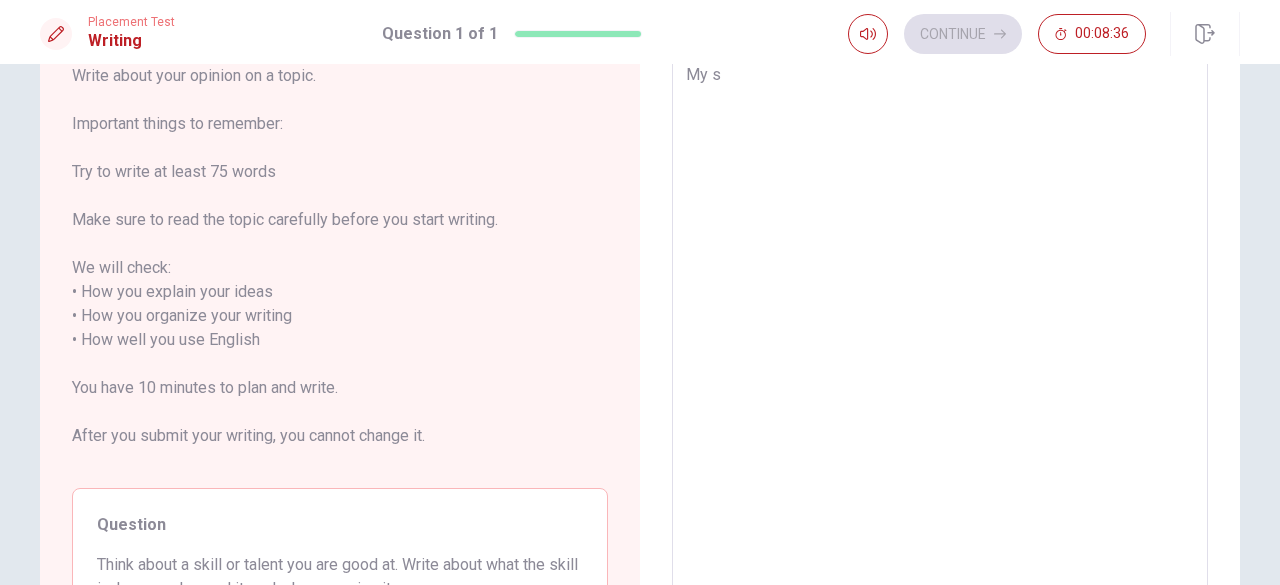 type on "x" 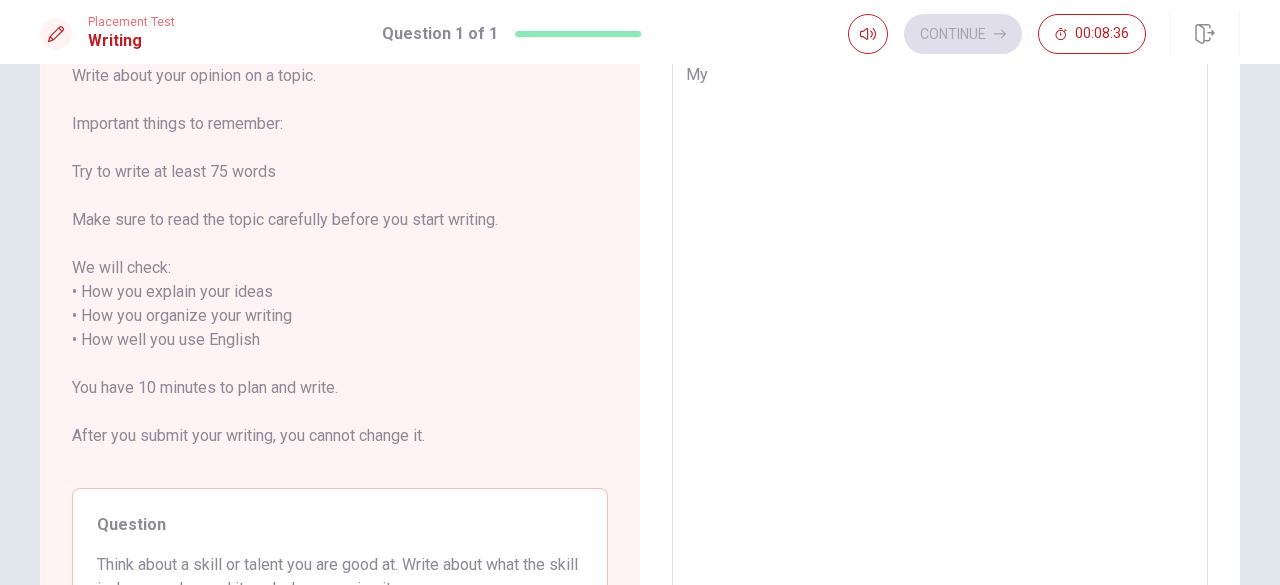 type on "x" 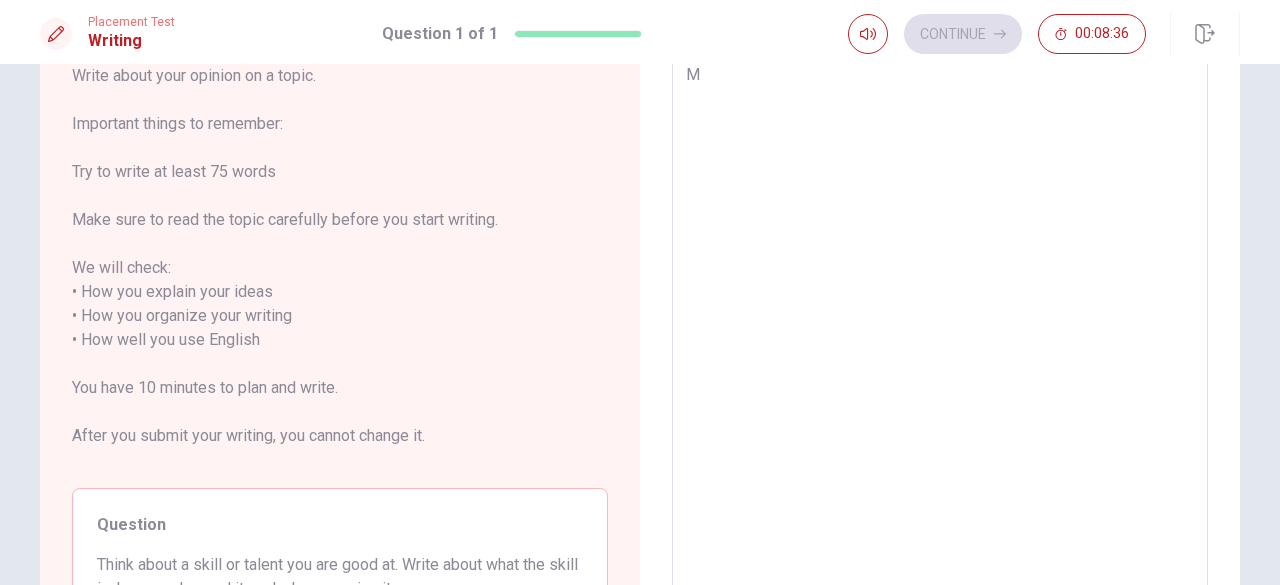 type on "x" 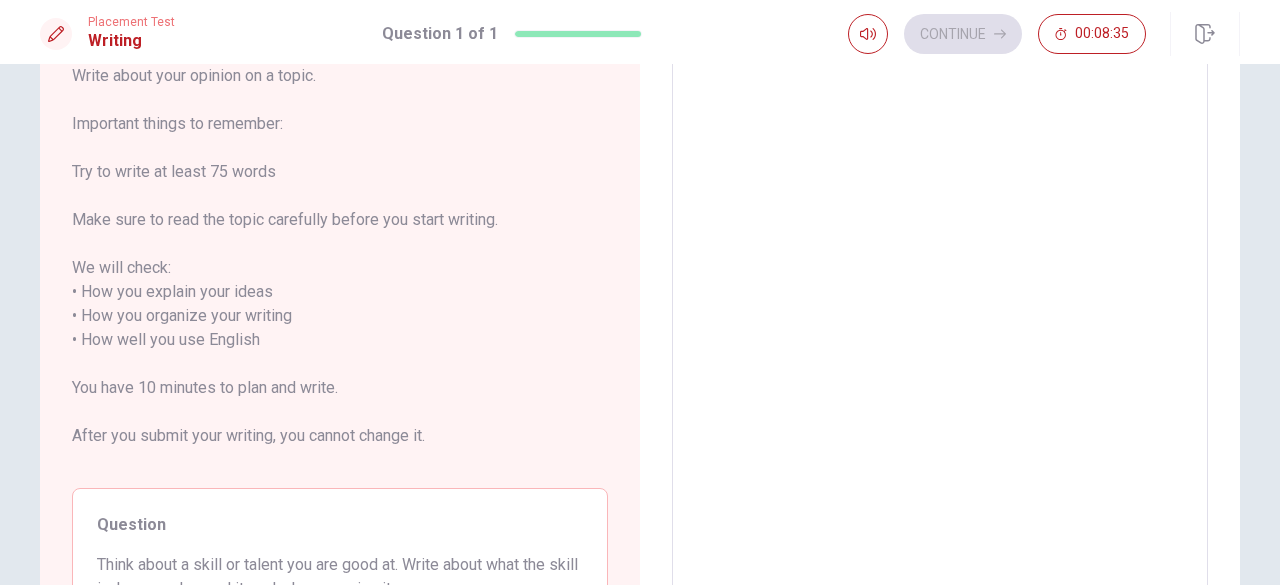 type on "I" 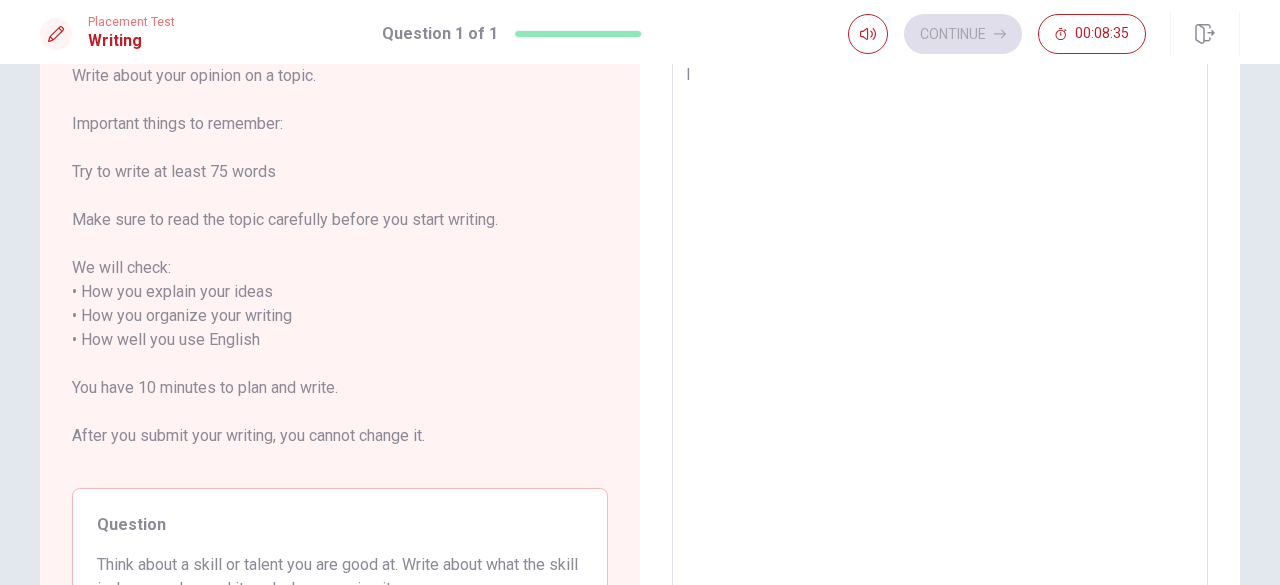 type on "x" 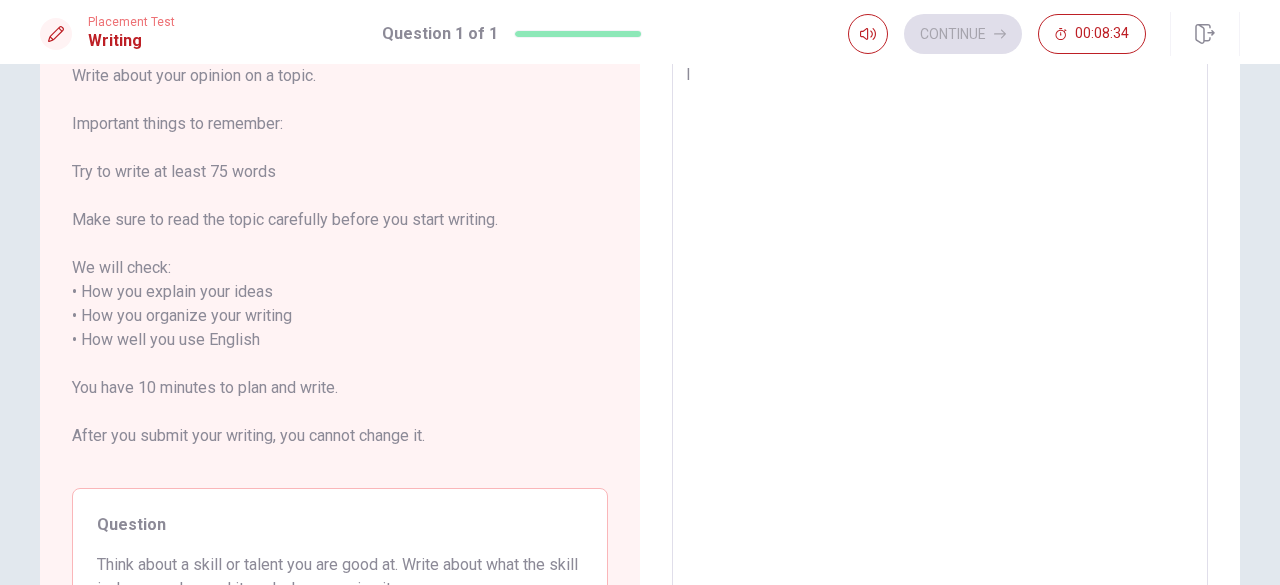 type on "I" 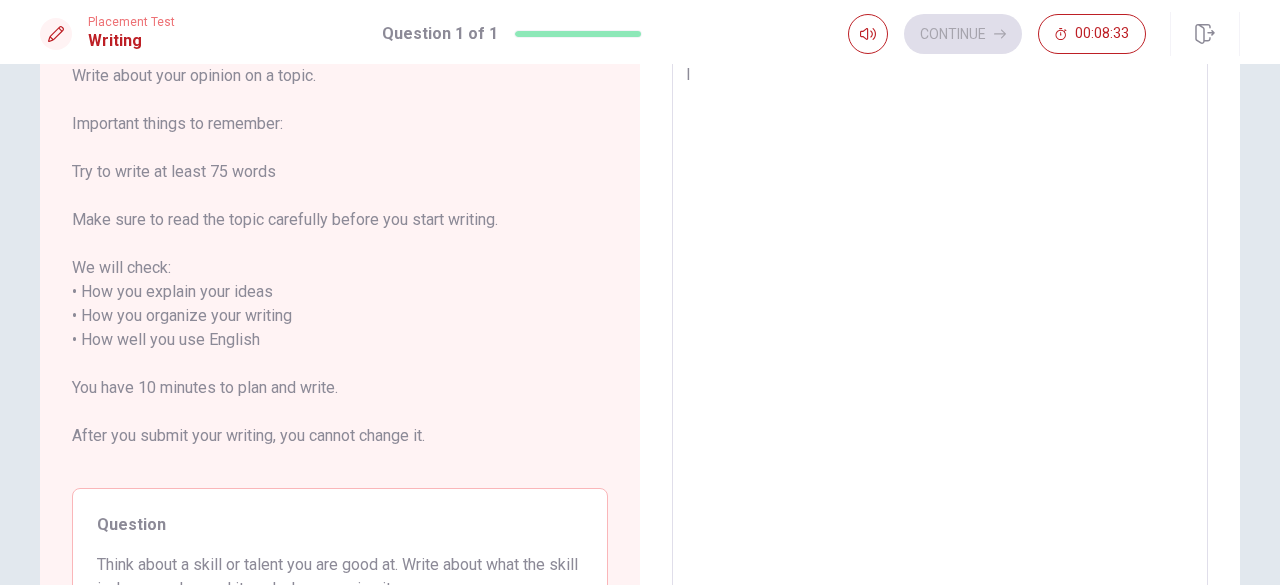 type on "x" 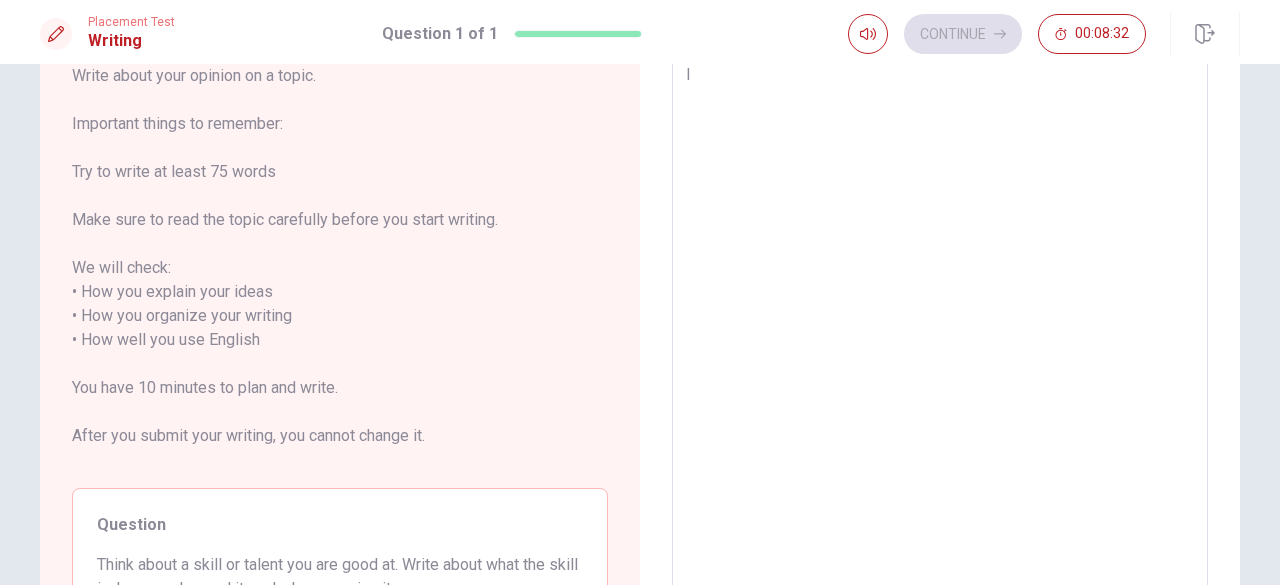 type on "I c" 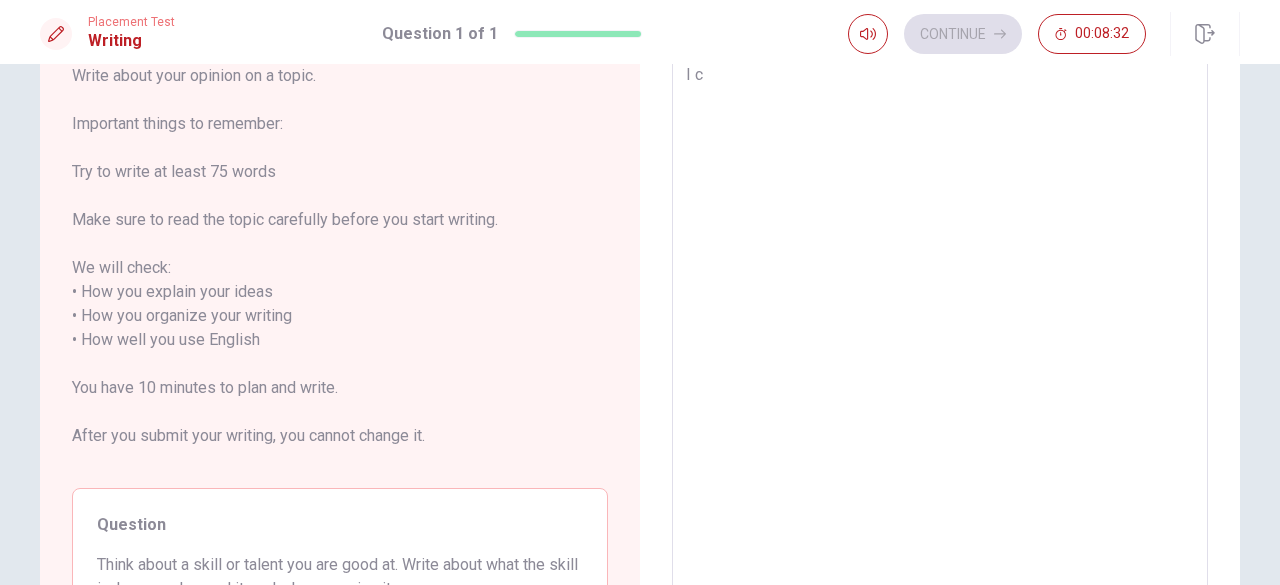 type on "x" 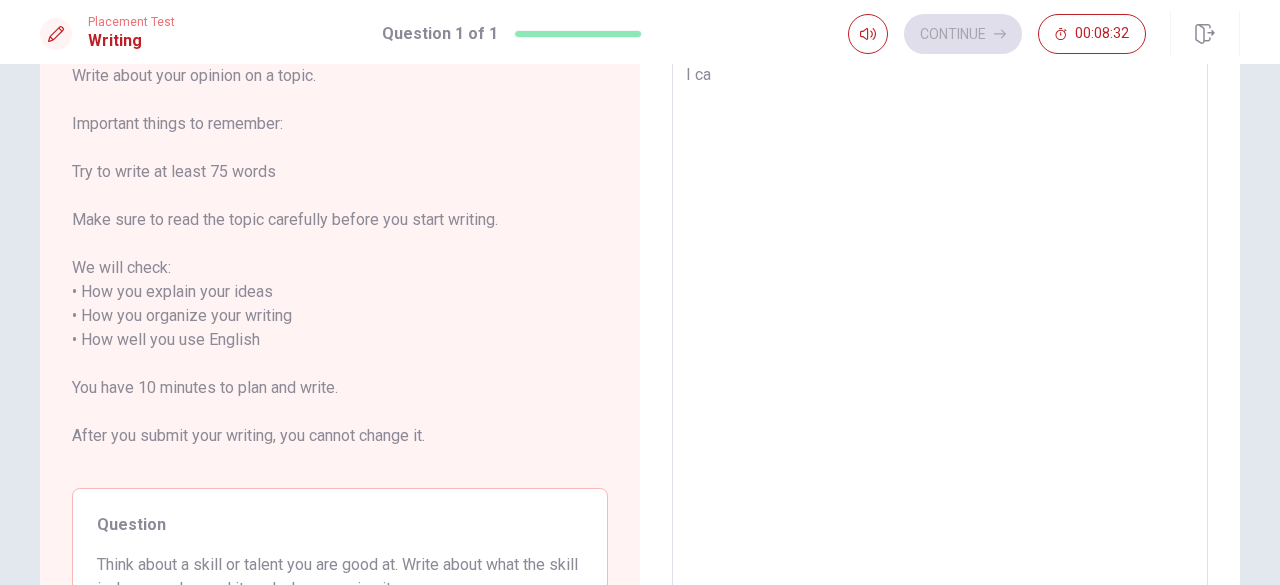 type on "x" 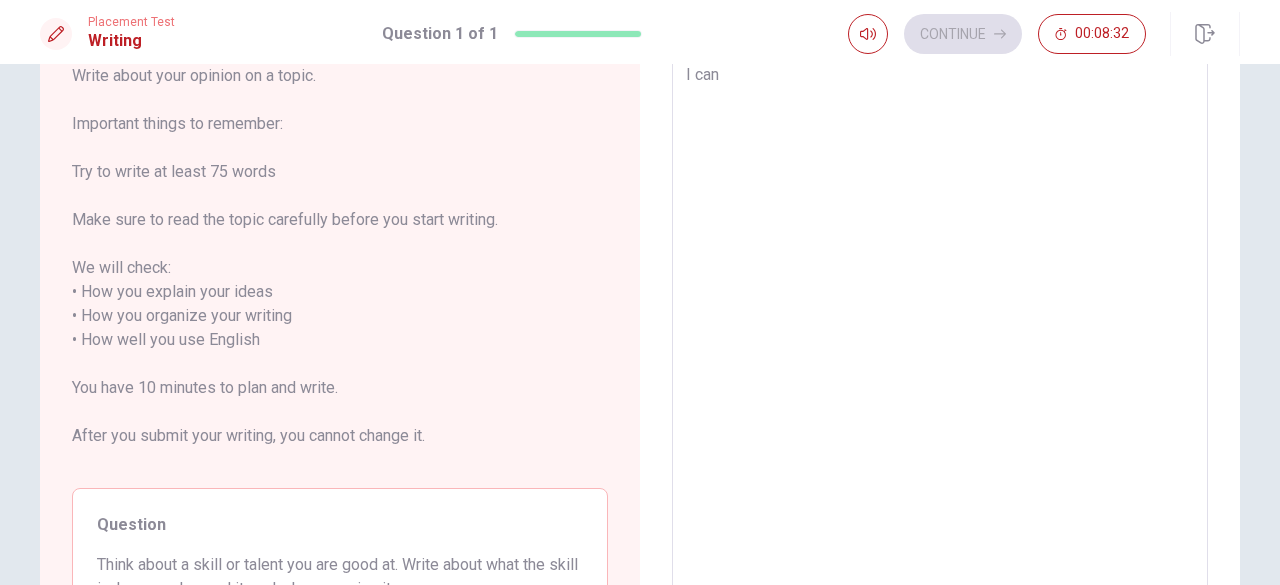 type on "x" 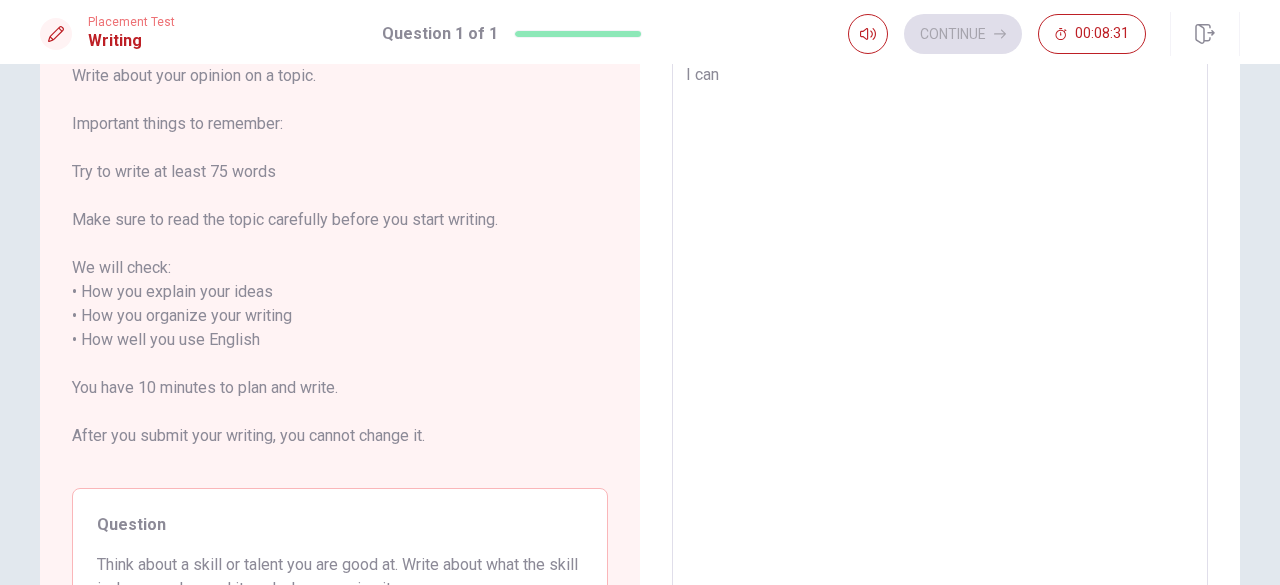 type on "I can" 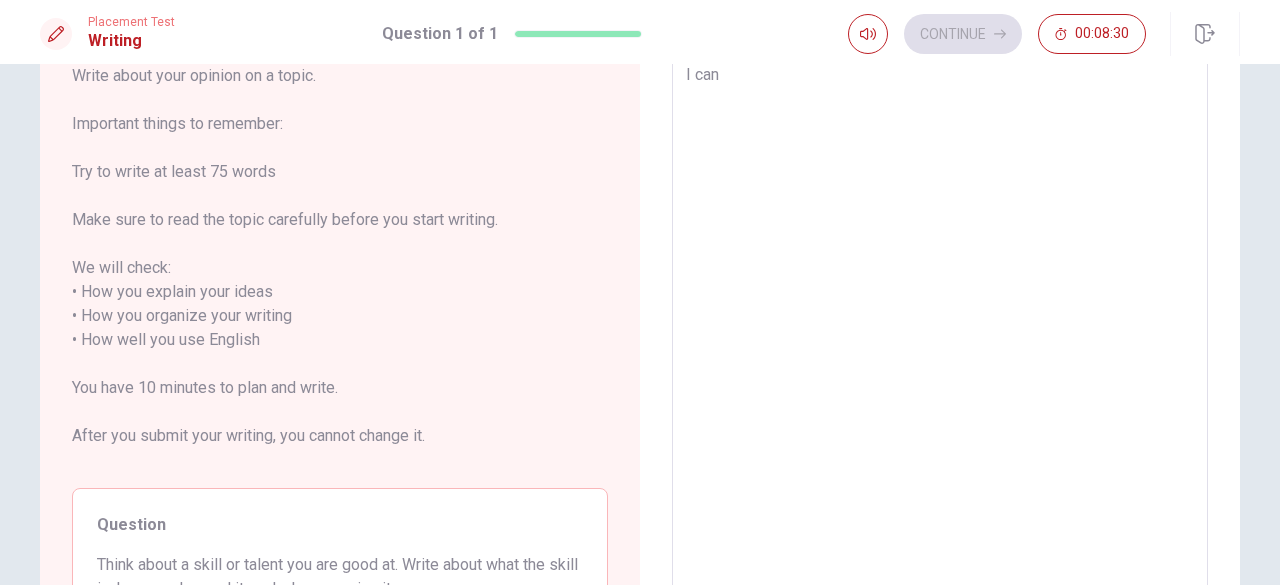 type on "x" 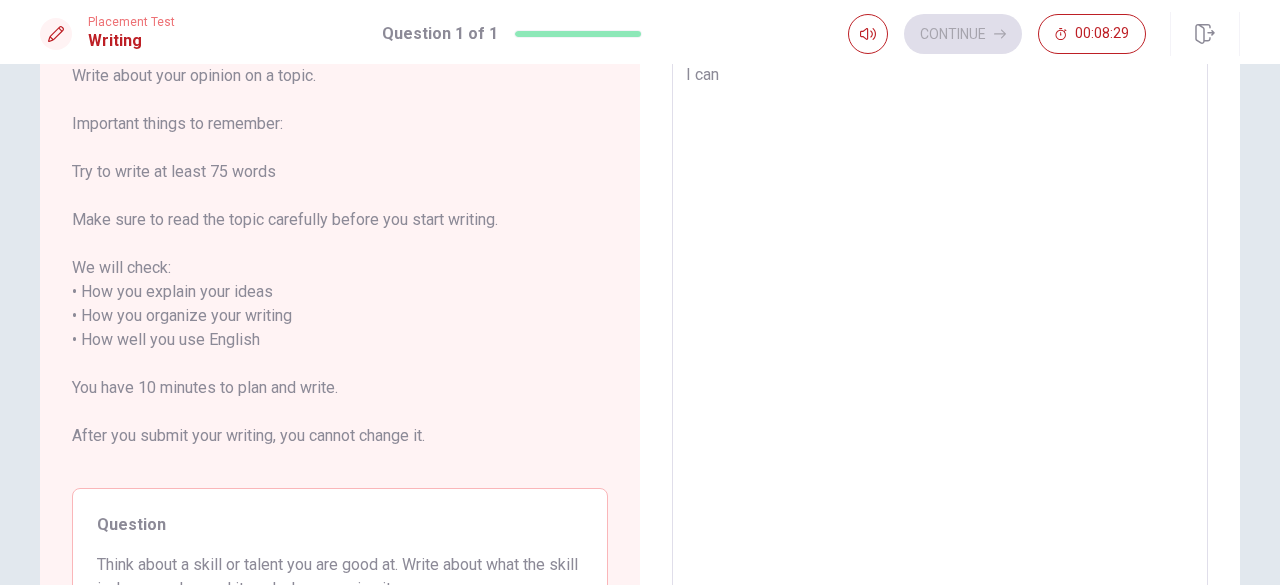 type on "I can p" 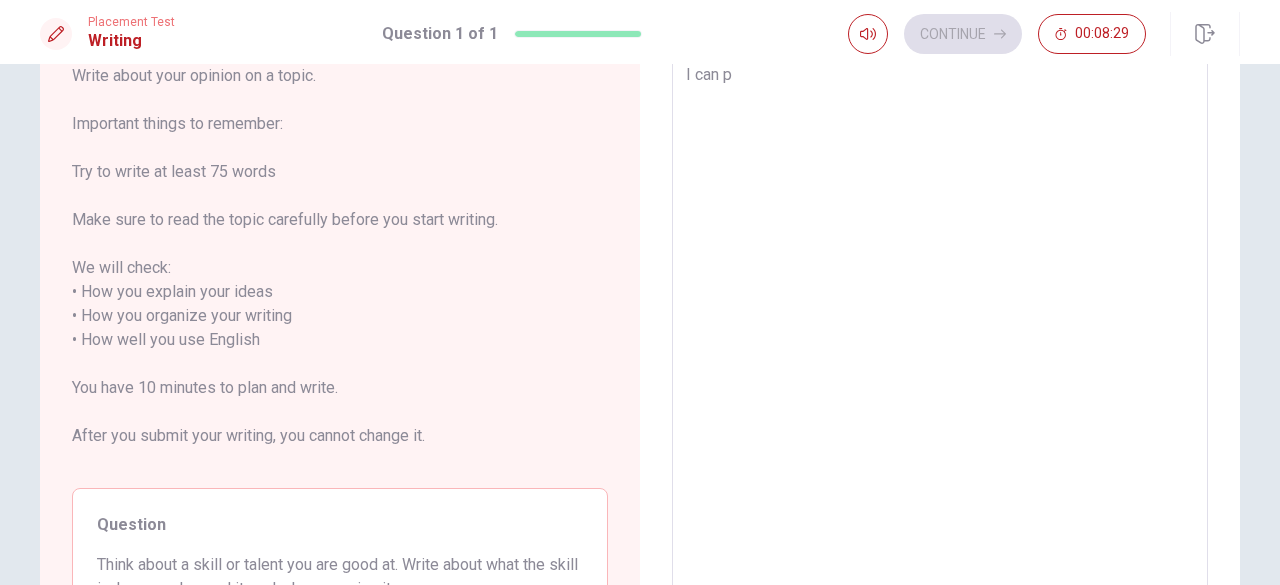 type on "x" 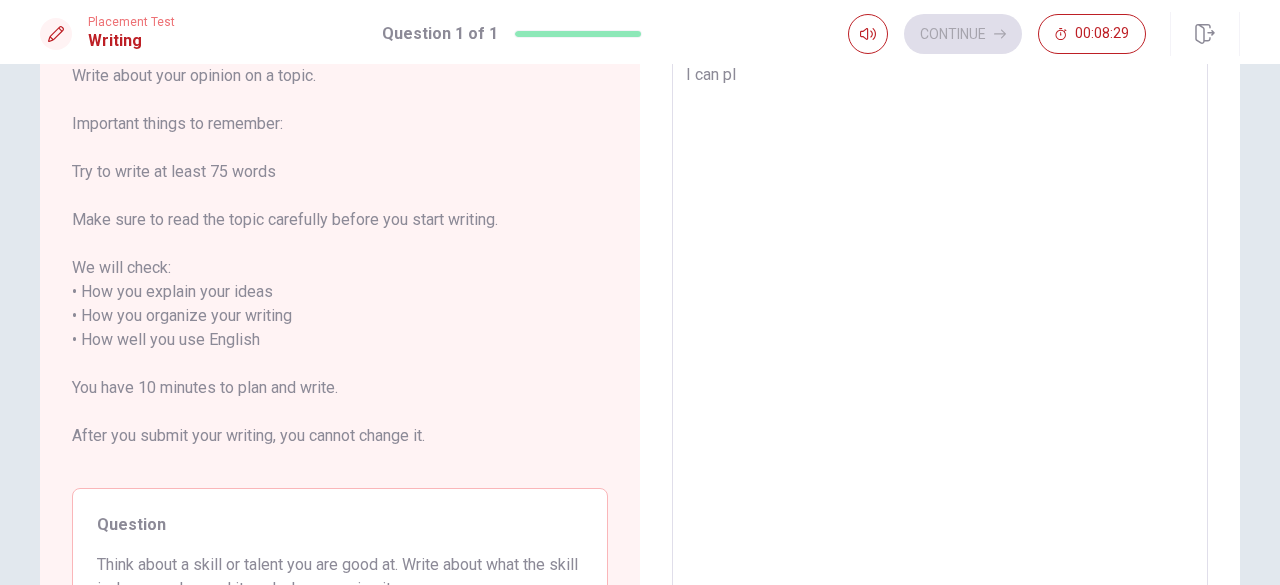 type on "x" 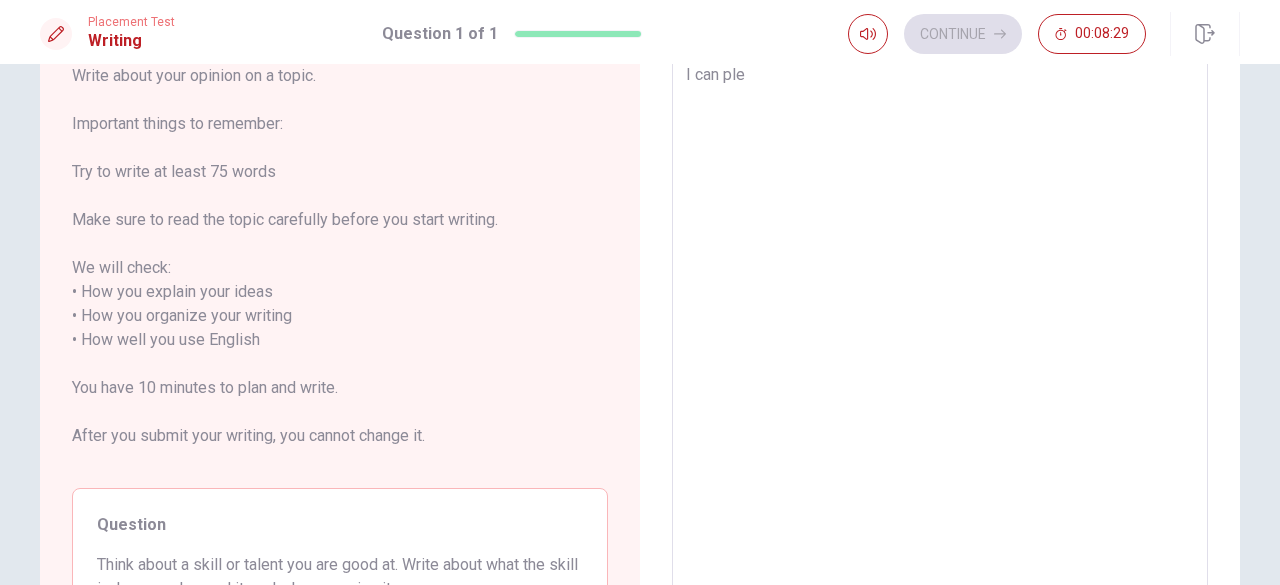 type on "x" 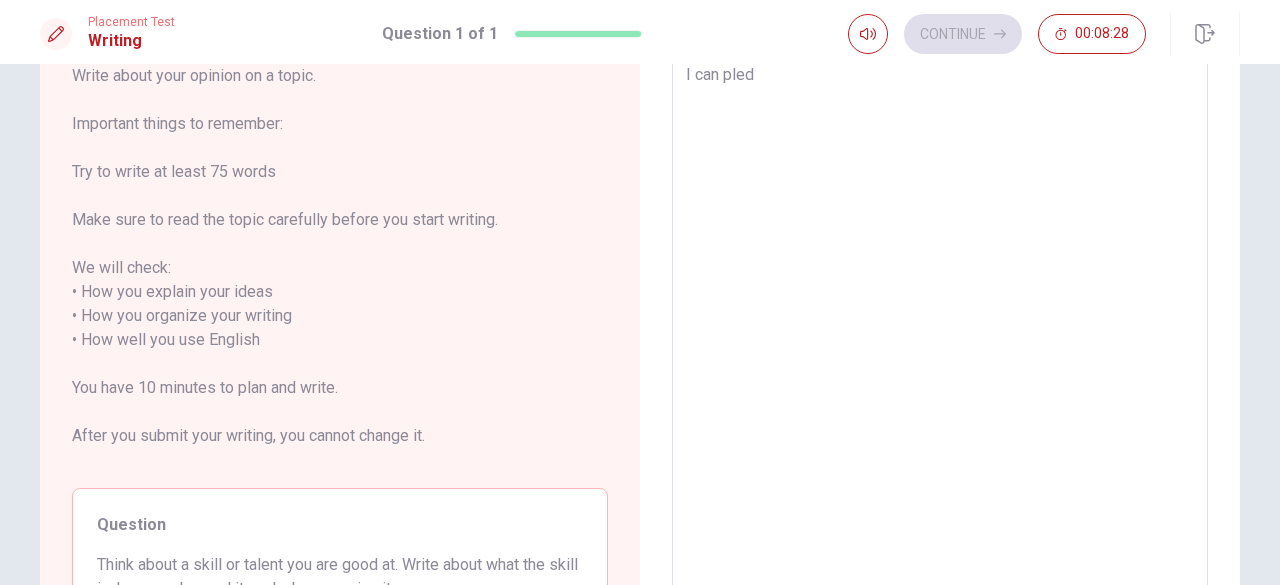 type on "x" 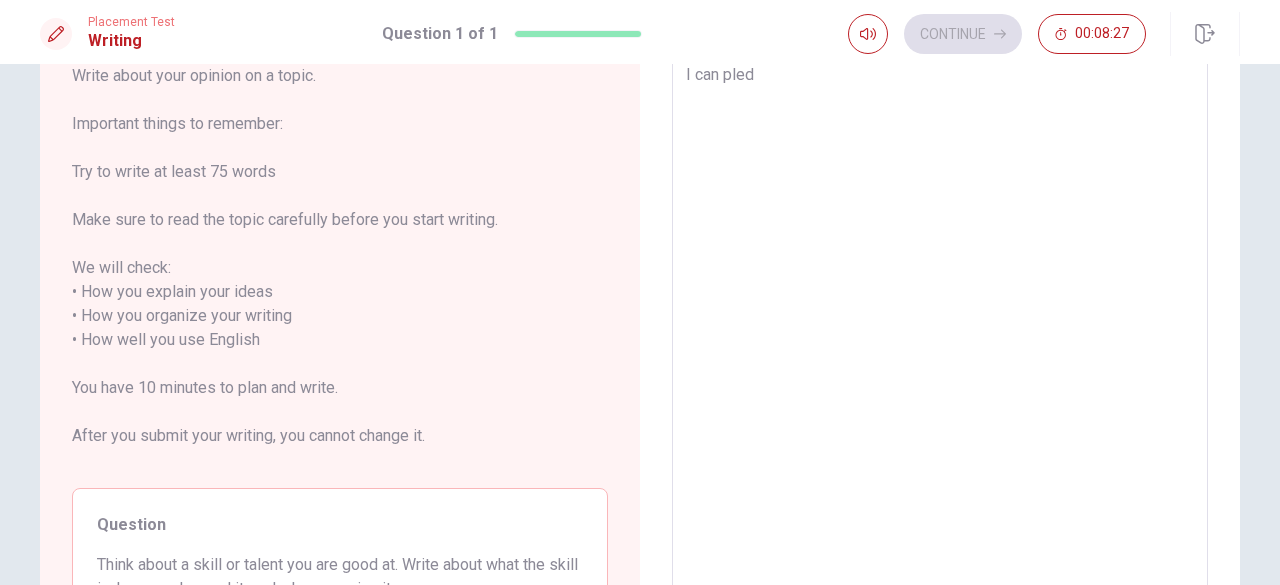 type on "I can ple" 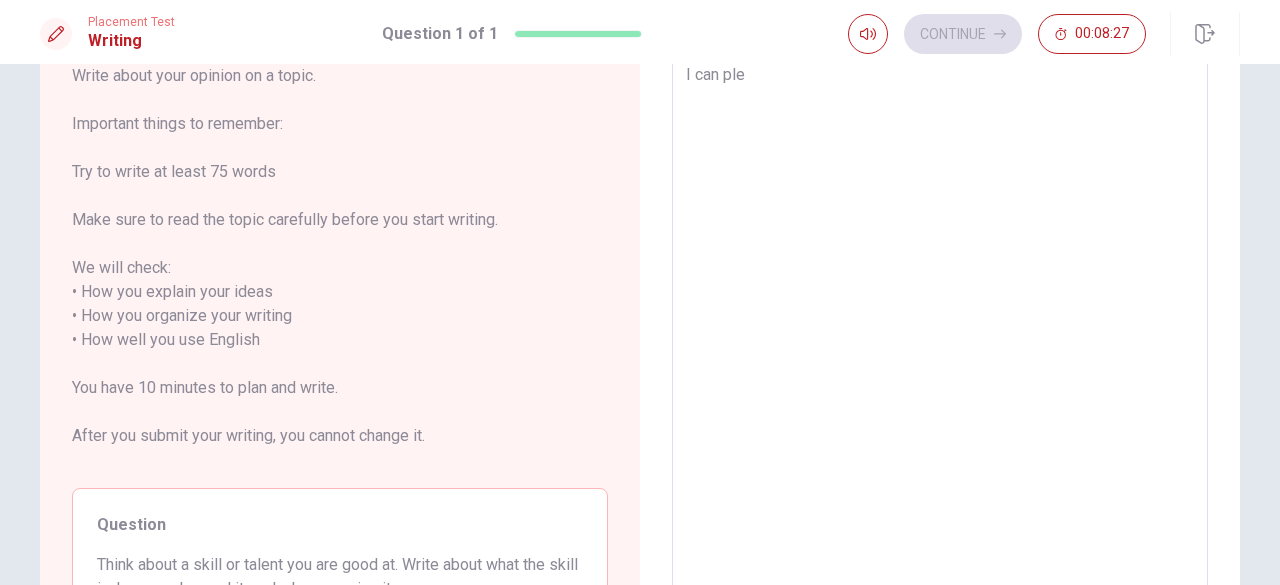 type on "x" 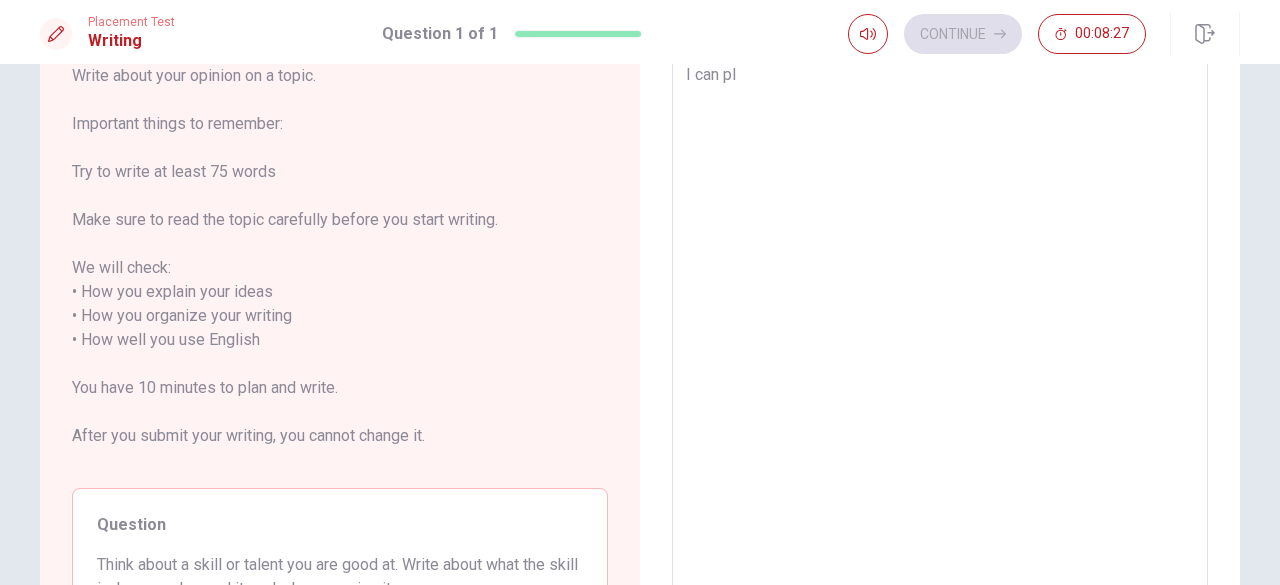 type on "x" 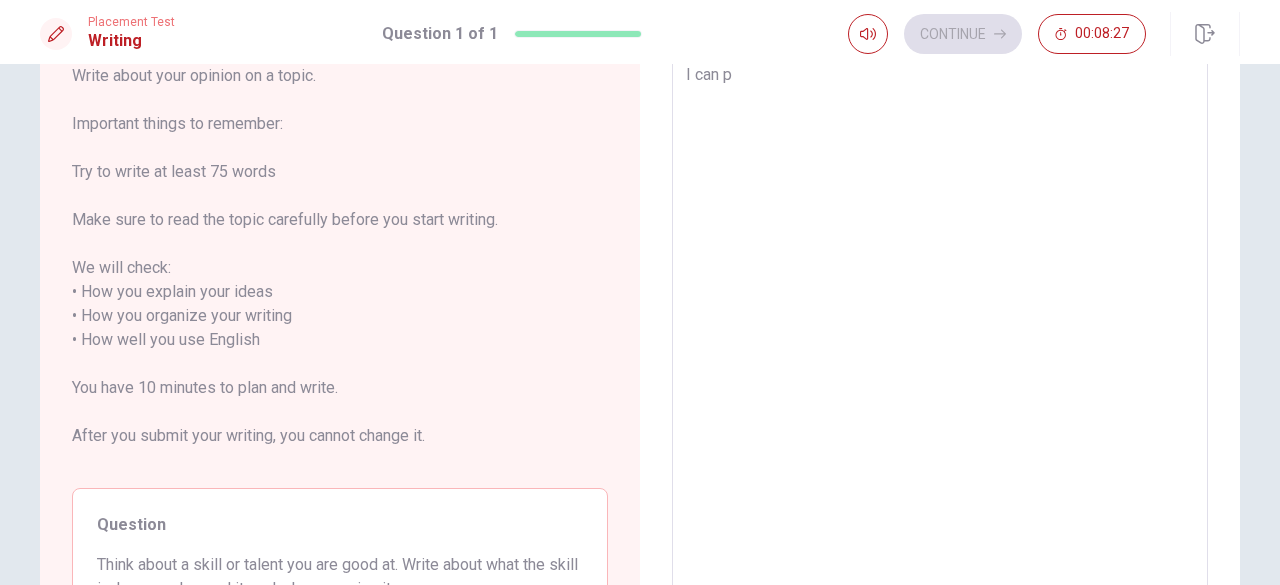 type on "x" 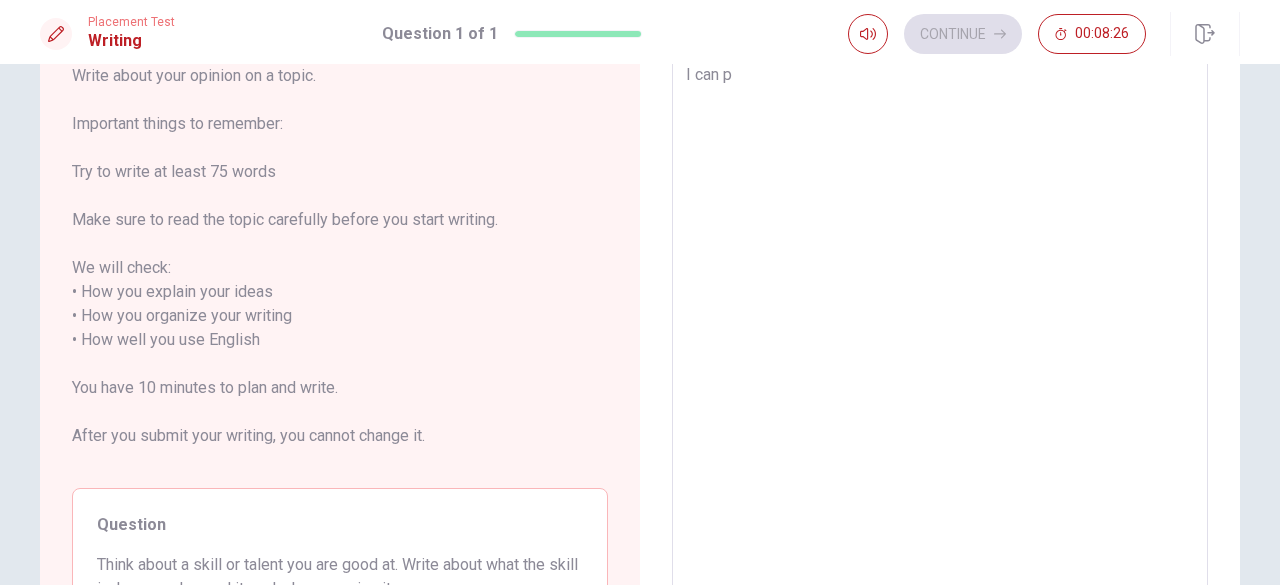 type on "I can pl" 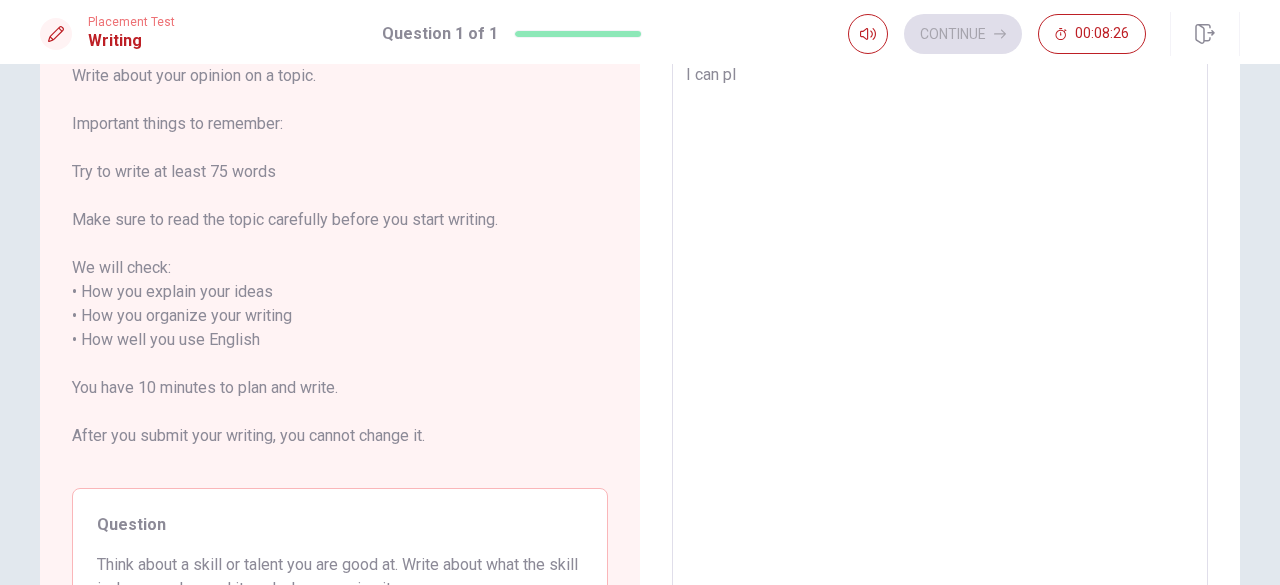 type on "x" 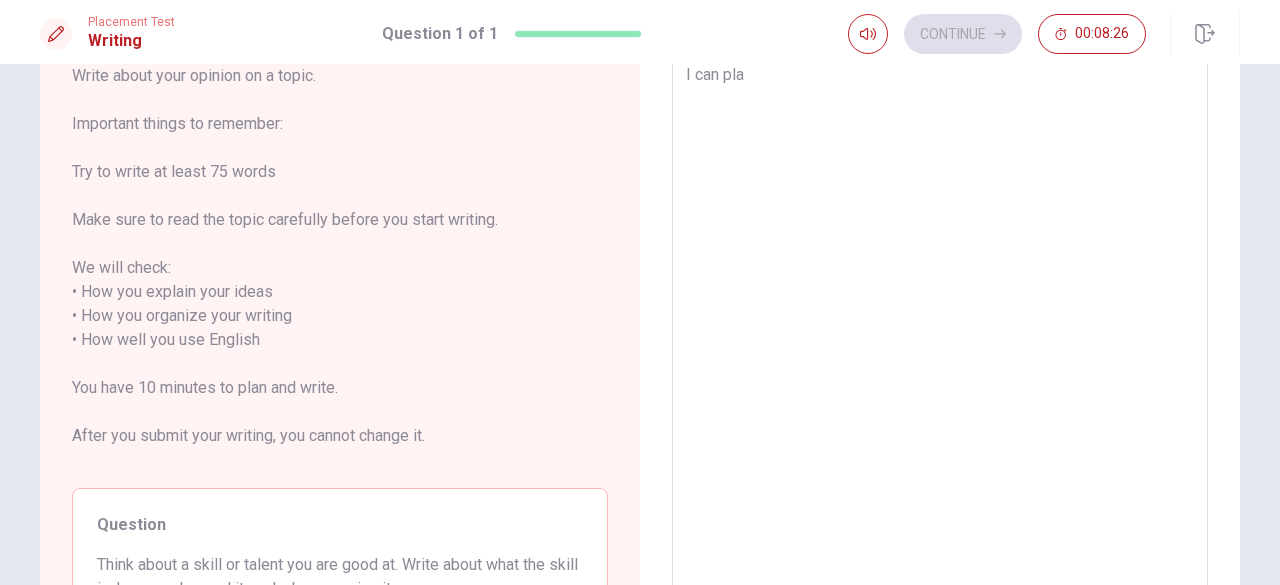 type on "x" 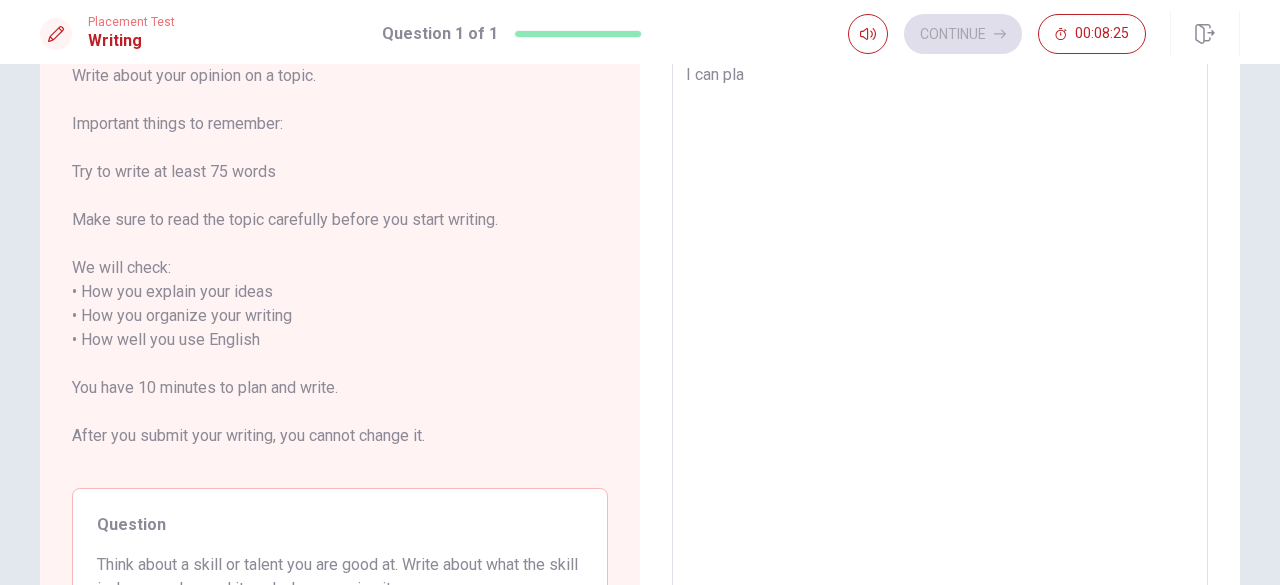 type on "I can play" 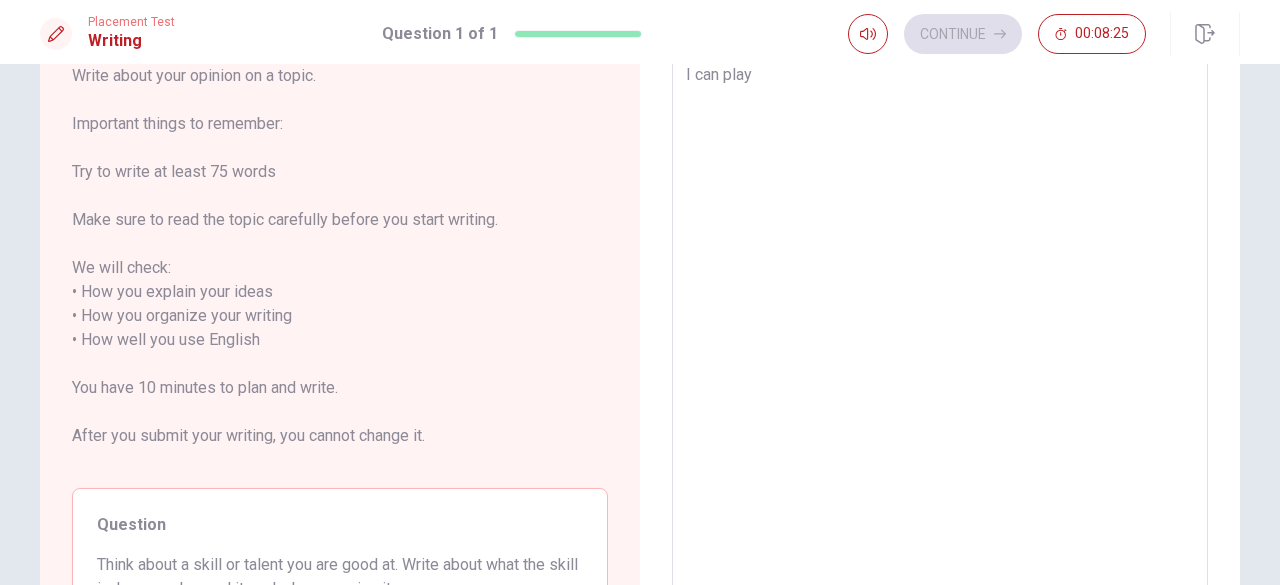 type on "x" 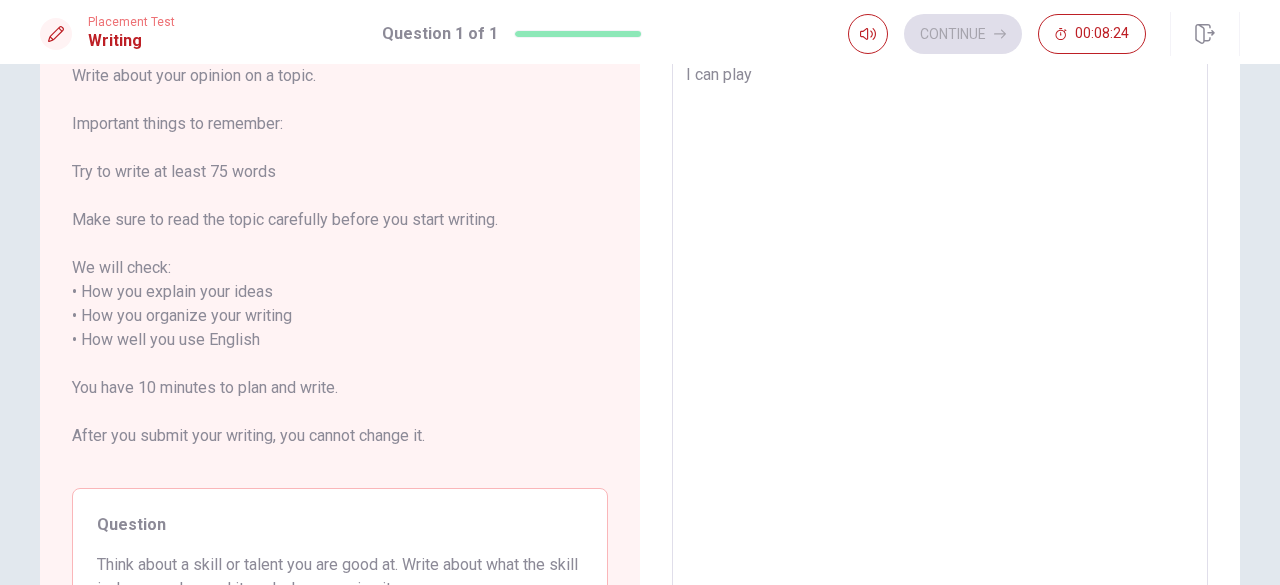 type on "I can play" 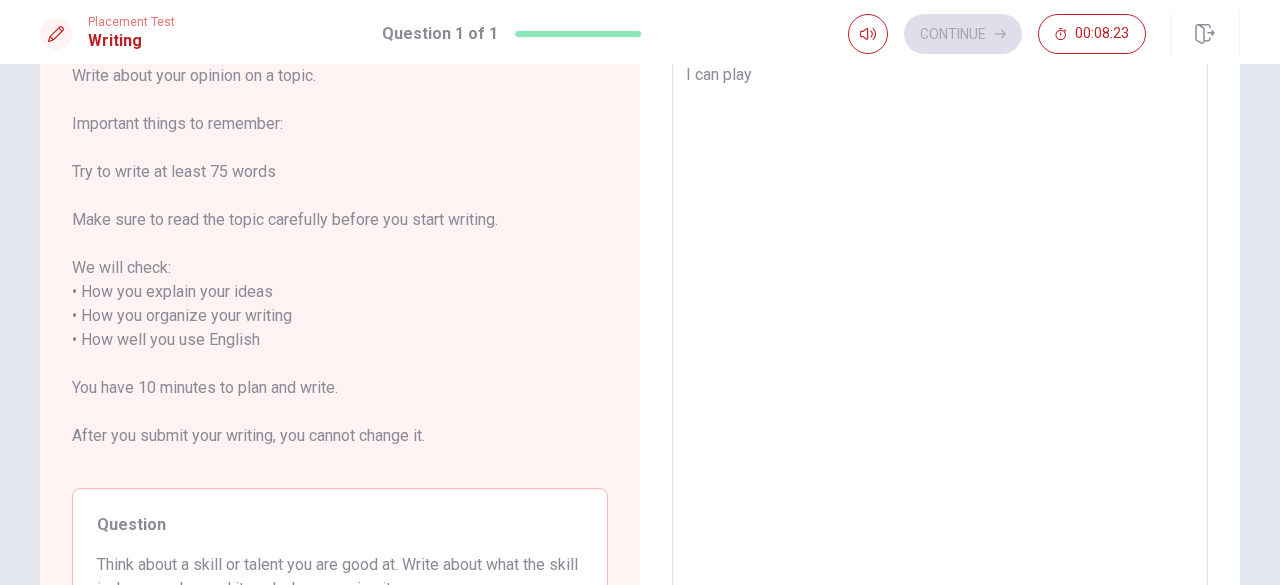 type on "x" 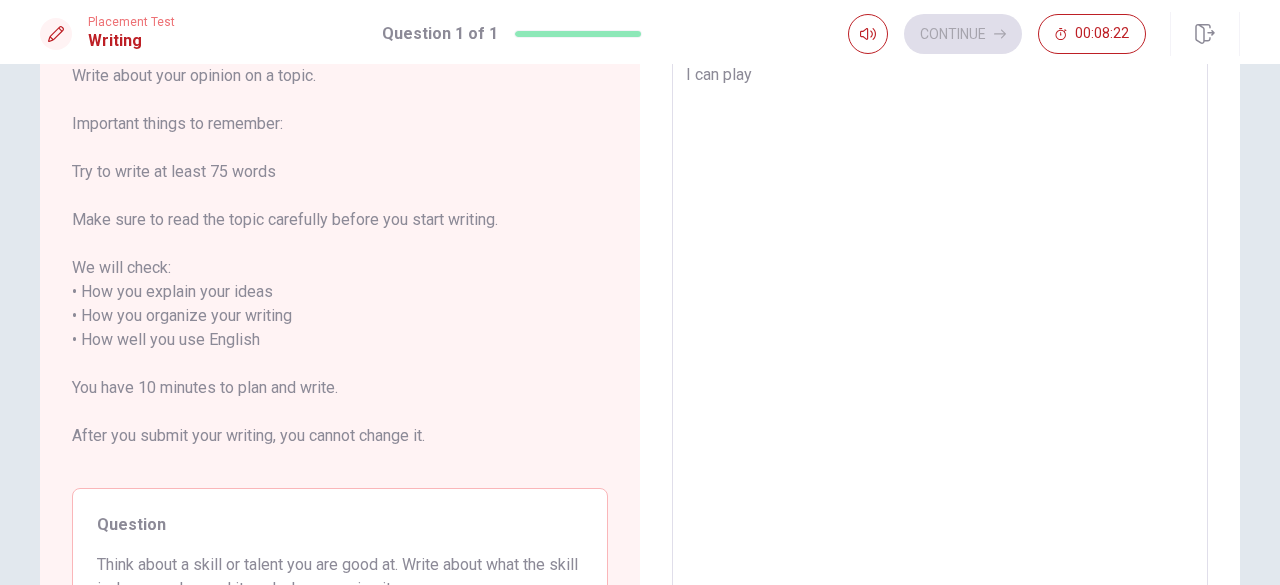 type on "I can play P" 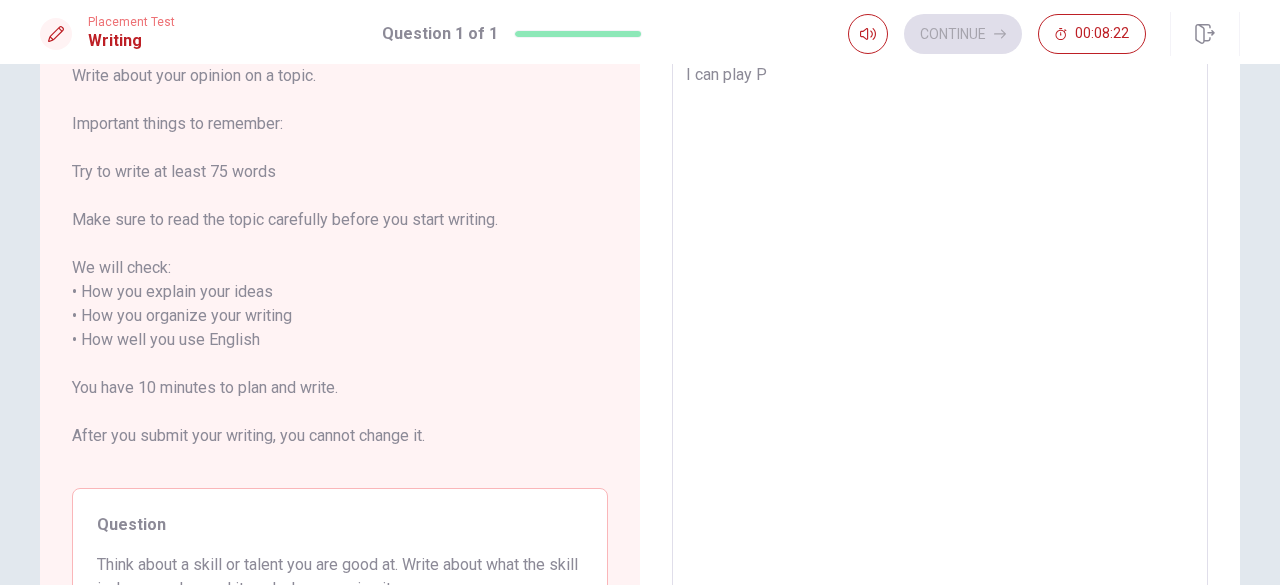 type on "x" 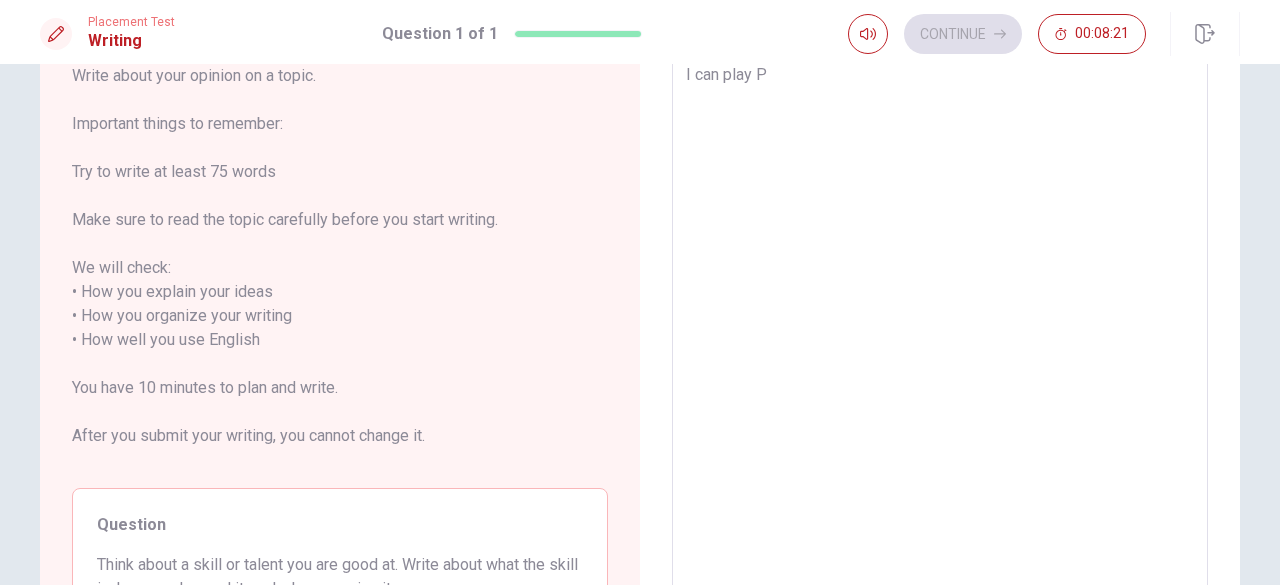 type on "I can play Pi" 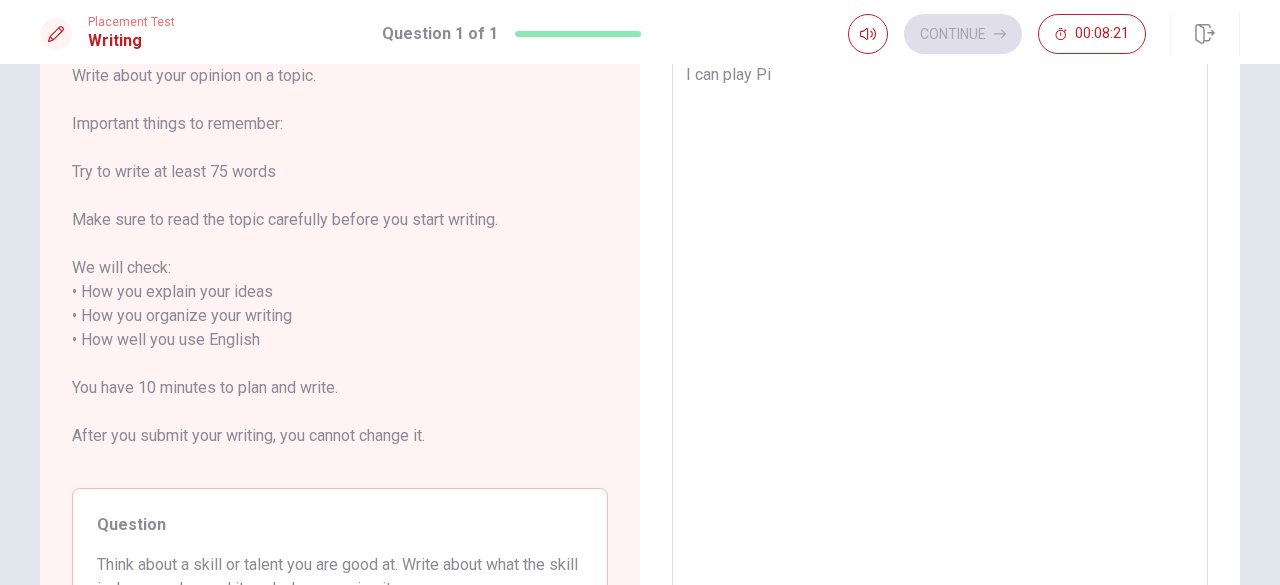 type on "x" 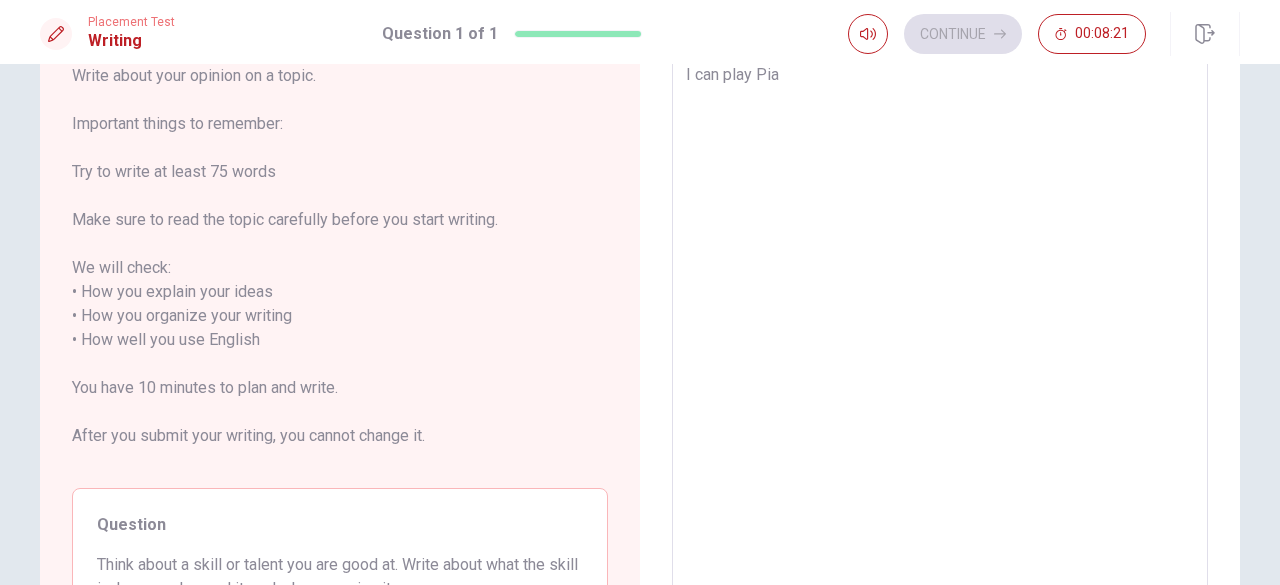 type on "x" 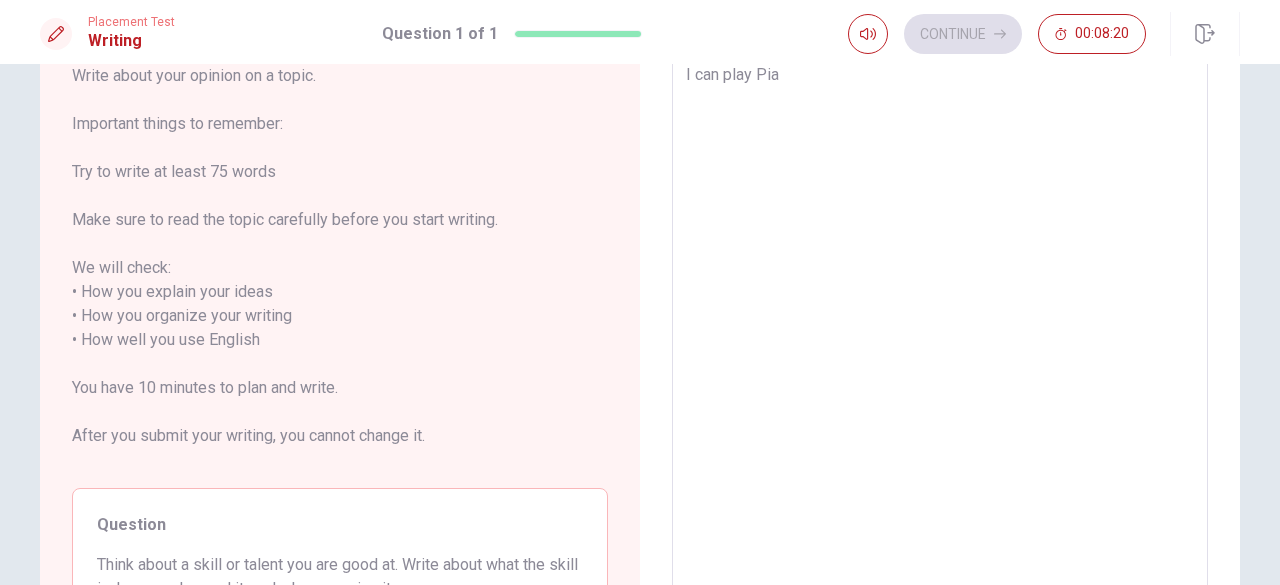 type on "I can play Pian" 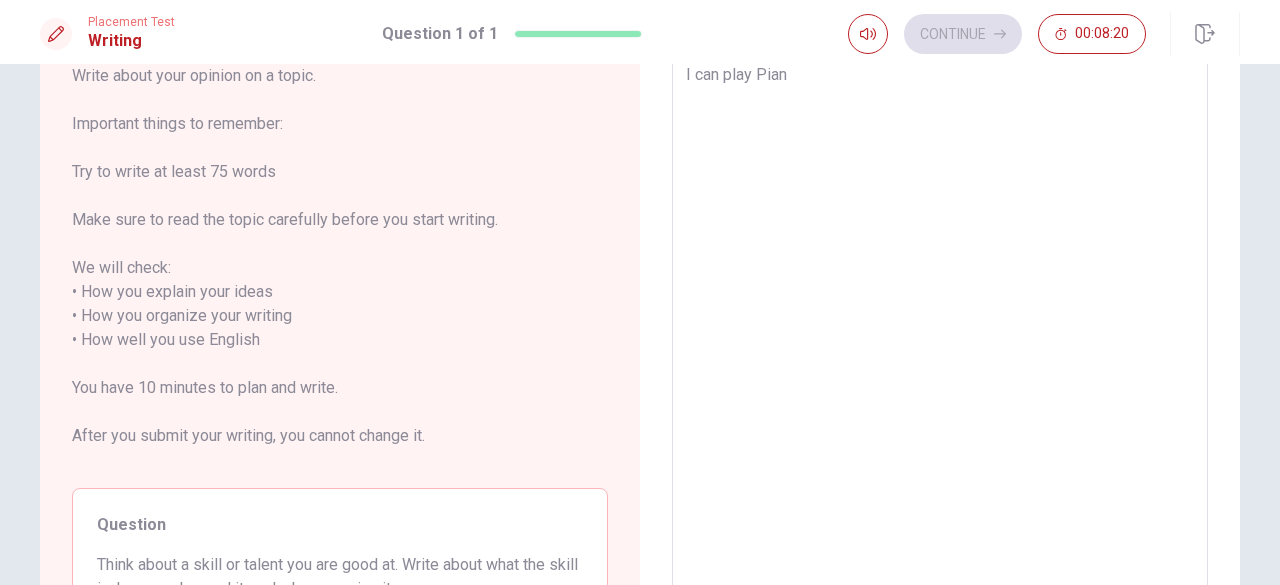 type on "x" 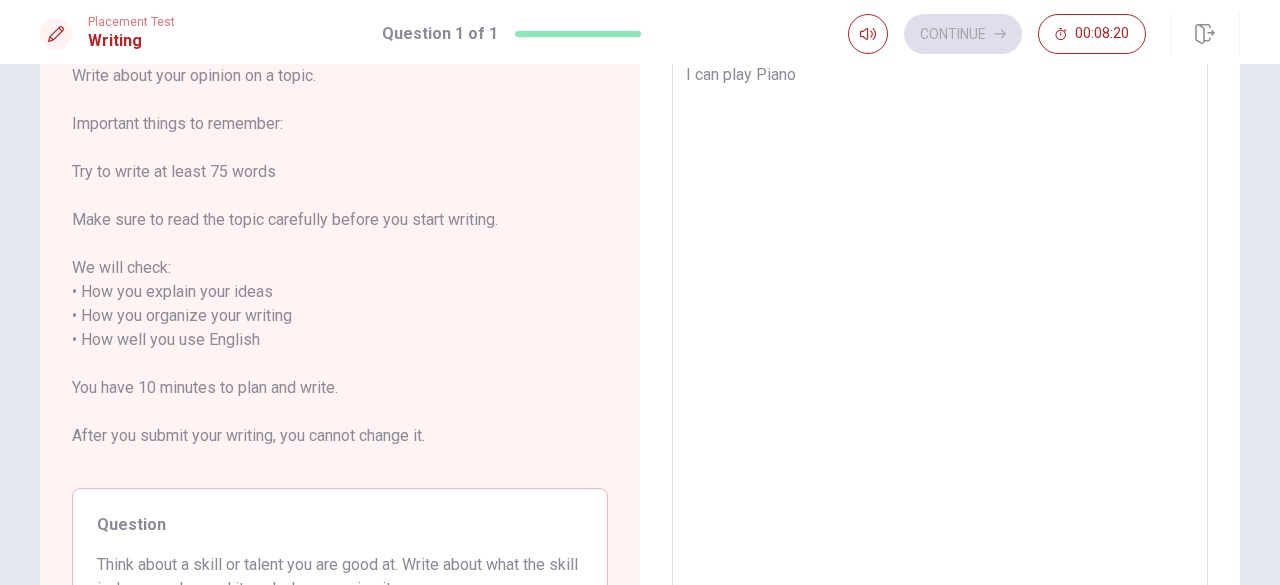 type on "x" 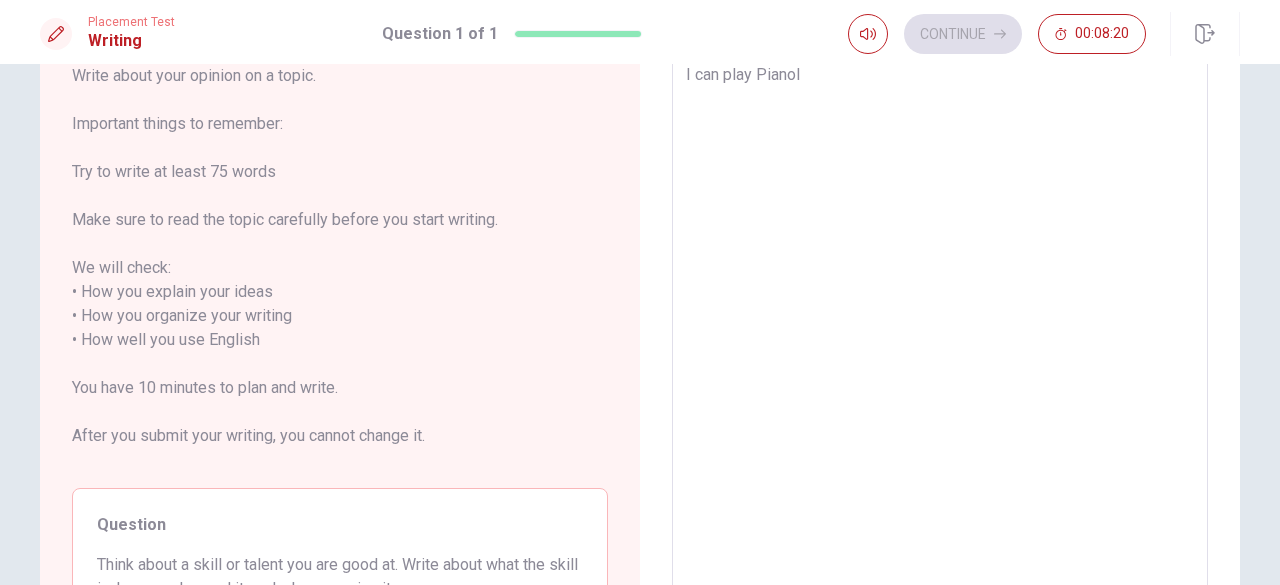 type on "x" 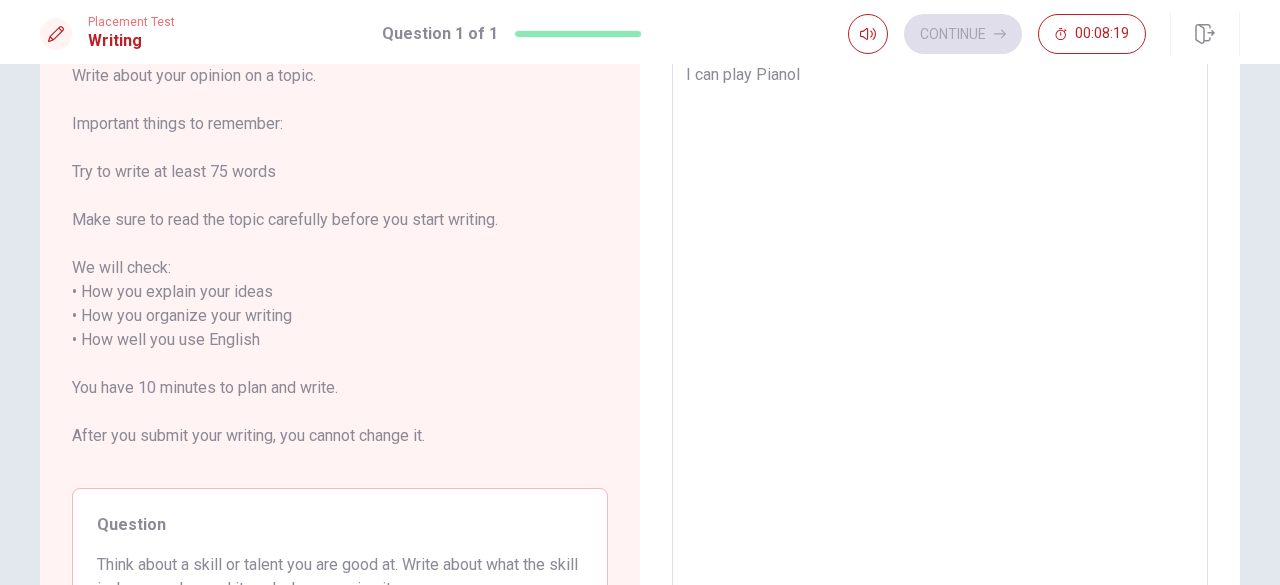 type on "I can play Piano" 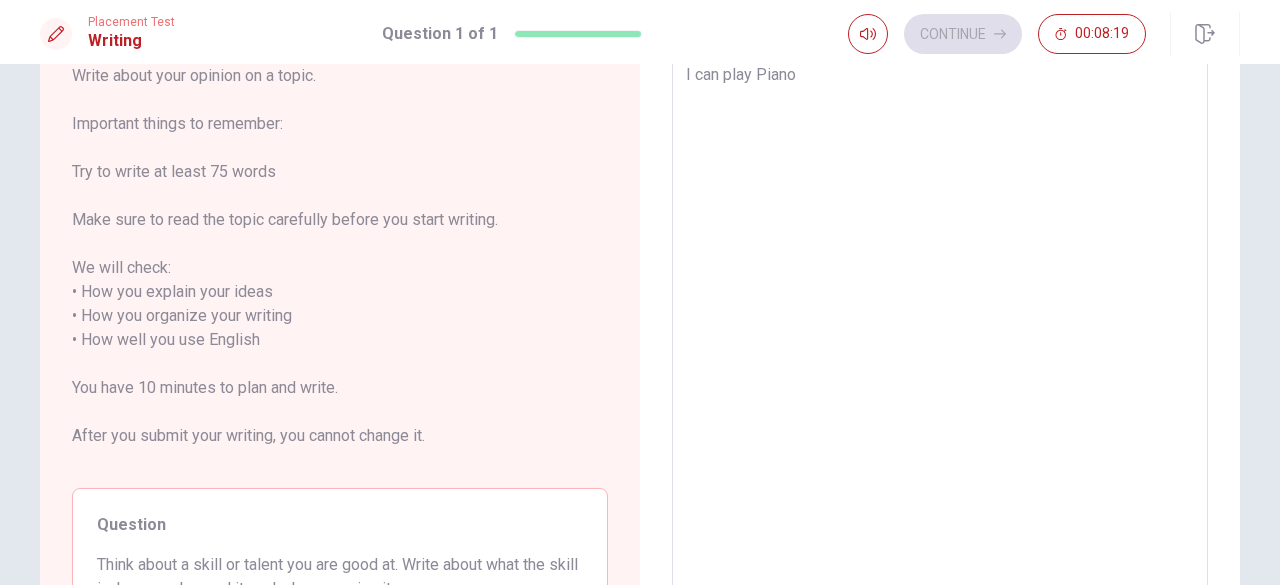 type on "x" 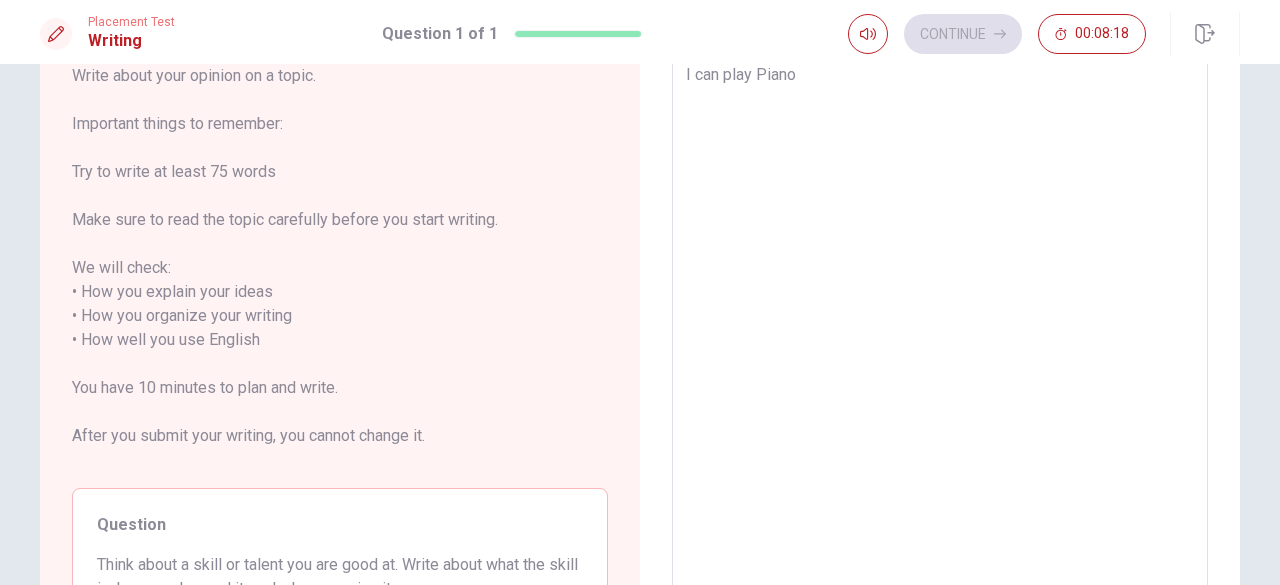 type on "I can play Piano," 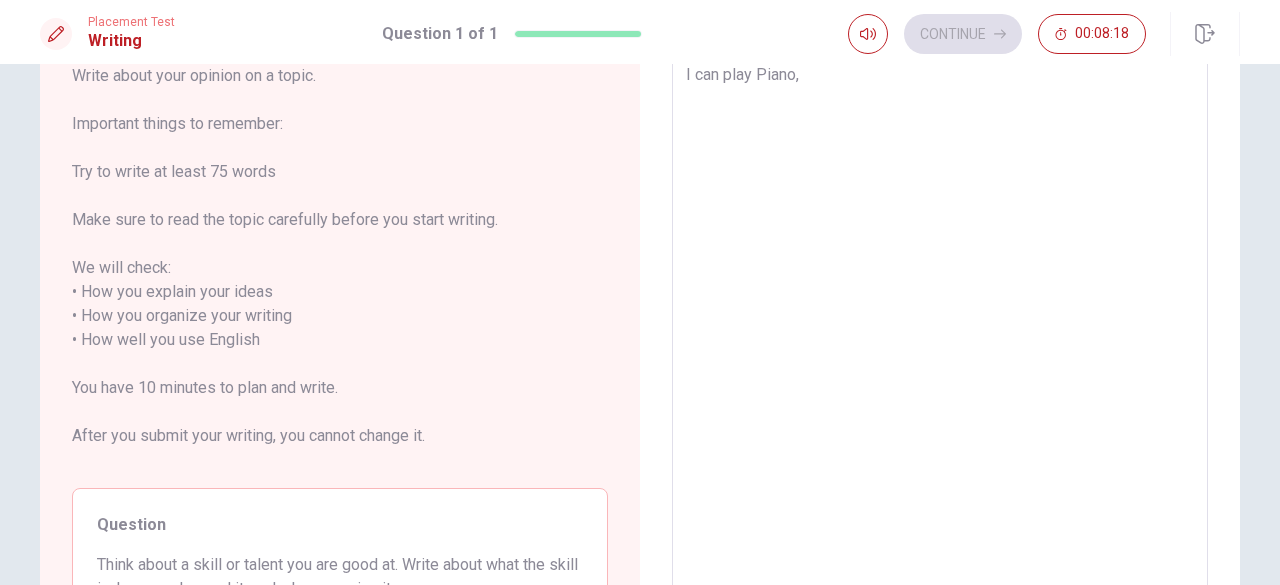 type on "x" 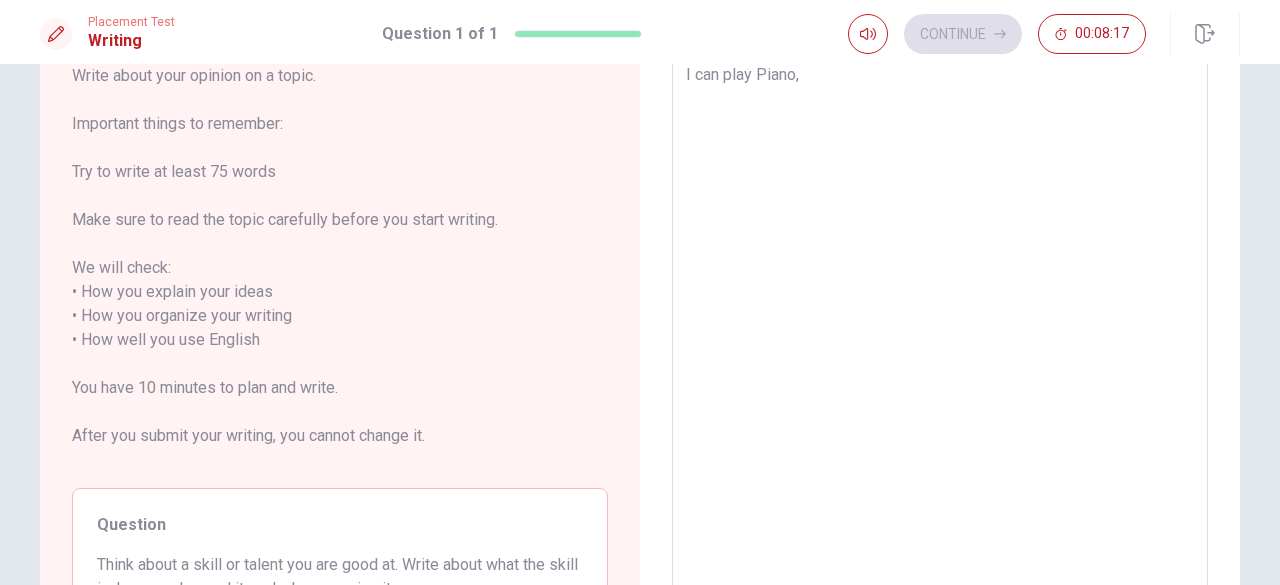 type on "I can play Piano" 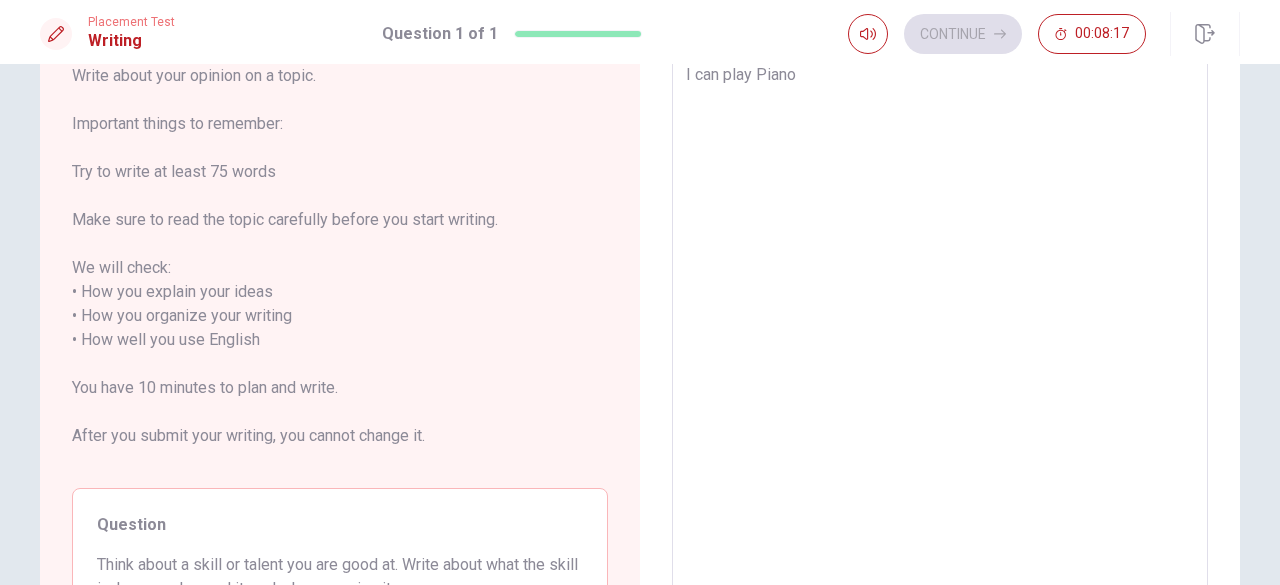 type on "x" 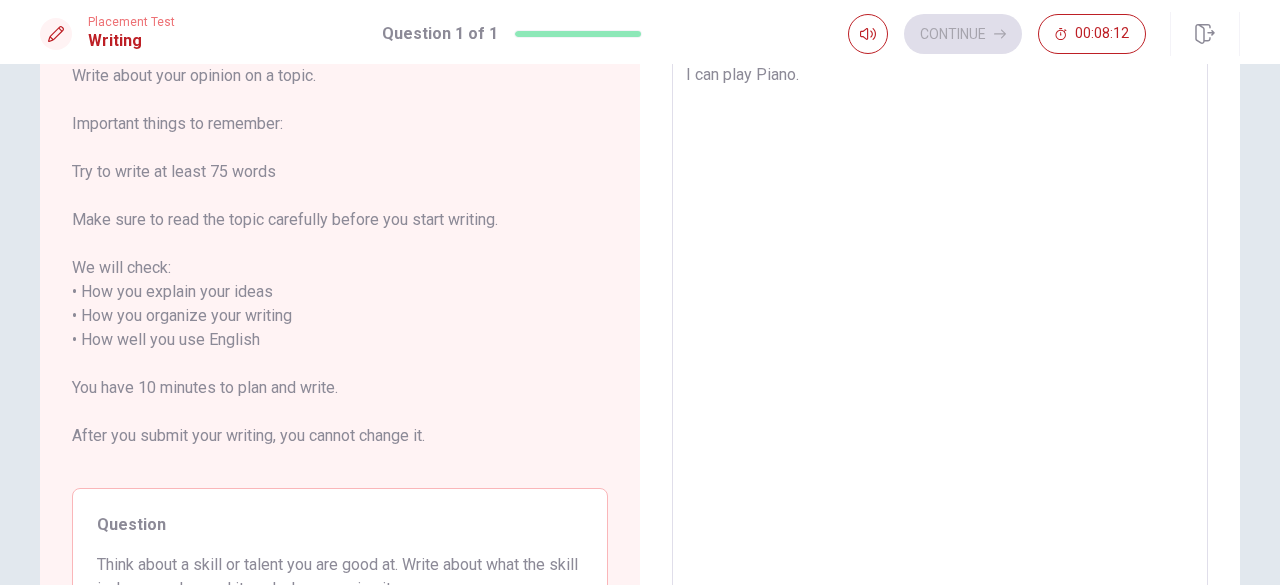 type on "x" 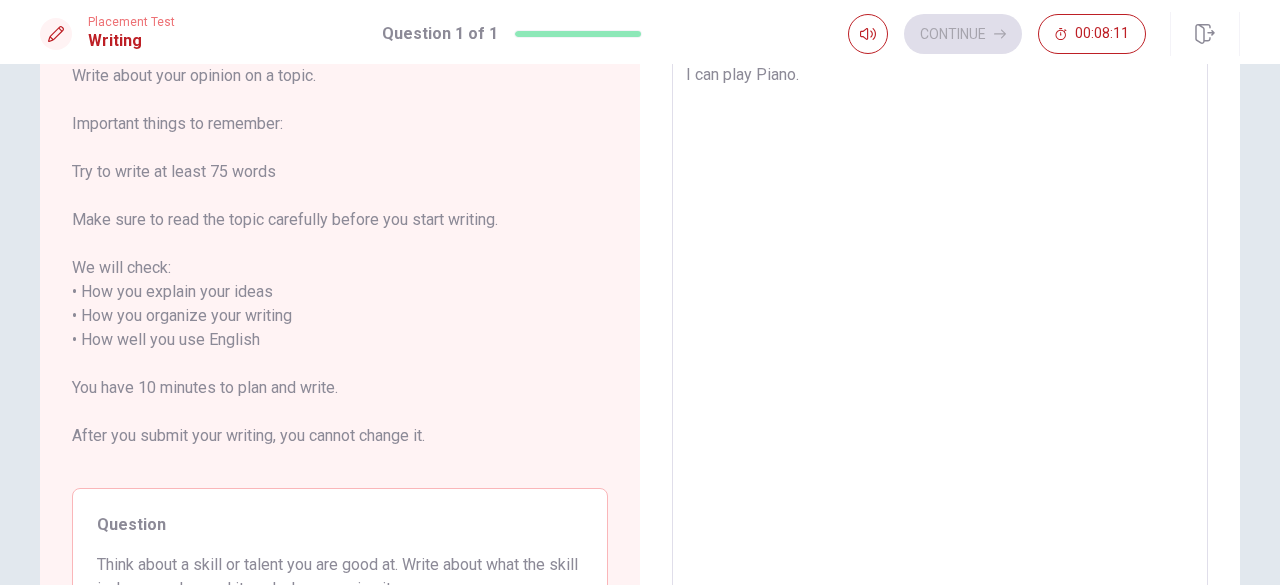 type on "I can play Piano" 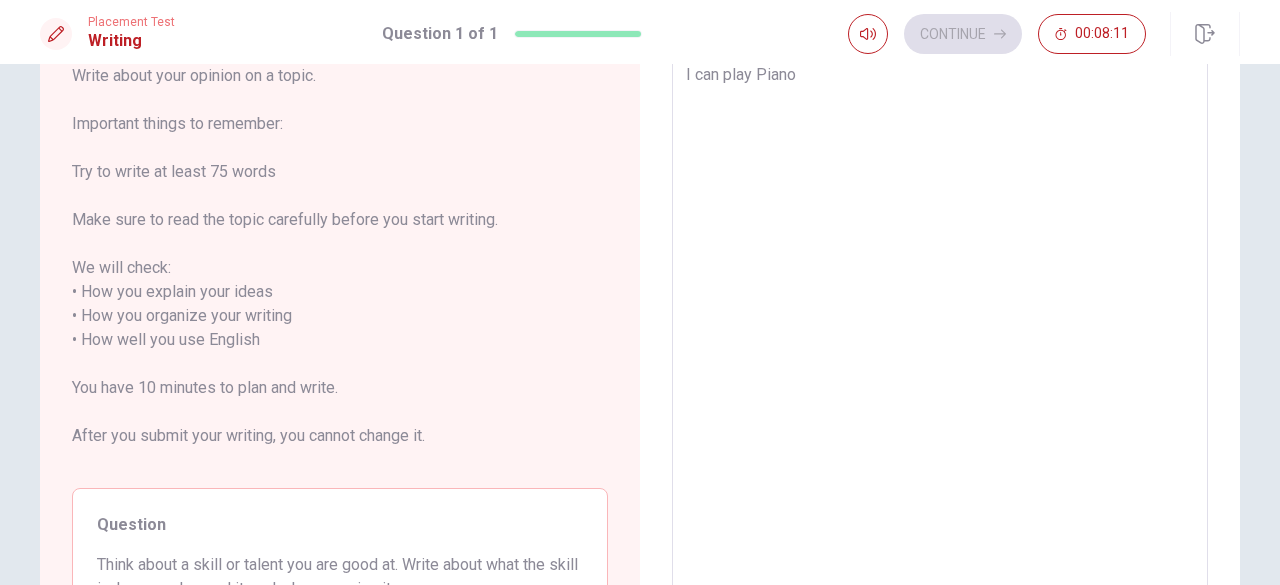type on "x" 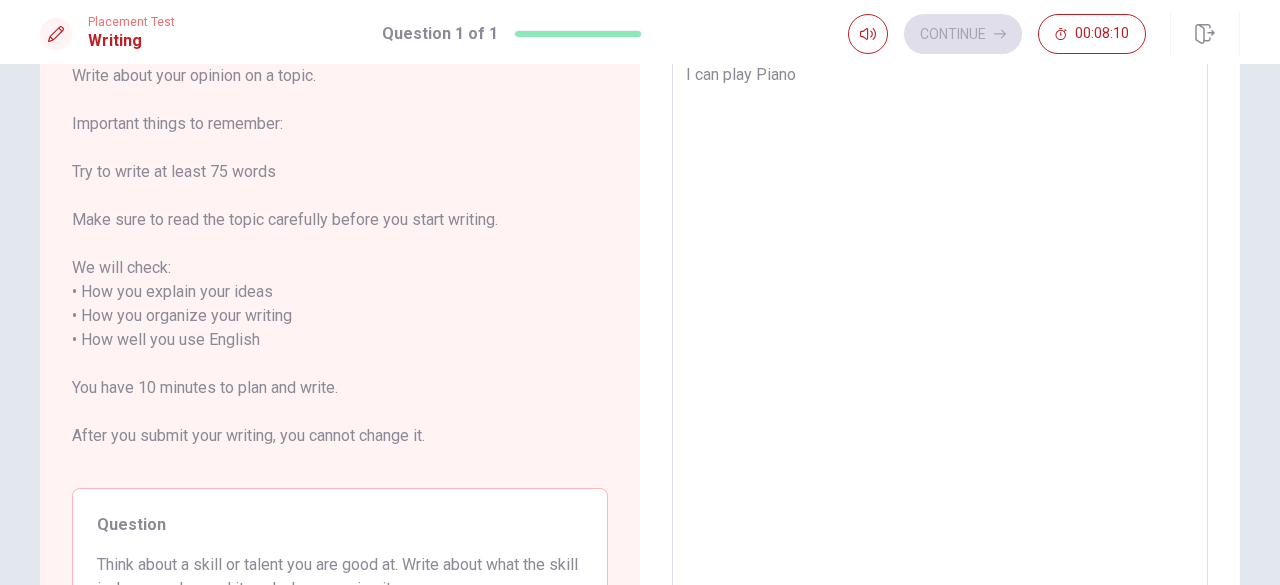 type on "I can play Pian" 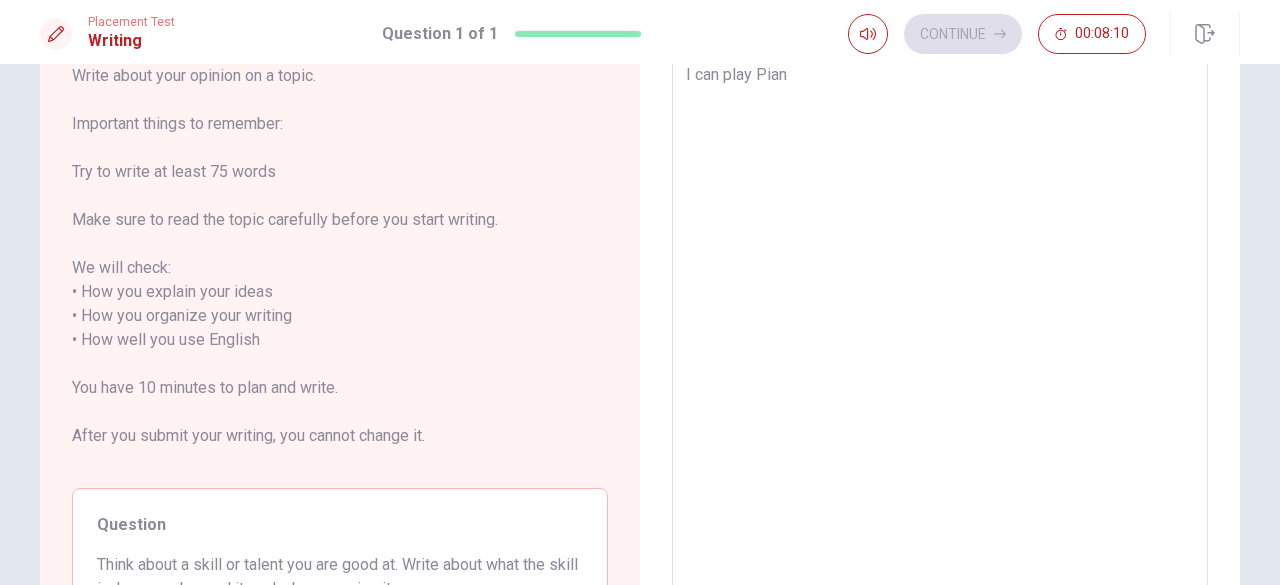 type on "x" 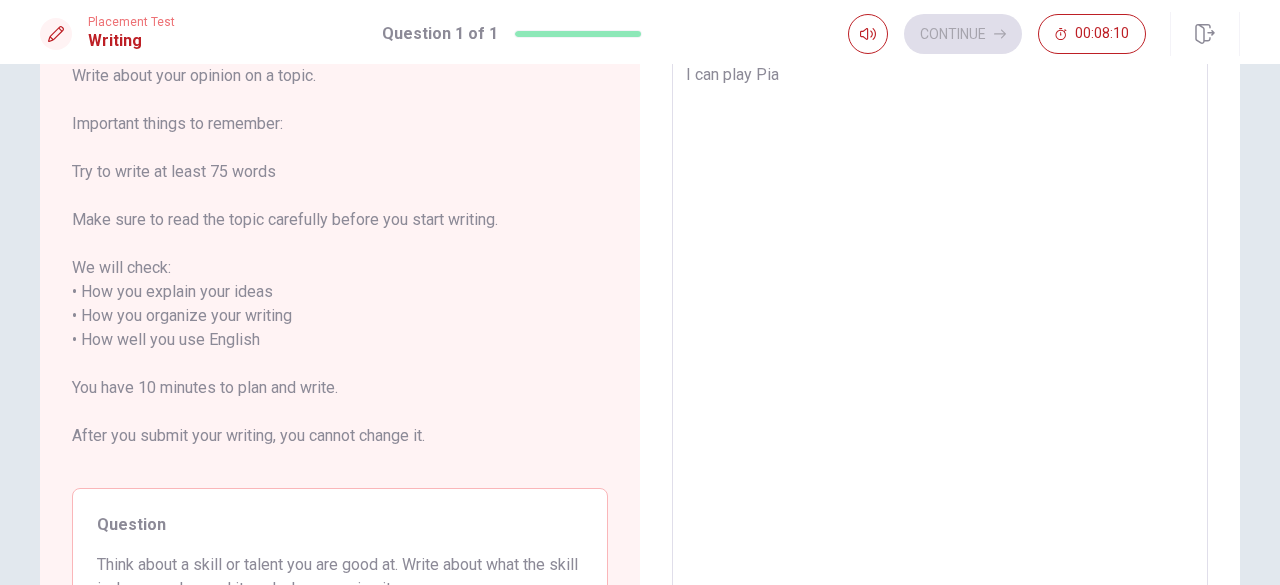 type on "x" 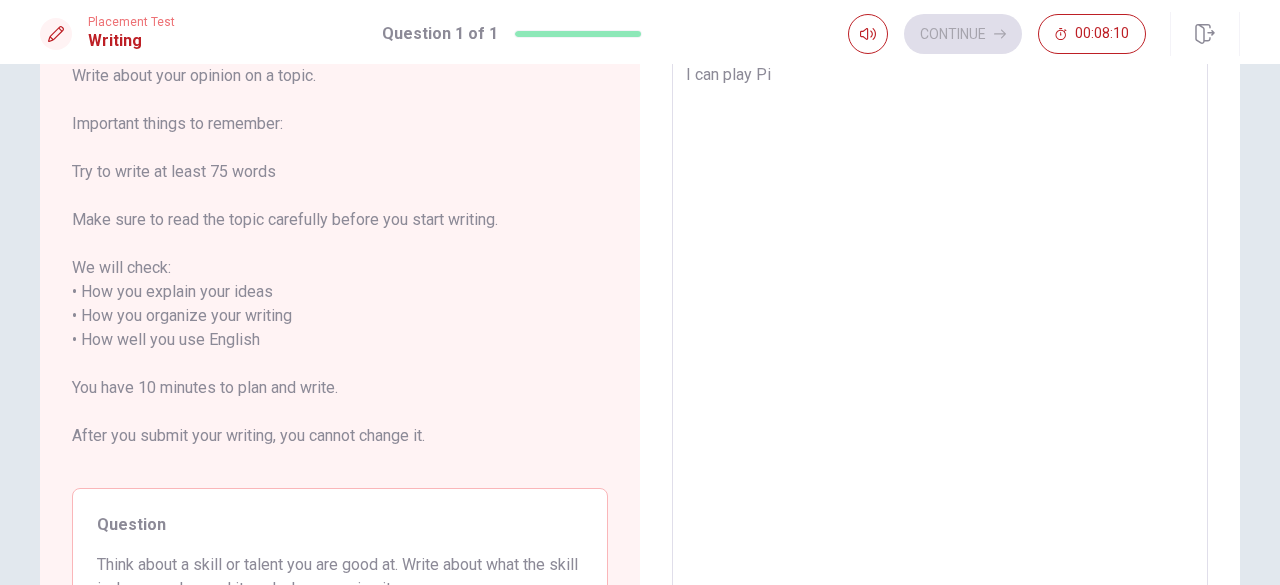 type on "x" 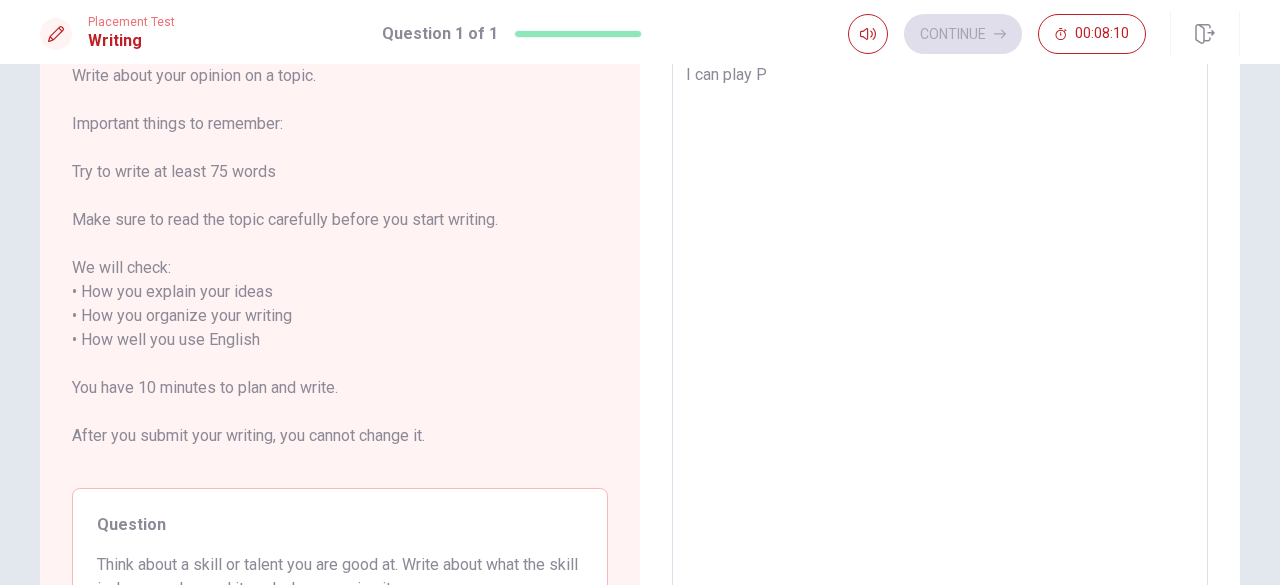 type on "x" 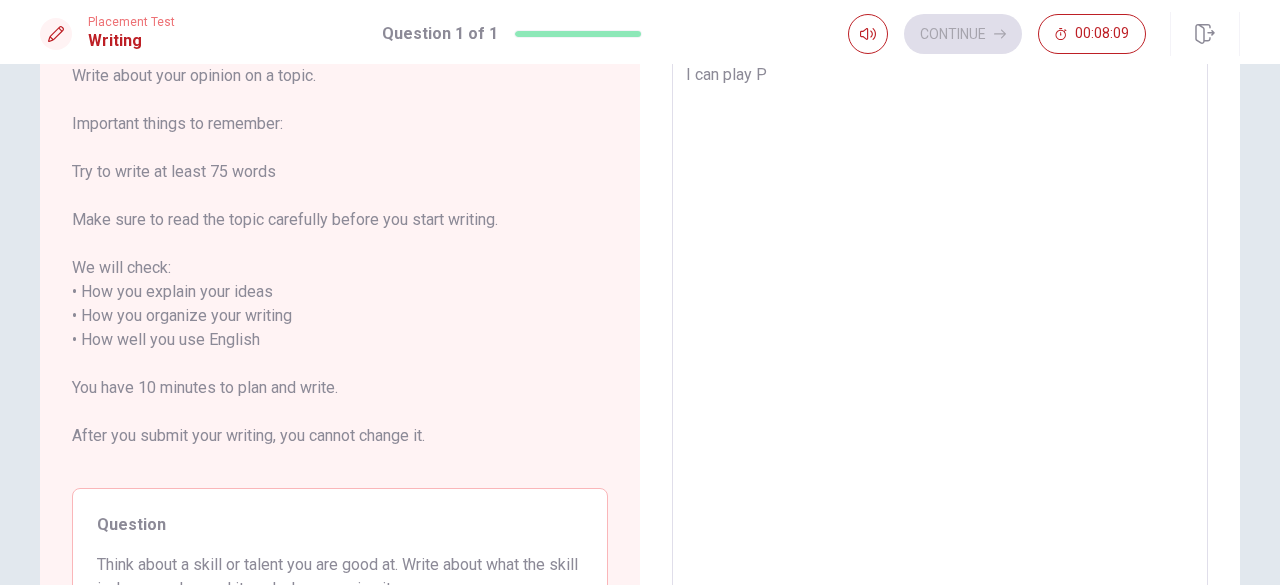type on "I can play" 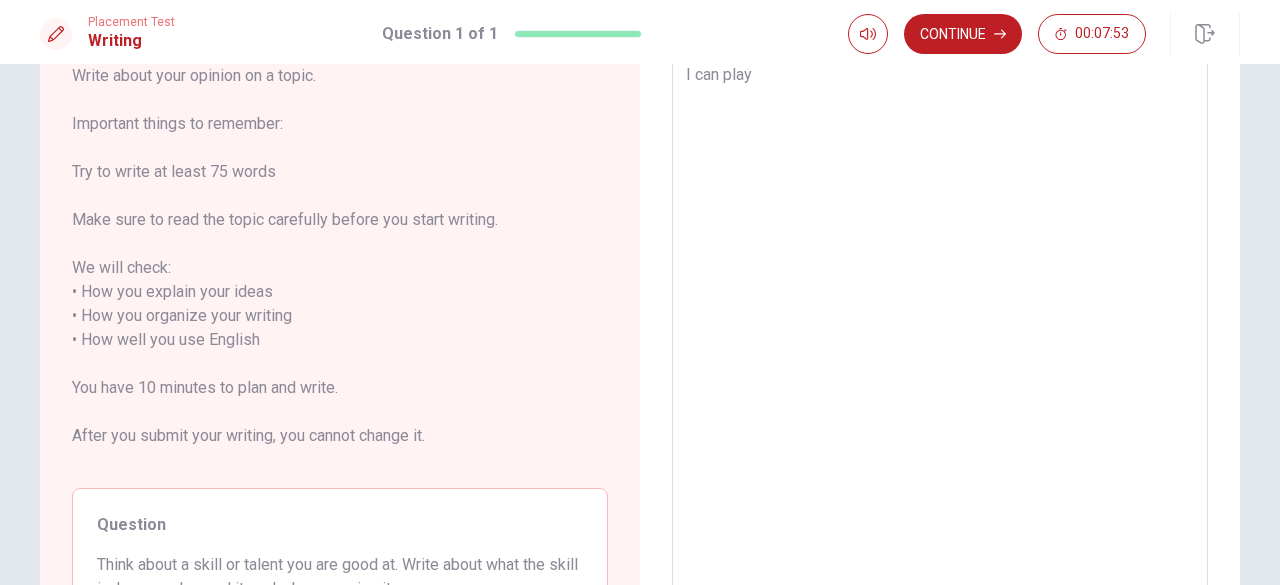 type on "x" 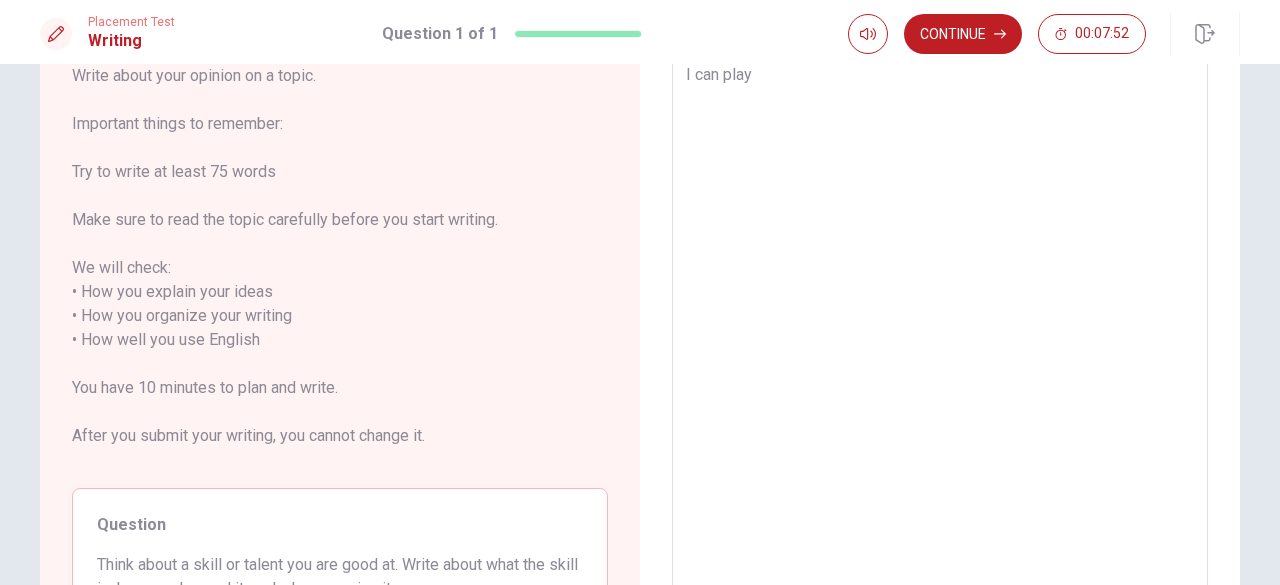 type on "I can play p" 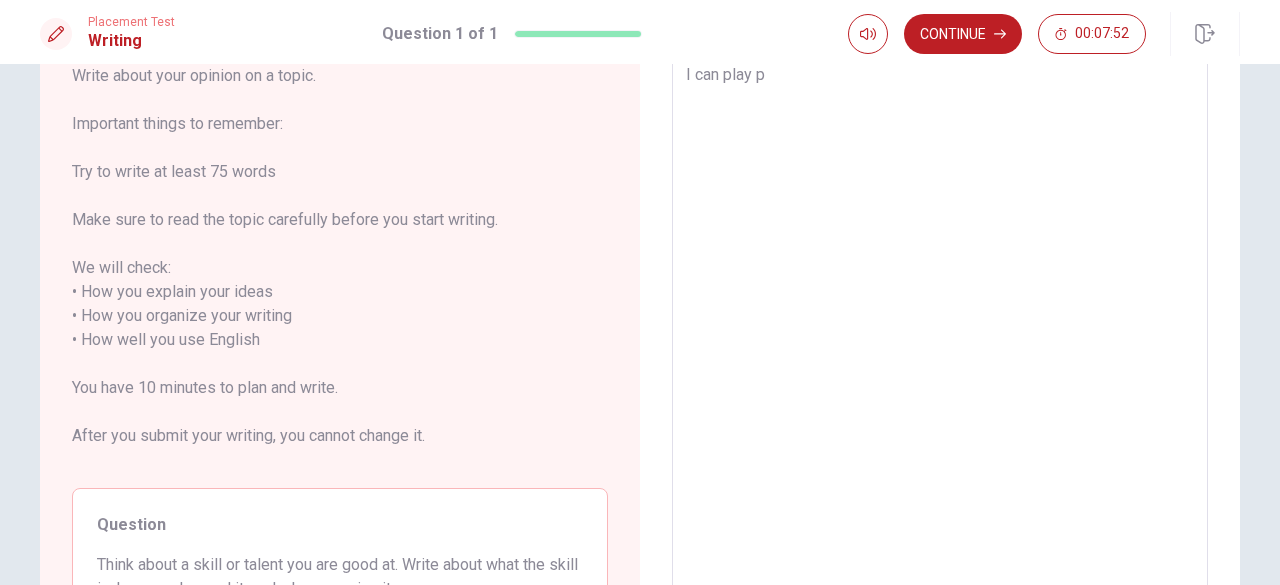 type on "x" 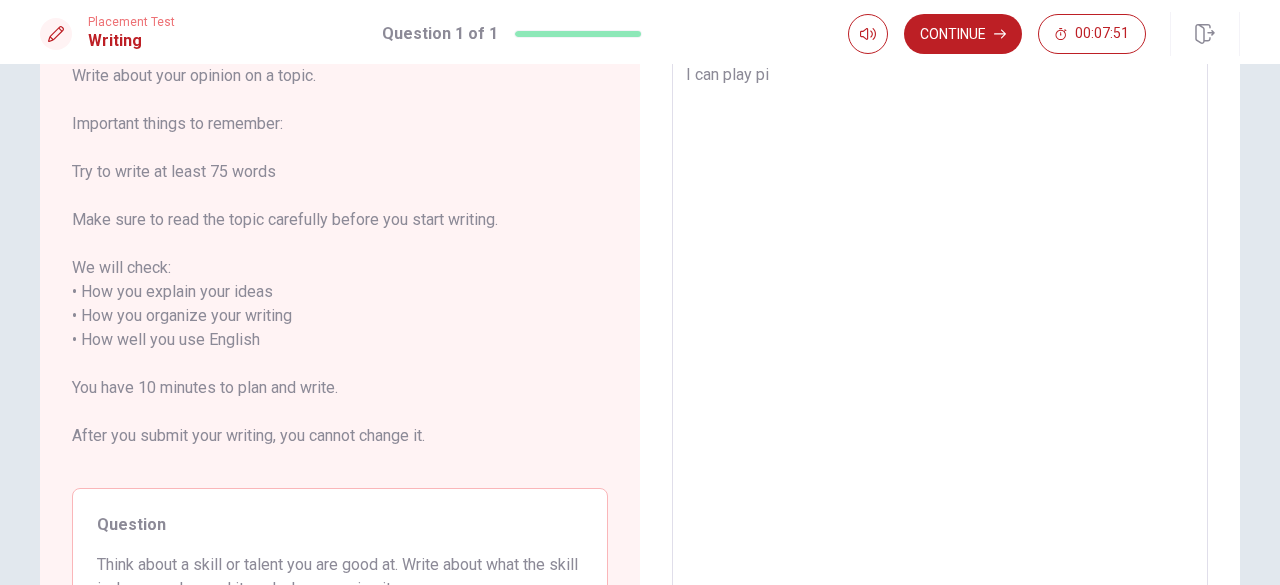type on "x" 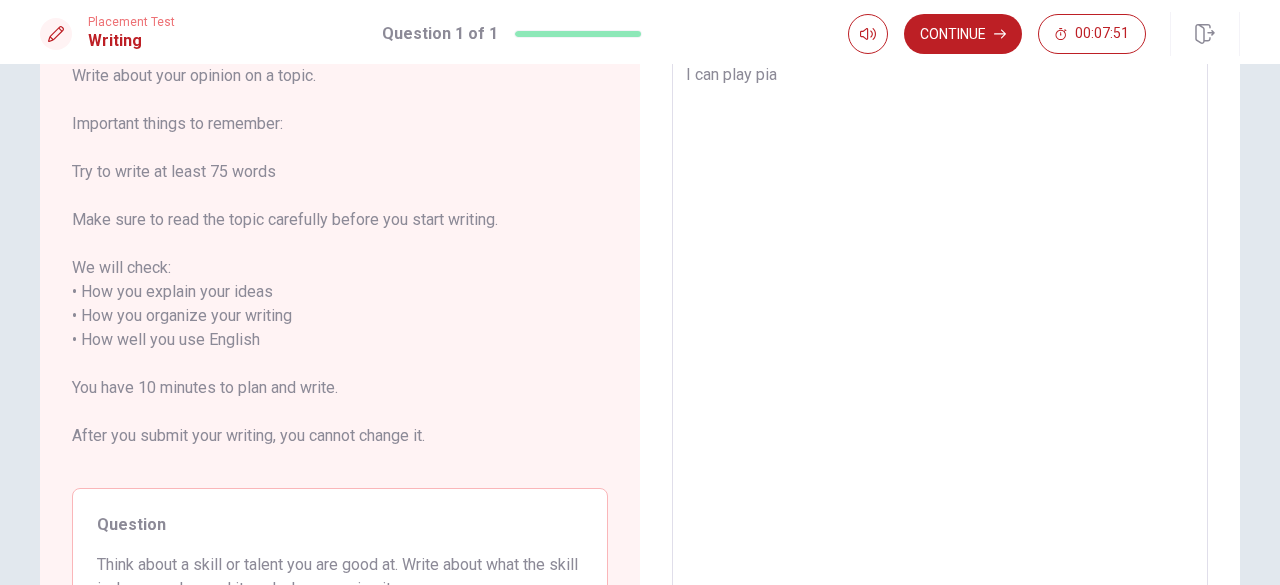 type on "x" 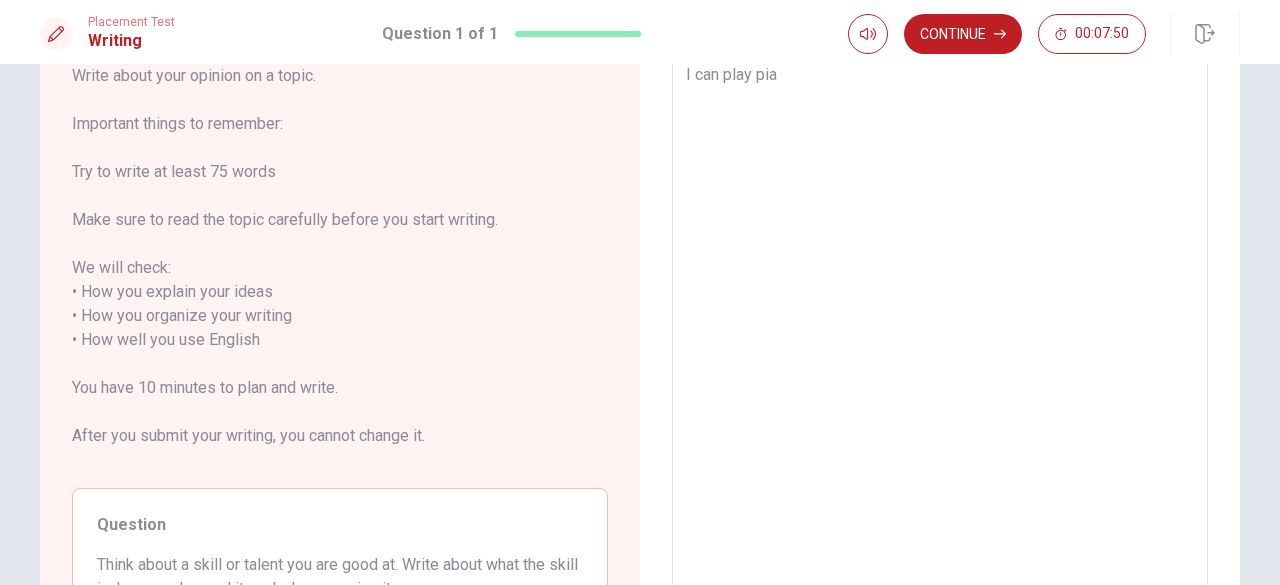 type on "I can play pian" 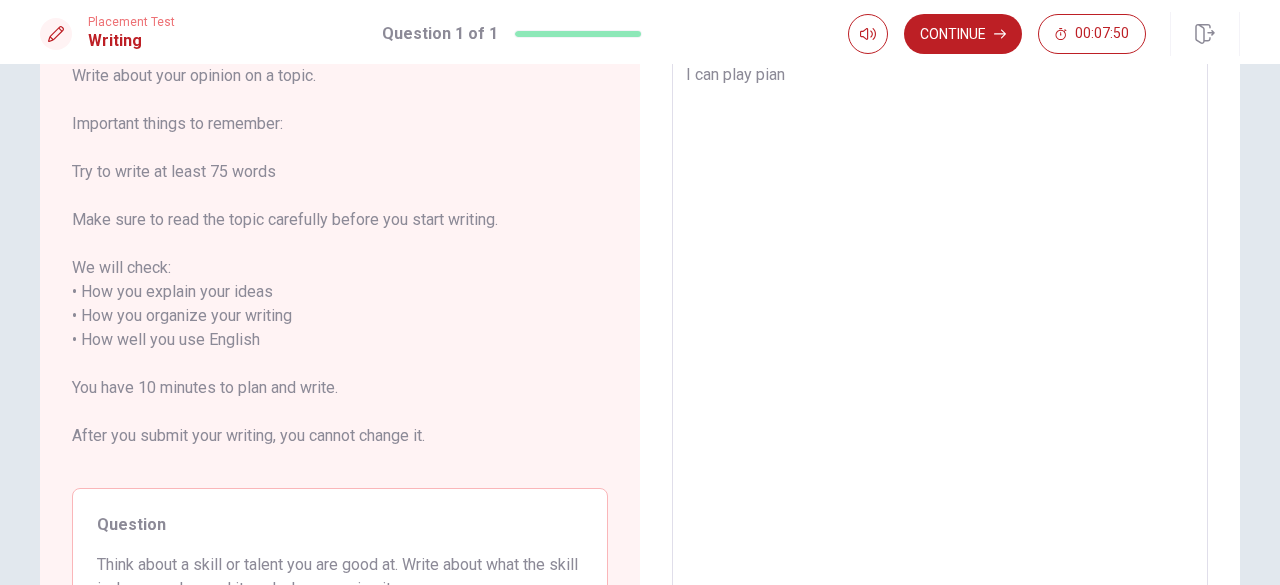 type on "x" 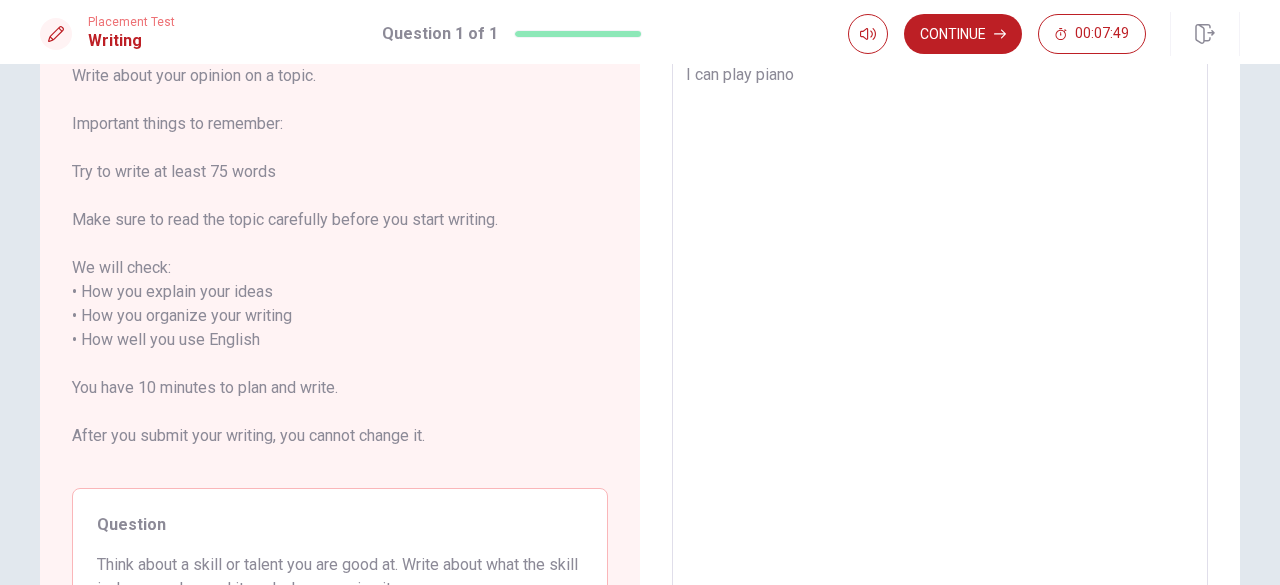 type on "x" 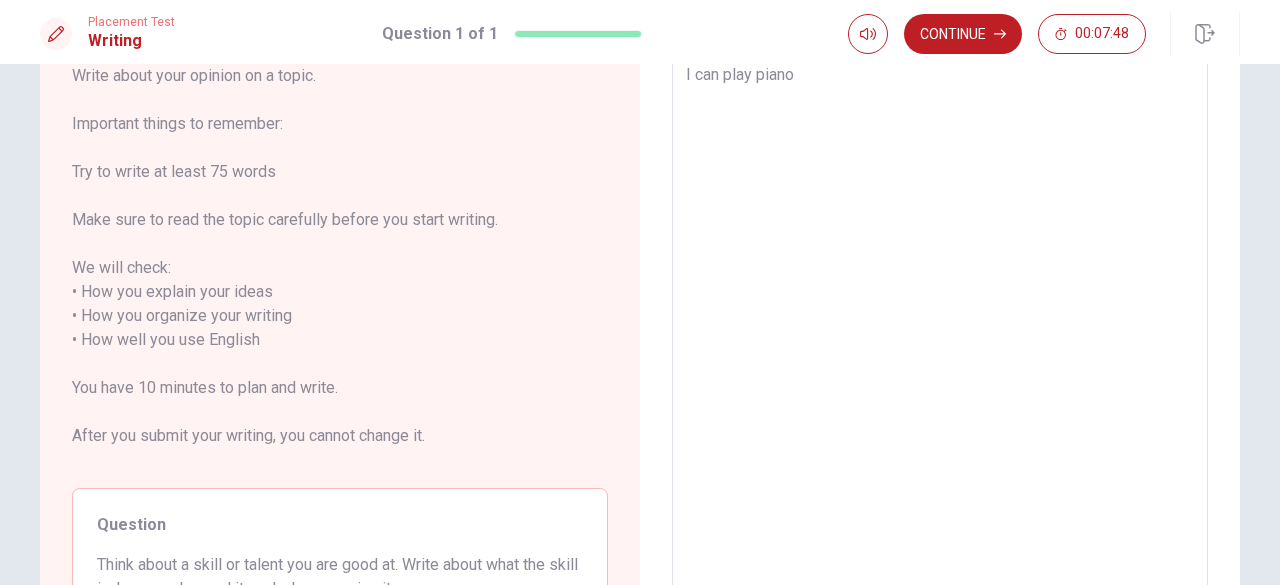 type on "I can play piano." 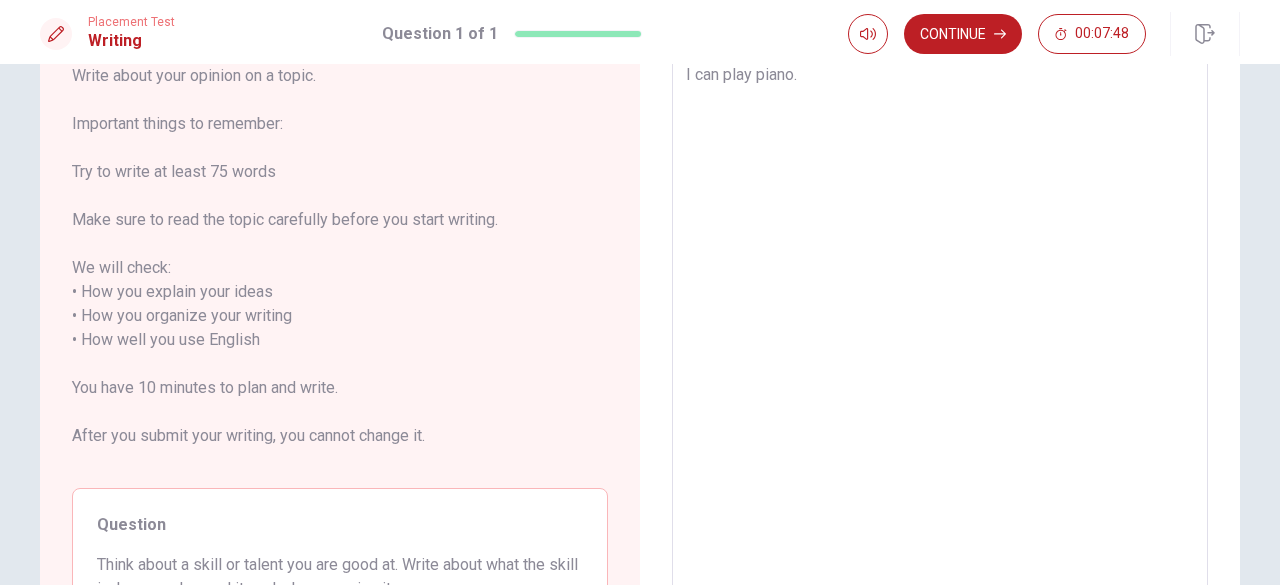 type on "x" 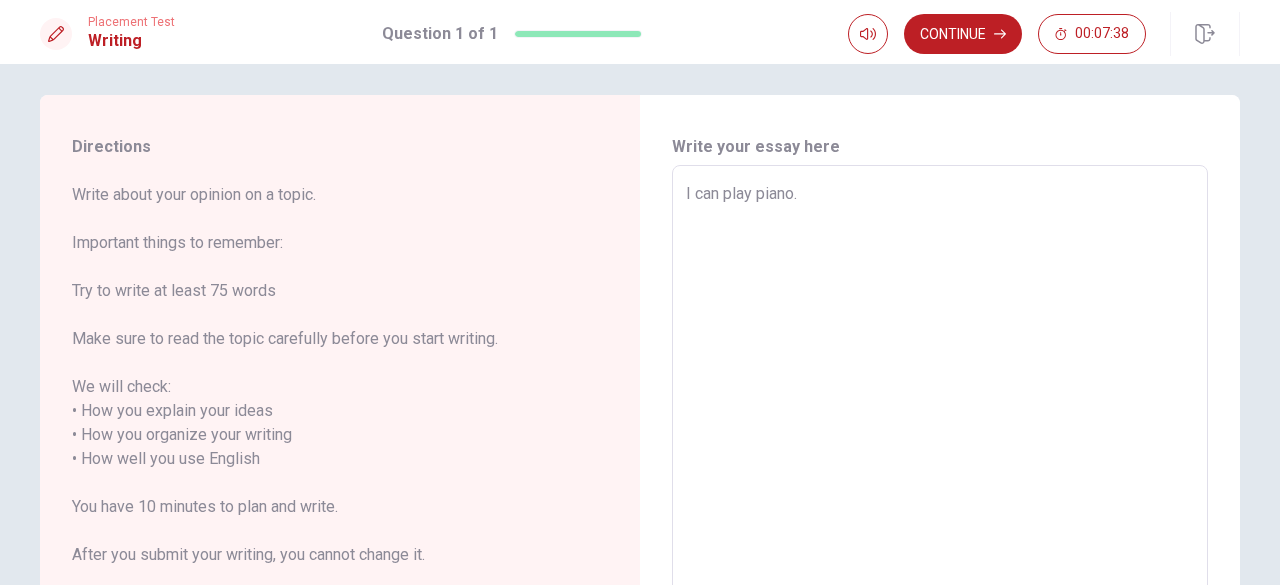 scroll, scrollTop: 61, scrollLeft: 0, axis: vertical 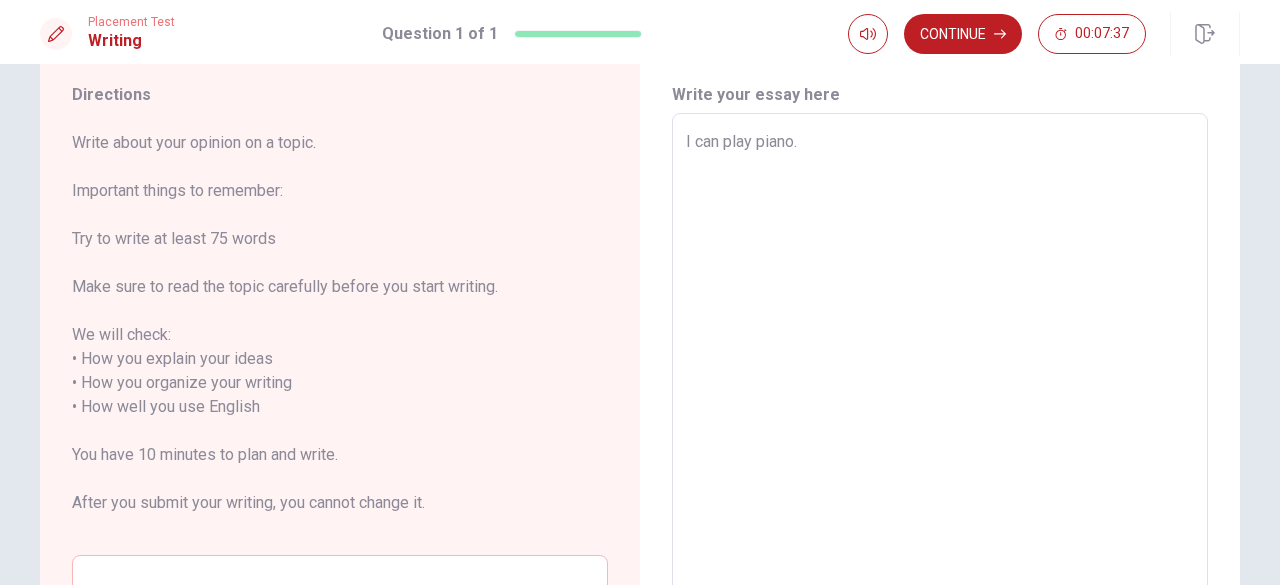 click on "I can play piano." at bounding box center (940, 407) 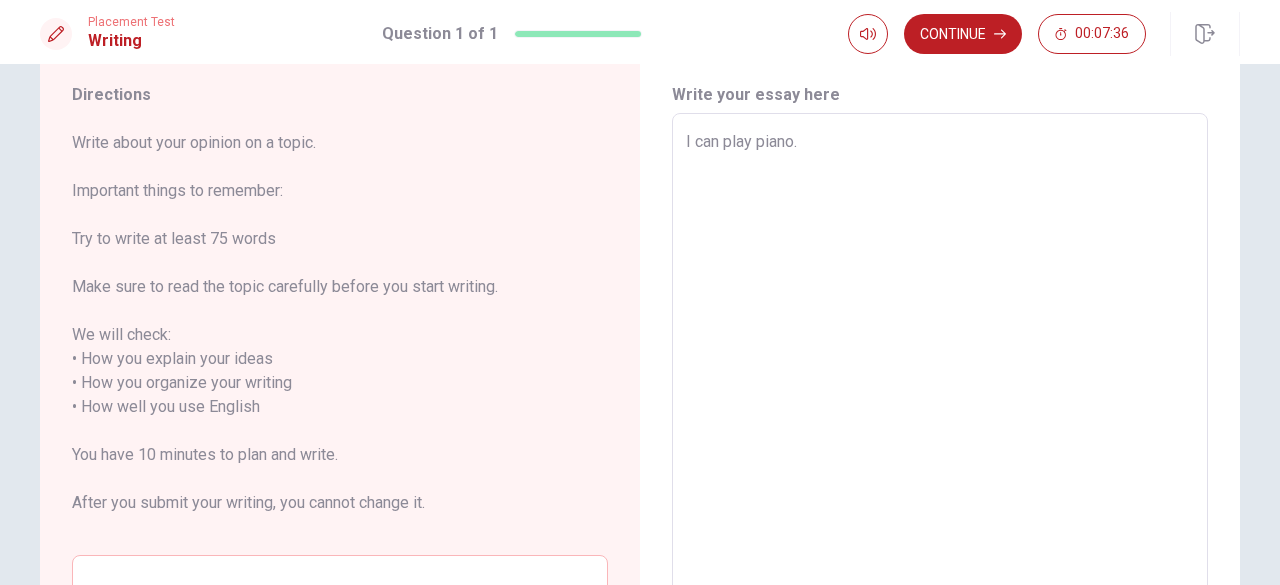 type on "I can play piano." 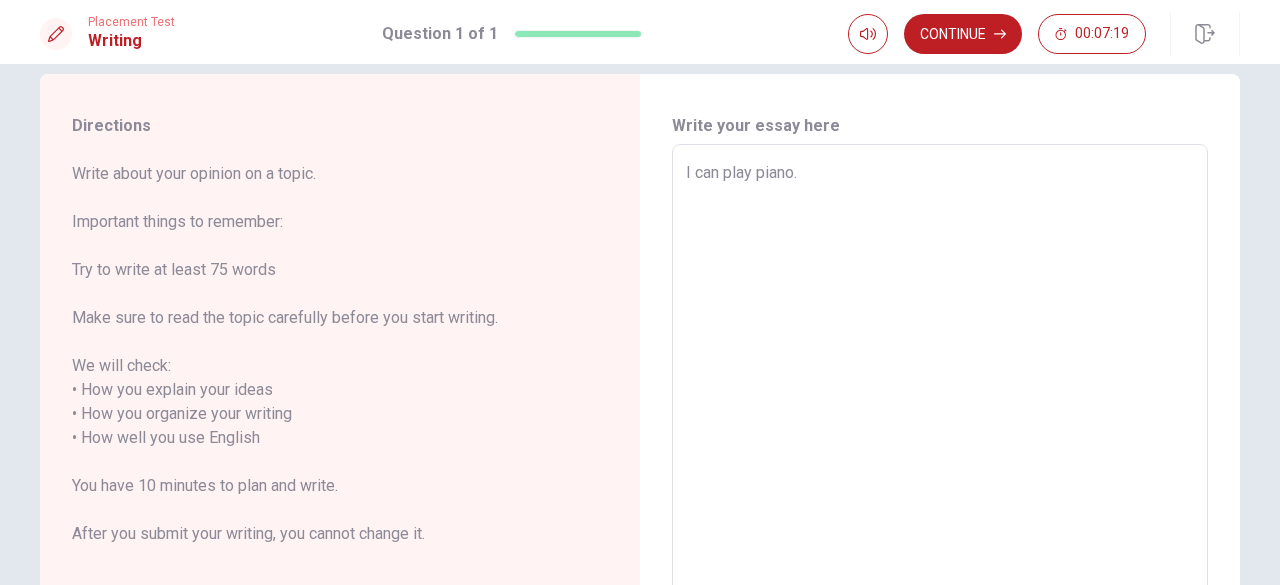 scroll, scrollTop: 29, scrollLeft: 0, axis: vertical 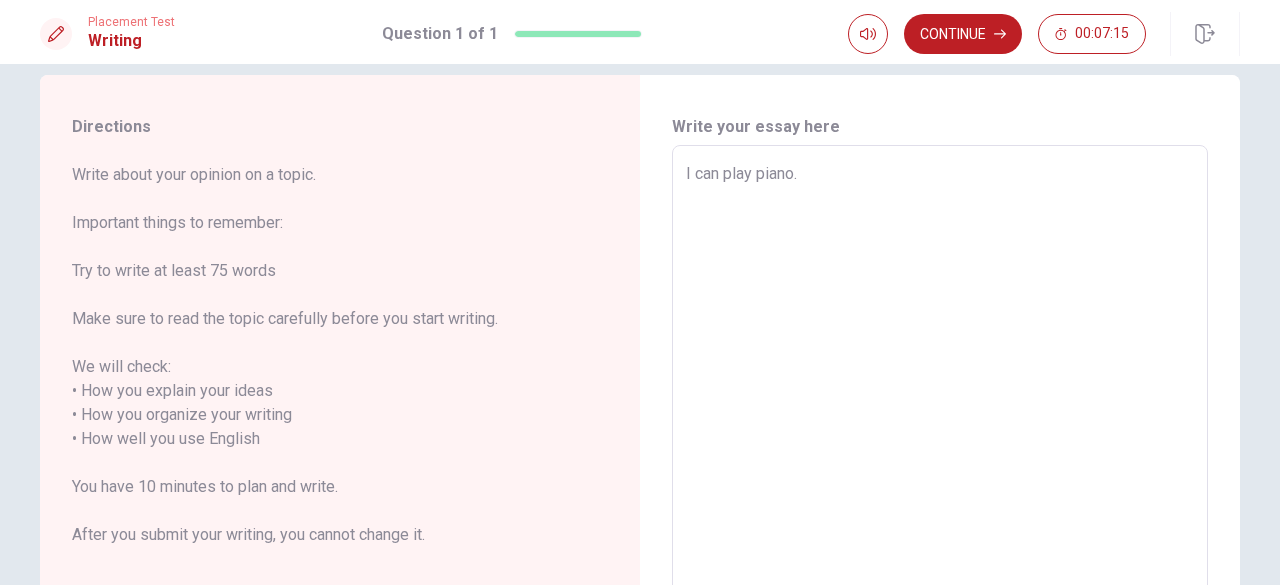 type on "x" 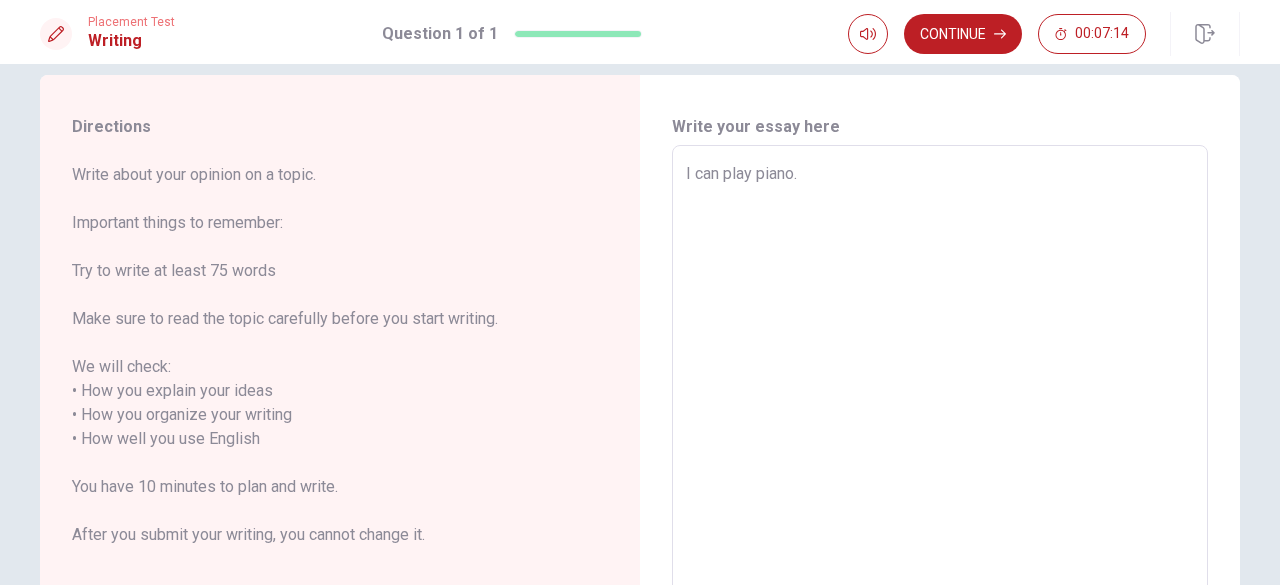 type on "I can play piano. I" 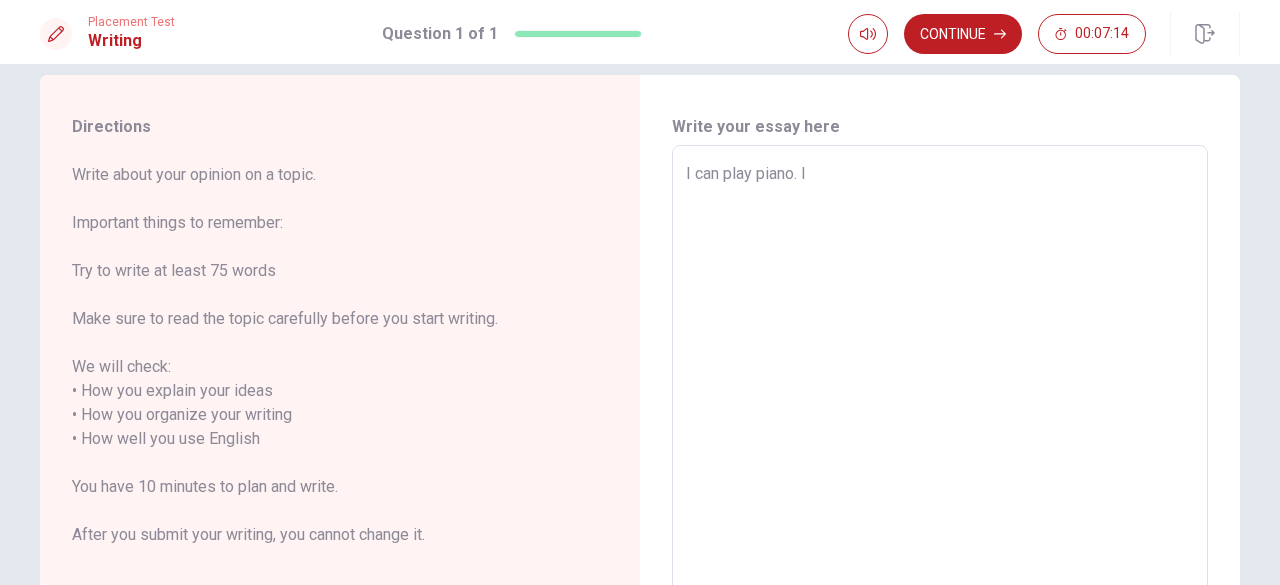 type on "x" 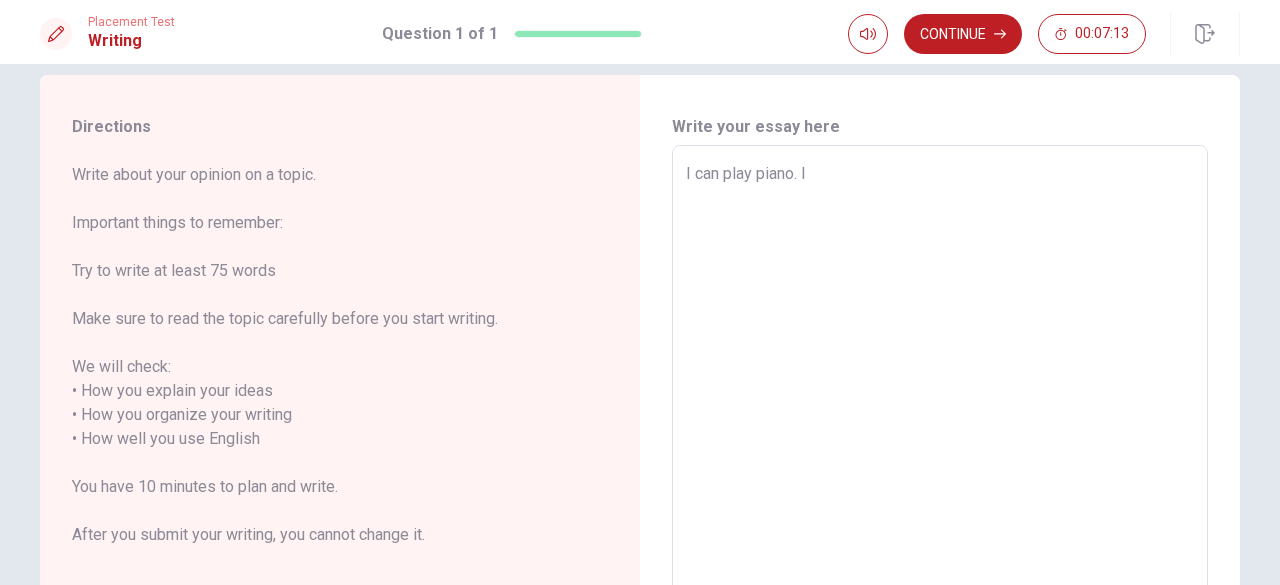type on "I can play piano. I" 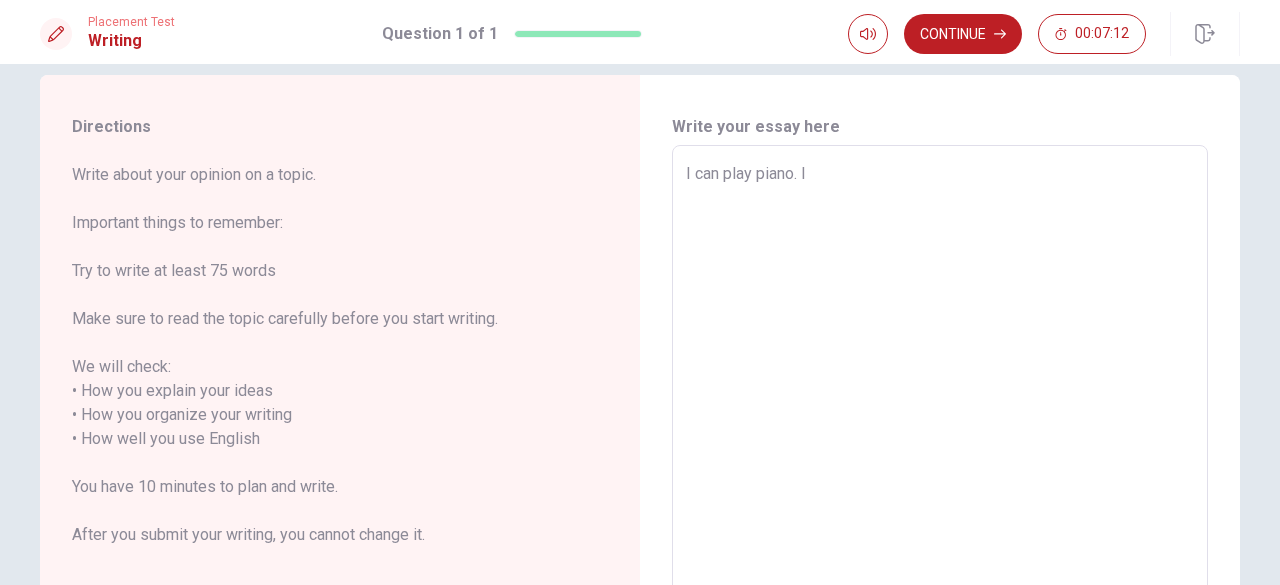type on "x" 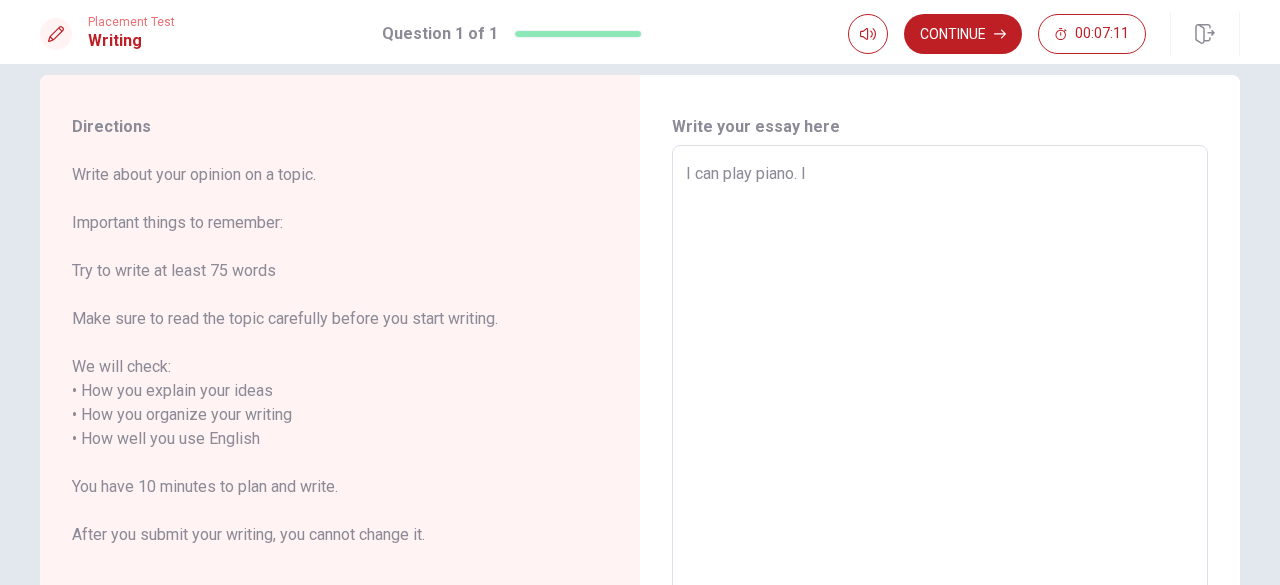 type on "I can play piano. I c" 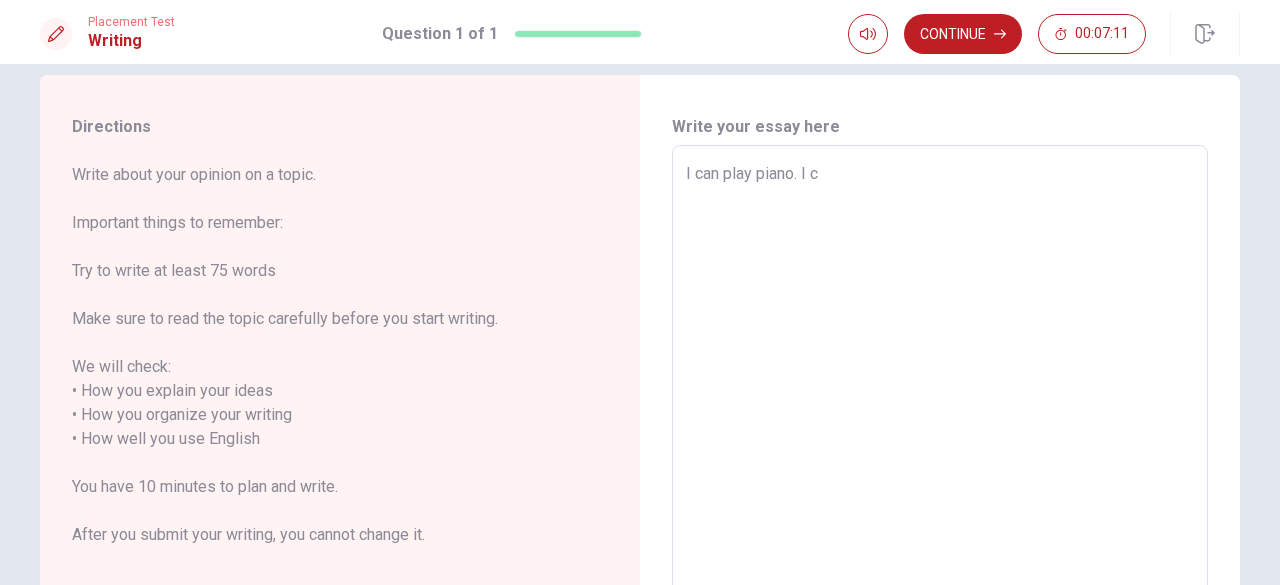 type on "x" 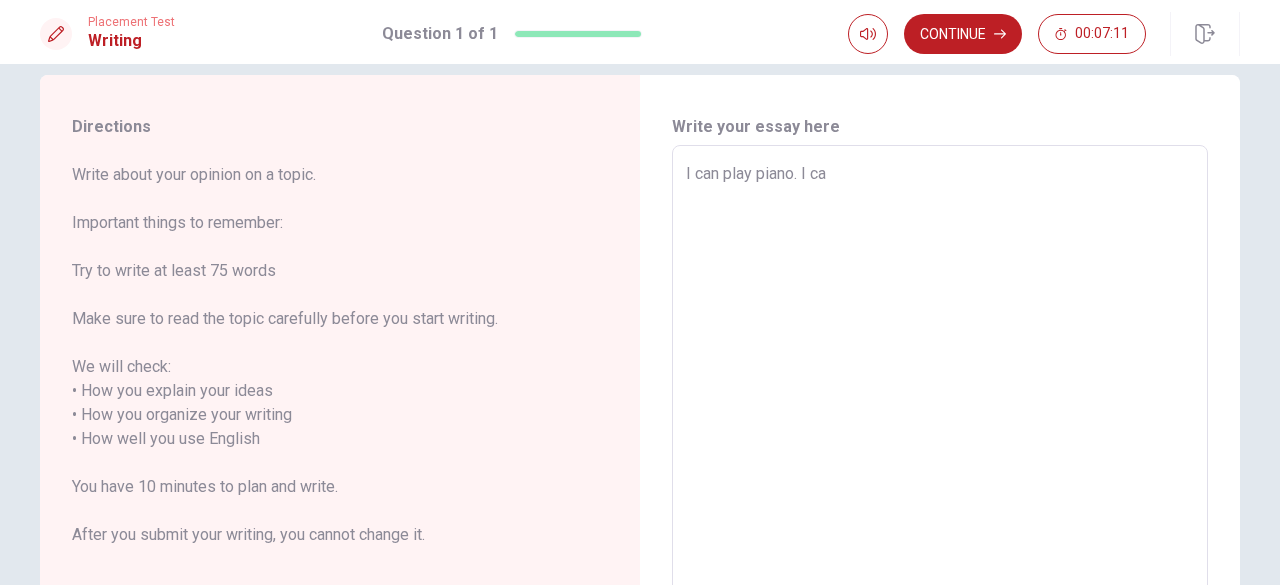 type on "x" 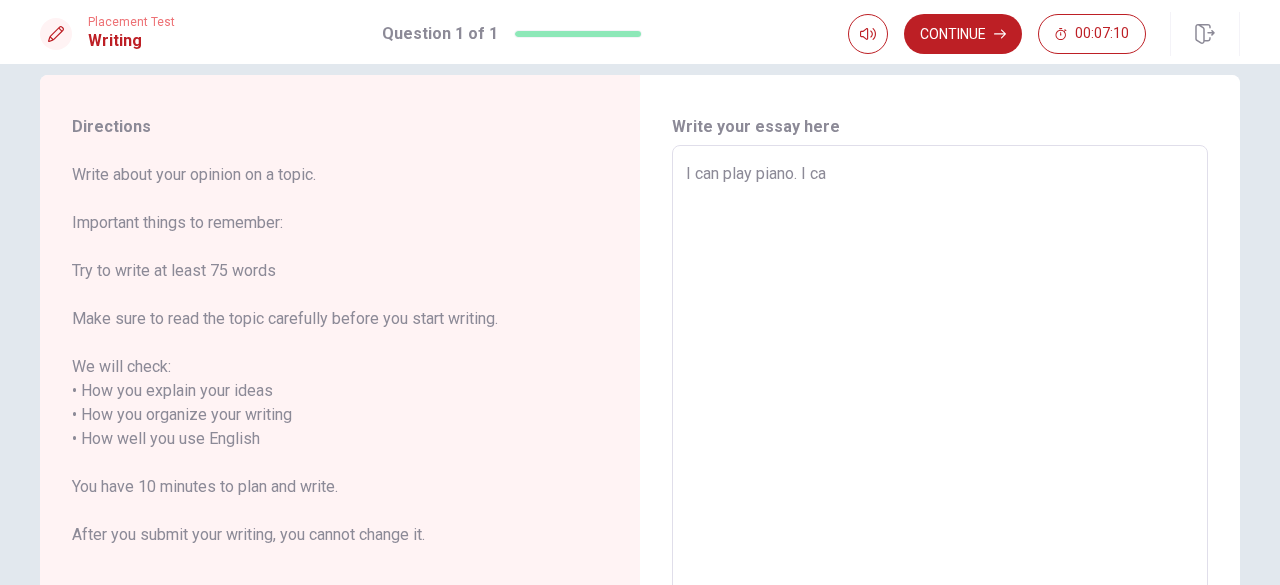 type on "I can play piano. I c" 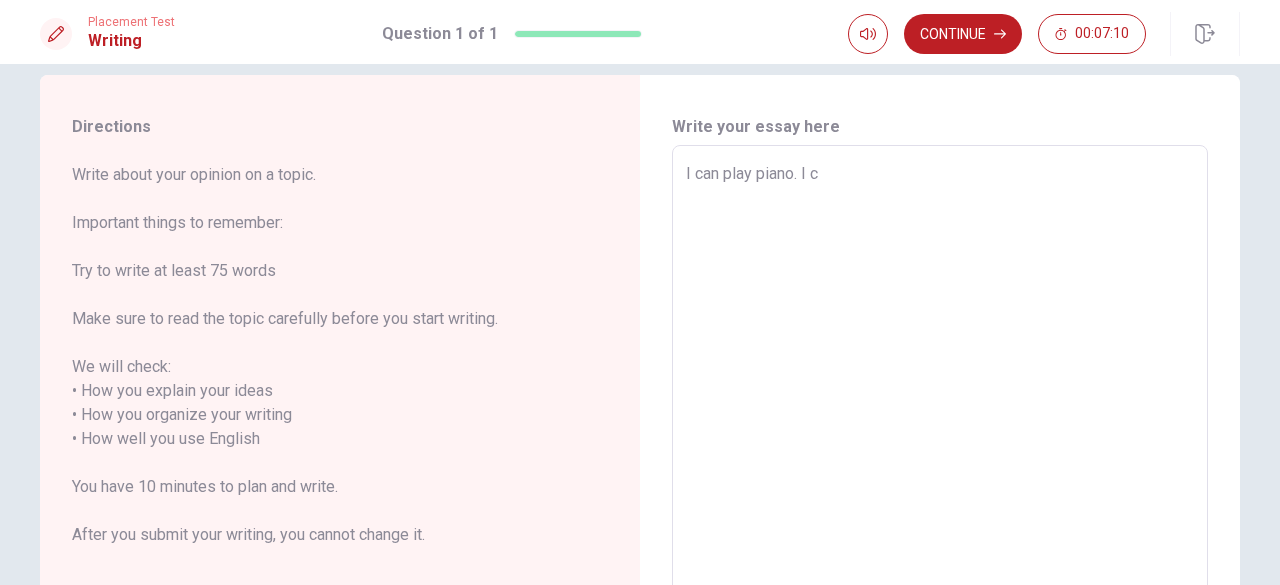 type on "x" 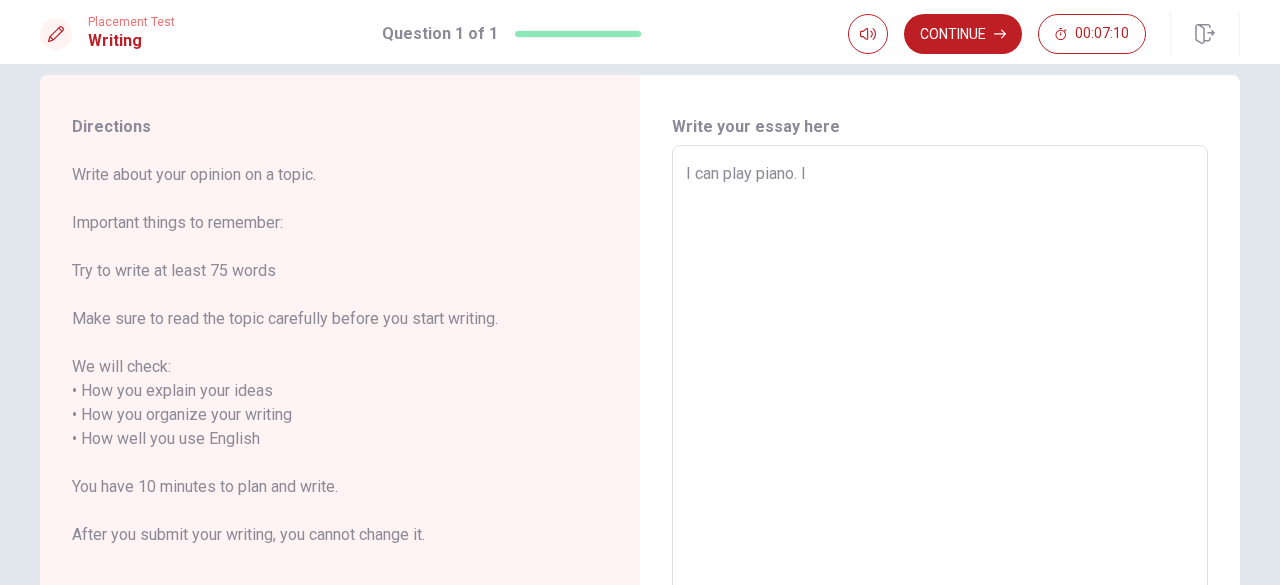 type on "x" 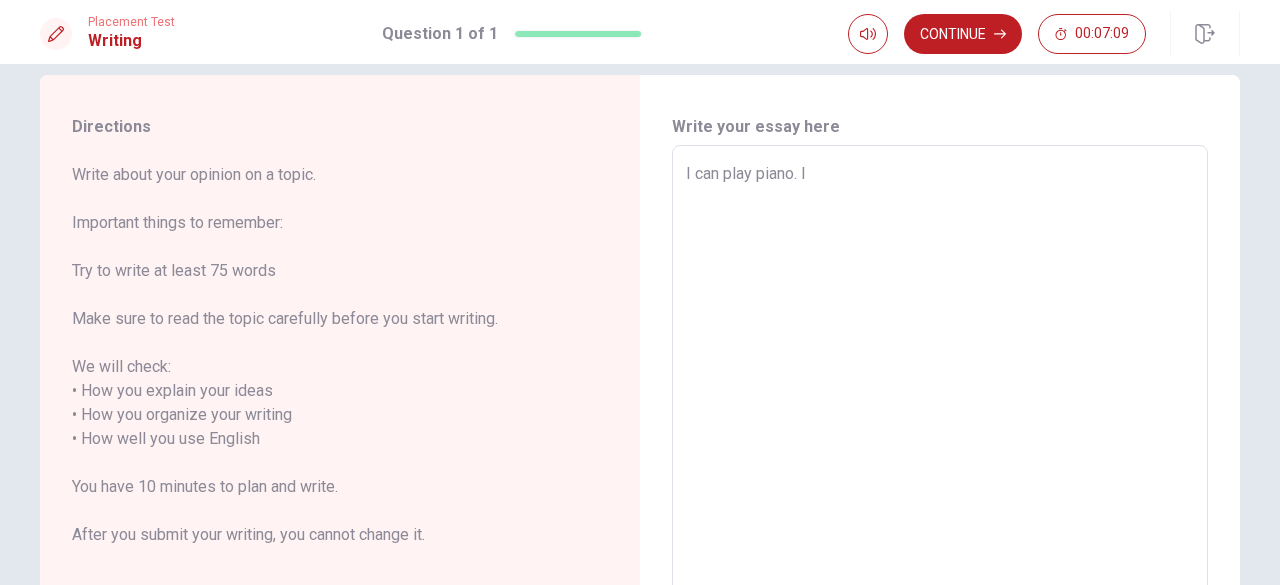 type on "I can play piano. I l" 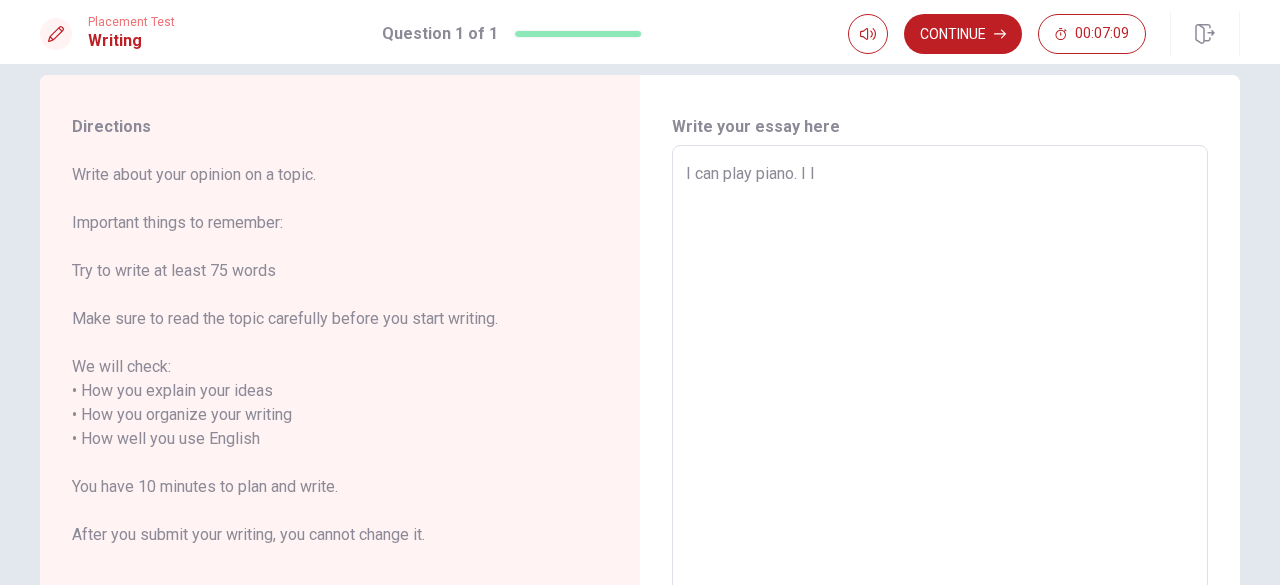 type on "x" 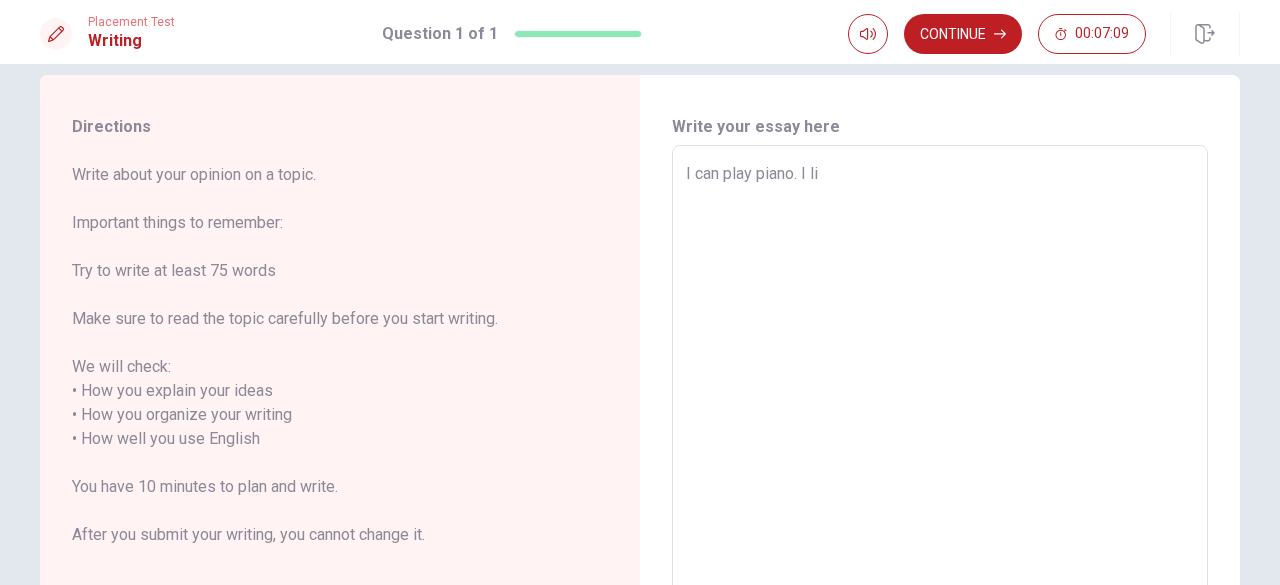 type on "x" 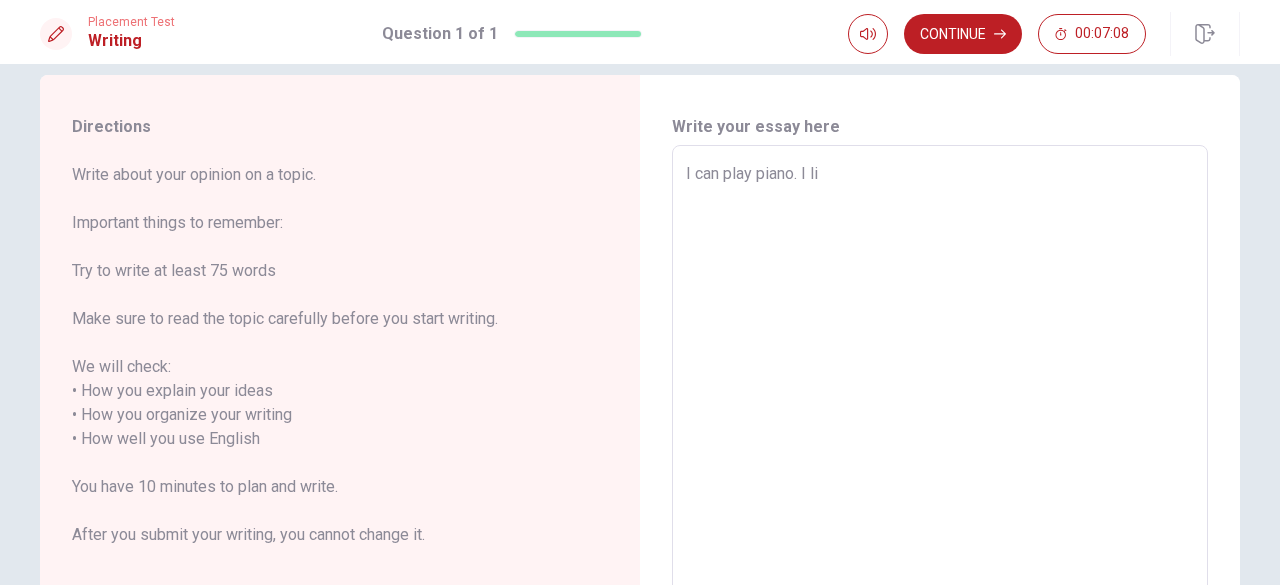 type on "I can play piano. I lik" 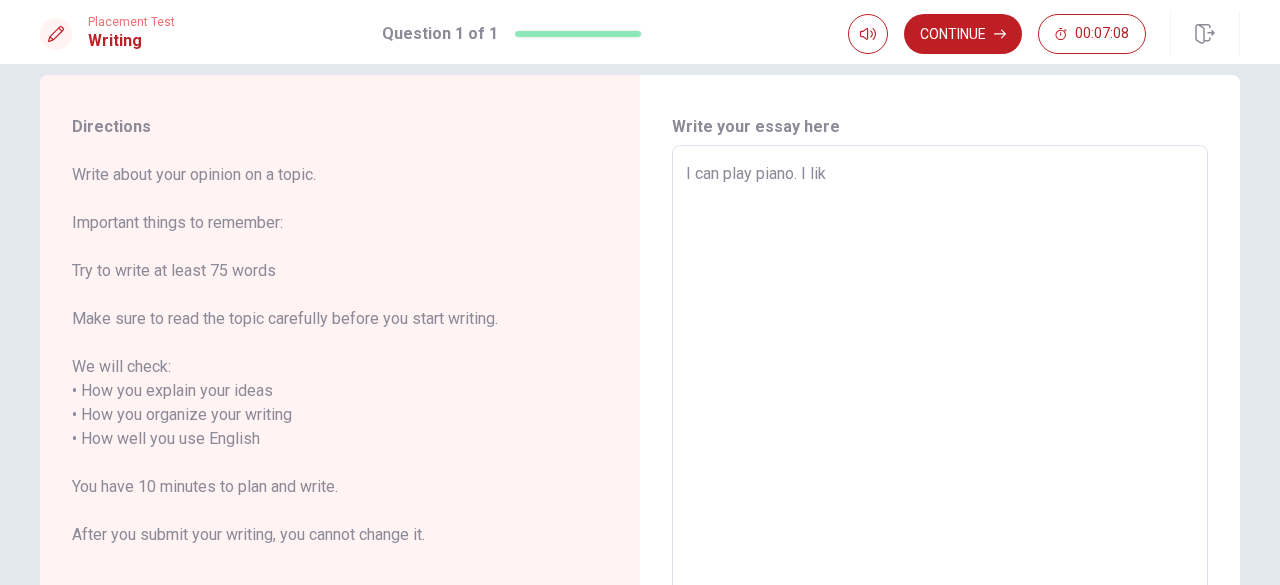 type on "x" 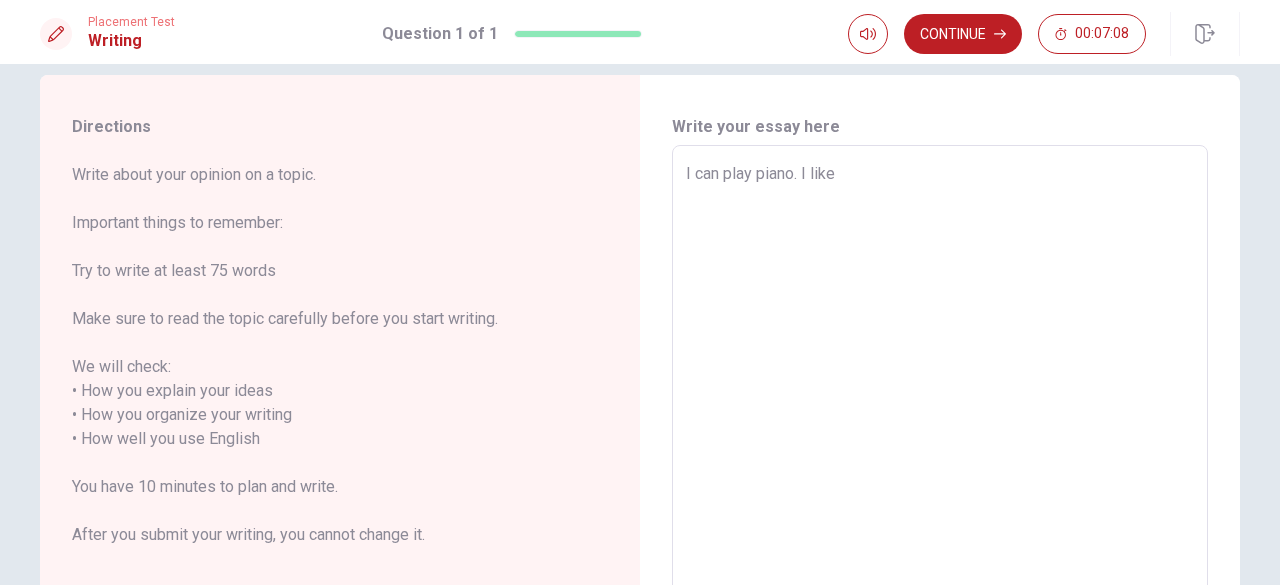 type on "I can play piano. I liked" 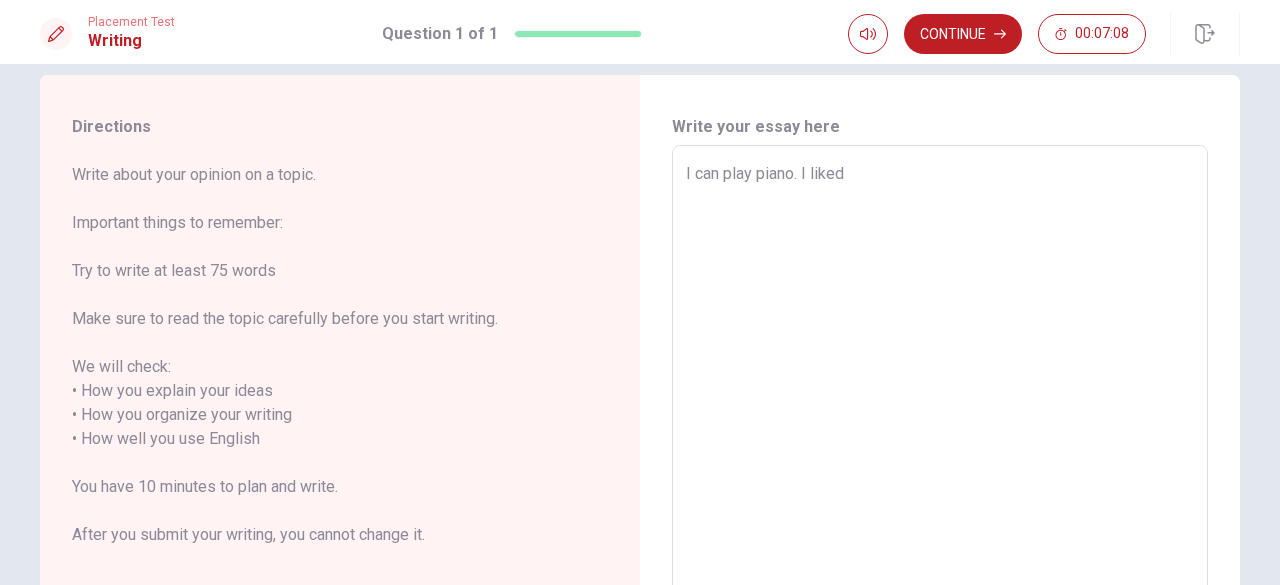 type on "x" 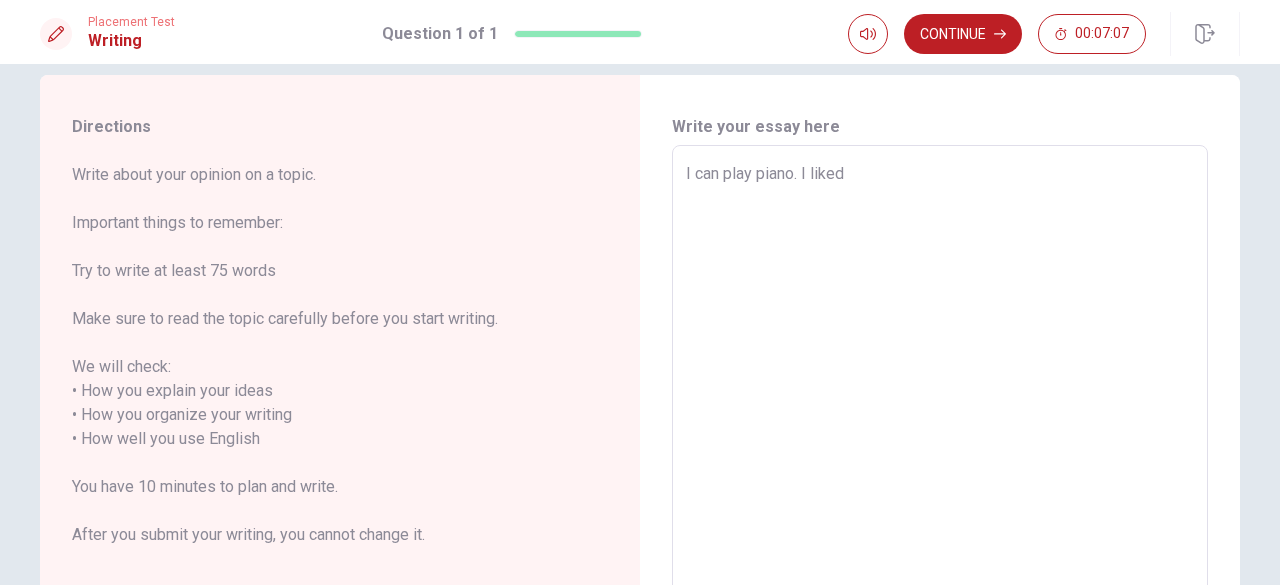 type on "I can play piano. I like" 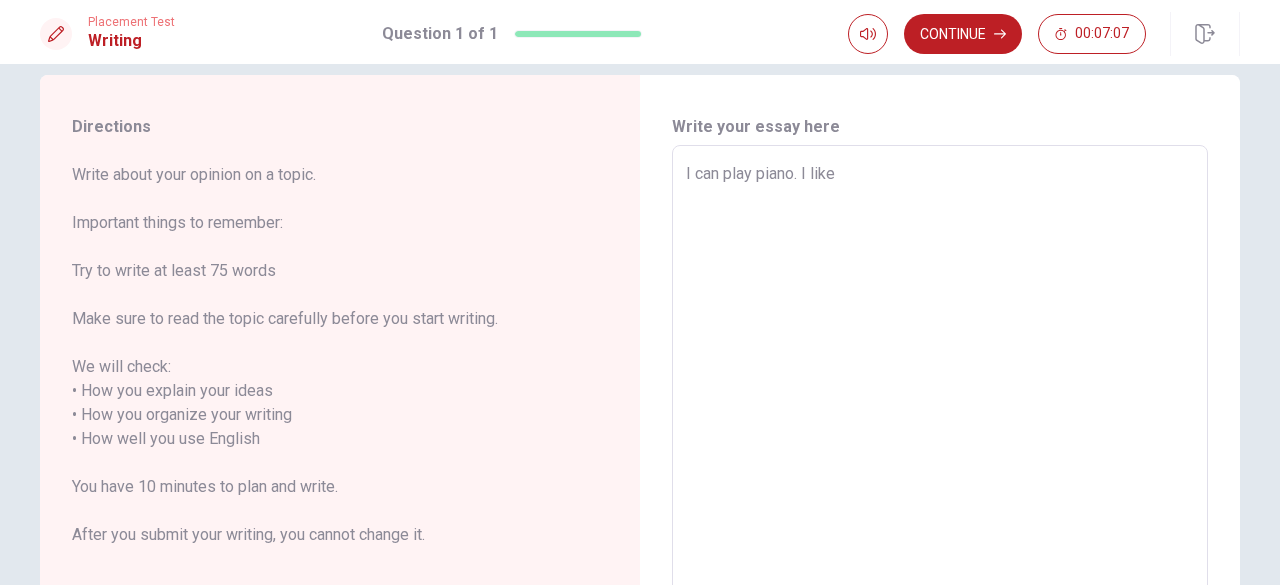 type on "x" 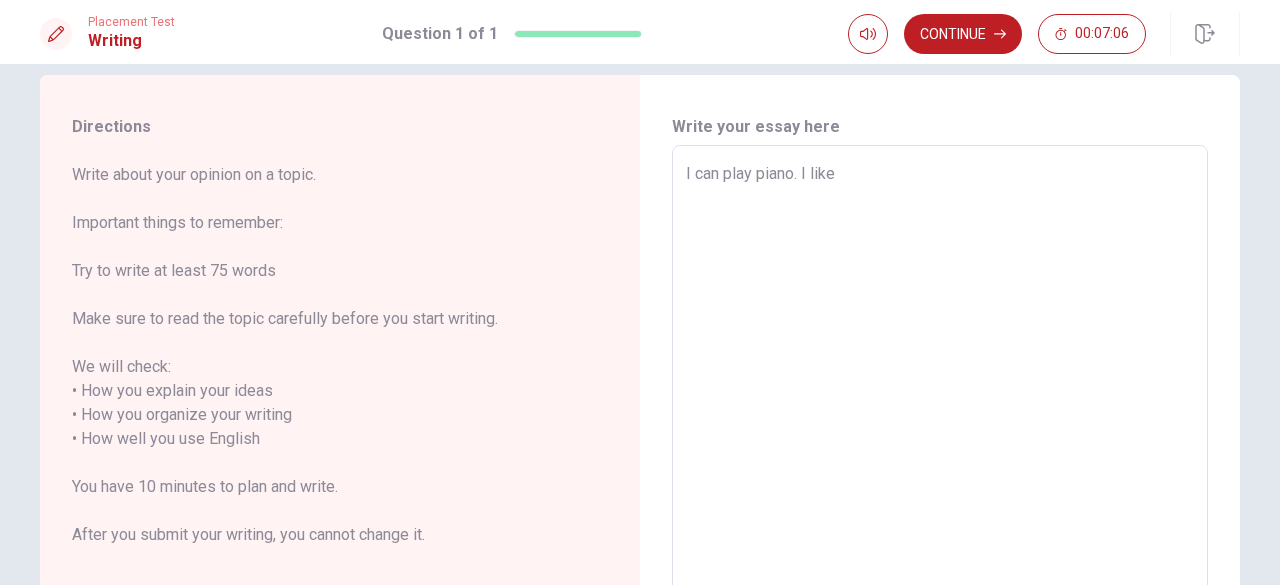 type on "I can play piano. I like" 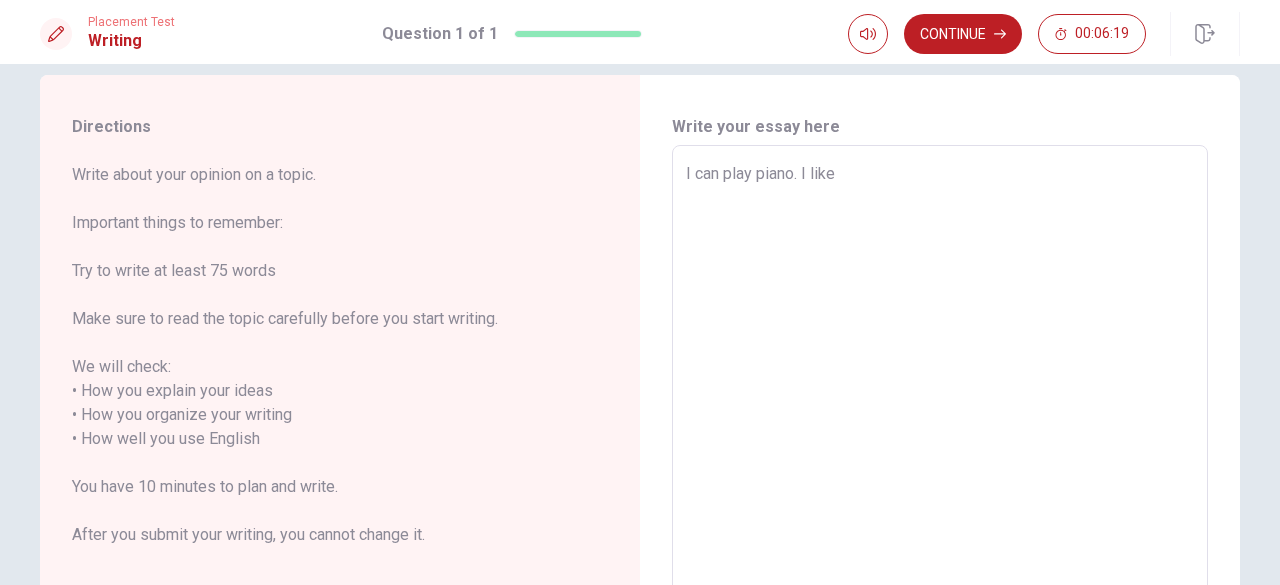 type on "x" 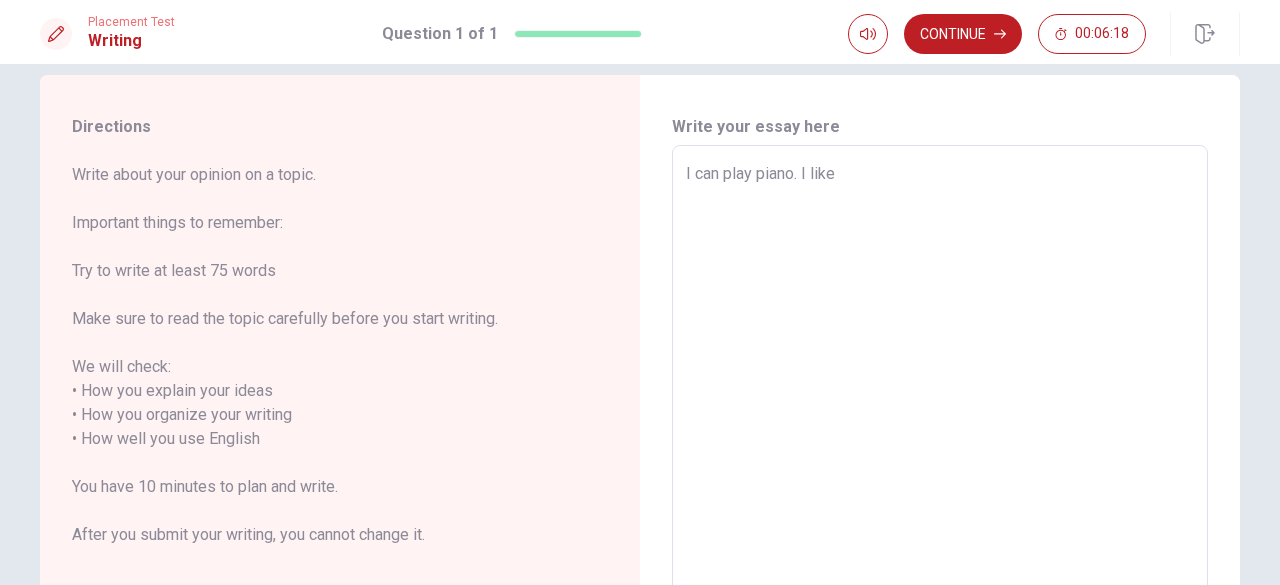 type on "I can play piano. I like C" 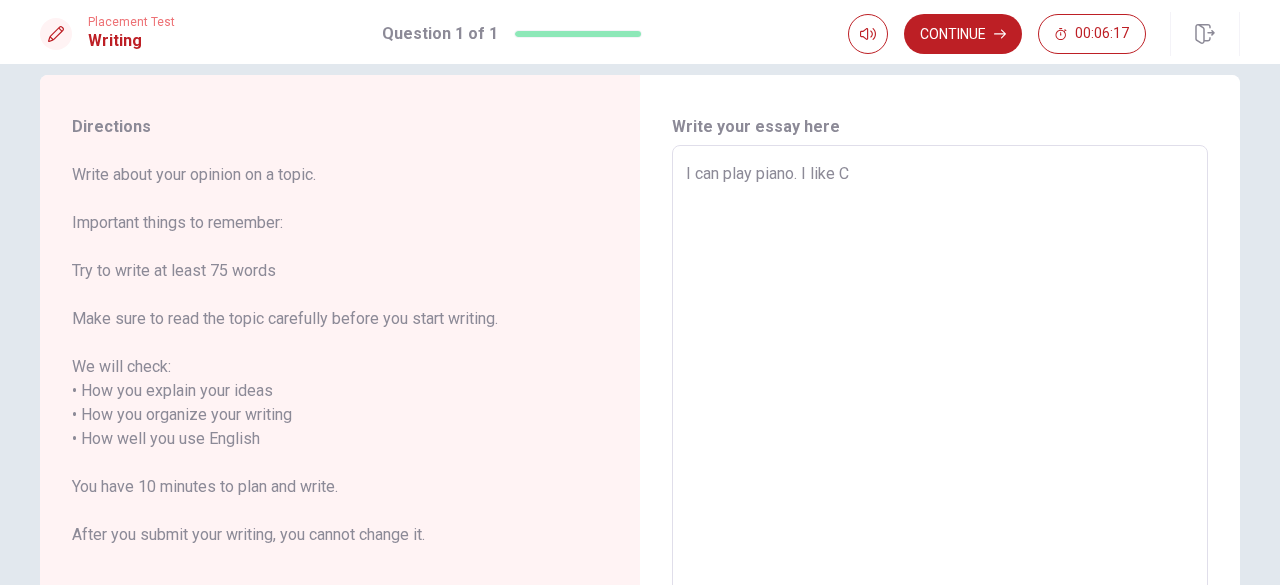 type on "x" 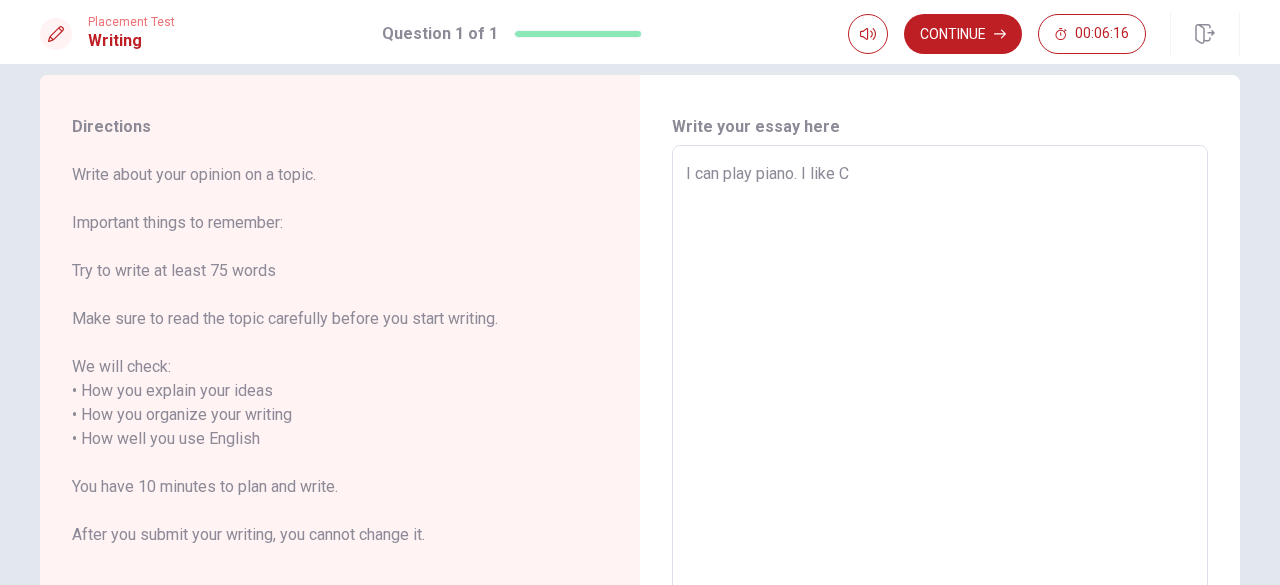 type on "I can play piano. I like Ch" 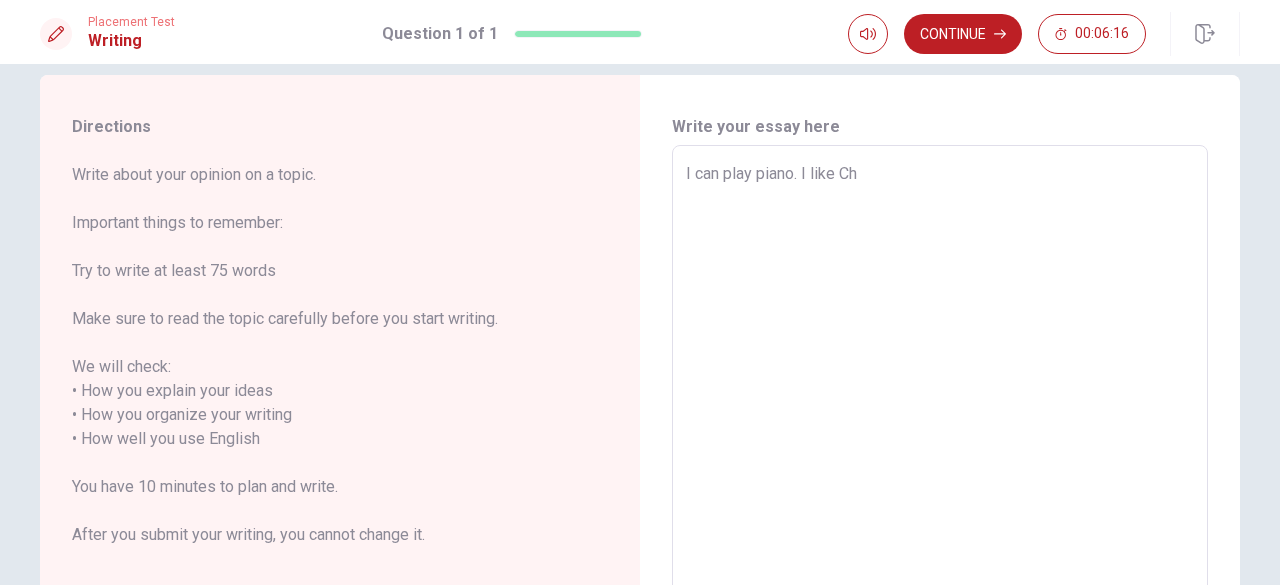 type on "x" 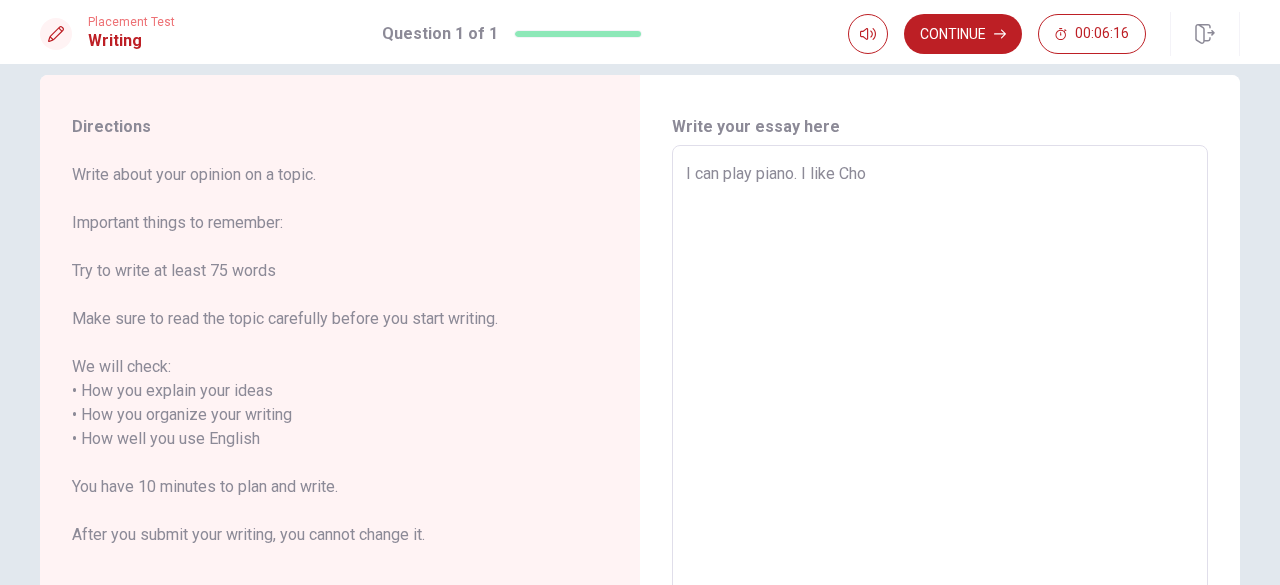 type on "x" 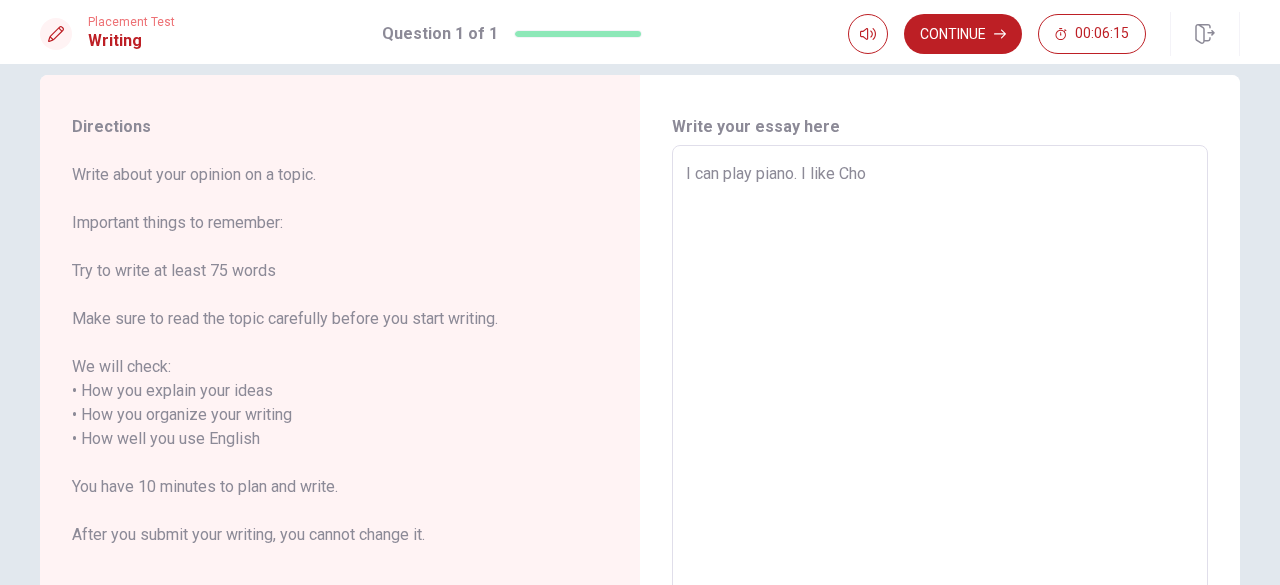 type on "I can play piano. I like Chop" 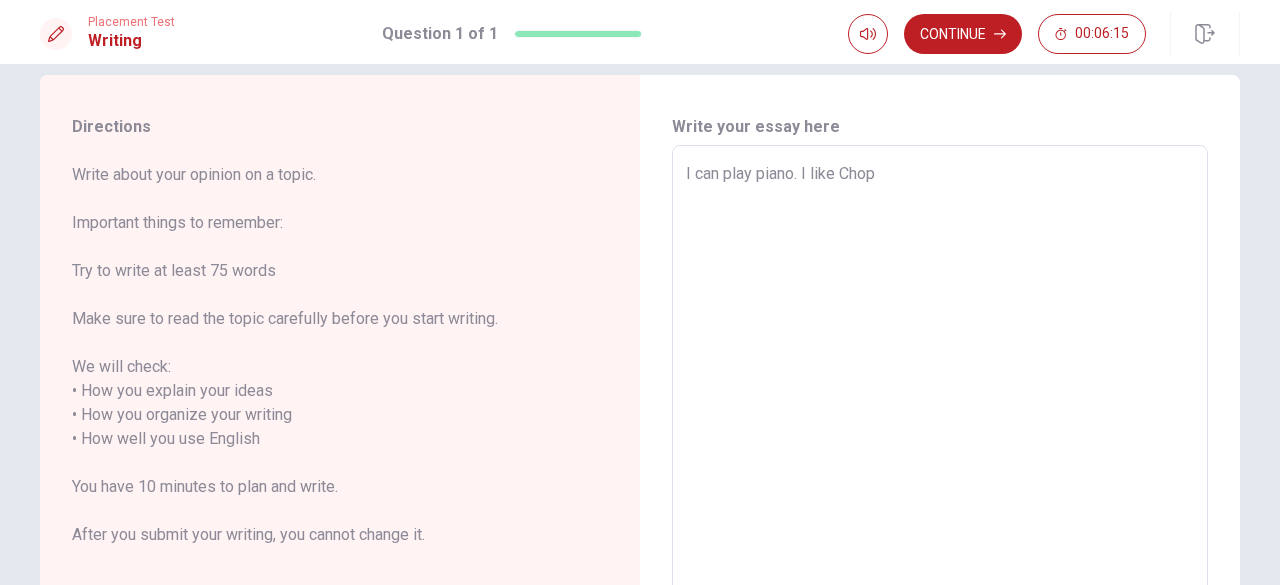 type on "x" 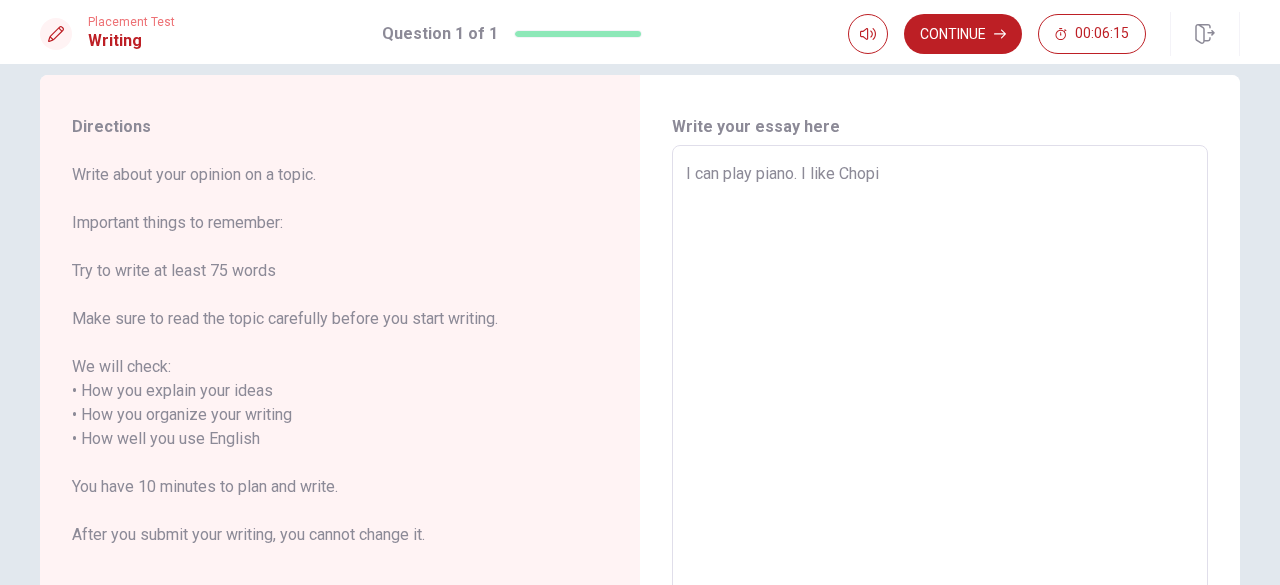 type on "x" 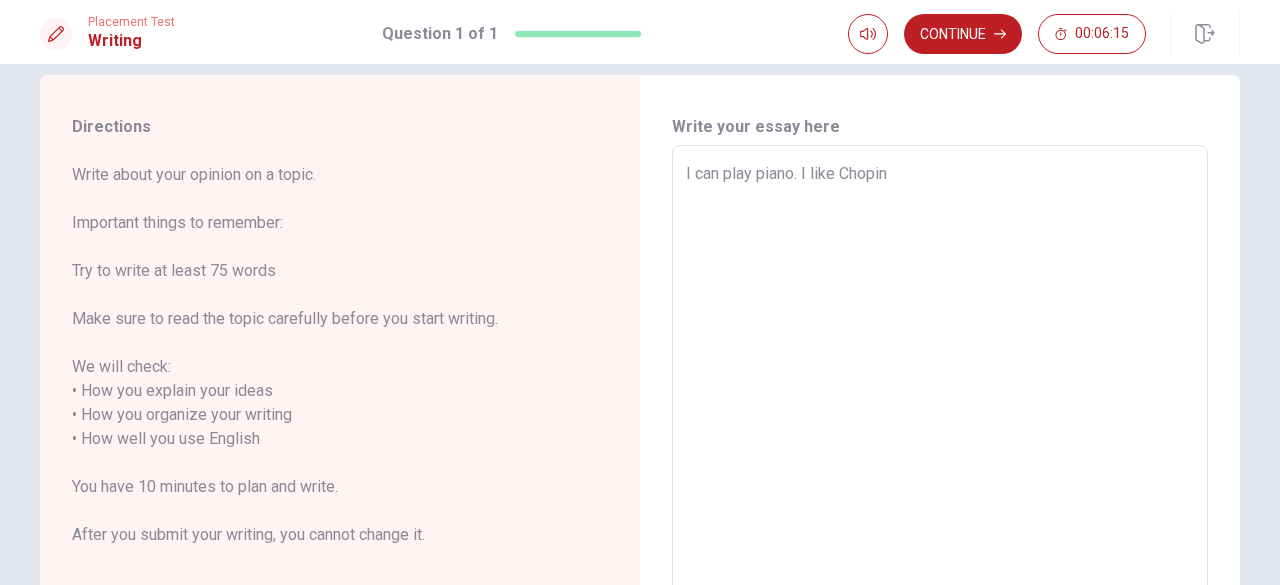 type on "x" 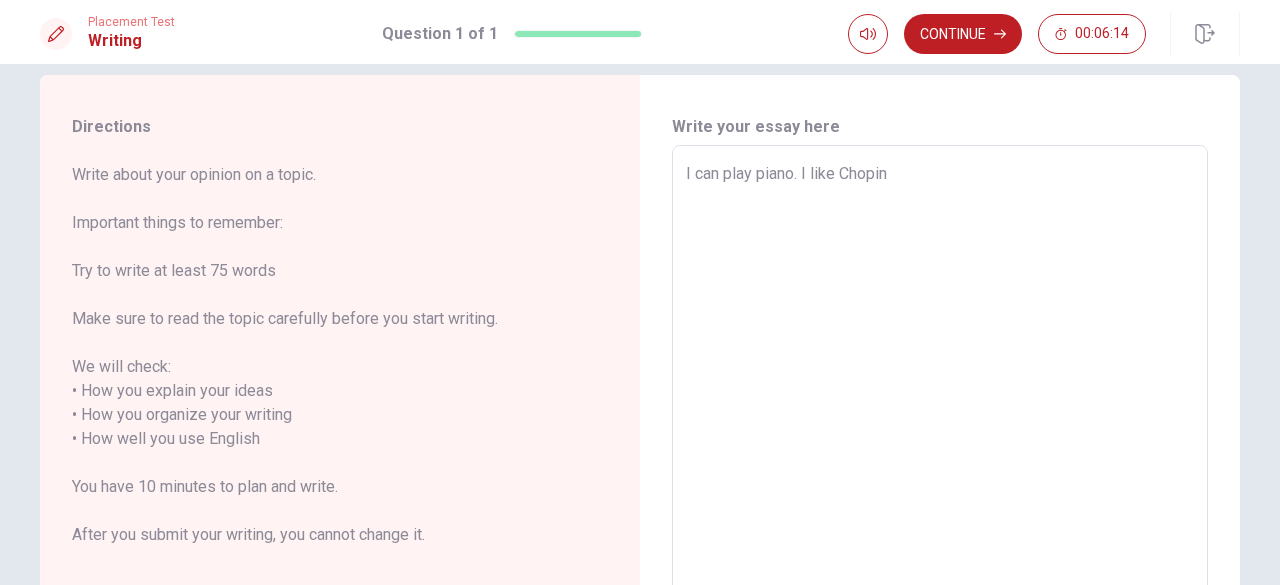 type on "I can play piano. I like Chopin" 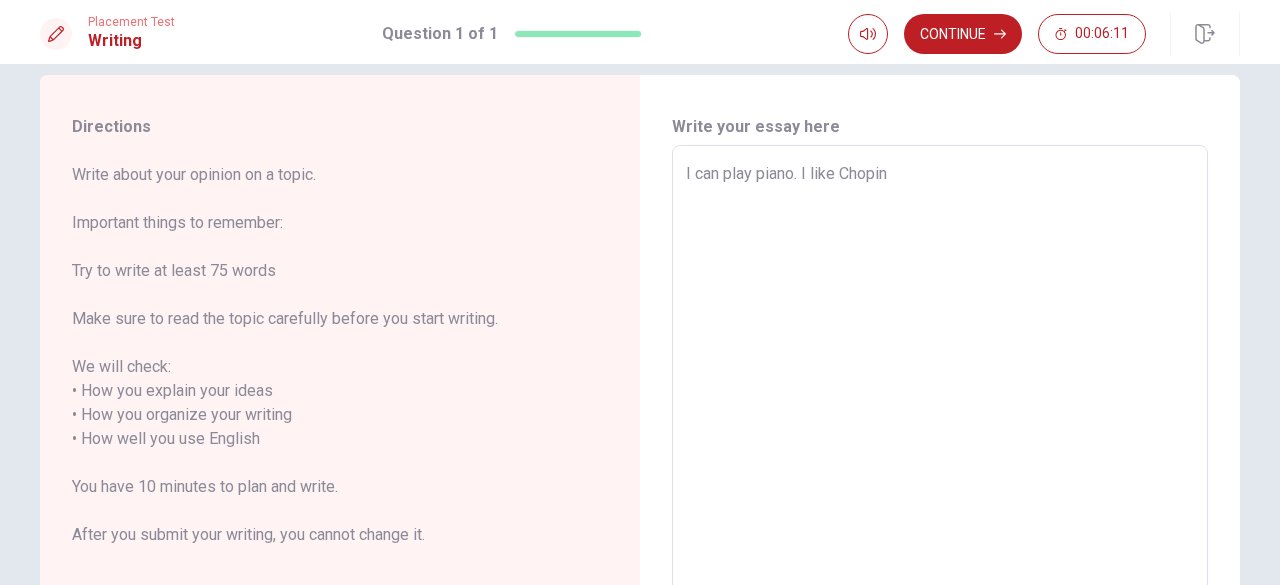type on "x" 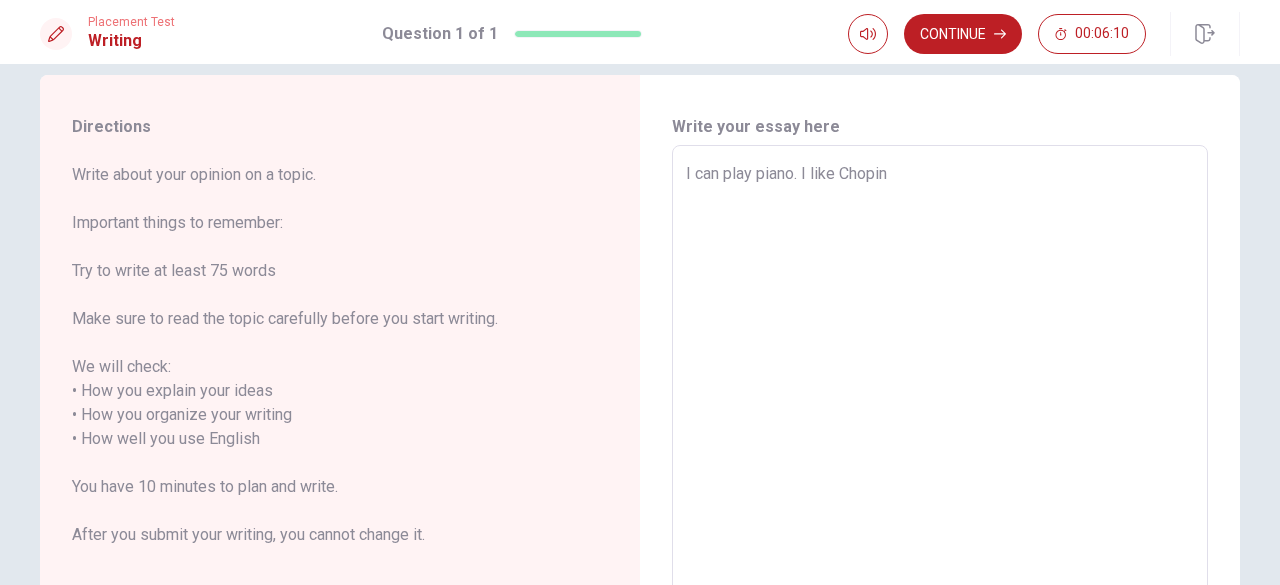 type on "I can play piano. I like Chopin" 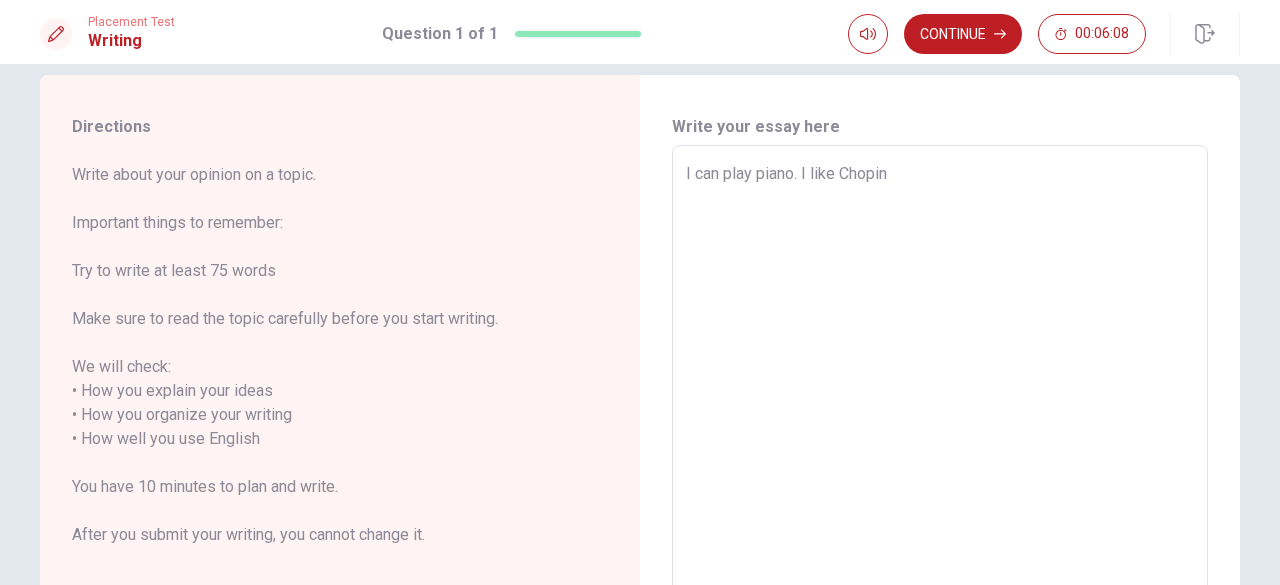 type on "x" 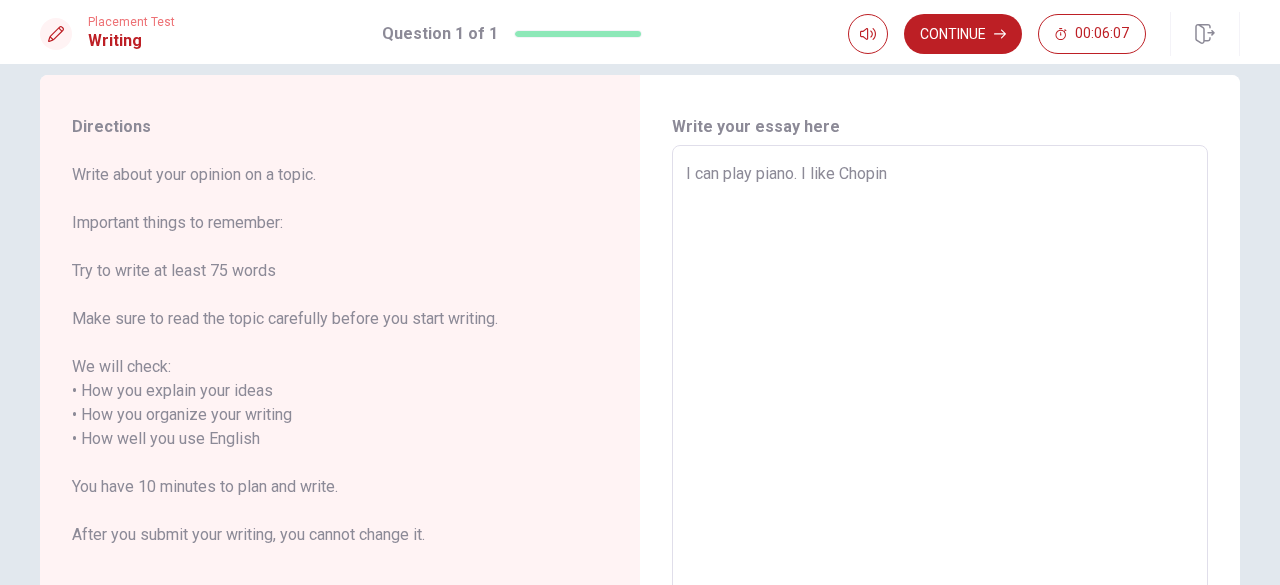 type on "I can play piano. I like Chopin." 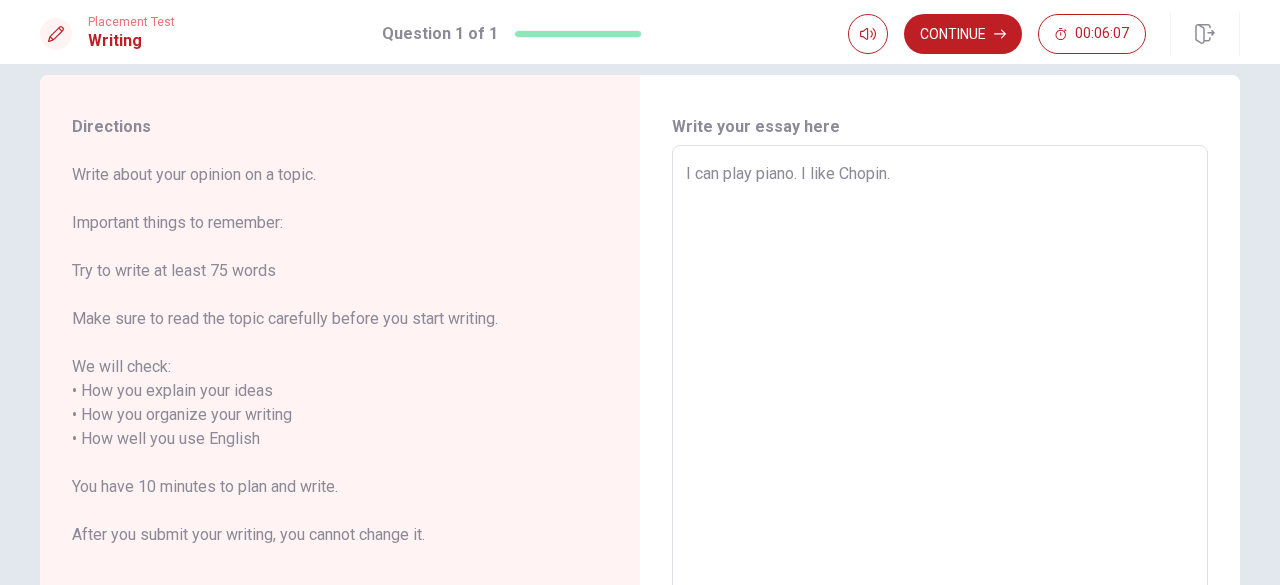 type on "x" 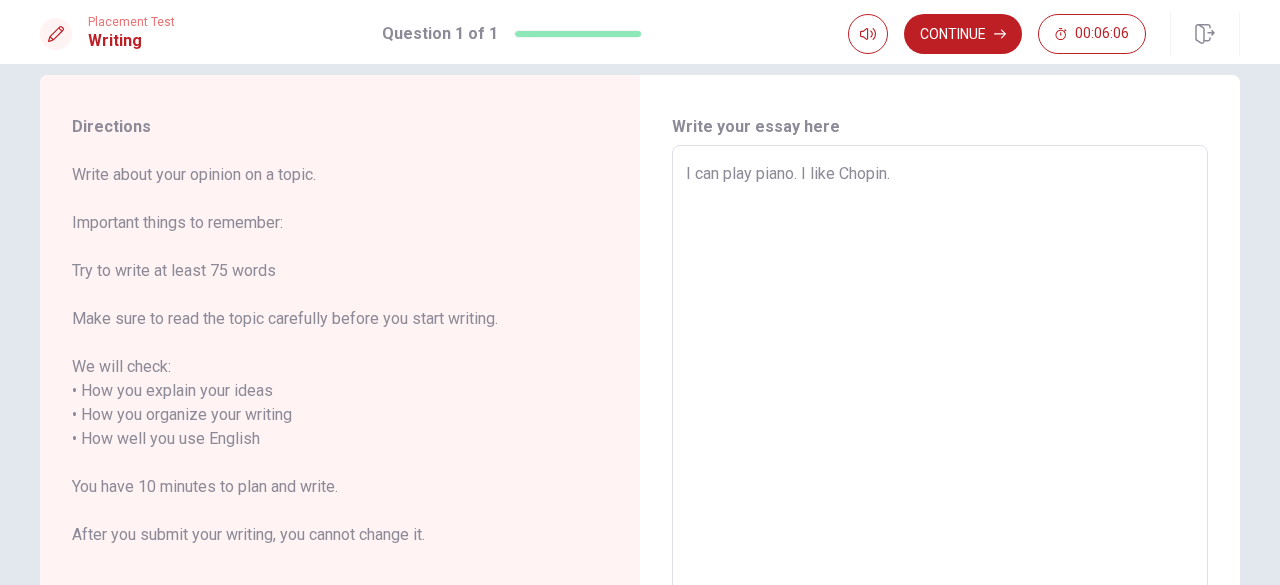 type on "I can play piano. I like Chopin." 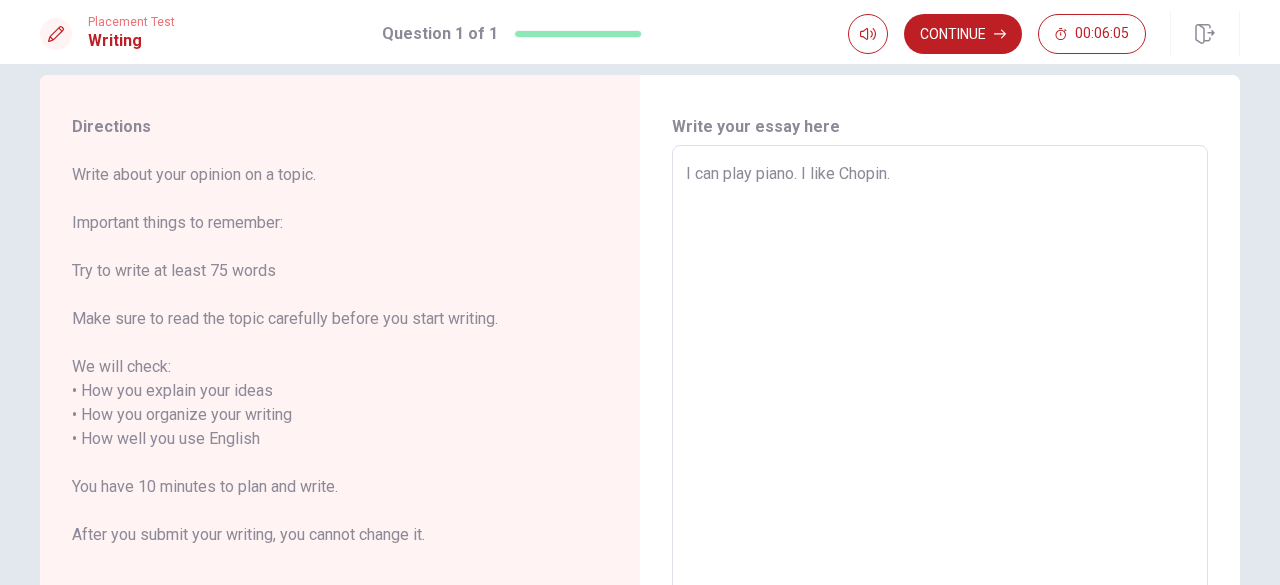 type on "I can play piano. I like Chopin." 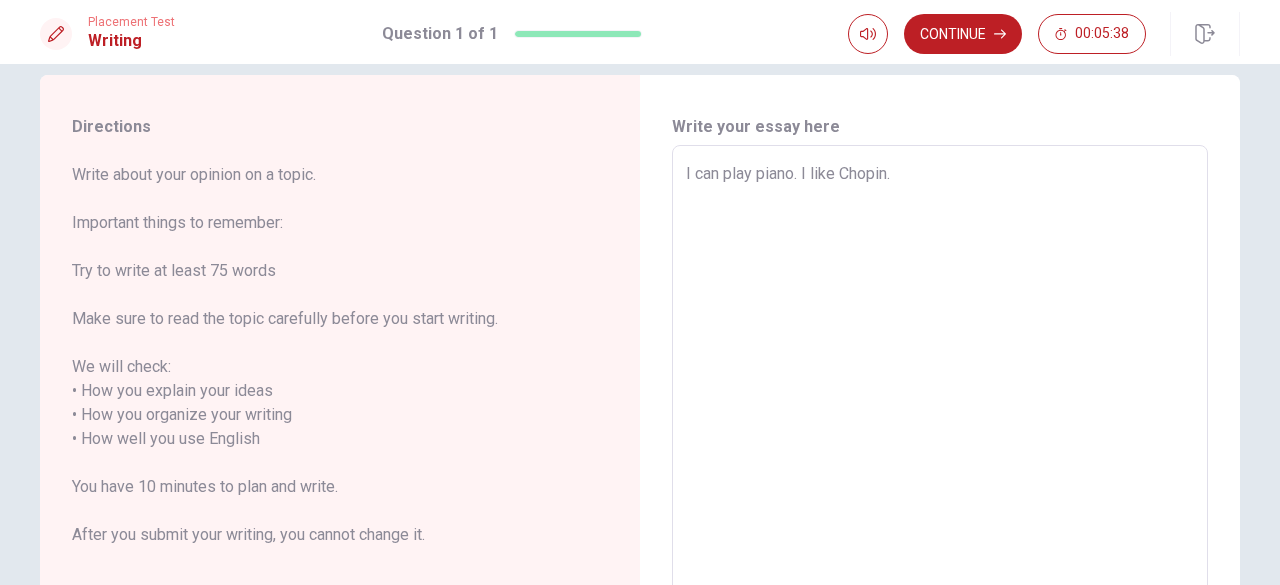 type on "x" 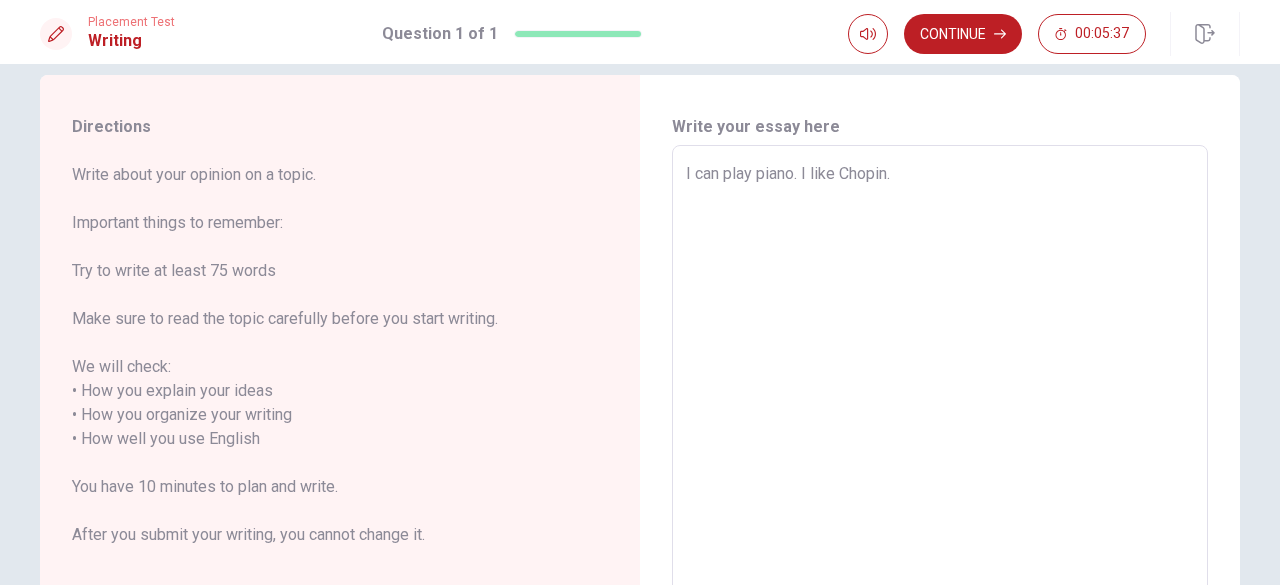 type on "I can play piano. I like Chopin" 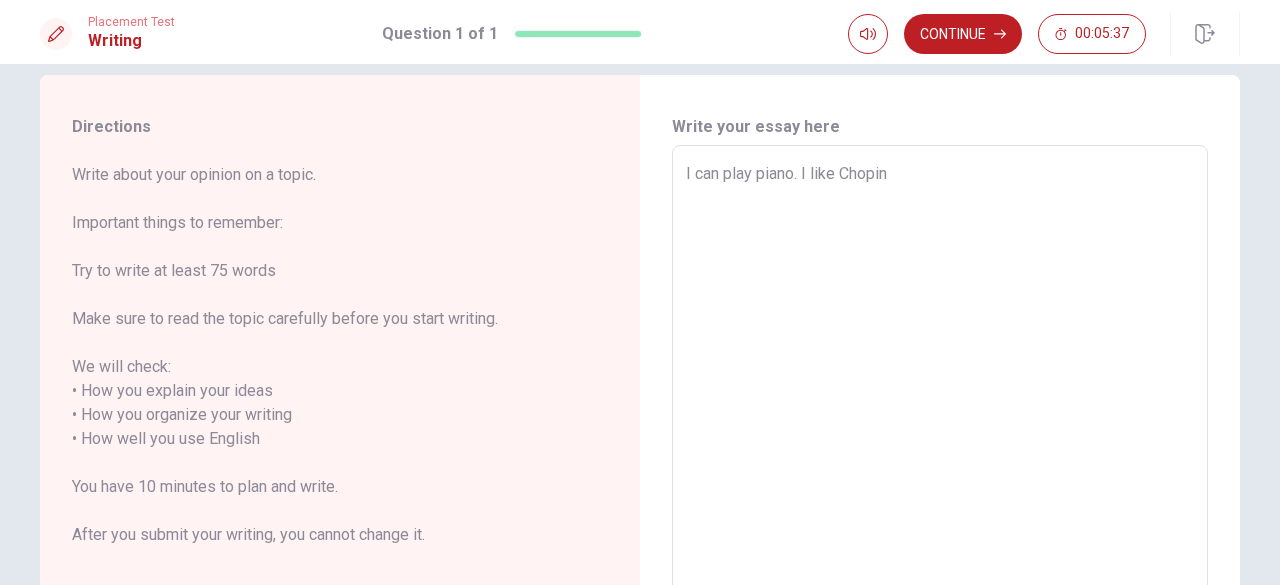 type on "x" 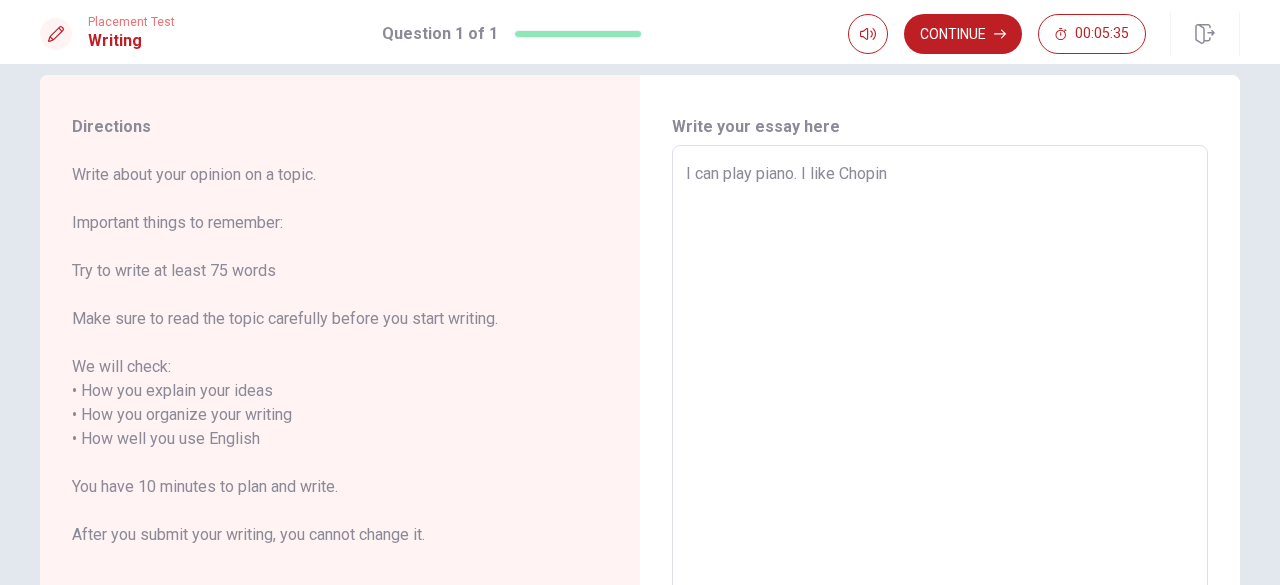 type on "x" 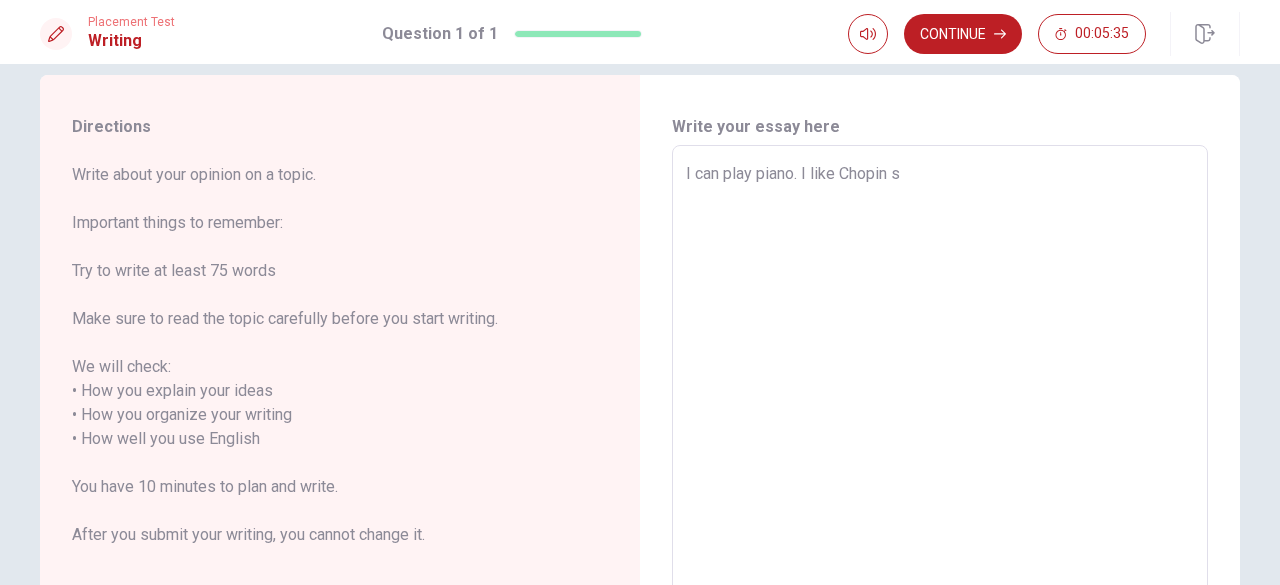 type on "x" 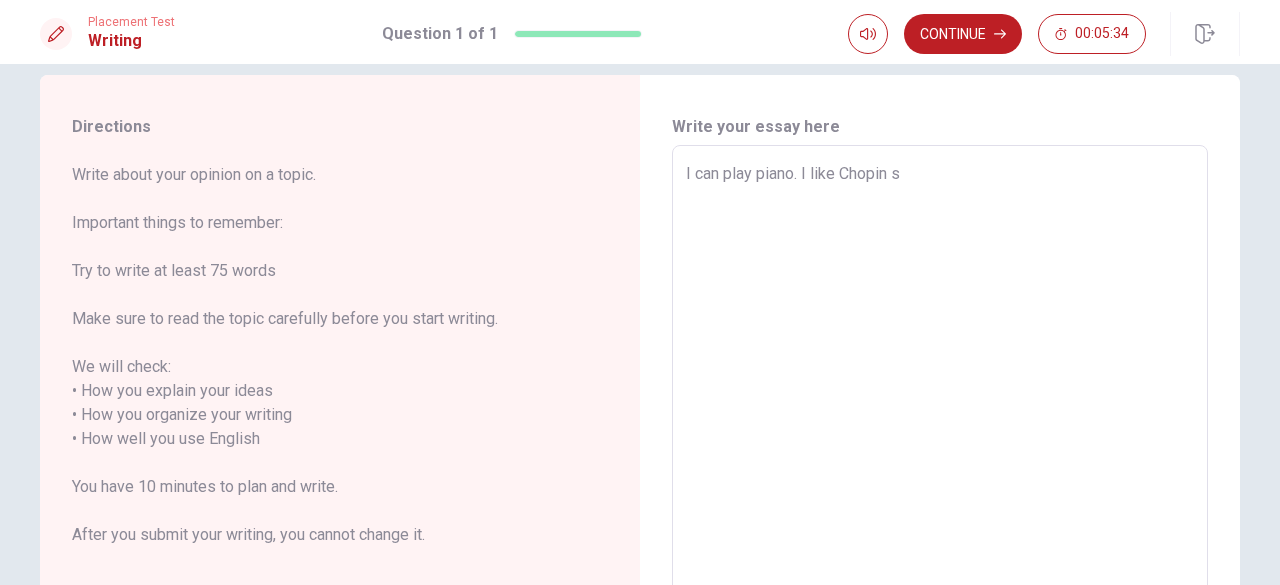 type on "I can play piano. I like Chopin so" 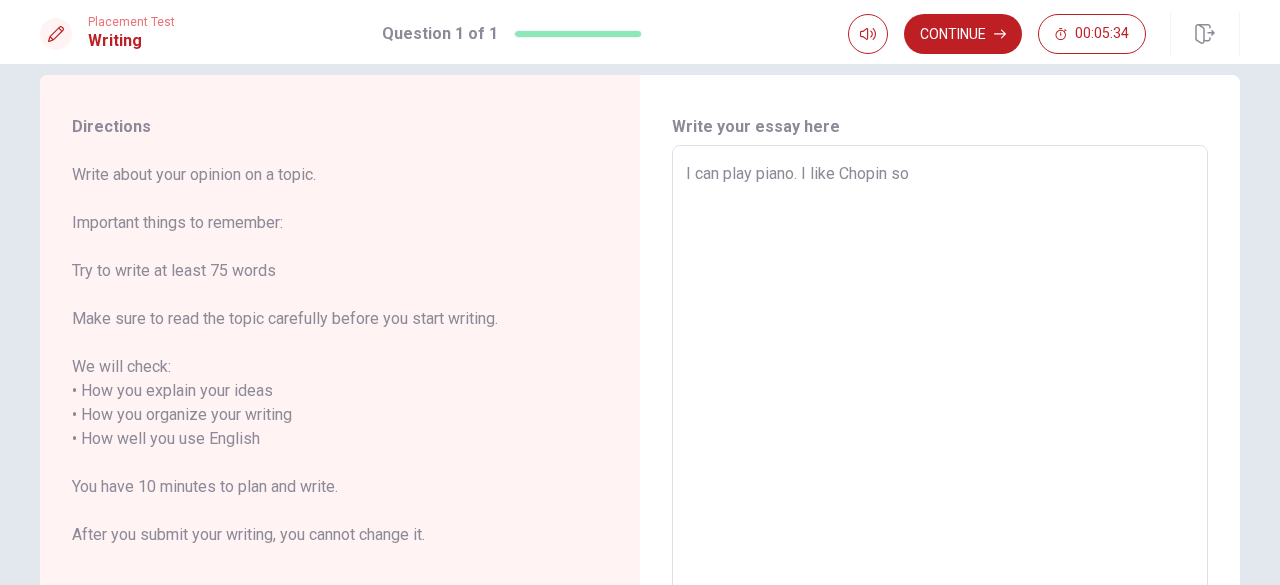 type on "x" 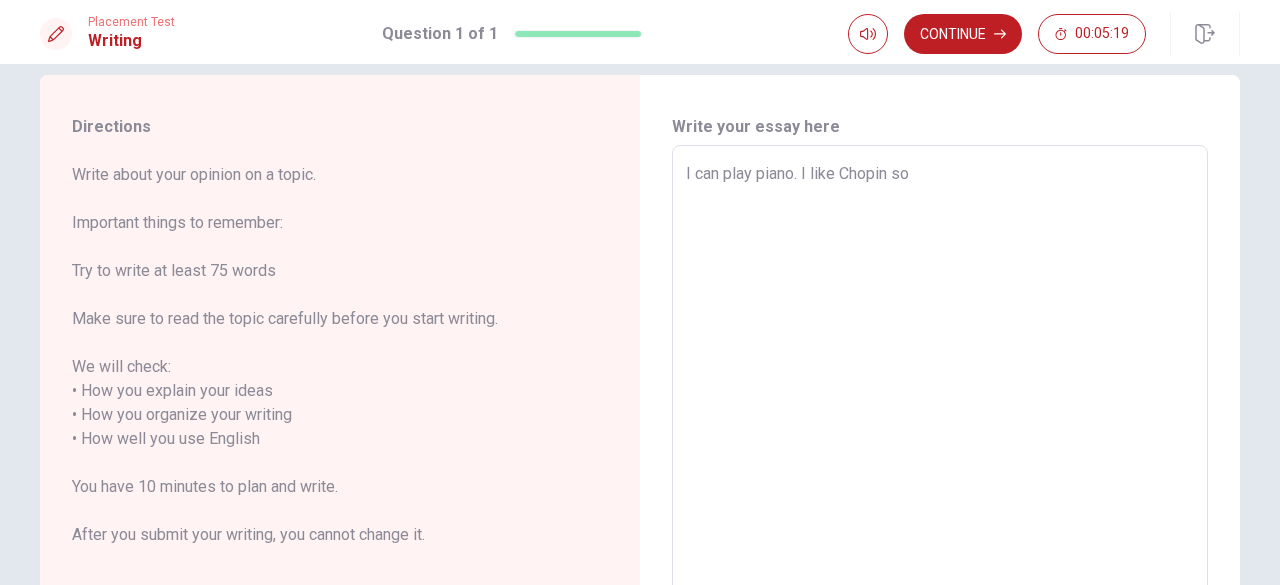 type on "x" 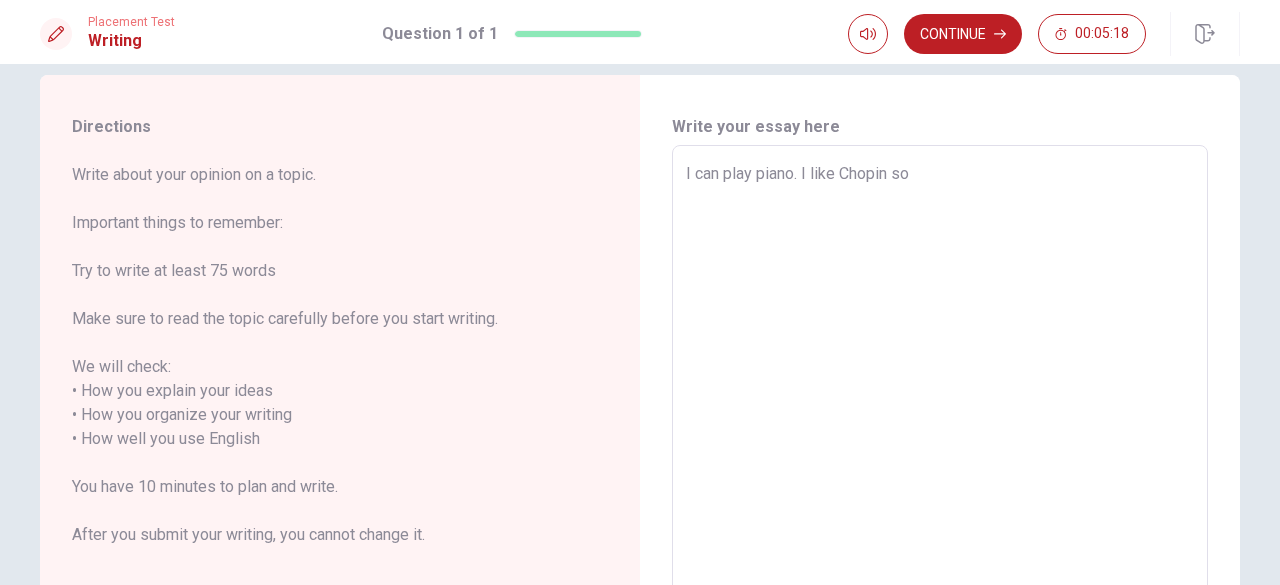 type on "I can play piano. I like Chopin so C" 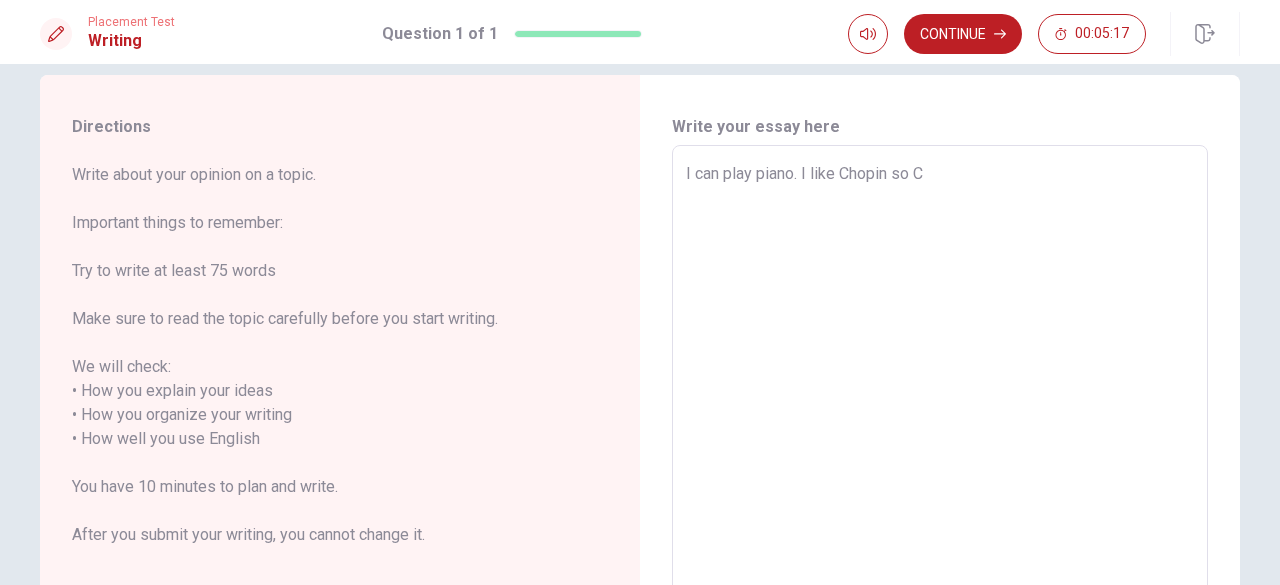 type on "x" 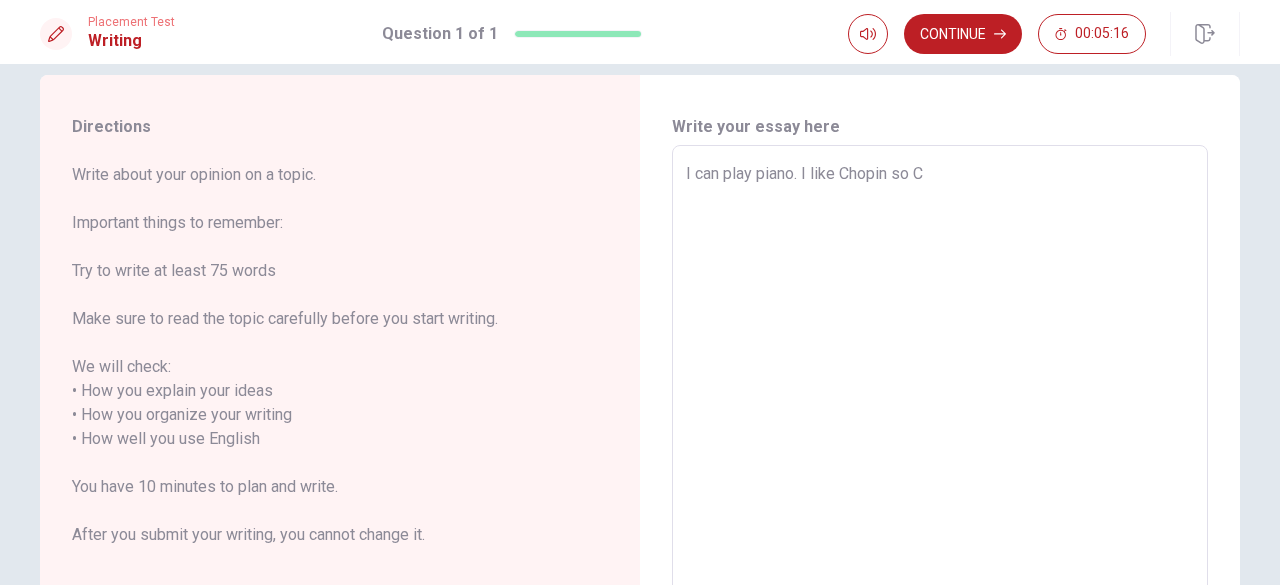 type on "I can play piano. I like Chopin so Ch" 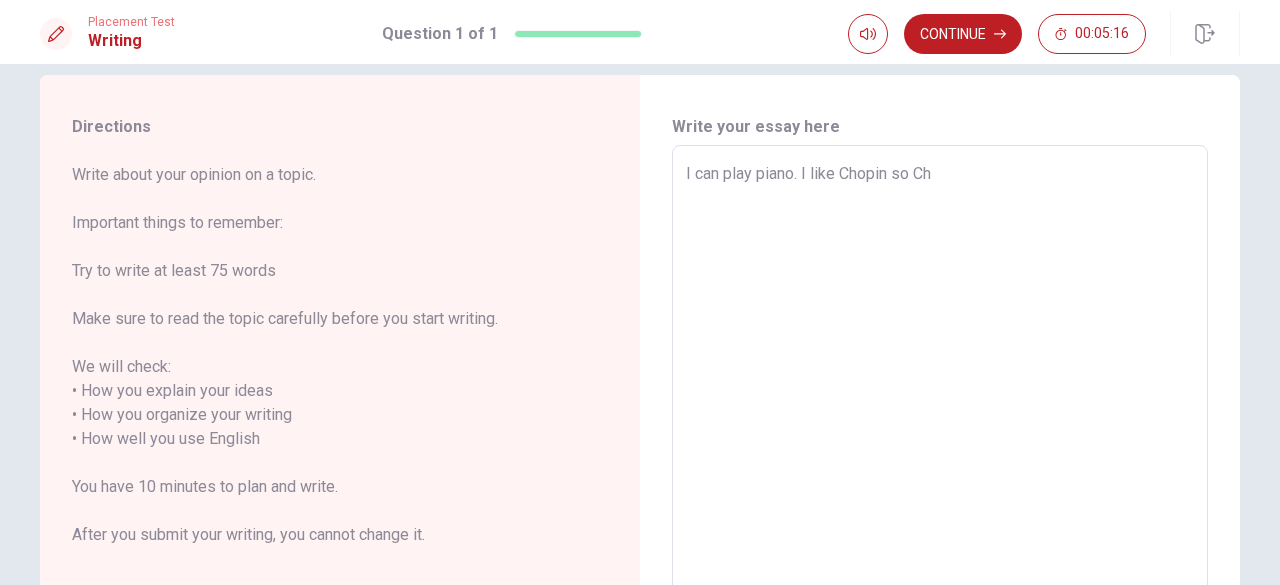 type on "x" 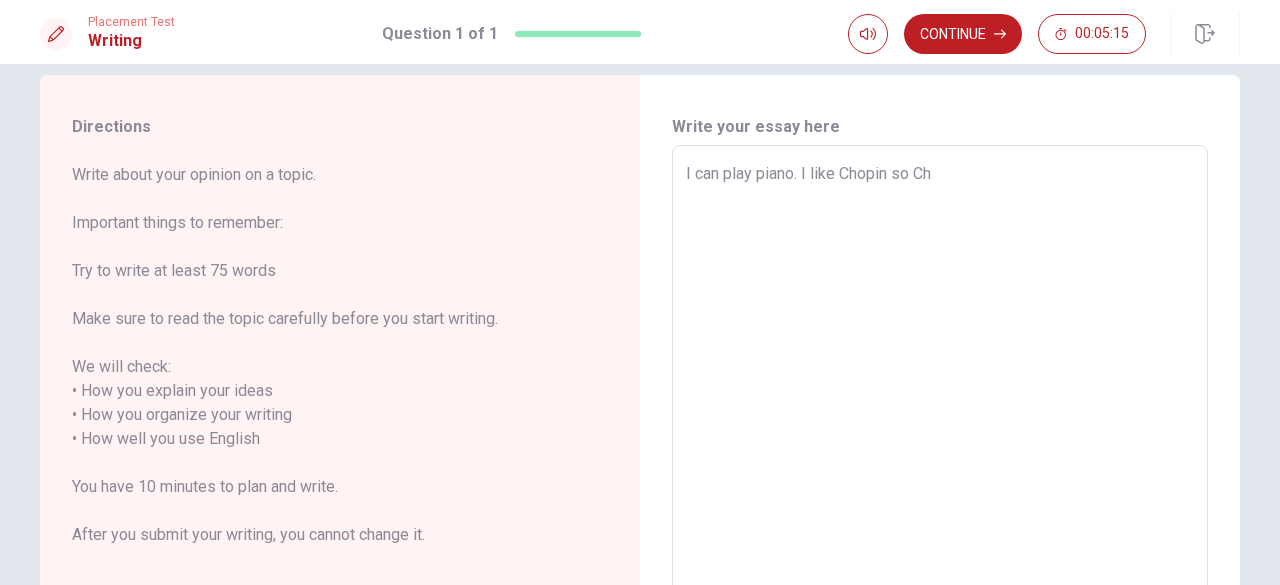 type on "I can play piano. I like Chopin so Cho" 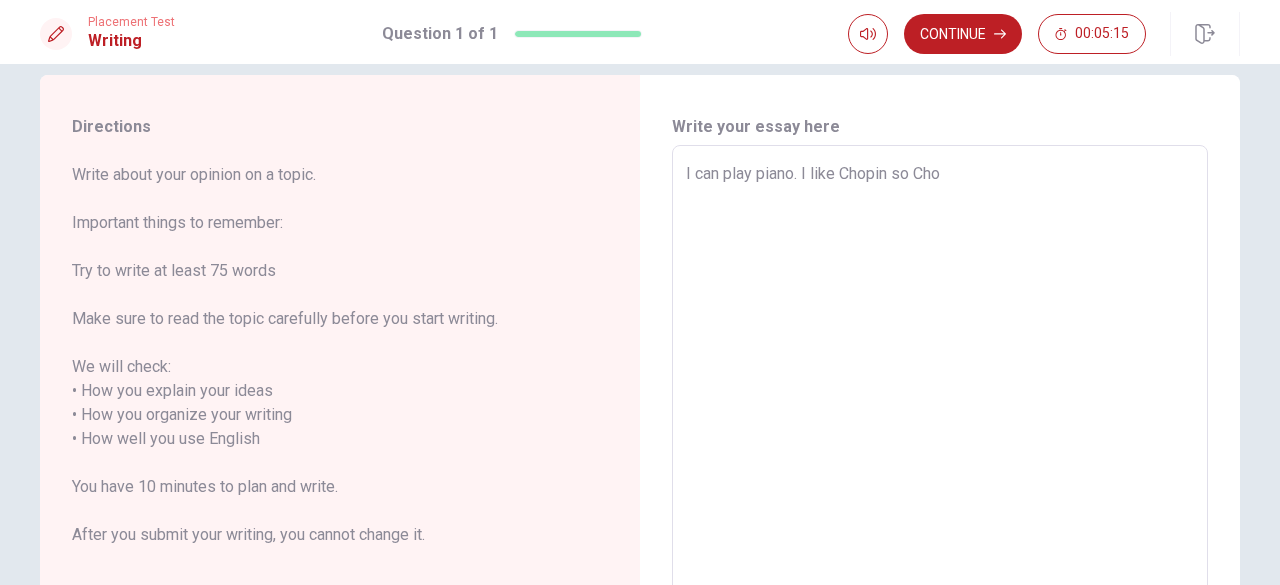 type on "x" 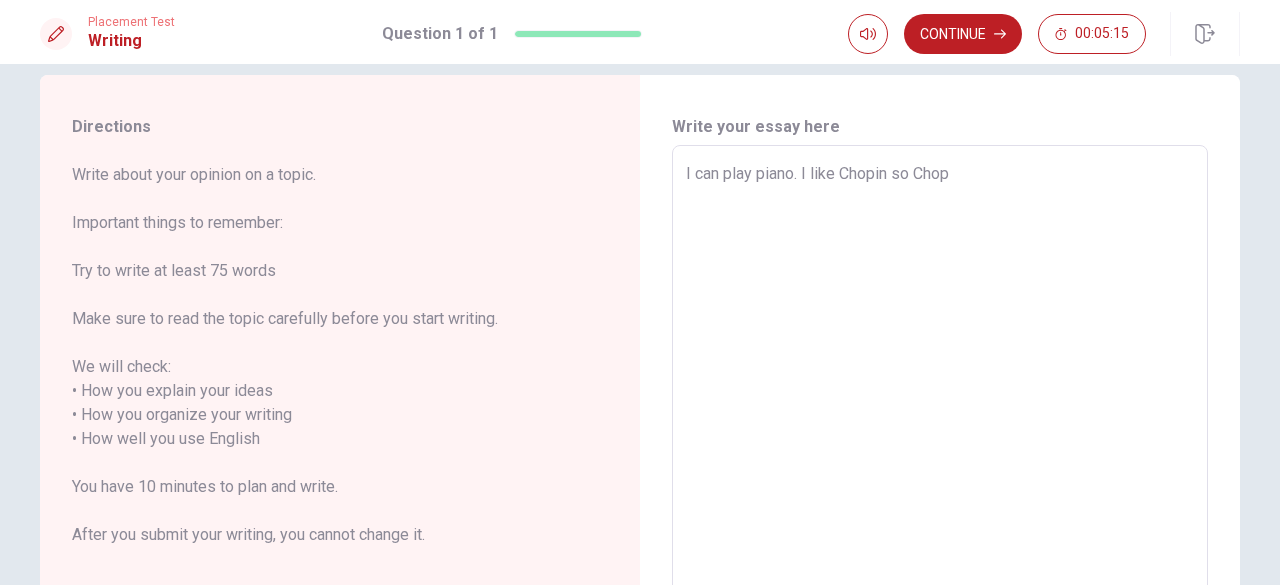 type 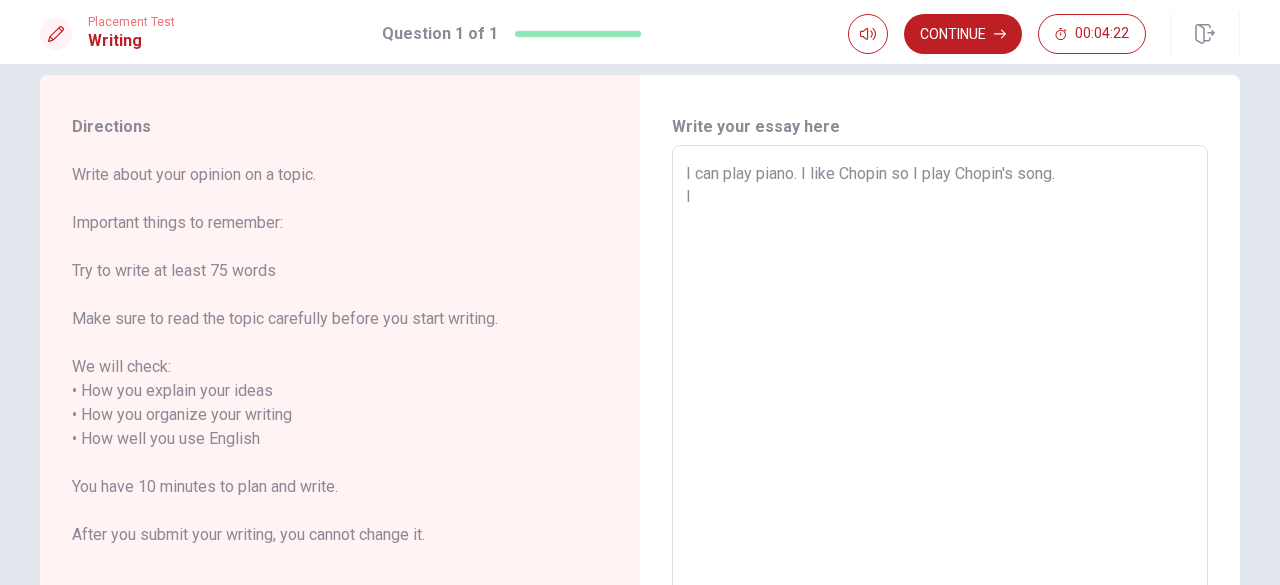 click on "I can play piano. I like Chopin so I play Chopin's song.
I" at bounding box center [940, 439] 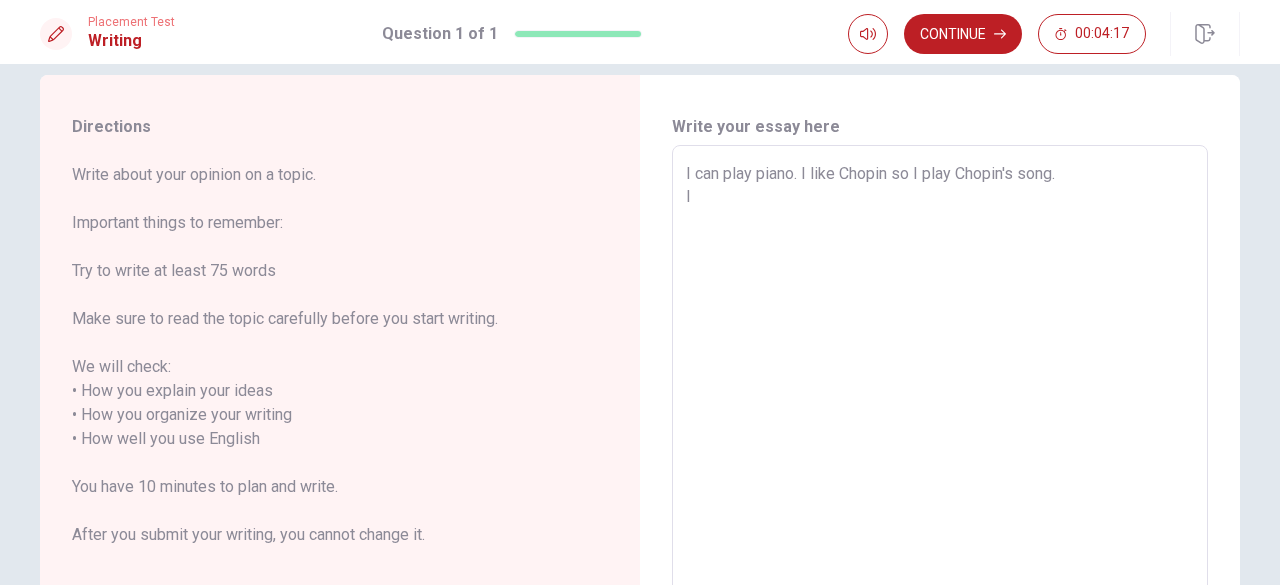 click on "I can play piano. I like Chopin so I play Chopin's song.
I" at bounding box center (940, 439) 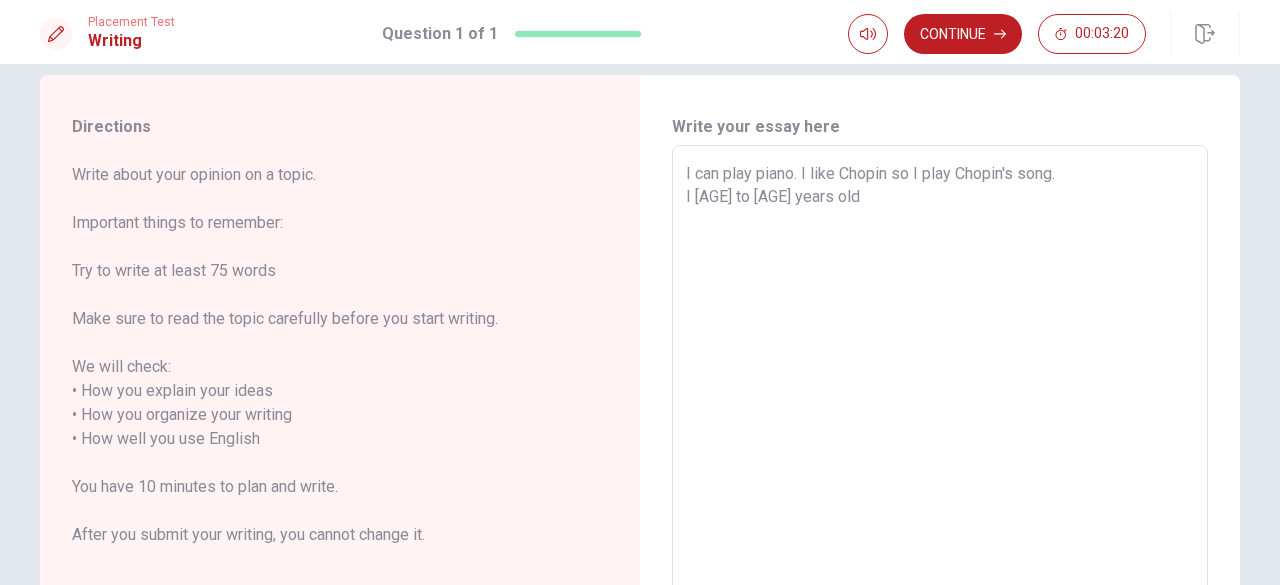 click on "I can play piano. I like Chopin so I play Chopin's song.
I [AGE] to [AGE] years old" at bounding box center [940, 439] 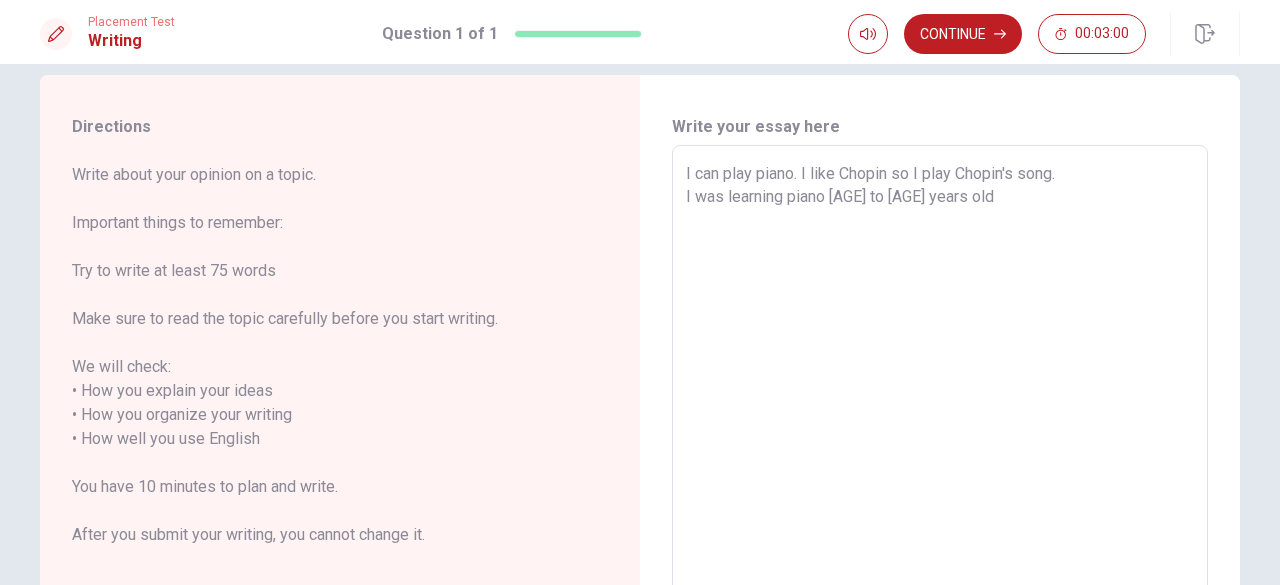 click on "I can play piano. I like Chopin so I play Chopin's song.
I was learning piano [AGE] to [AGE] years old" at bounding box center [940, 439] 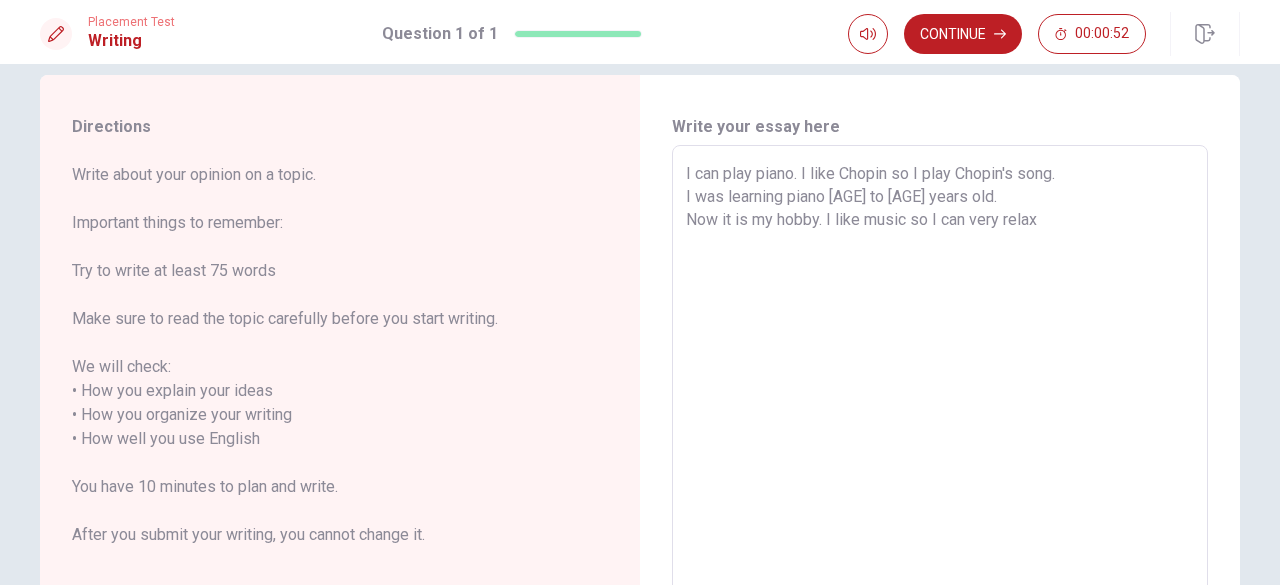 click on "I can play piano. I like Chopin so I play Chopin's song.
I was learning piano [AGE] to [AGE] years old.
Now it is my hobby. I like music so I can very relax" at bounding box center (940, 439) 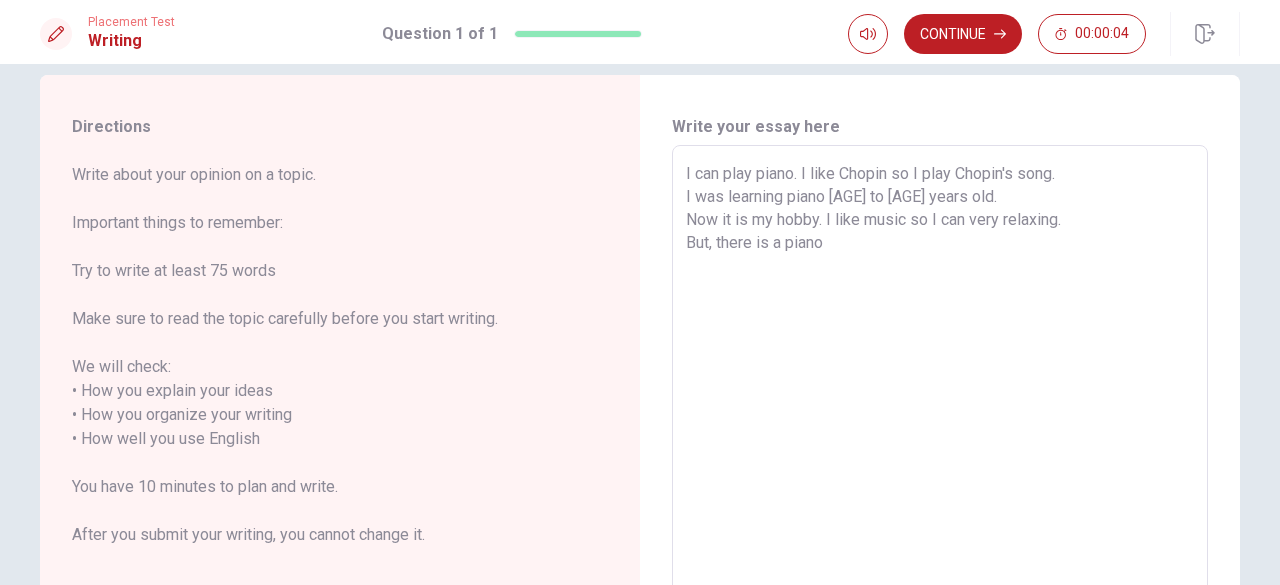 click on "I can play piano. I like Chopin so I play Chopin's song.
I was learning piano [AGE] to [AGE] years old.
Now it is my hobby. I like music so I can very relaxing.
But, there is a piano" at bounding box center [940, 439] 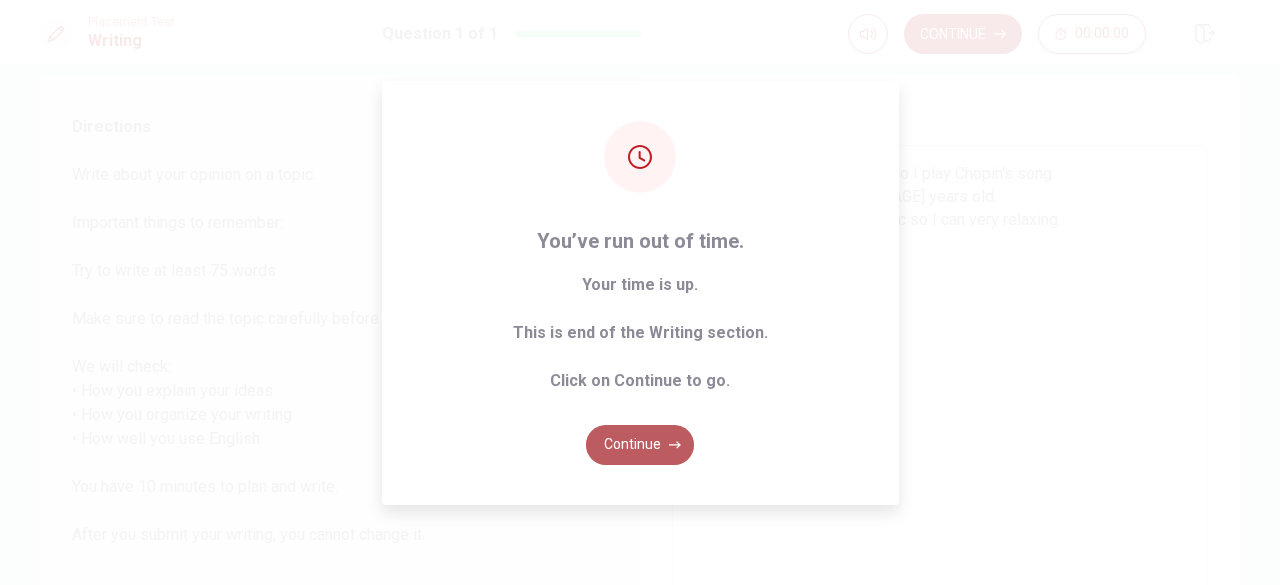 click on "Continue" at bounding box center [640, 445] 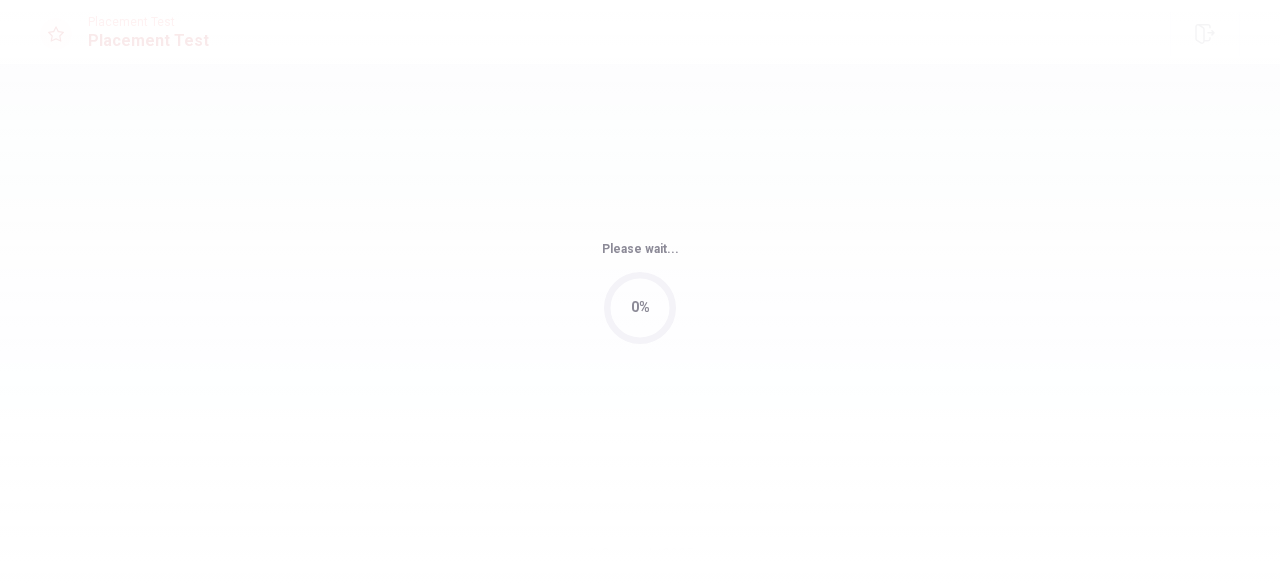 scroll, scrollTop: 0, scrollLeft: 0, axis: both 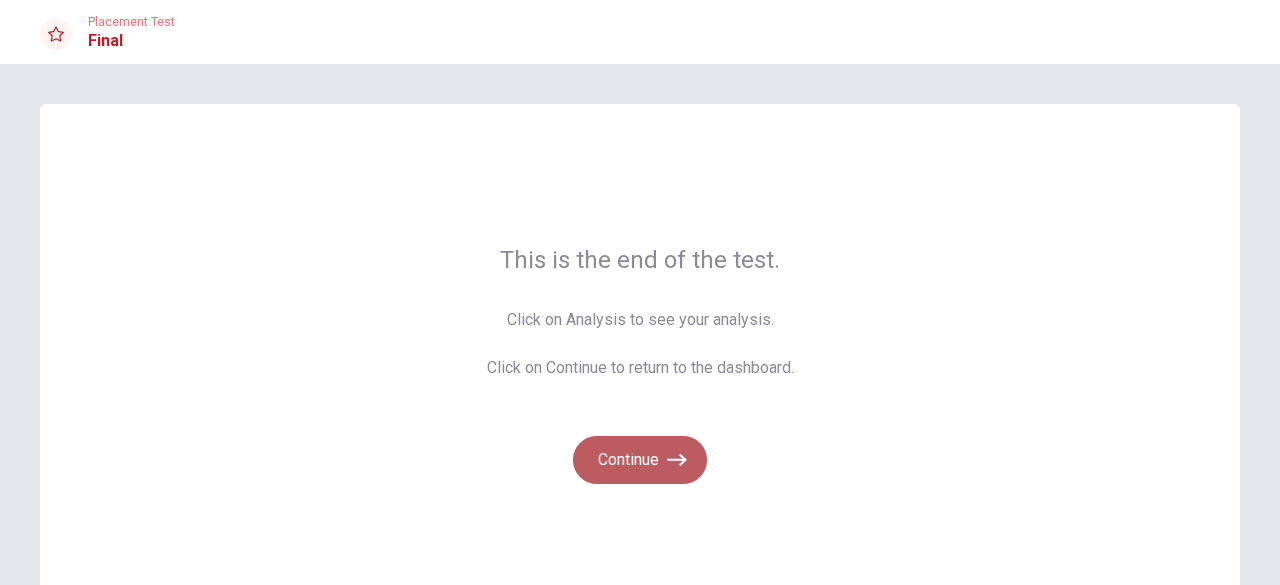 click on "Continue" at bounding box center (640, 460) 